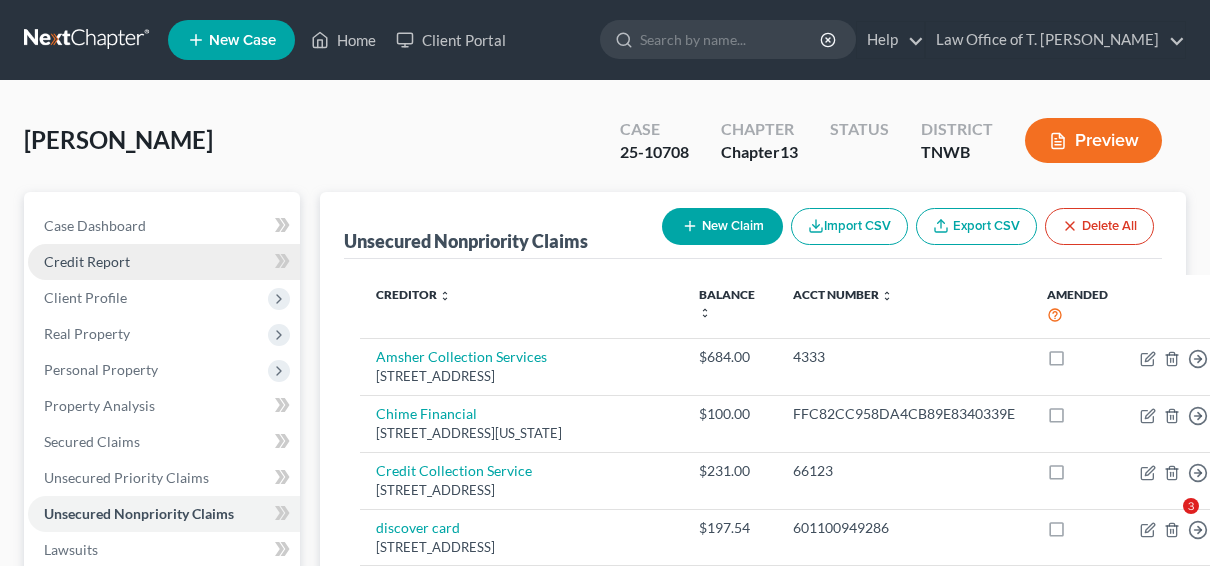 scroll, scrollTop: 160, scrollLeft: 0, axis: vertical 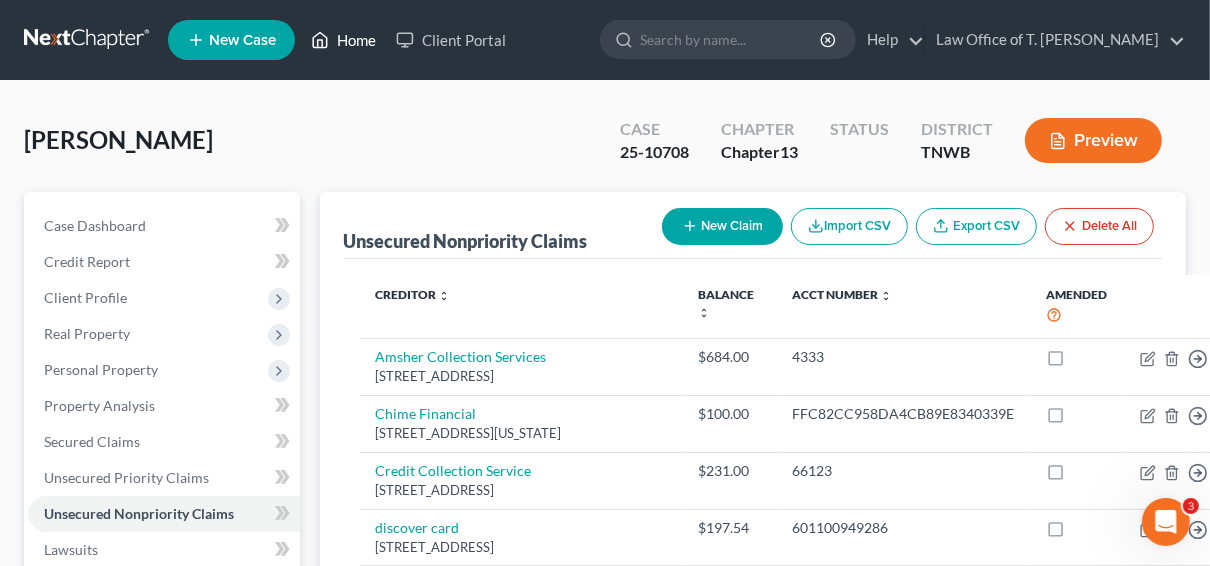 click on "Home" at bounding box center (343, 40) 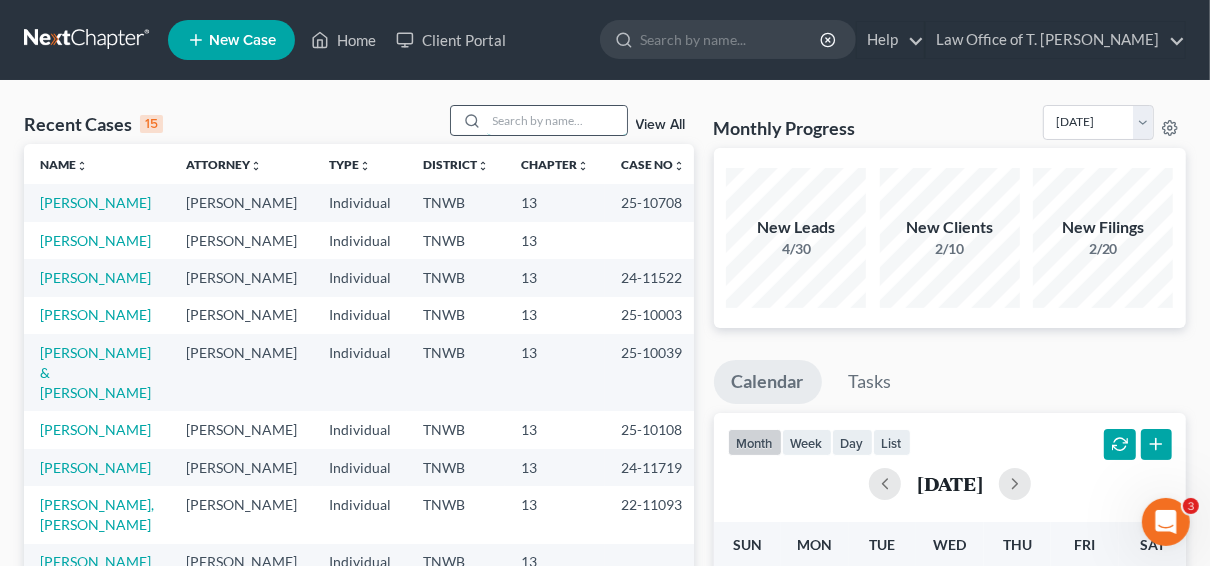 click at bounding box center [557, 120] 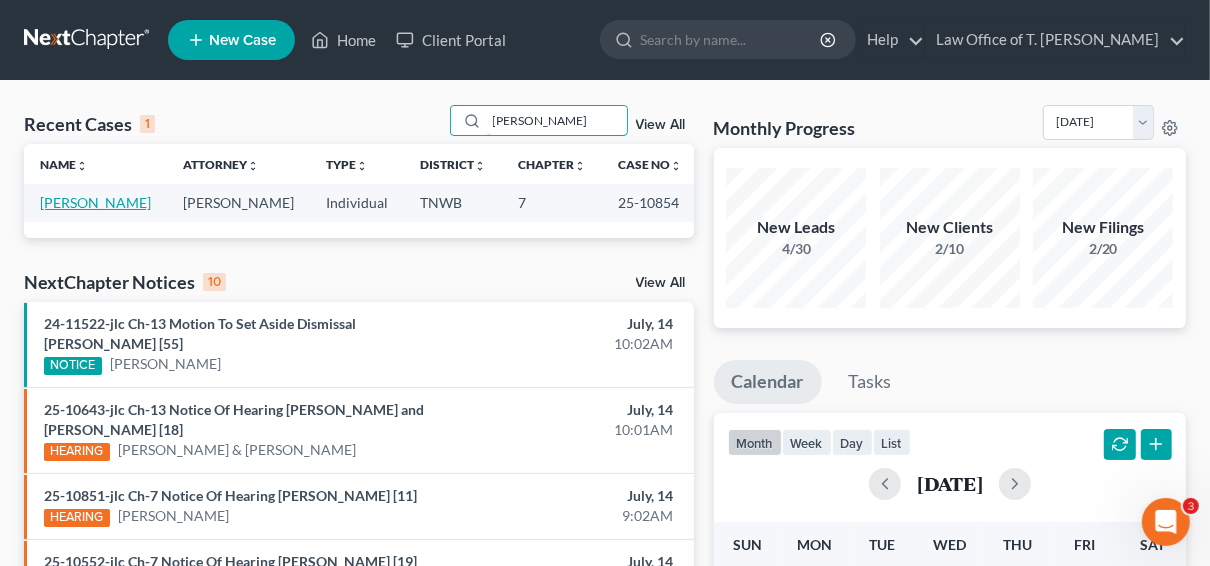 type on "[PERSON_NAME]" 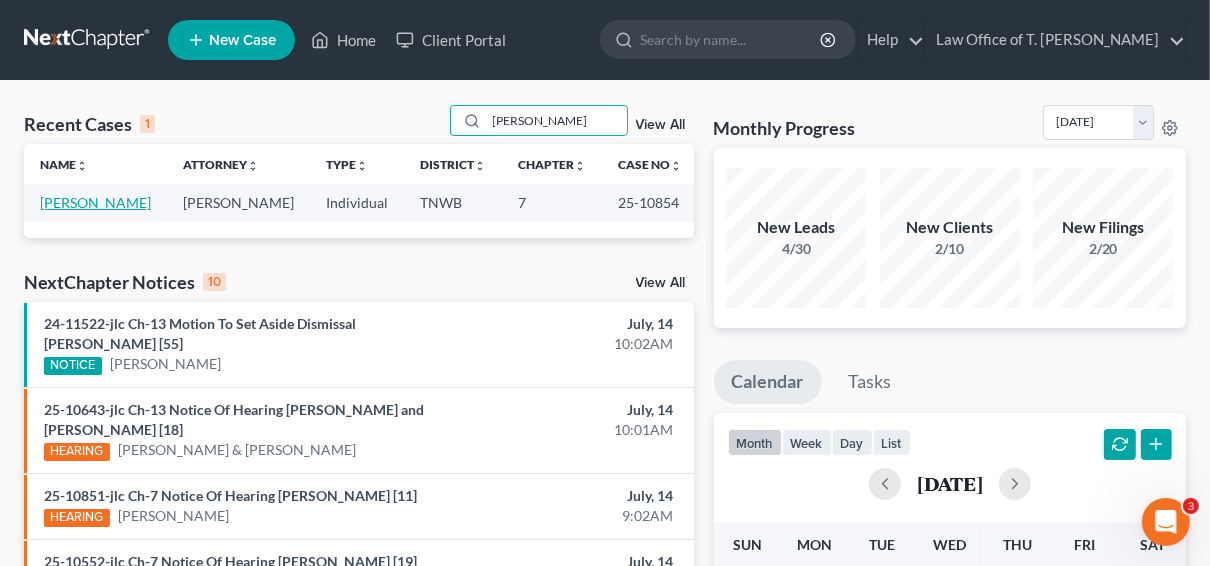 click on "[PERSON_NAME]" at bounding box center [95, 202] 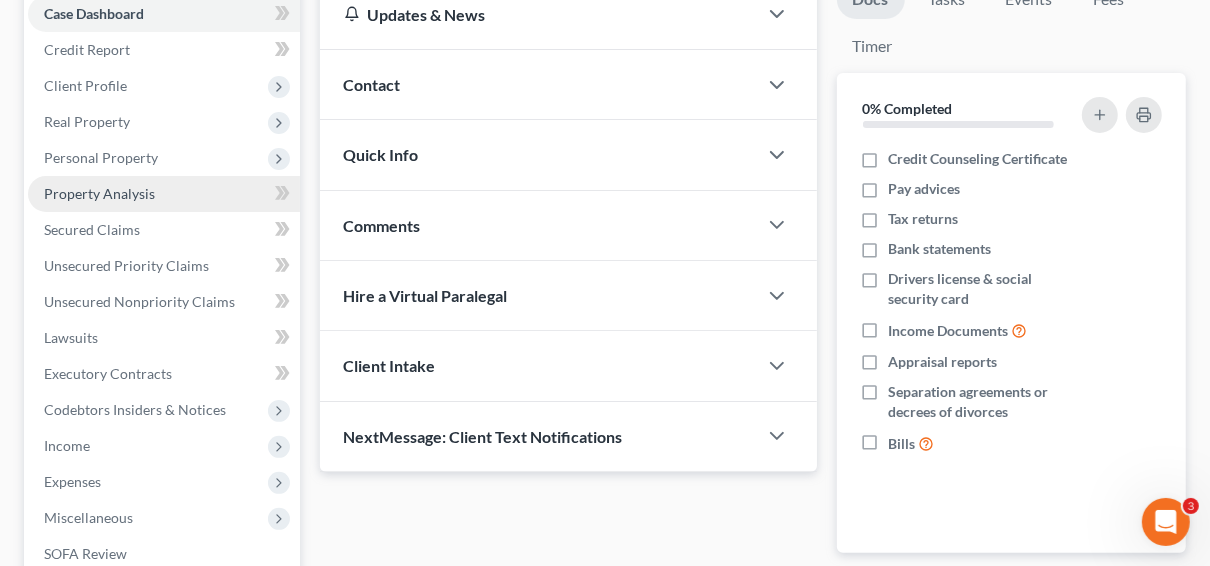 scroll, scrollTop: 240, scrollLeft: 0, axis: vertical 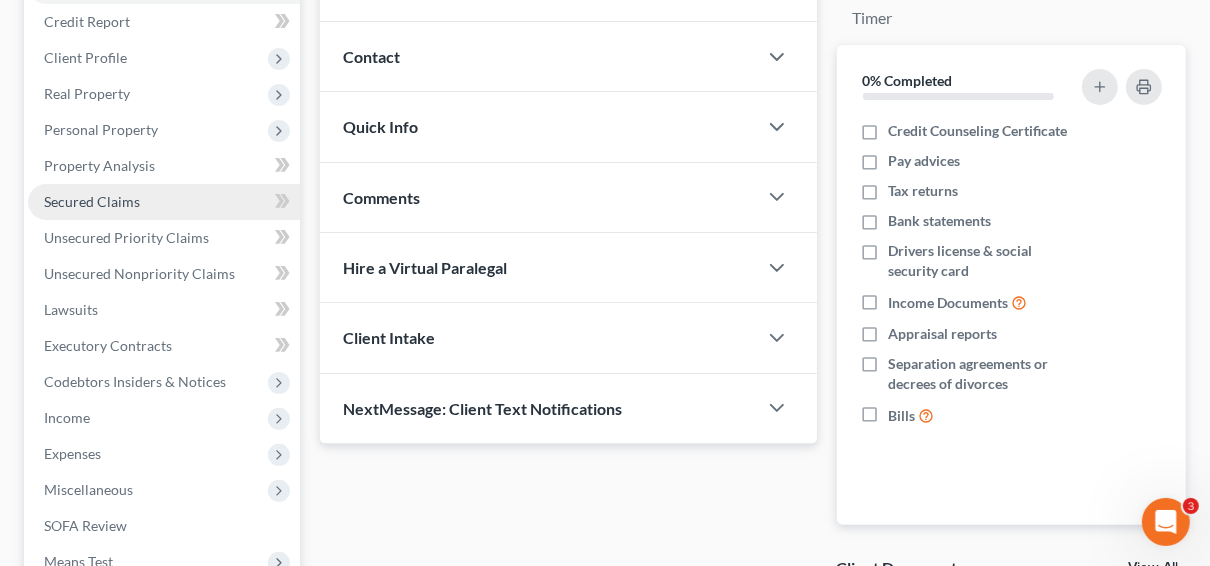 click on "Secured Claims" at bounding box center (164, 202) 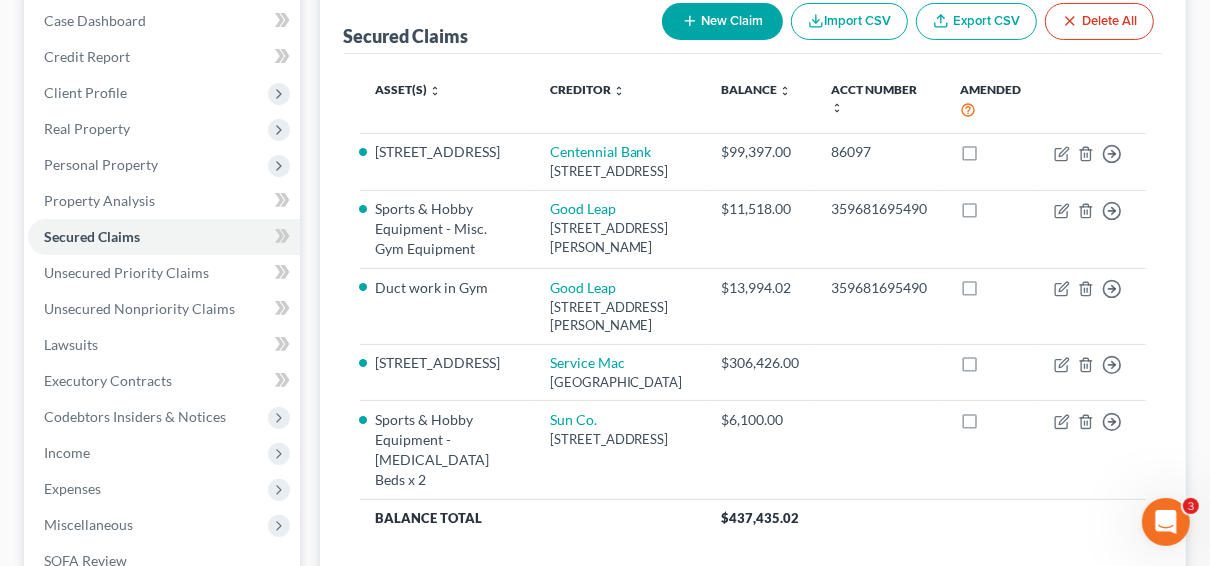 scroll, scrollTop: 240, scrollLeft: 0, axis: vertical 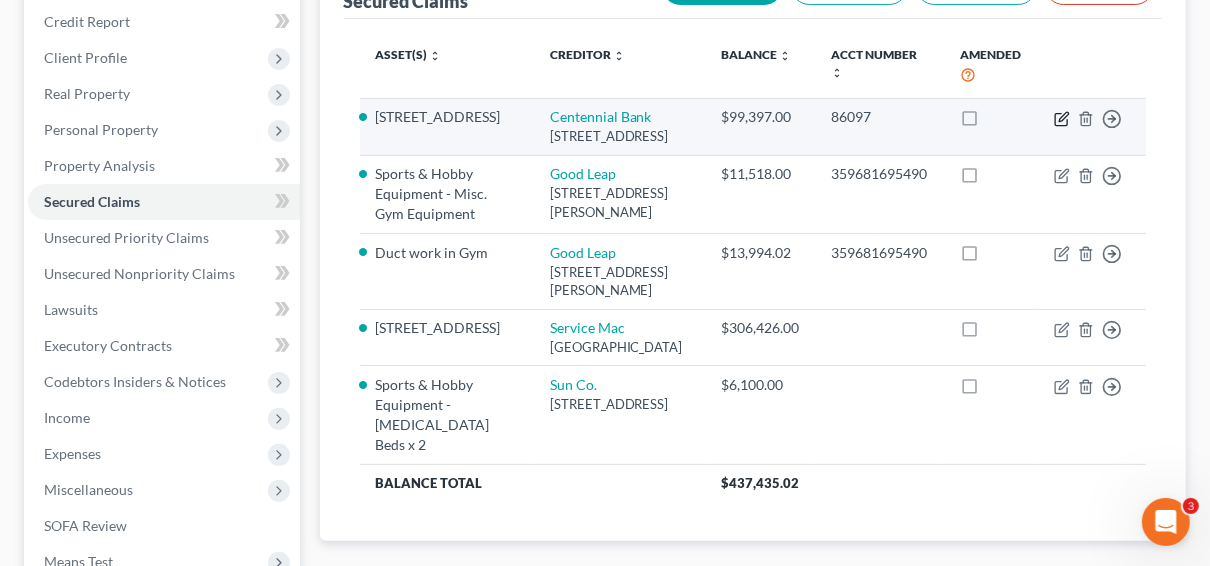 click 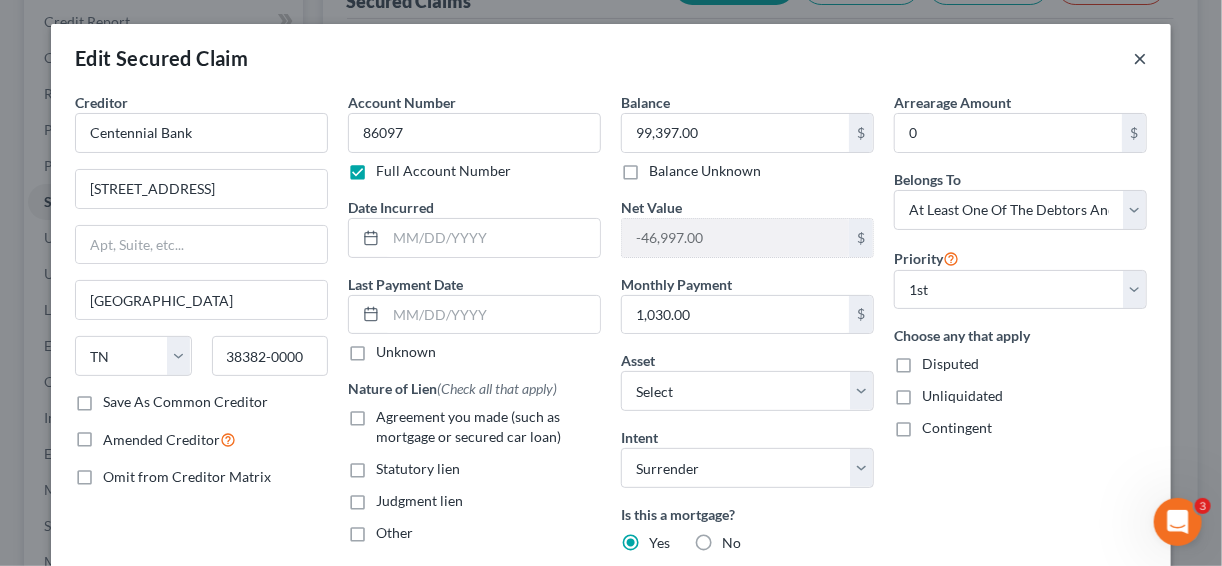 click on "×" at bounding box center [1140, 58] 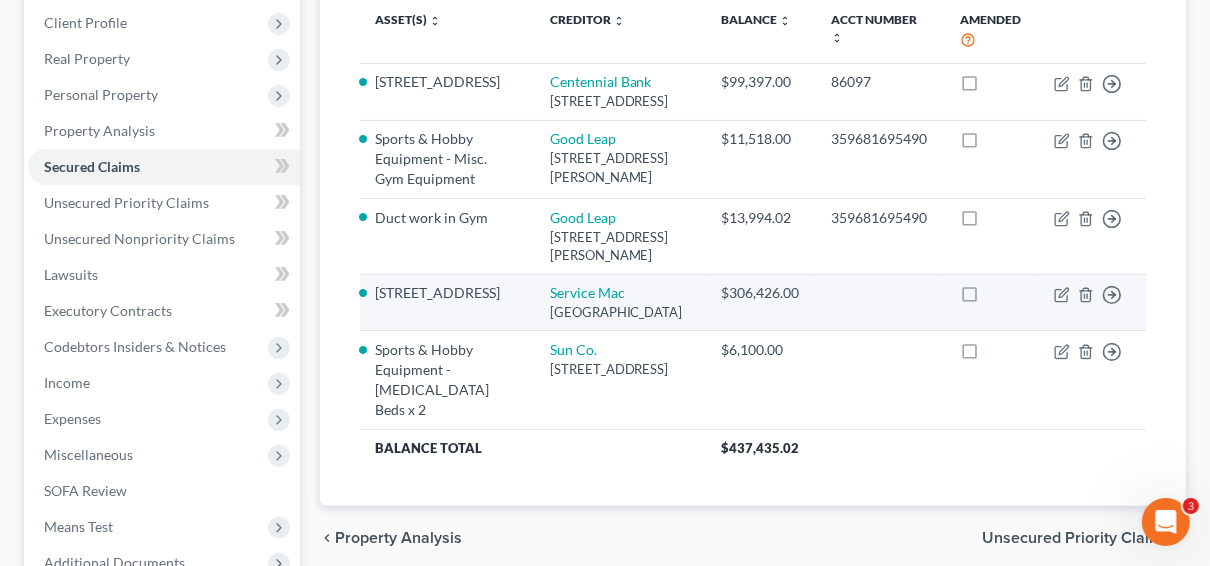 scroll, scrollTop: 240, scrollLeft: 0, axis: vertical 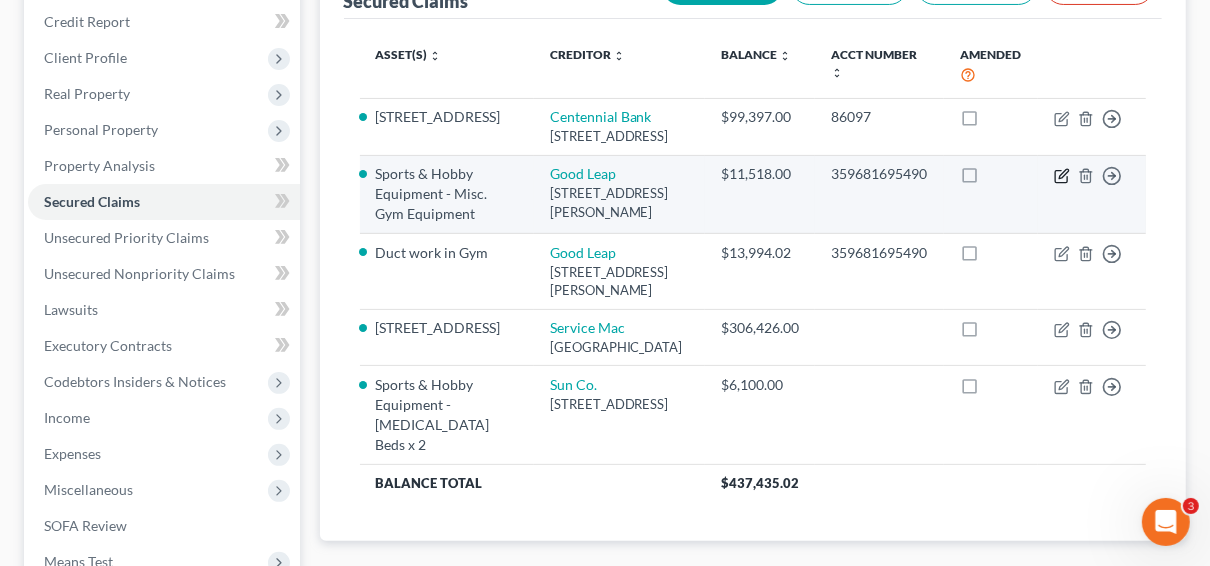 click 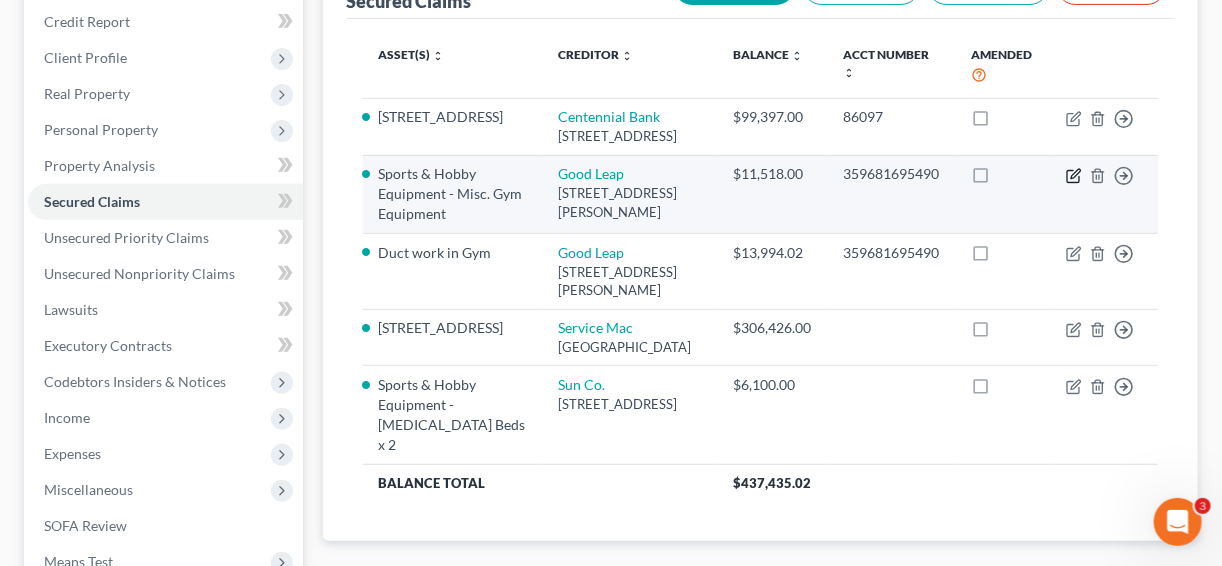 select on "45" 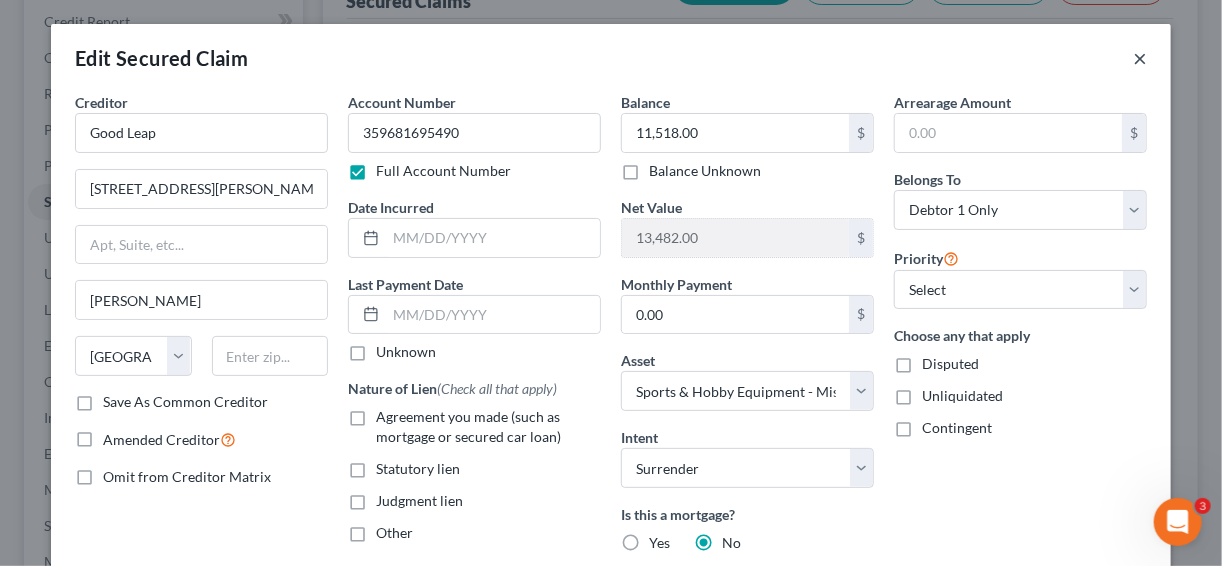 click on "×" at bounding box center (1140, 58) 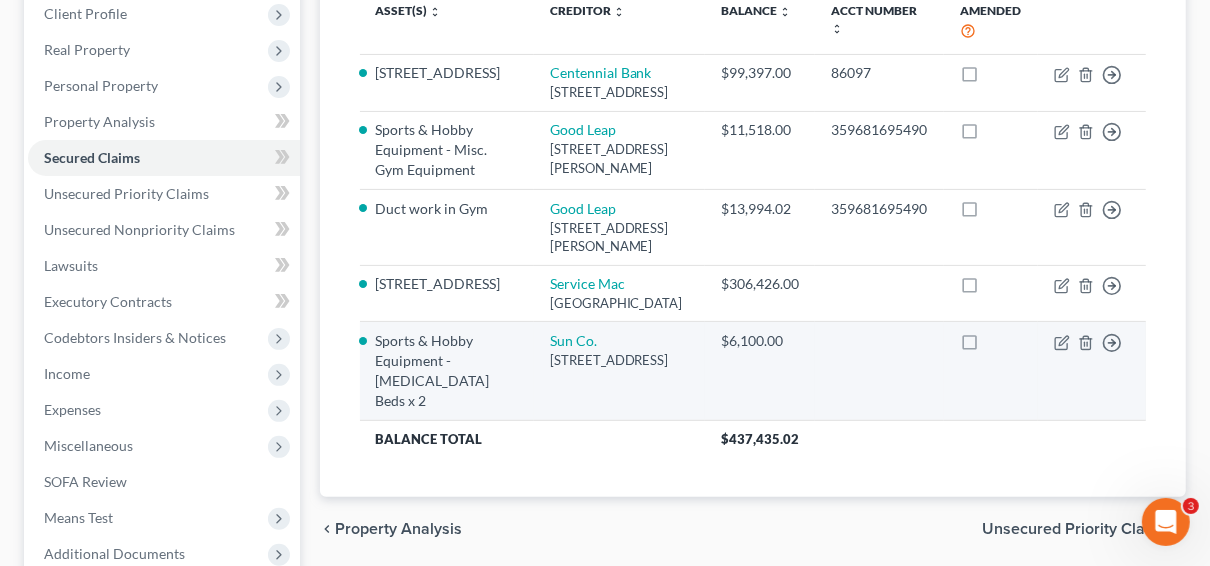 scroll, scrollTop: 320, scrollLeft: 0, axis: vertical 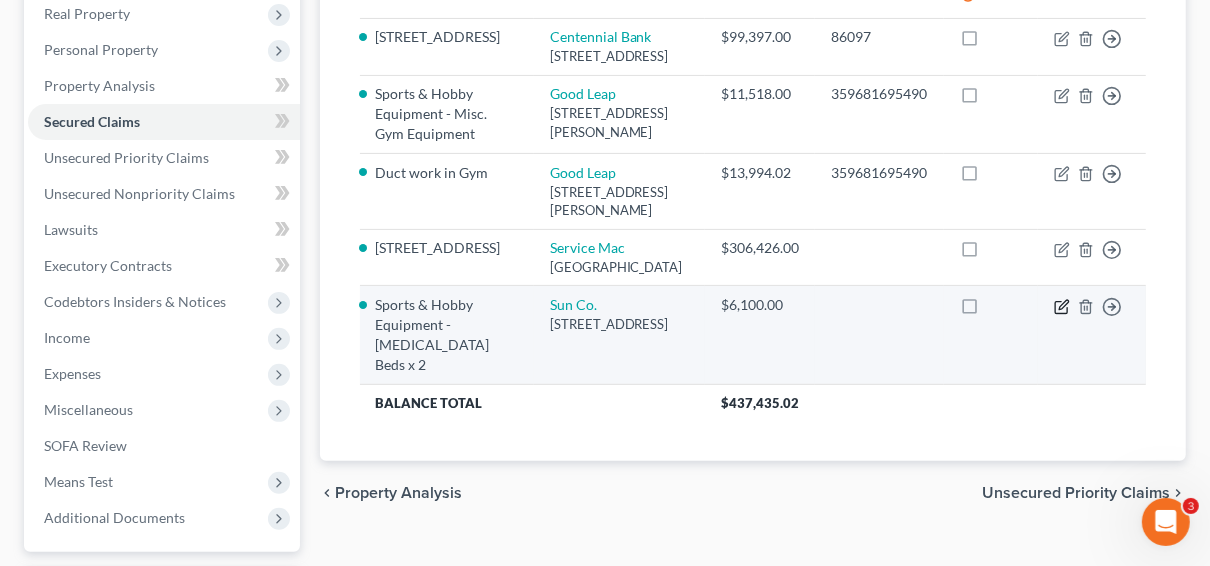 click 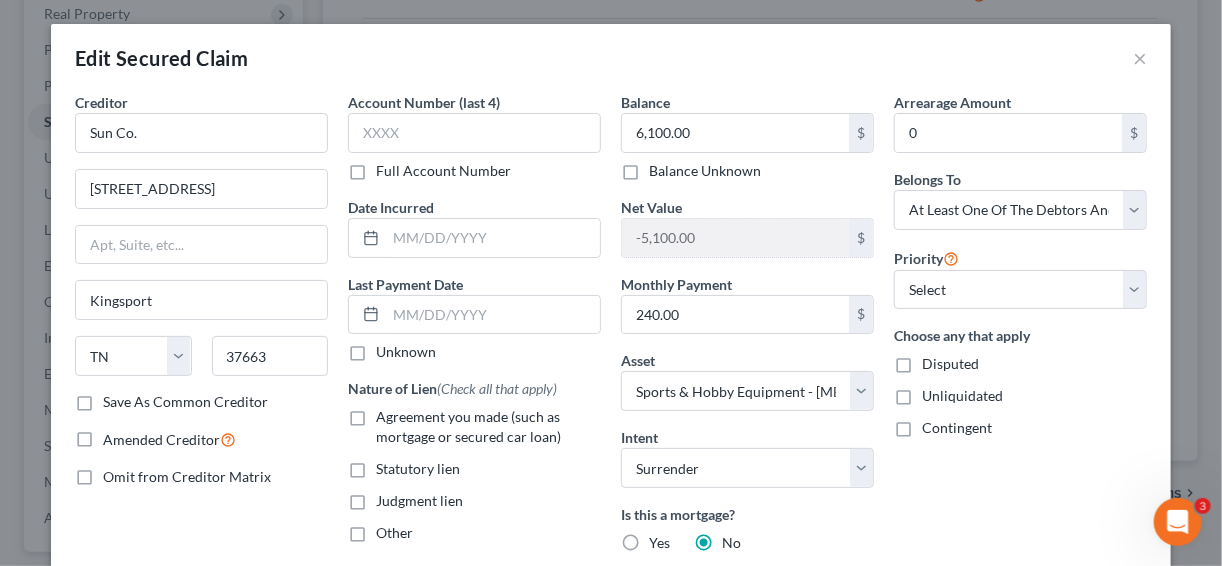 click on "Edit Secured Claim  ×" at bounding box center [611, 58] 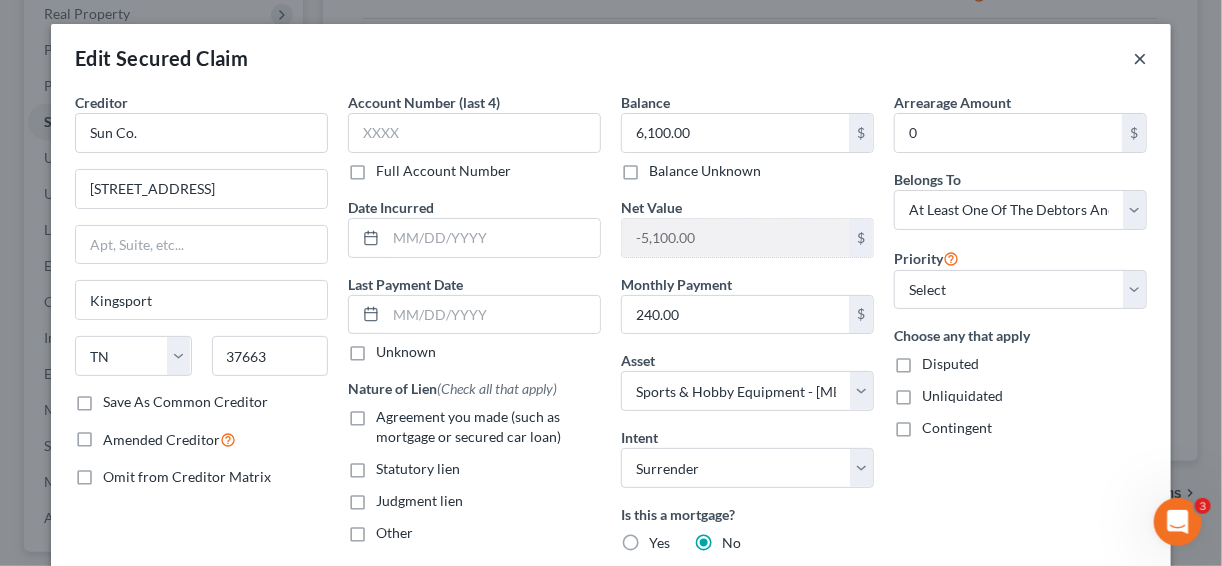 click on "×" at bounding box center [1140, 58] 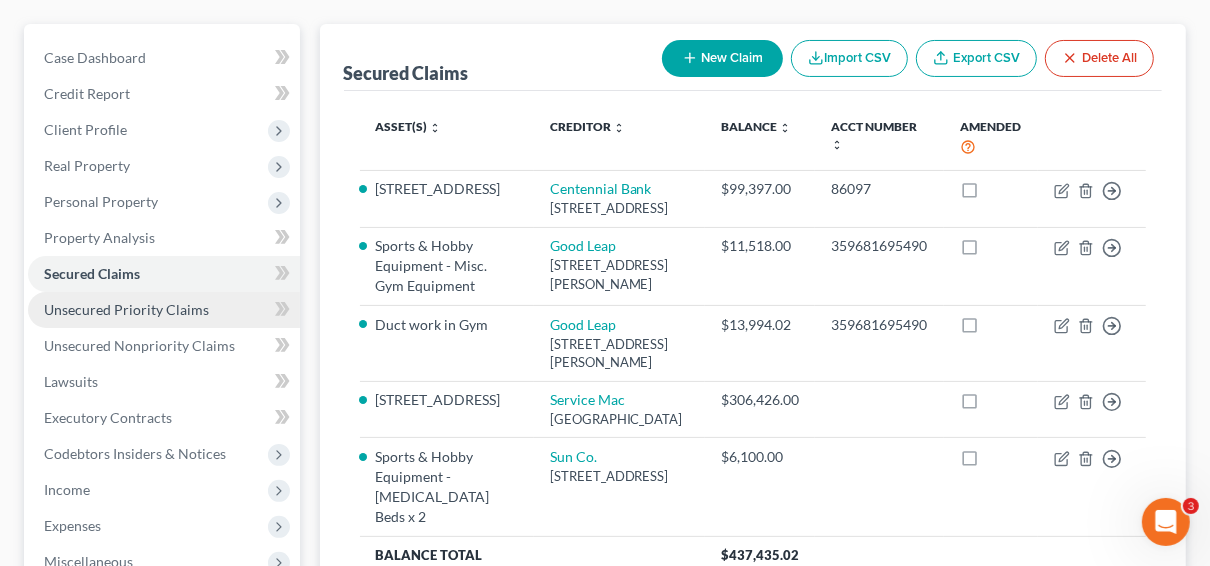 scroll, scrollTop: 160, scrollLeft: 0, axis: vertical 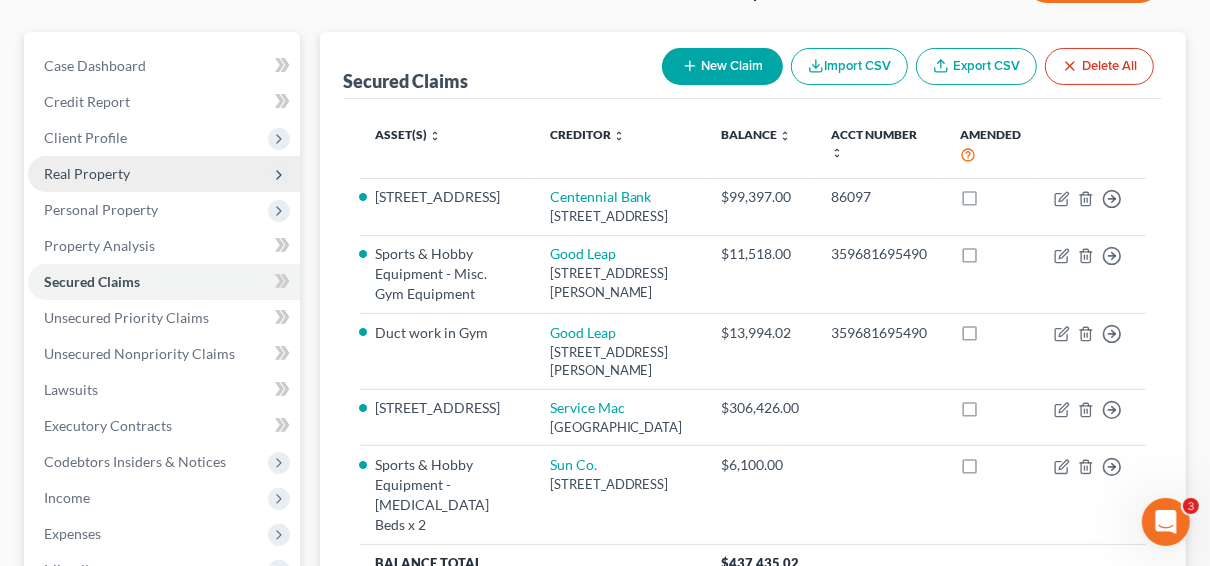 click on "Real Property" at bounding box center (87, 173) 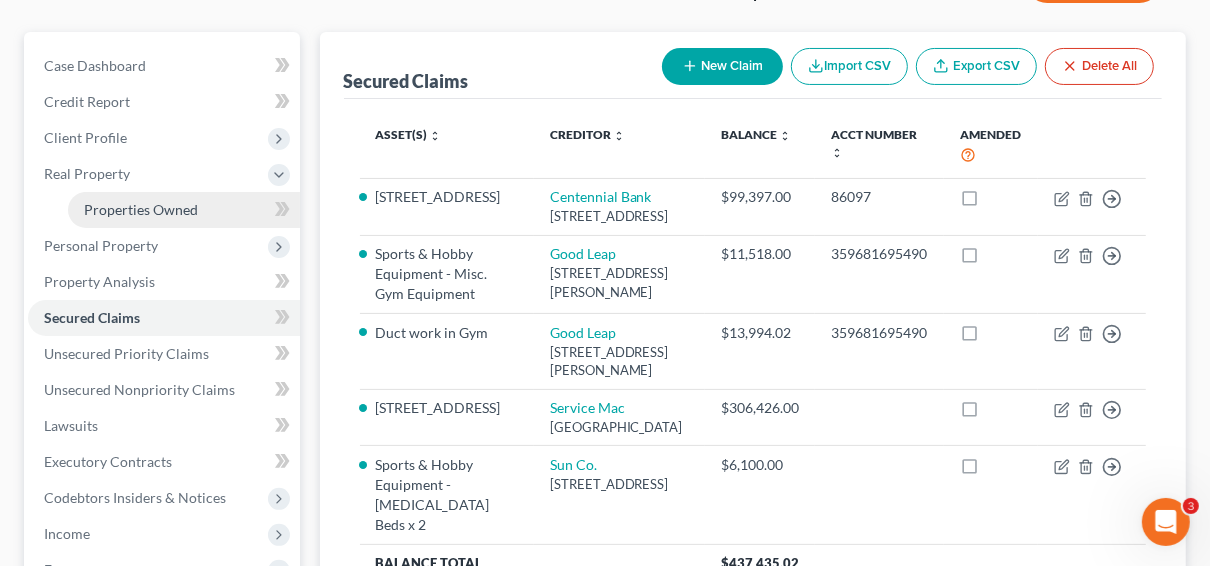 click on "Properties Owned" at bounding box center (141, 209) 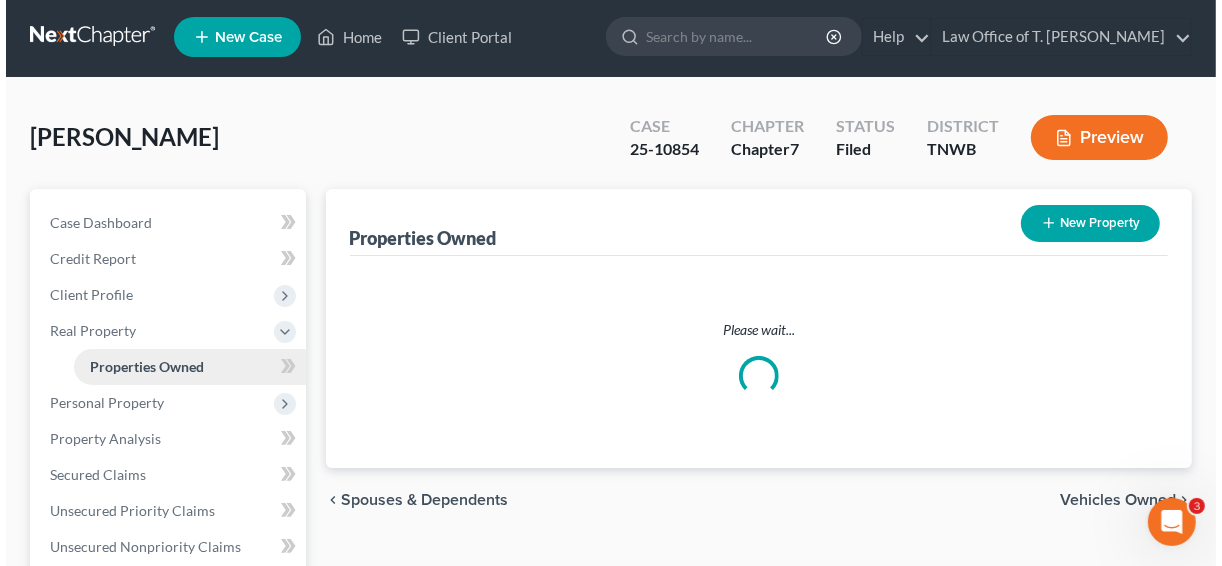scroll, scrollTop: 0, scrollLeft: 0, axis: both 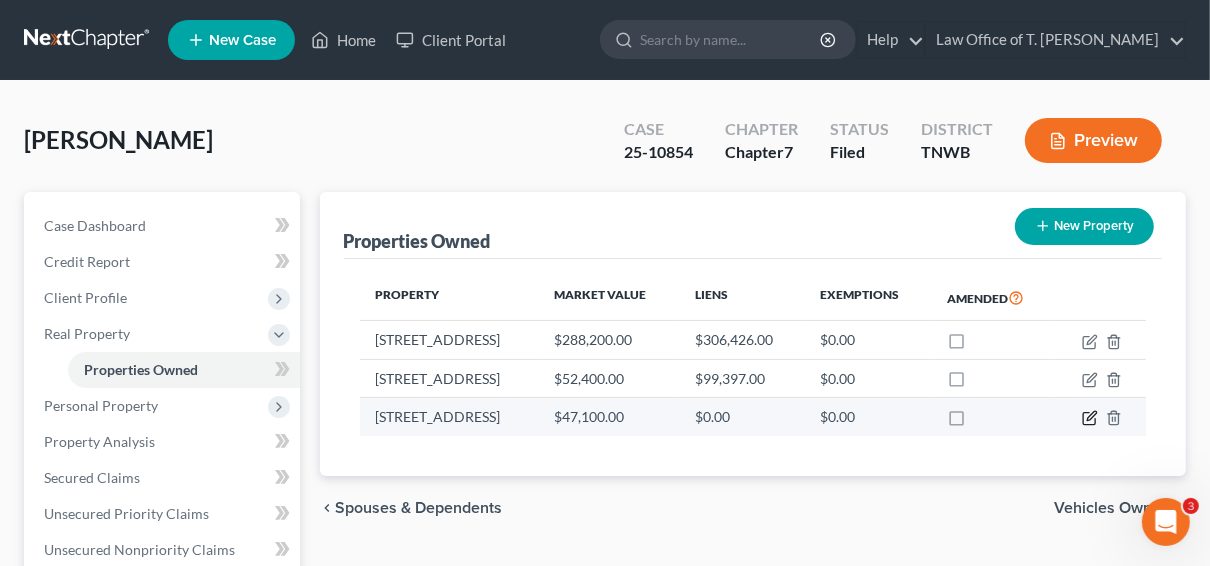 click 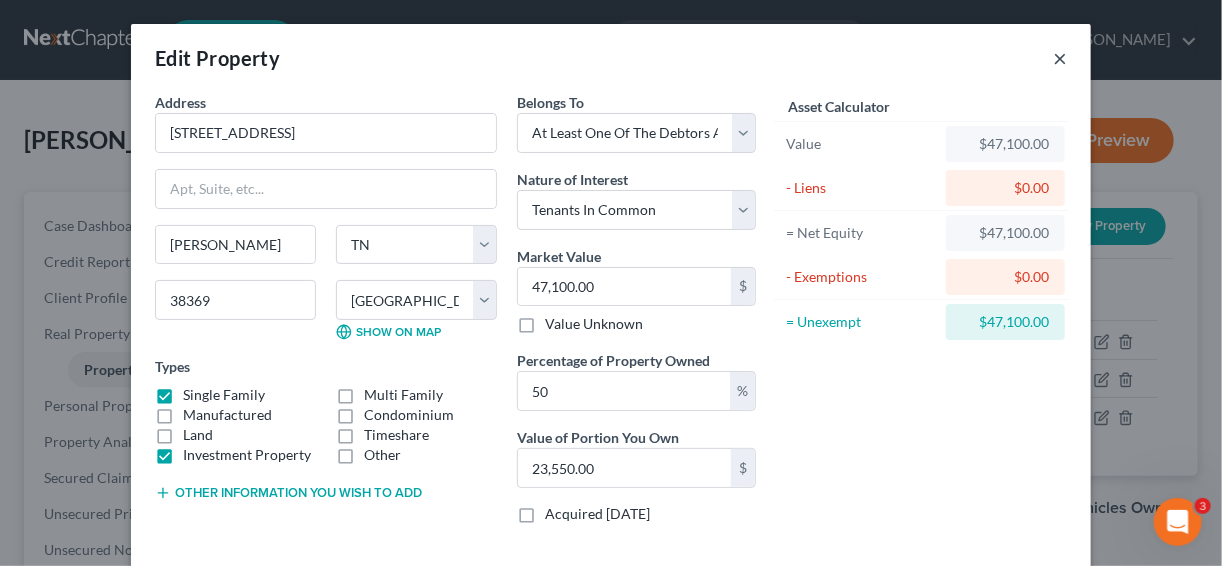 click on "×" at bounding box center (1060, 58) 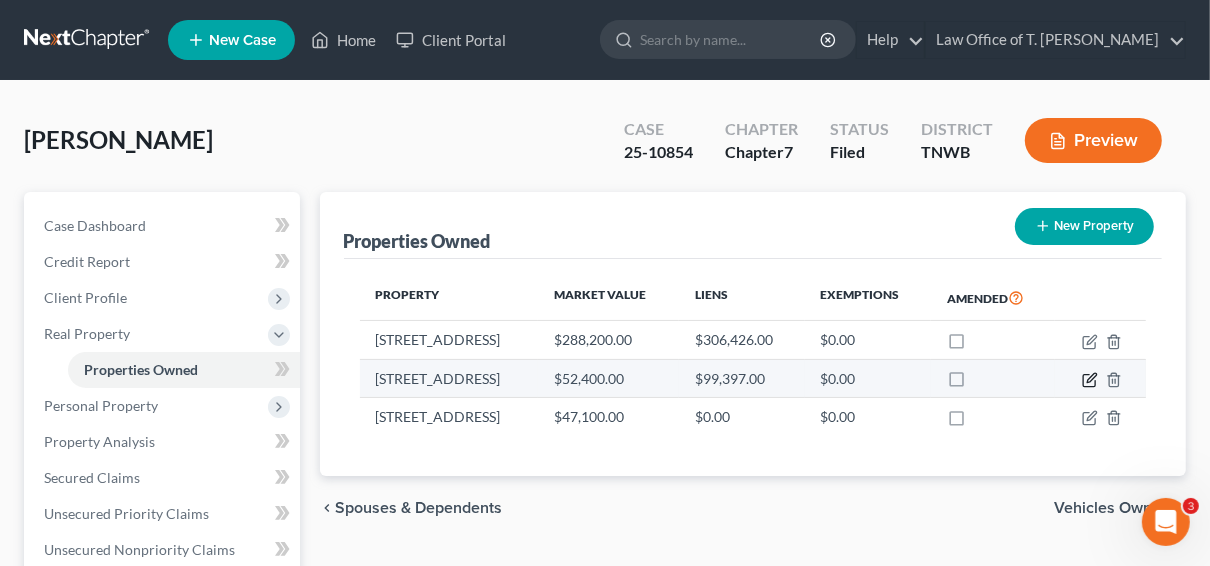 click 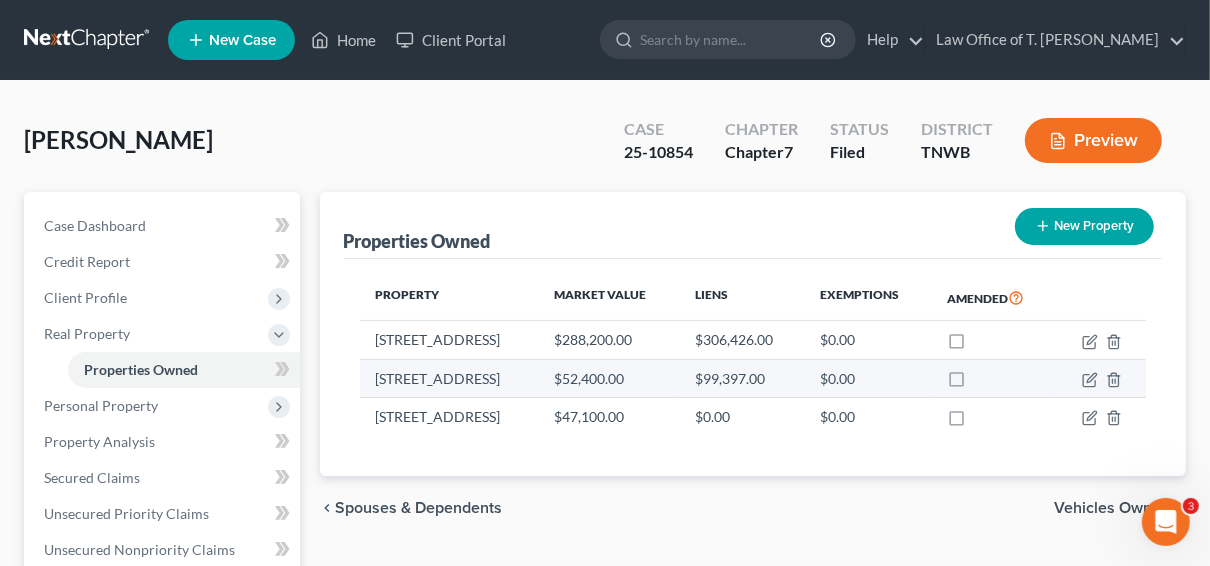 select on "44" 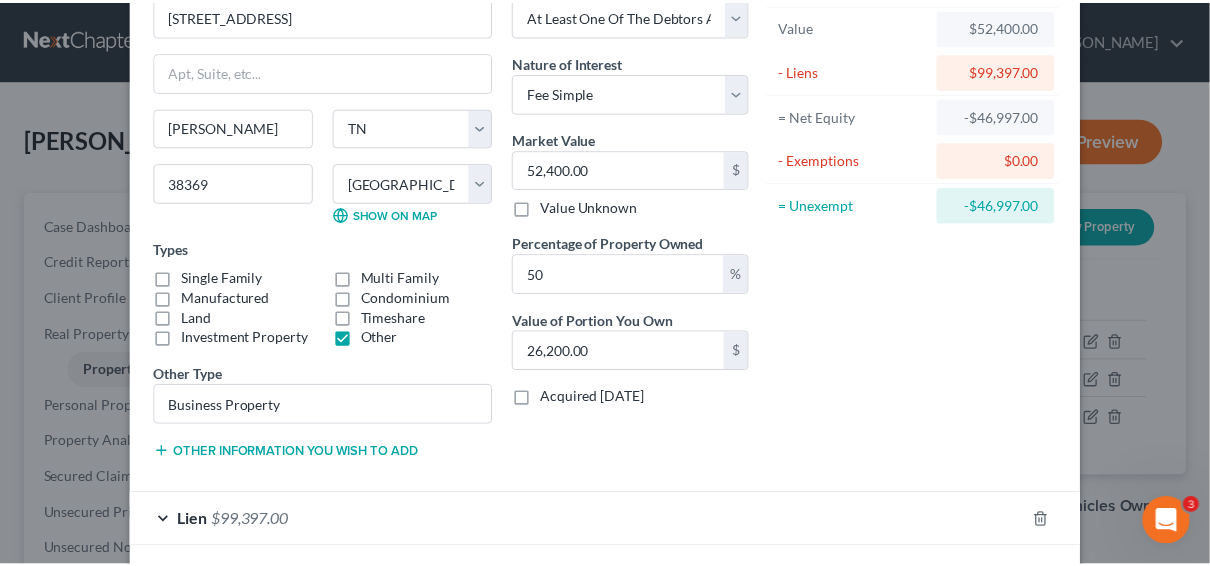 scroll, scrollTop: 0, scrollLeft: 0, axis: both 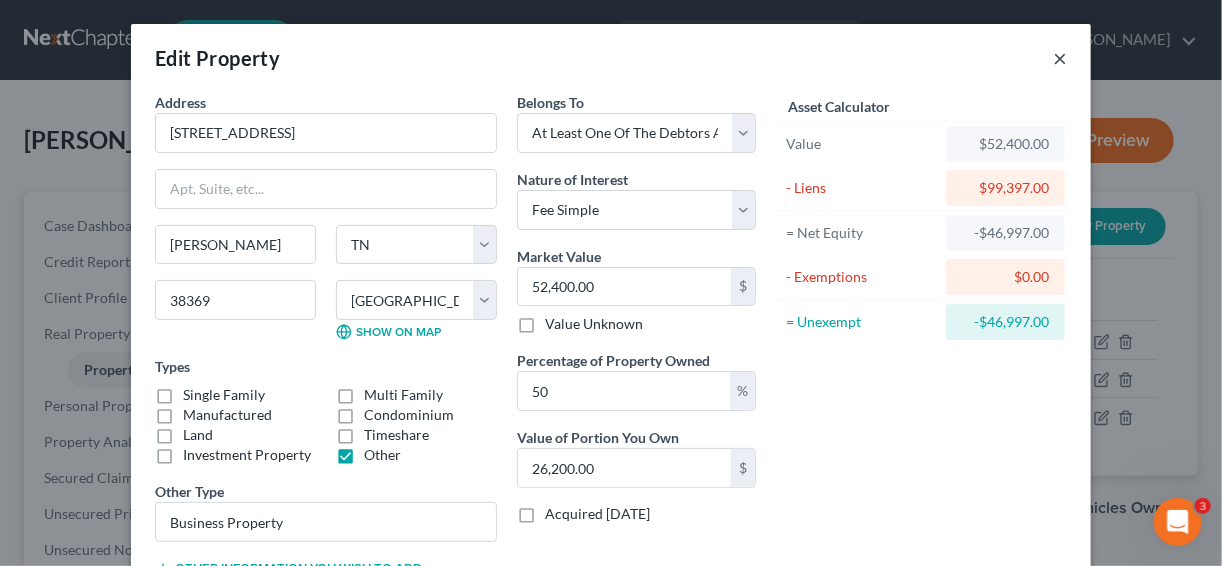 click on "×" at bounding box center (1060, 58) 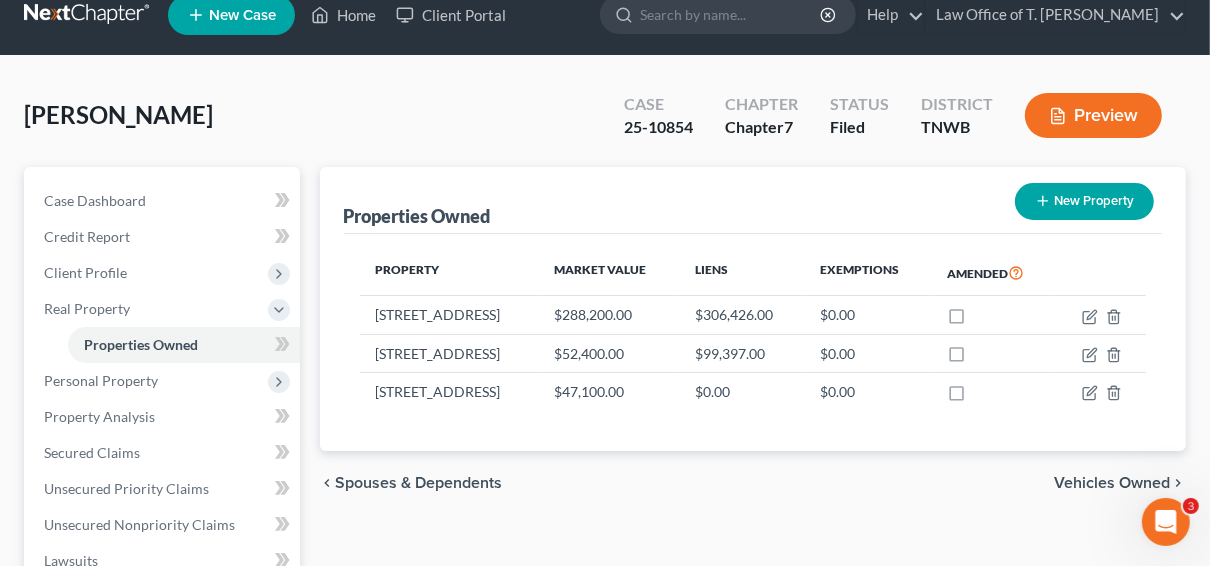 scroll, scrollTop: 0, scrollLeft: 0, axis: both 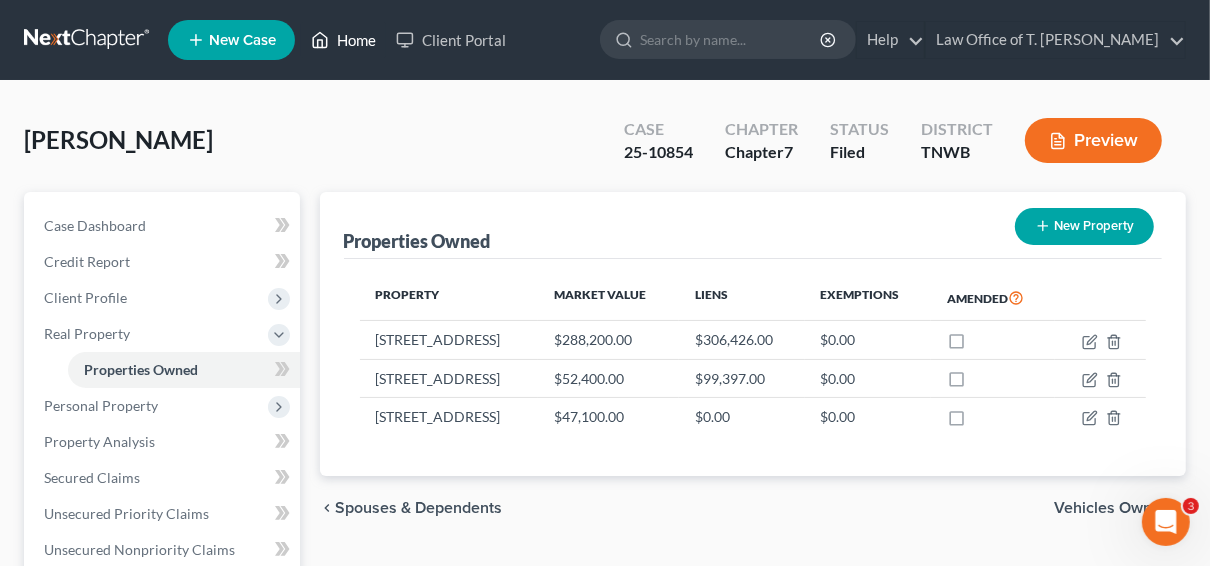 click on "Home" at bounding box center [343, 40] 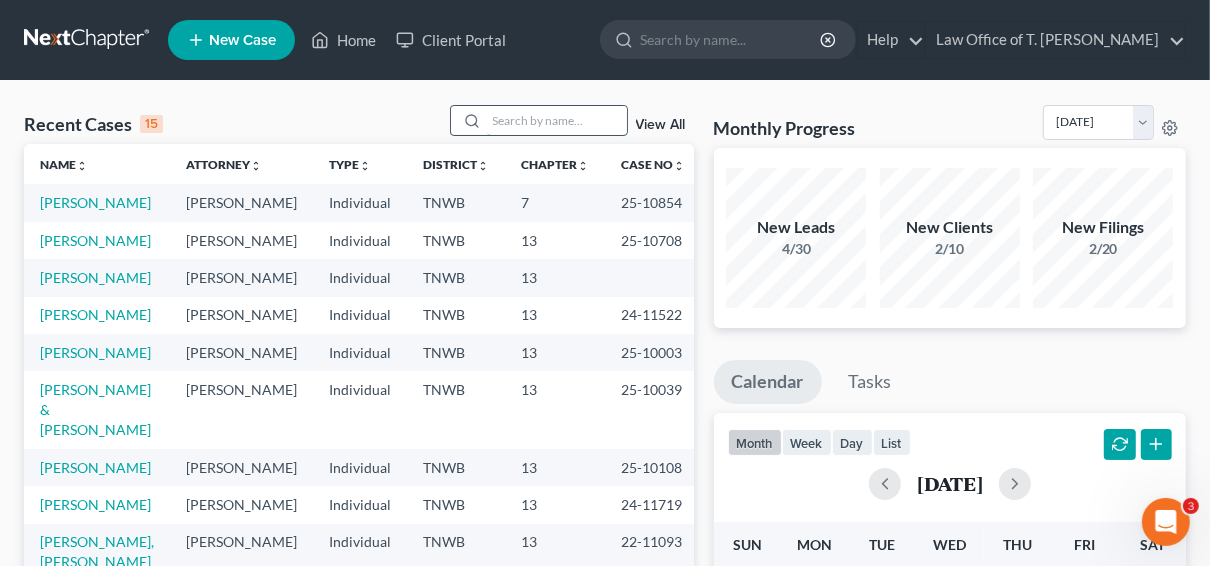 click at bounding box center [557, 120] 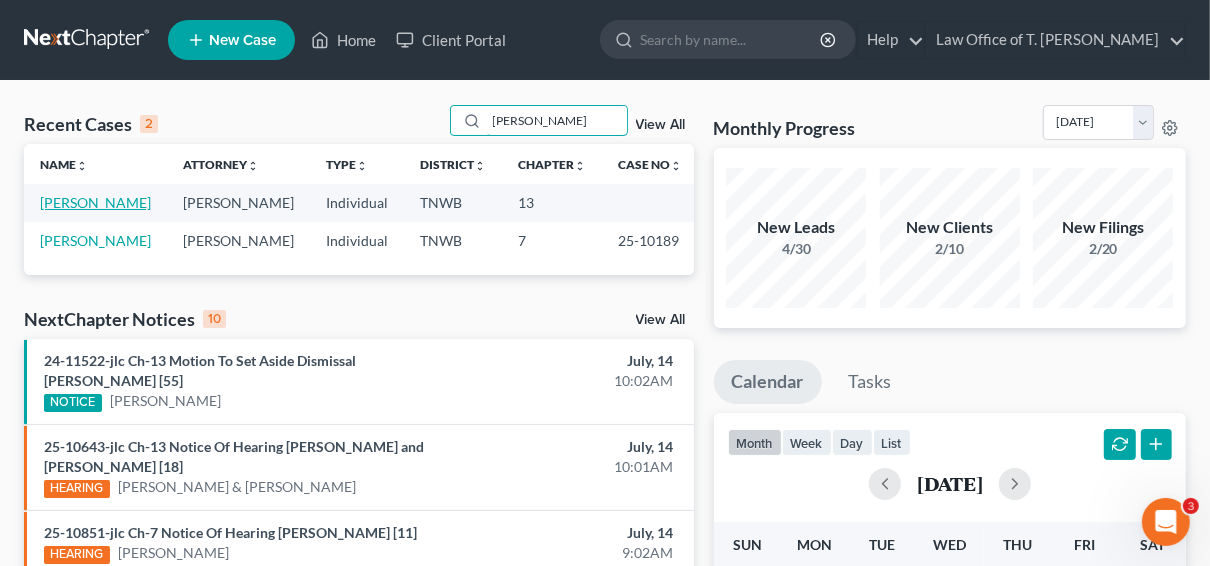 type on "[PERSON_NAME]" 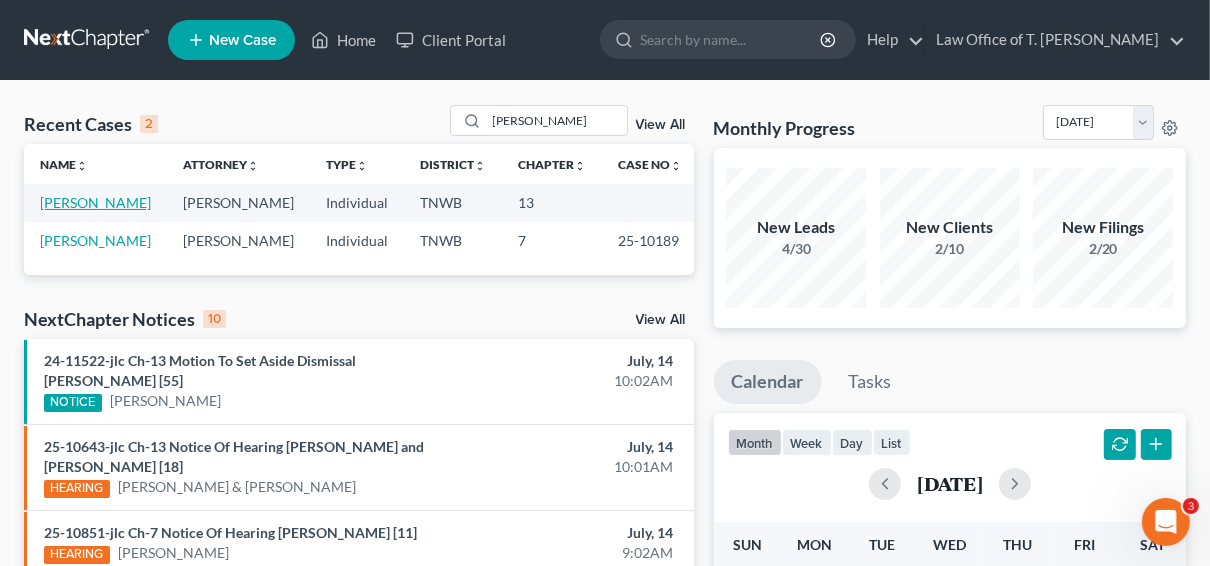 click on "[PERSON_NAME]" at bounding box center (95, 202) 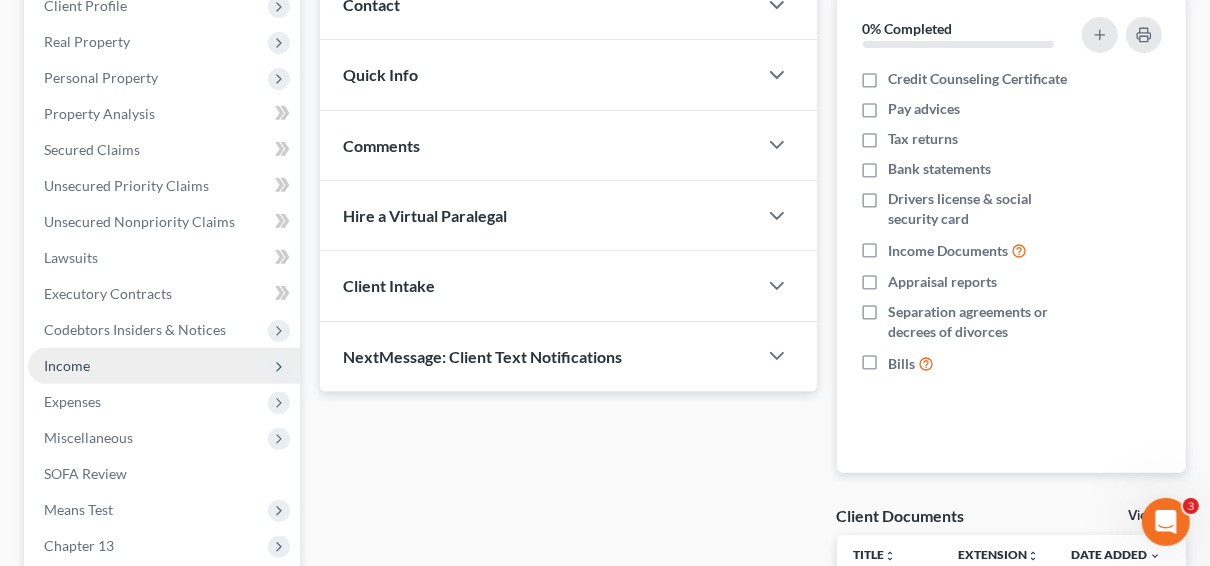 scroll, scrollTop: 320, scrollLeft: 0, axis: vertical 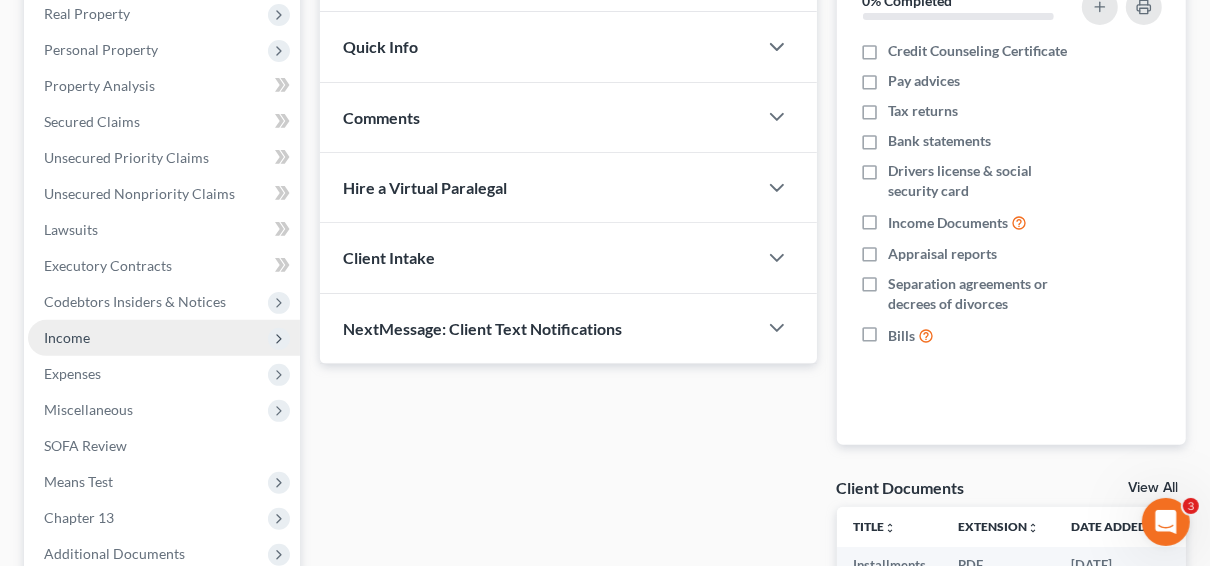 click on "Income" at bounding box center [164, 338] 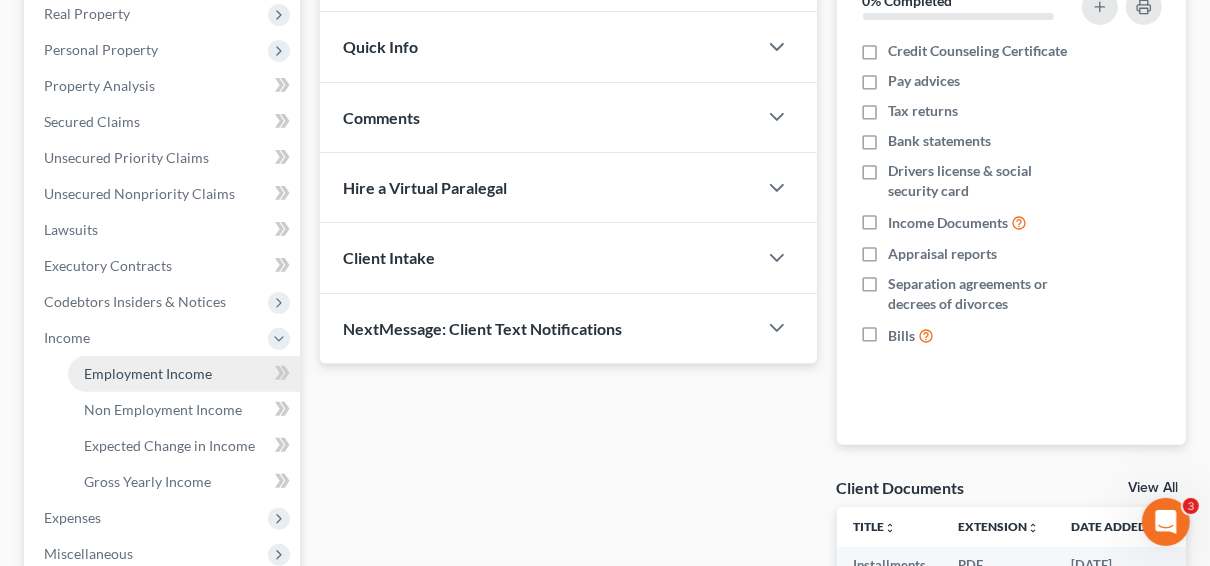 click on "Employment Income" at bounding box center [148, 373] 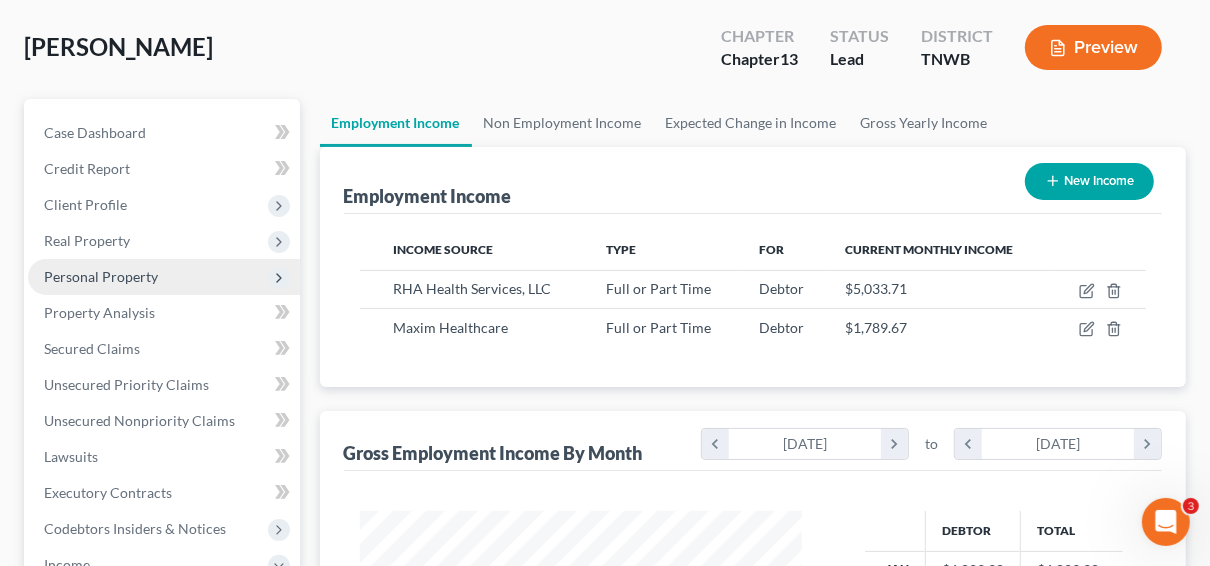 scroll, scrollTop: 0, scrollLeft: 0, axis: both 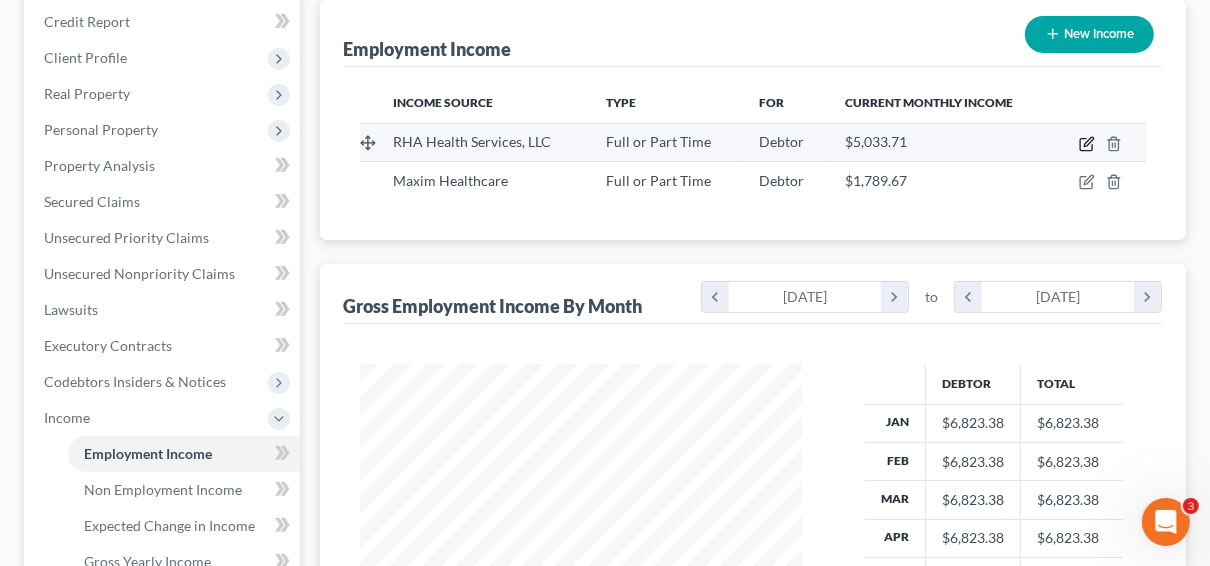 click 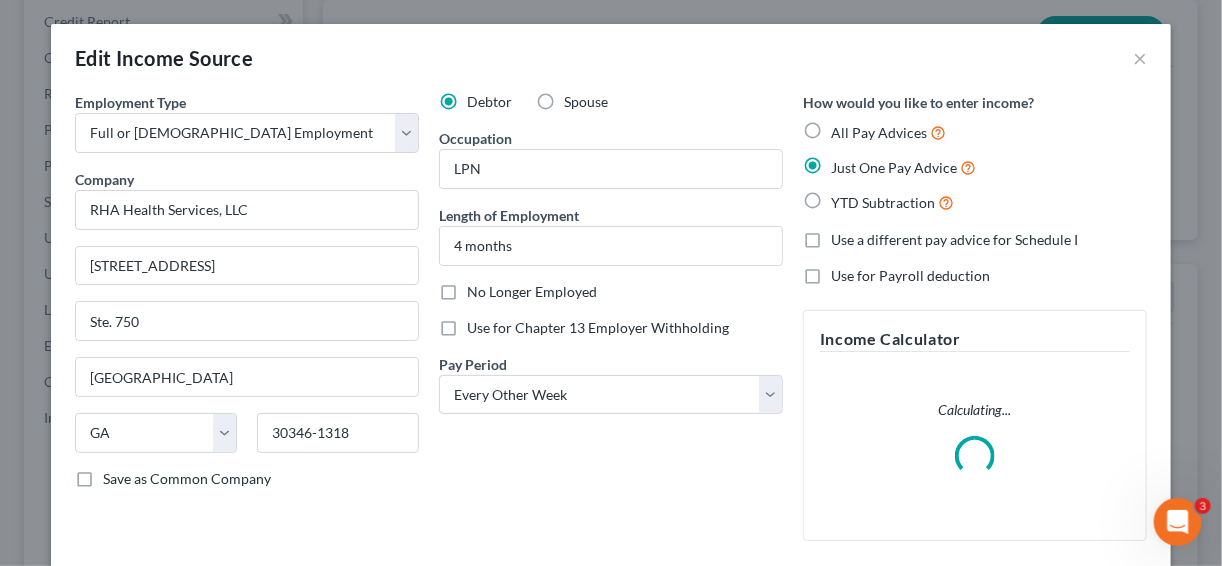 scroll, scrollTop: 999644, scrollLeft: 999512, axis: both 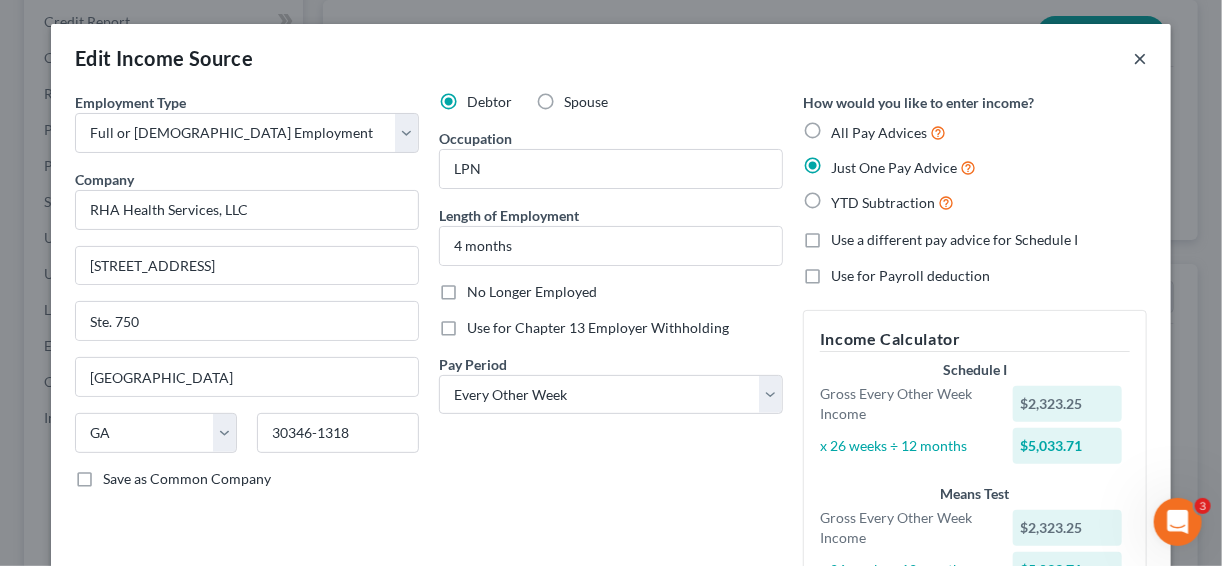 click on "×" at bounding box center [1140, 58] 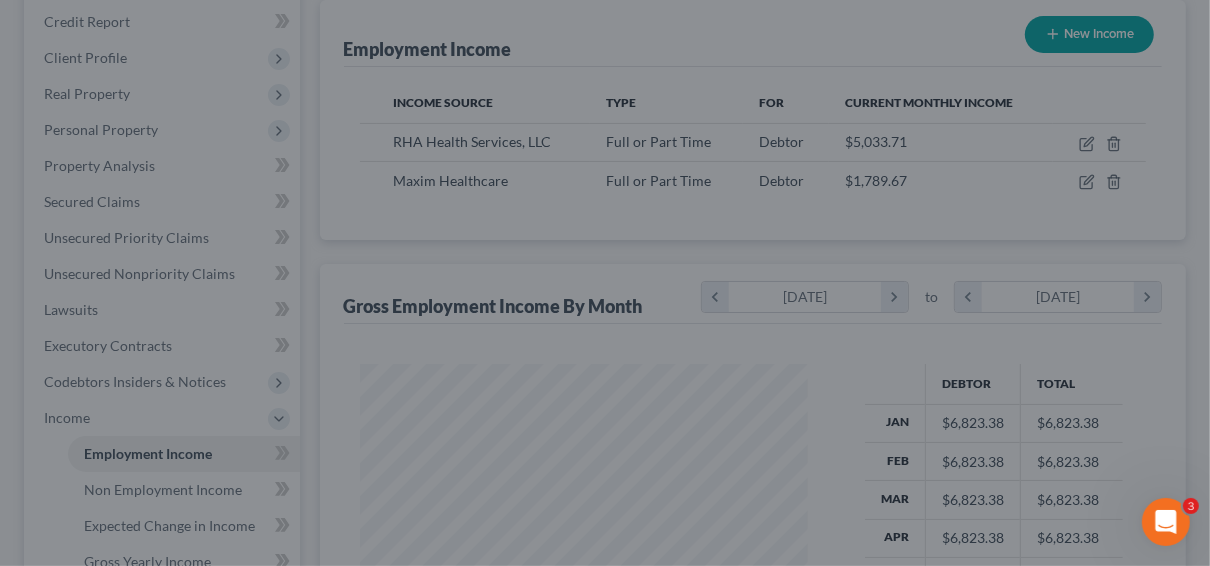 scroll, scrollTop: 355, scrollLeft: 482, axis: both 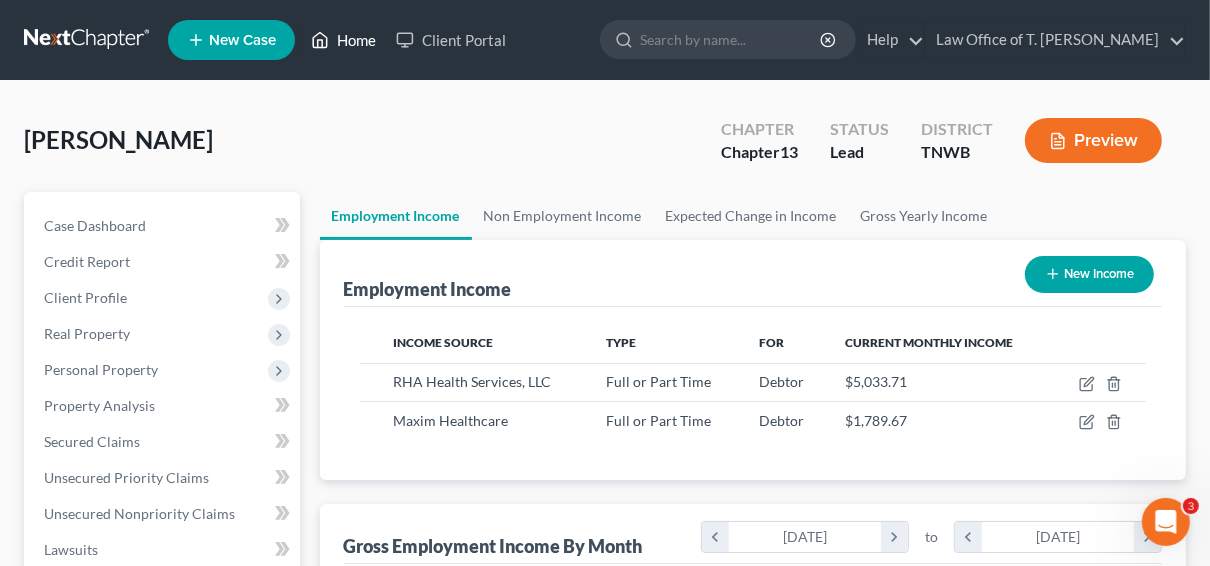 click on "Home" at bounding box center [343, 40] 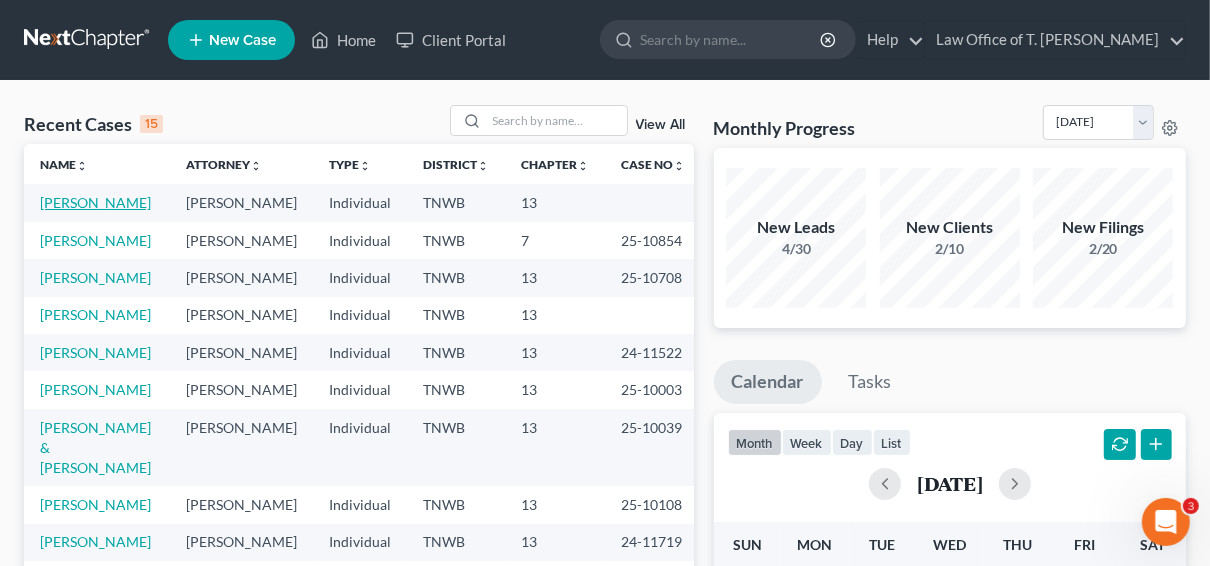 click on "[PERSON_NAME]" at bounding box center (95, 202) 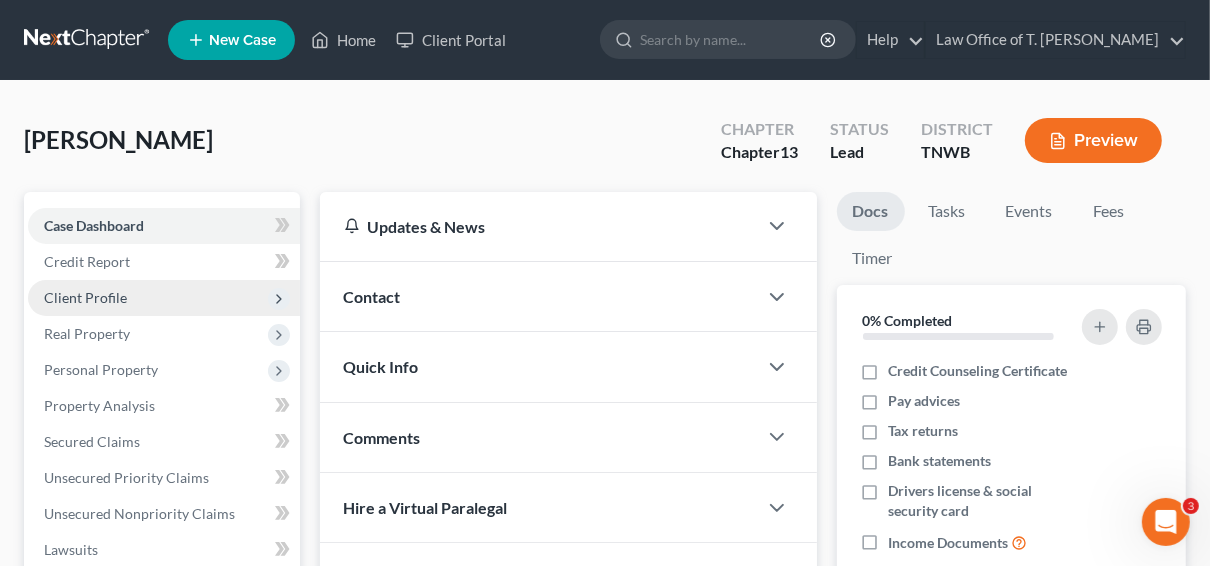 click on "Client Profile" at bounding box center (85, 297) 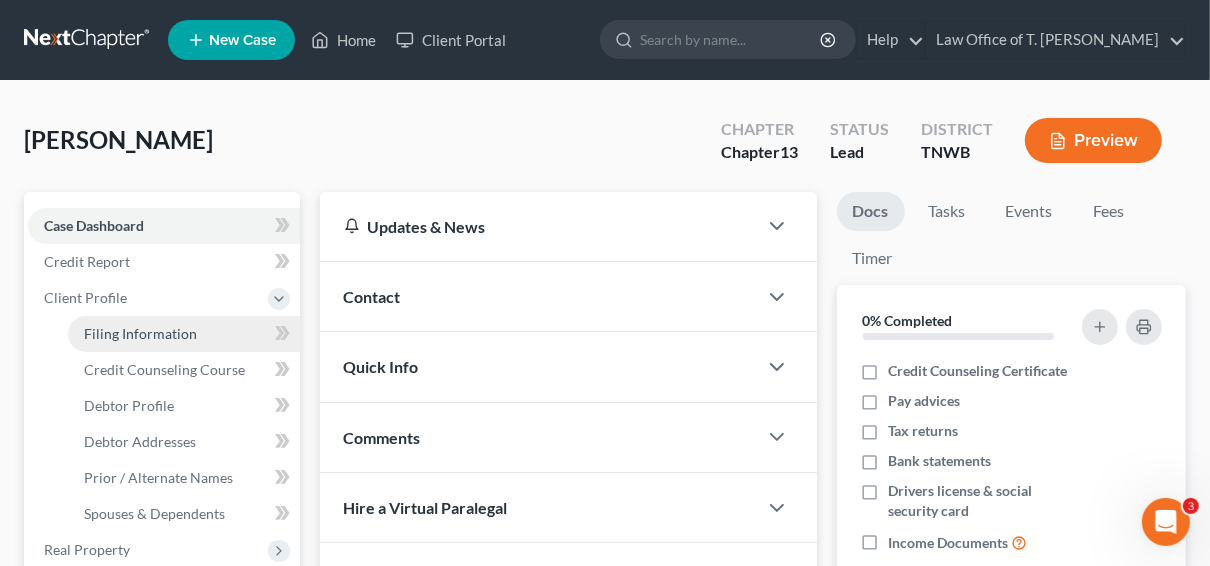 click on "Filing Information" at bounding box center (140, 333) 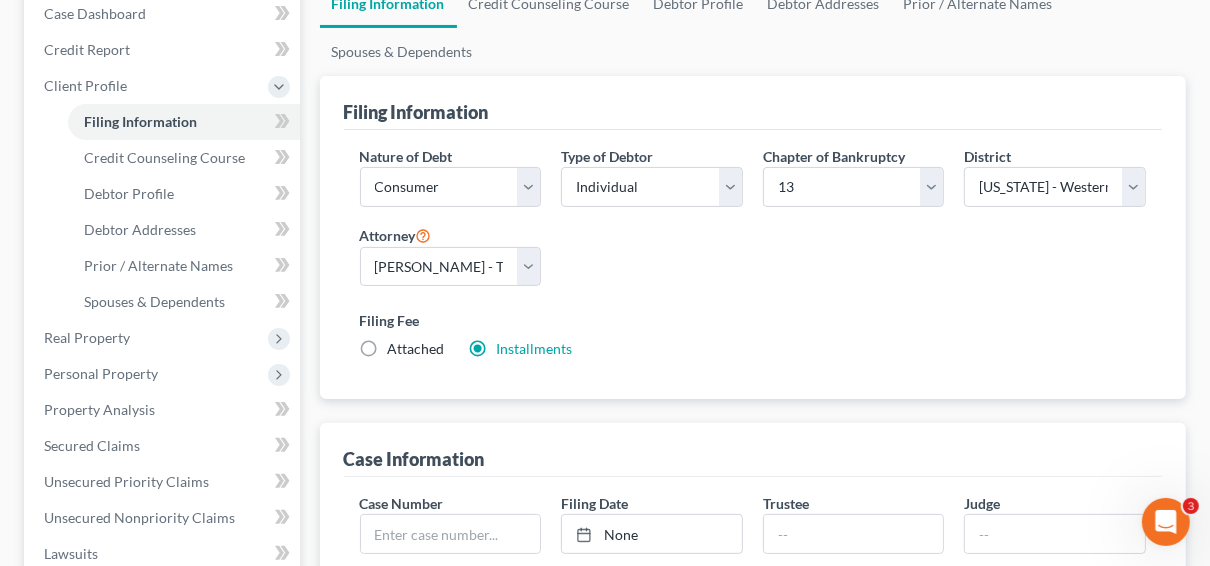 scroll, scrollTop: 240, scrollLeft: 0, axis: vertical 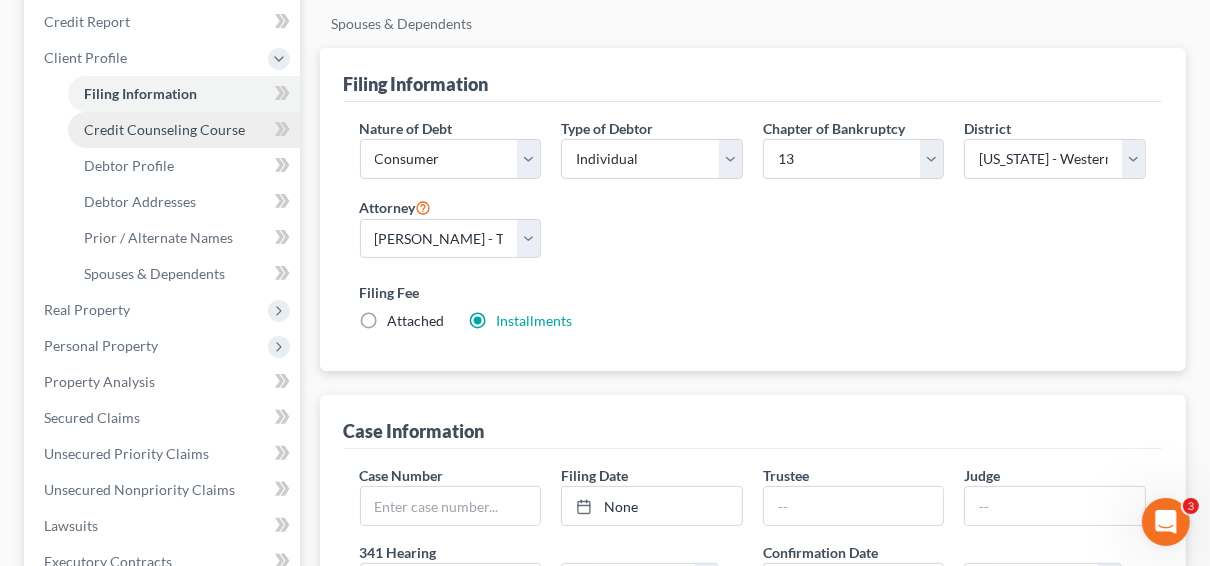 click on "Credit Counseling Course" at bounding box center (164, 129) 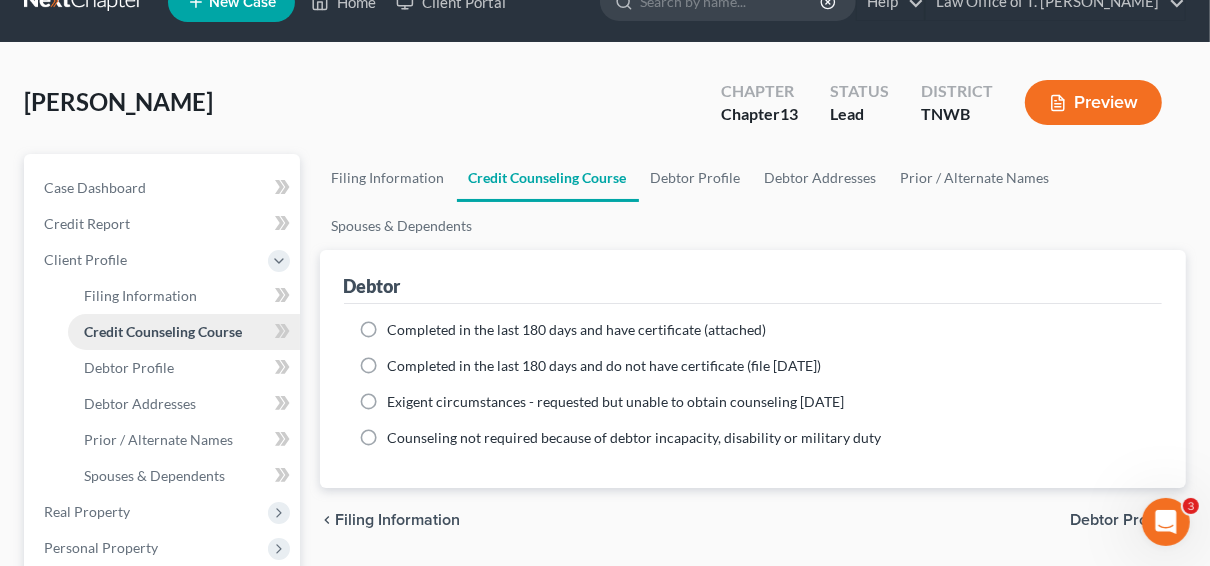 scroll, scrollTop: 0, scrollLeft: 0, axis: both 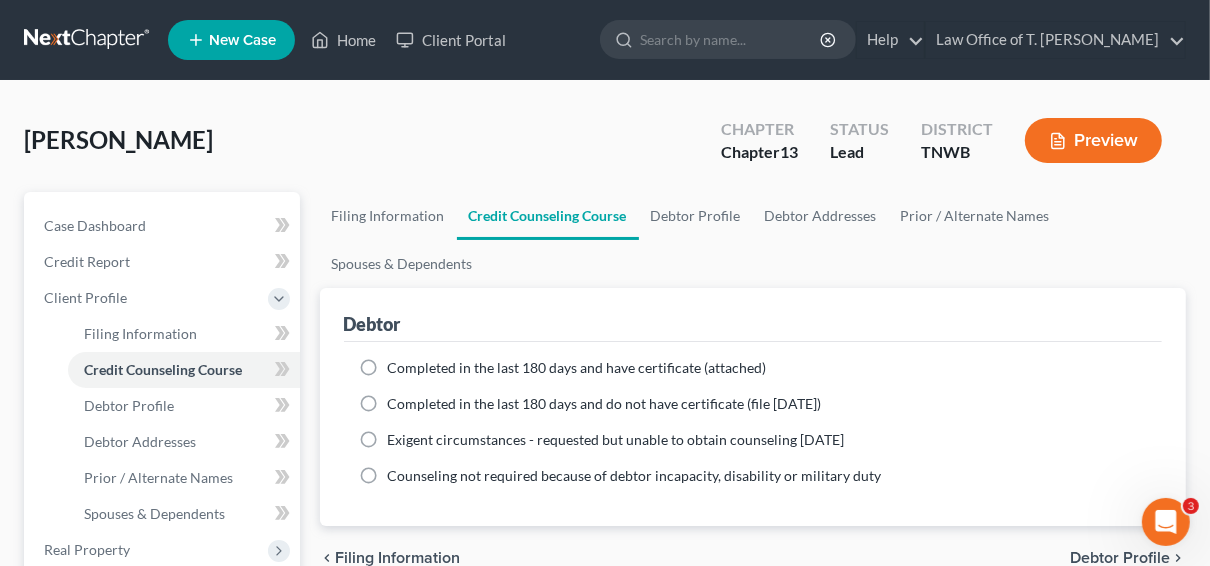 click on "Completed in the last 180 days and do not have certificate (file [DATE])" at bounding box center [605, 404] 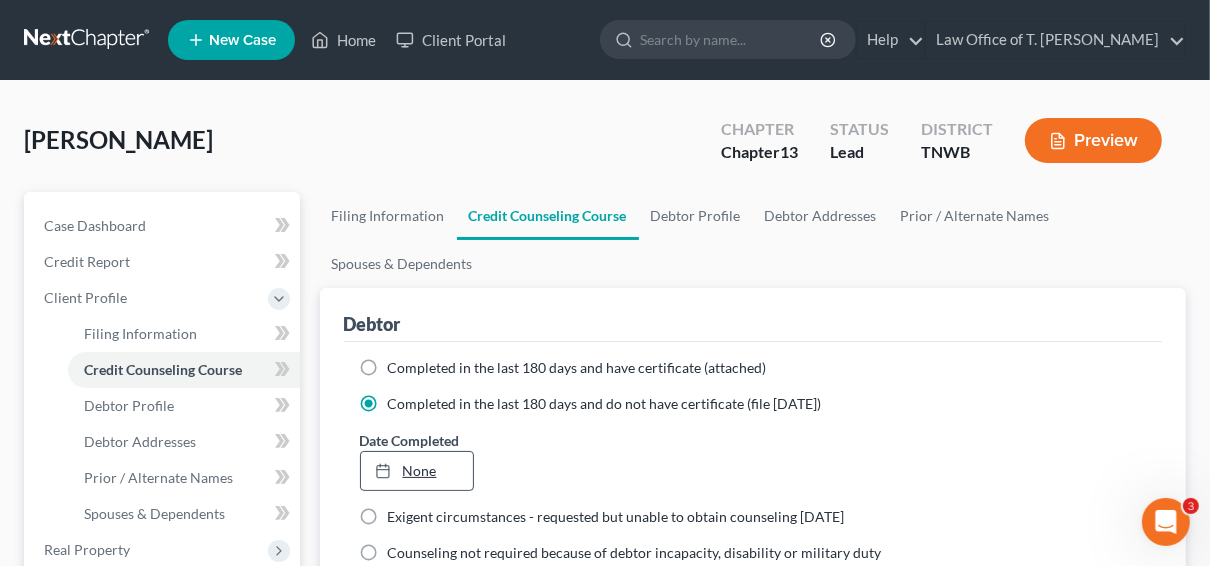 click on "None" at bounding box center [417, 471] 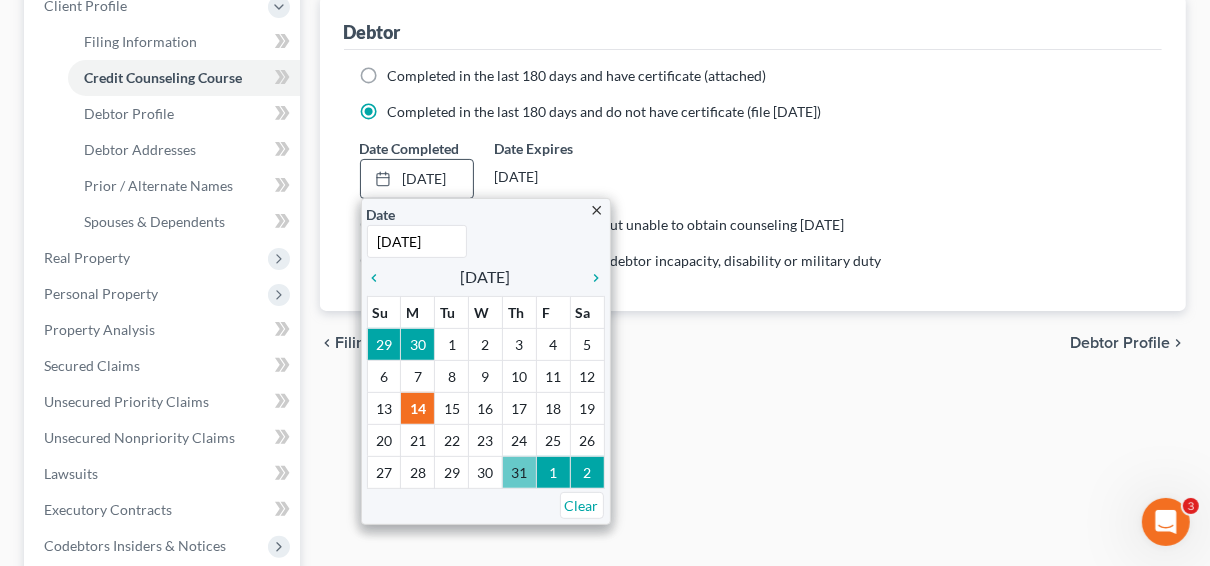 scroll, scrollTop: 320, scrollLeft: 0, axis: vertical 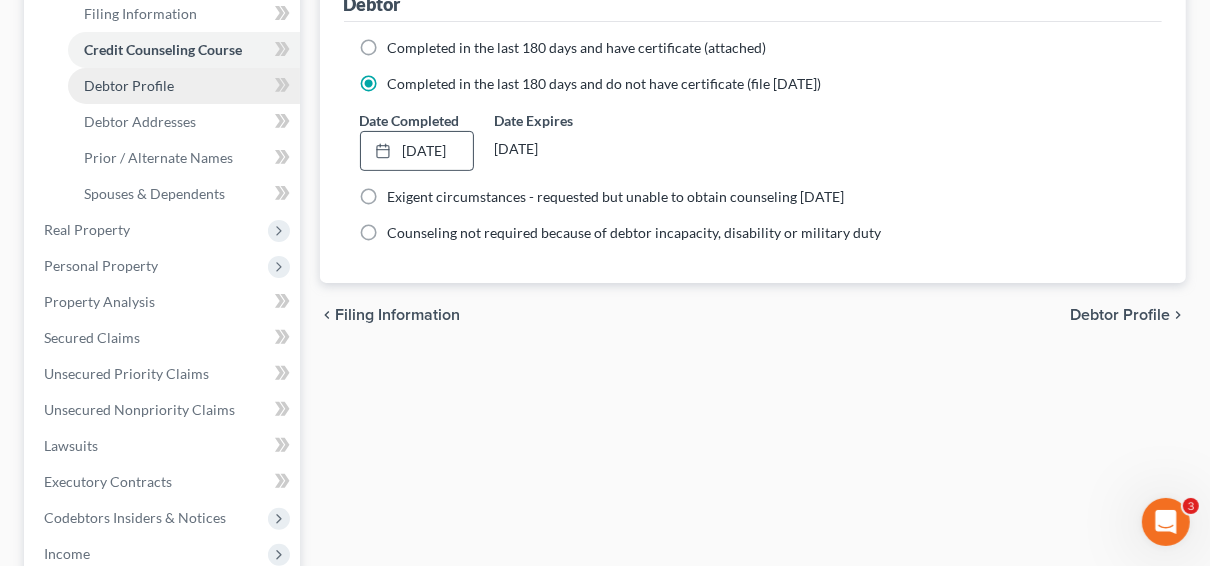click on "Debtor Profile" at bounding box center (129, 85) 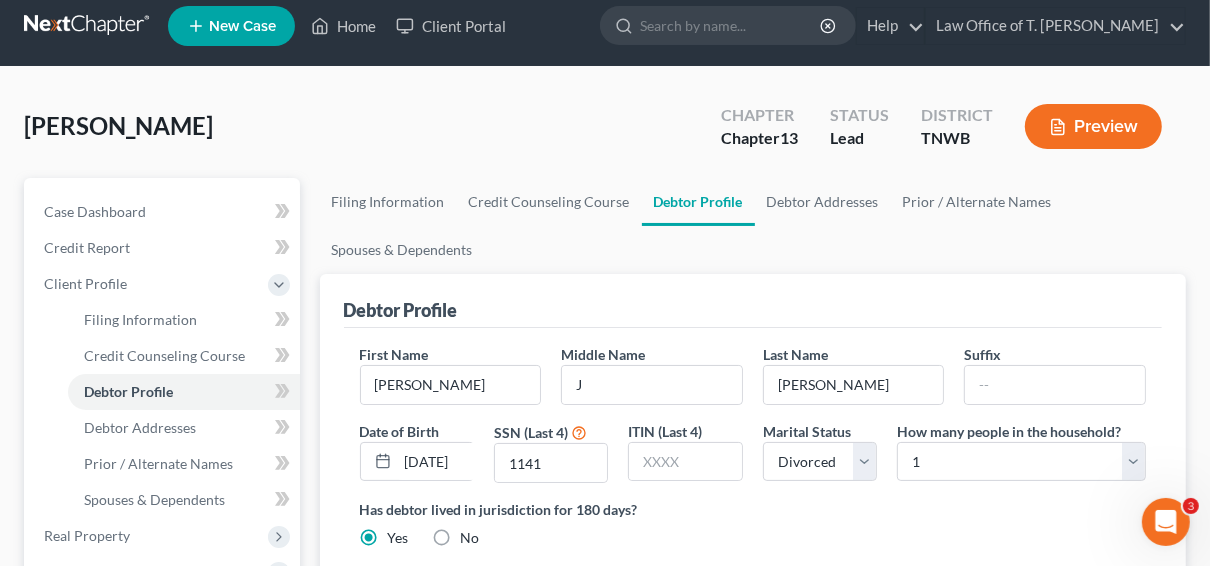 scroll, scrollTop: 0, scrollLeft: 0, axis: both 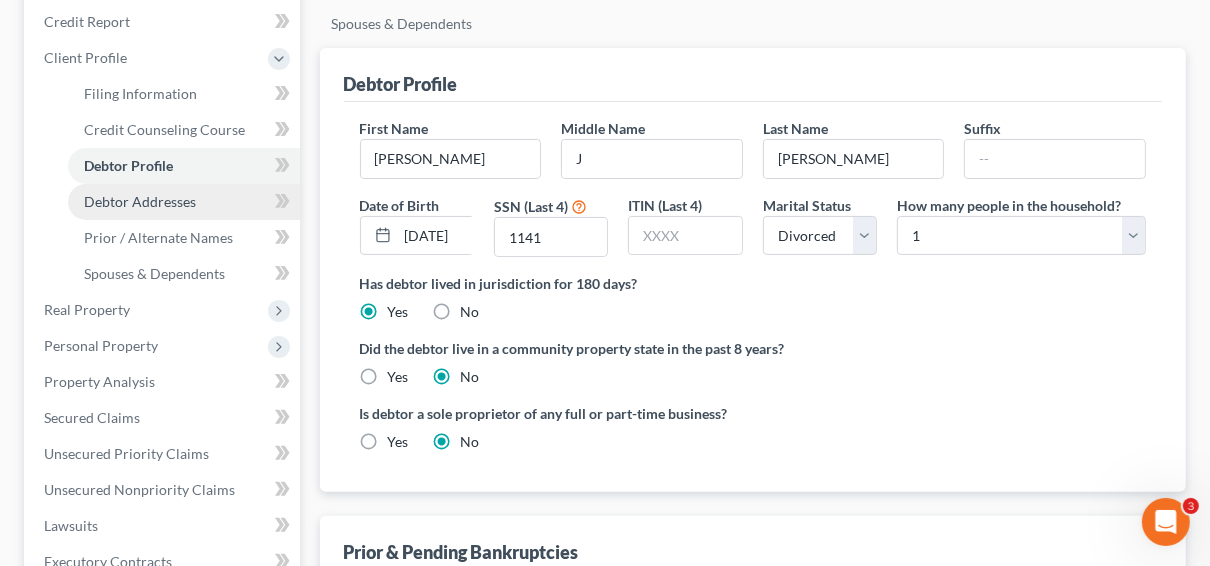 click on "Debtor Addresses" at bounding box center [140, 201] 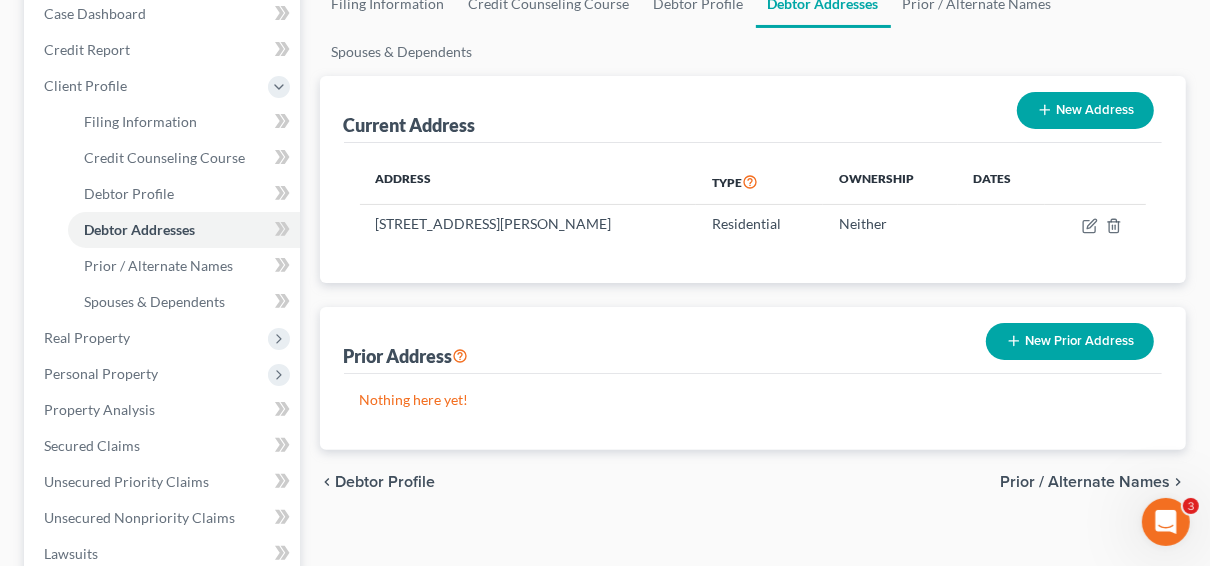scroll, scrollTop: 240, scrollLeft: 0, axis: vertical 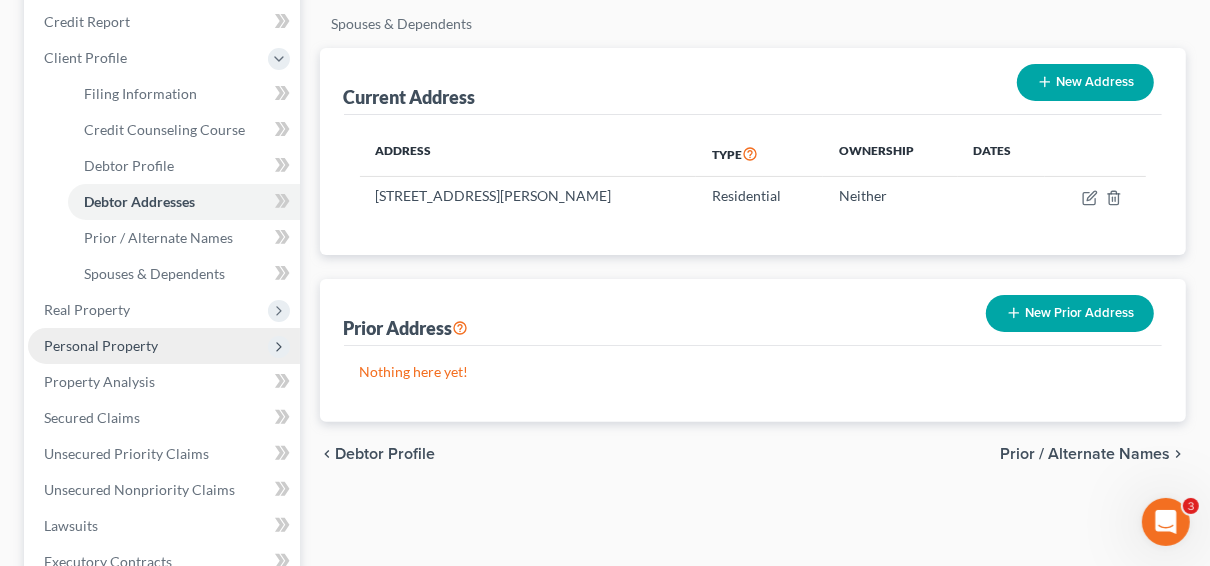 click on "Personal Property" at bounding box center (101, 345) 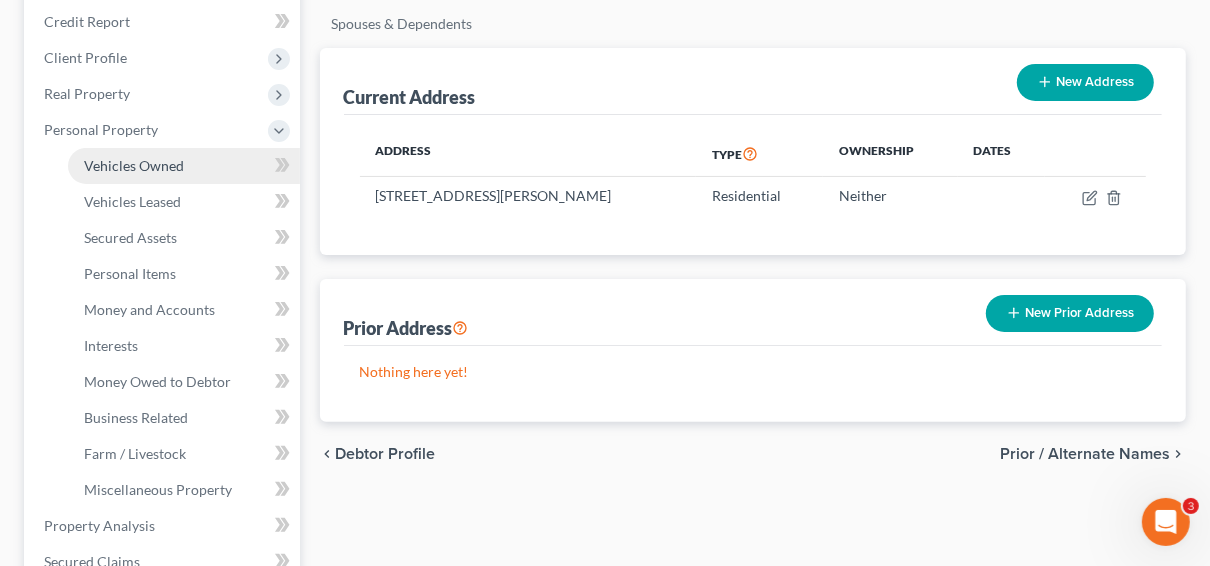 click on "Vehicles Owned" at bounding box center [134, 165] 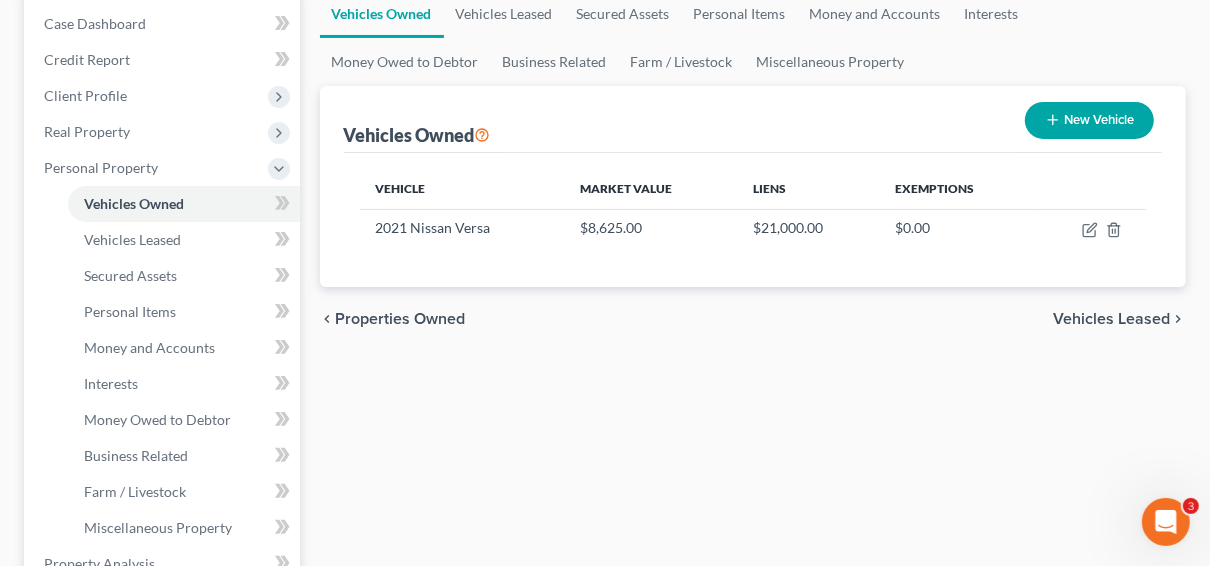 scroll, scrollTop: 240, scrollLeft: 0, axis: vertical 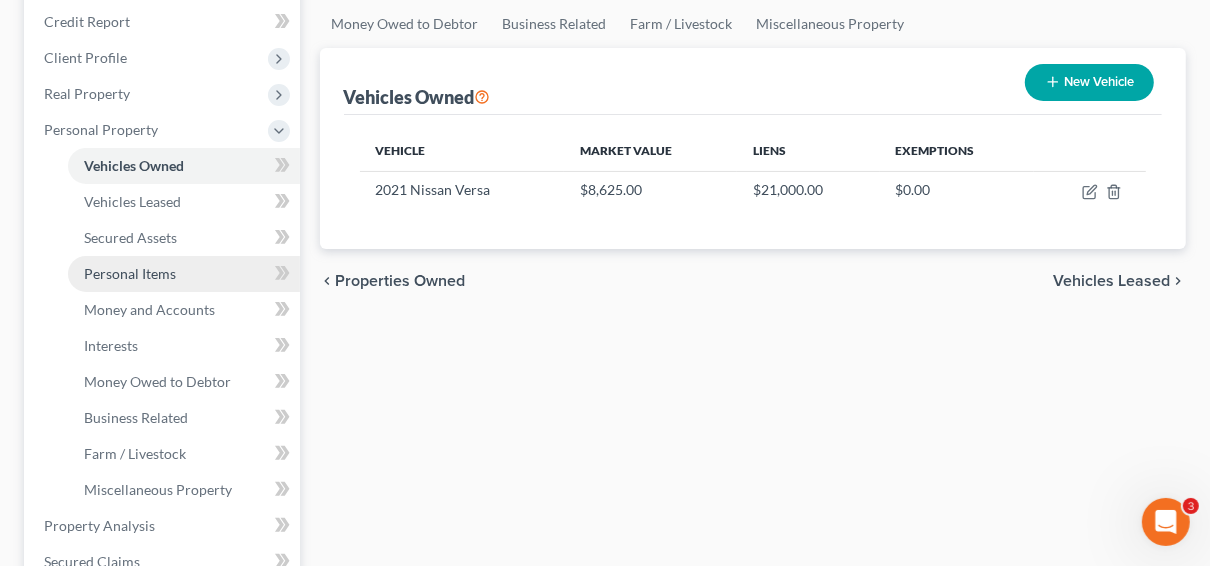 click on "Personal Items" at bounding box center [130, 273] 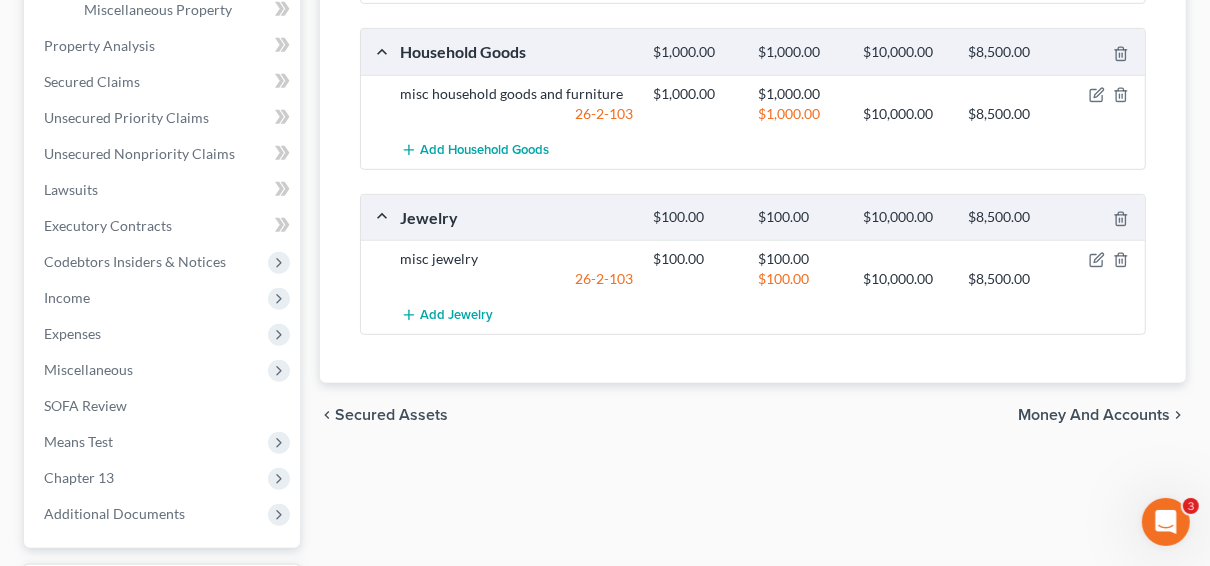 scroll, scrollTop: 800, scrollLeft: 0, axis: vertical 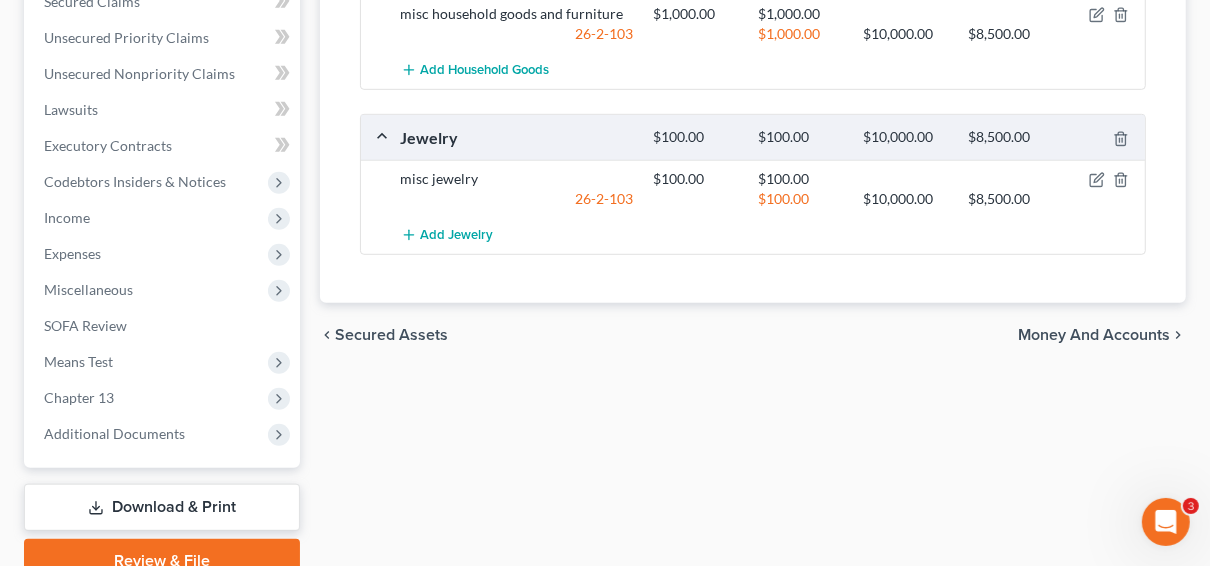 click on "Money and Accounts" at bounding box center [1094, 335] 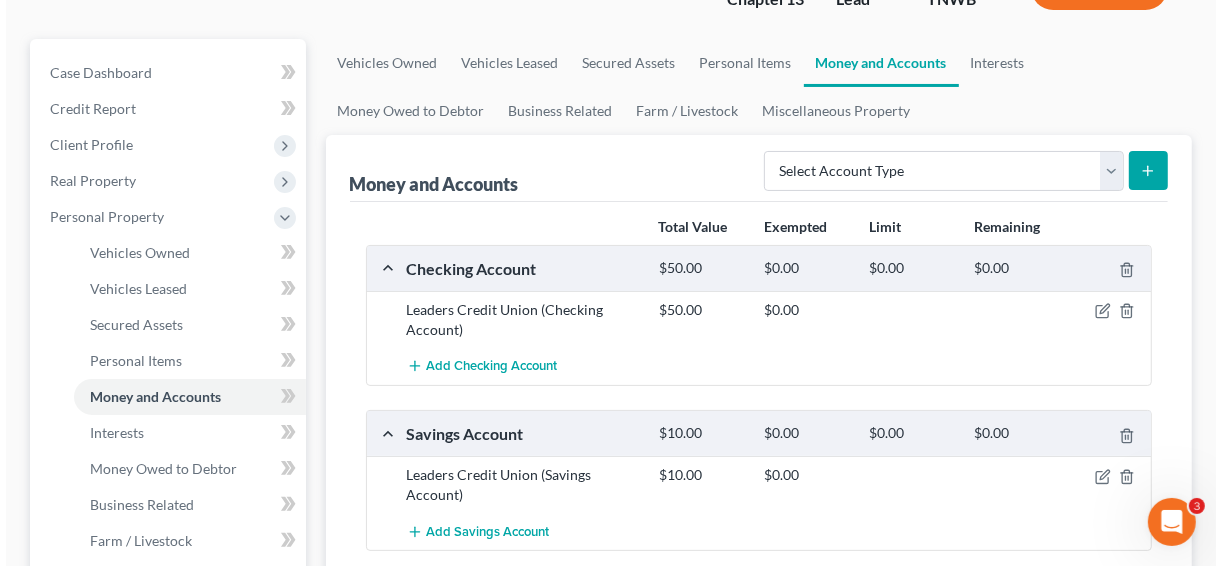 scroll, scrollTop: 240, scrollLeft: 0, axis: vertical 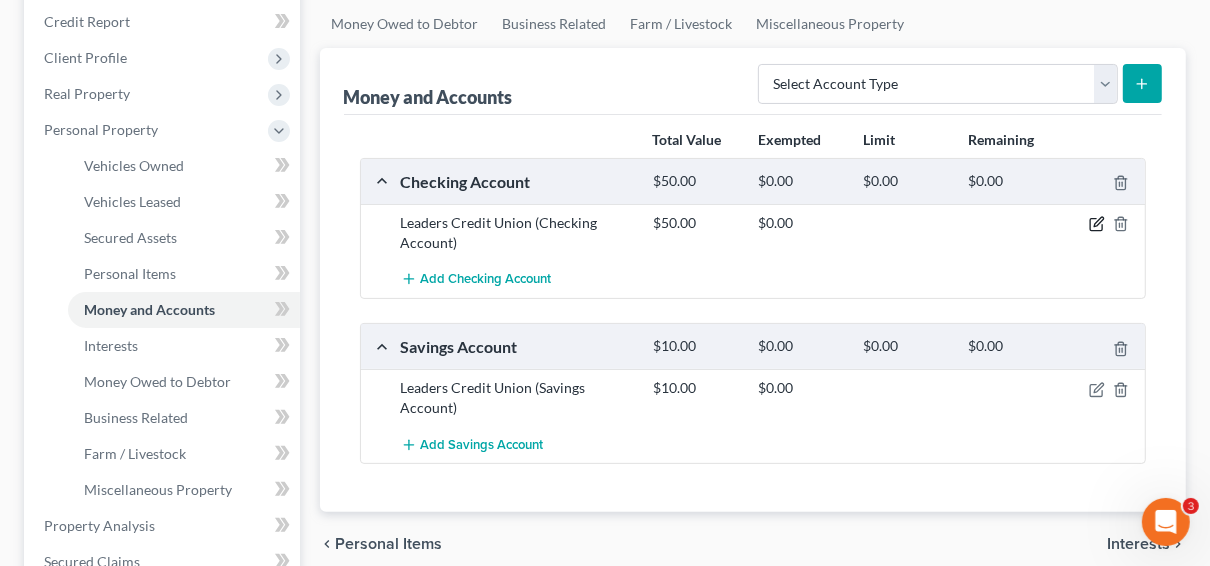 click 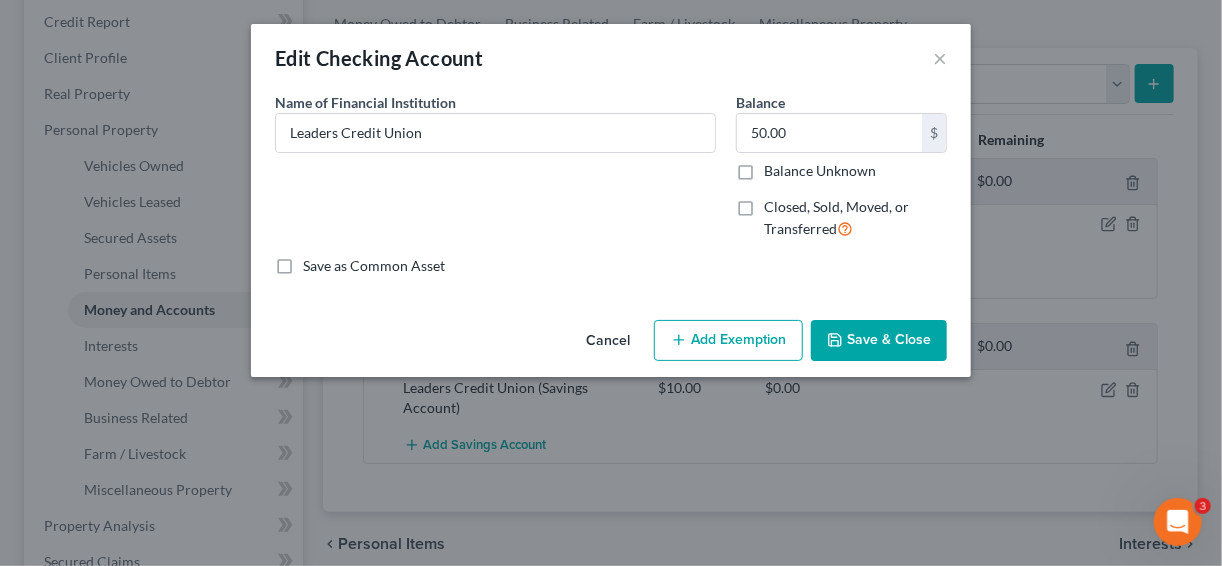 click on "Add Exemption" at bounding box center (728, 341) 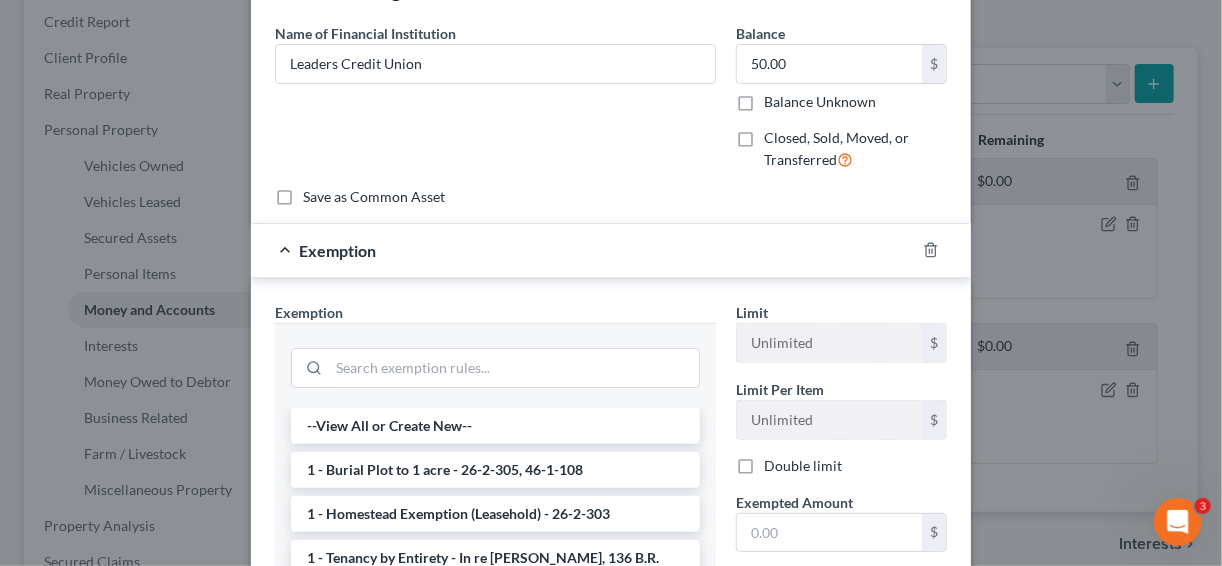 scroll, scrollTop: 240, scrollLeft: 0, axis: vertical 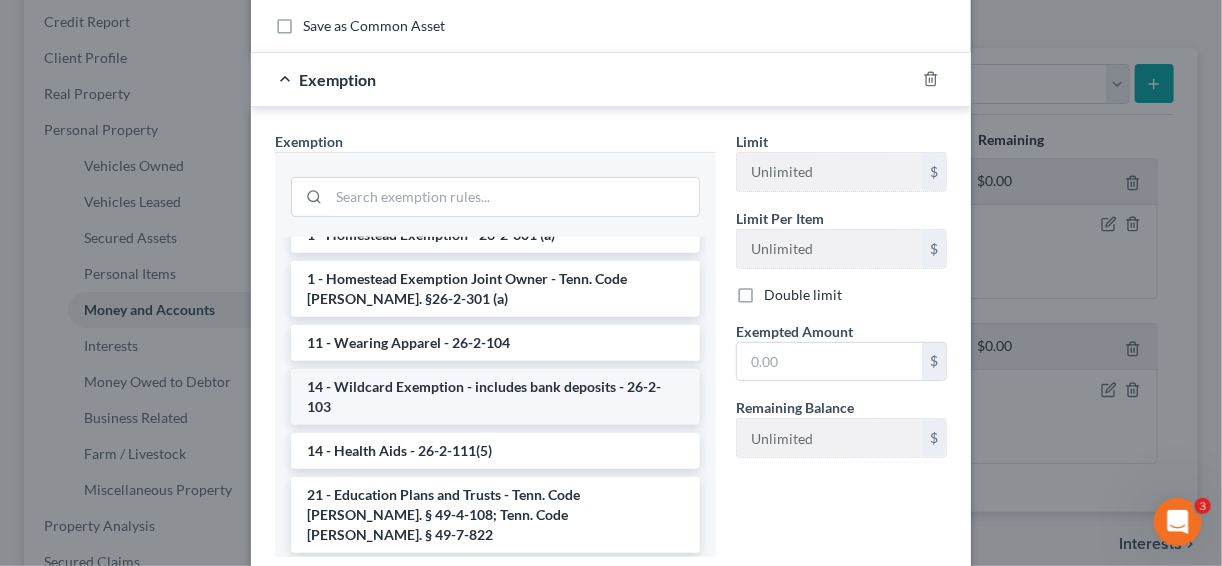 click on "14 - Wildcard Exemption - includes bank deposits - 26-2-103" at bounding box center (495, 397) 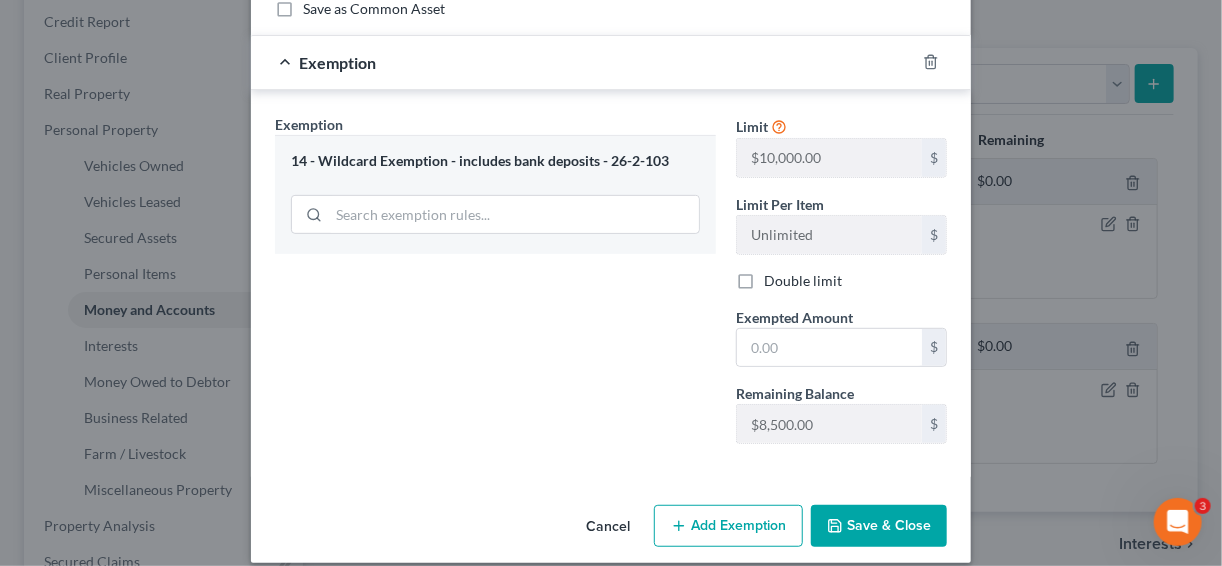 scroll, scrollTop: 273, scrollLeft: 0, axis: vertical 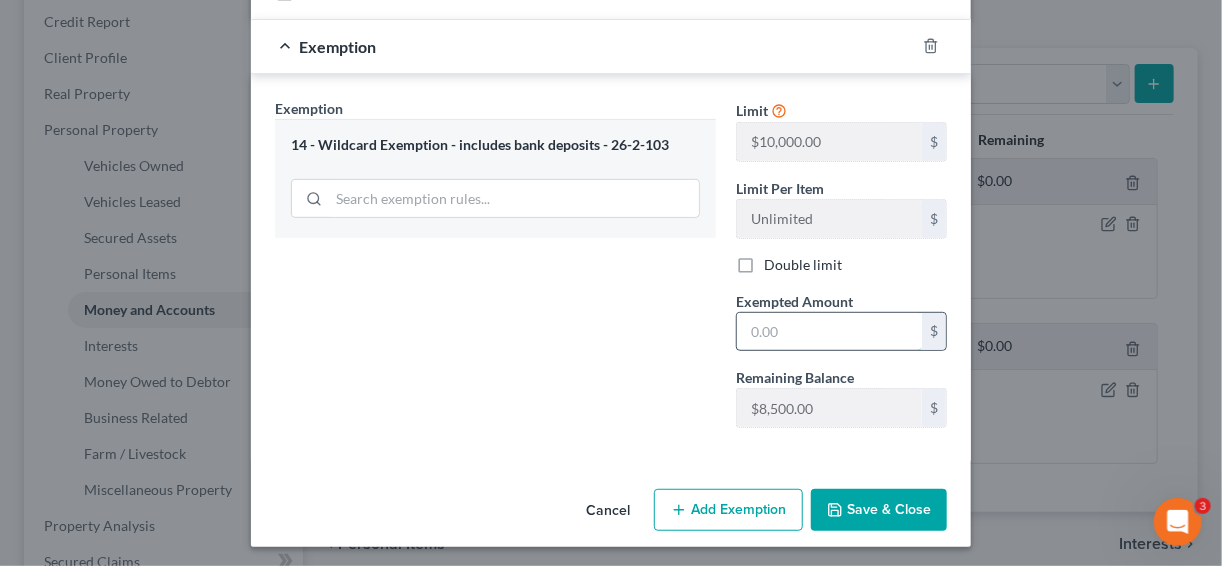 click at bounding box center [829, 332] 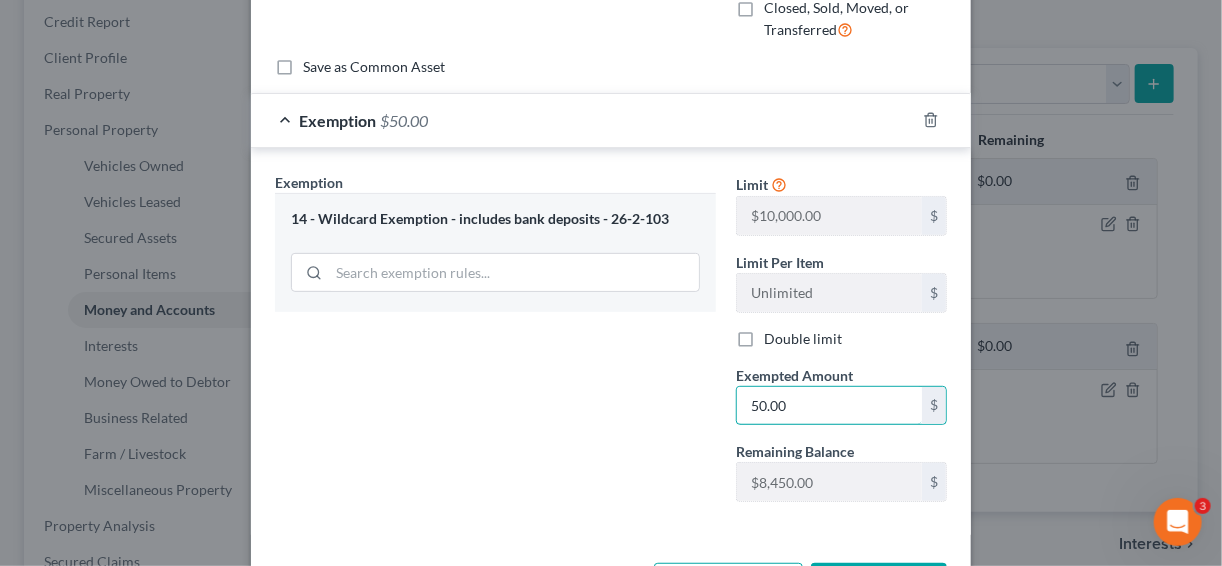 scroll, scrollTop: 273, scrollLeft: 0, axis: vertical 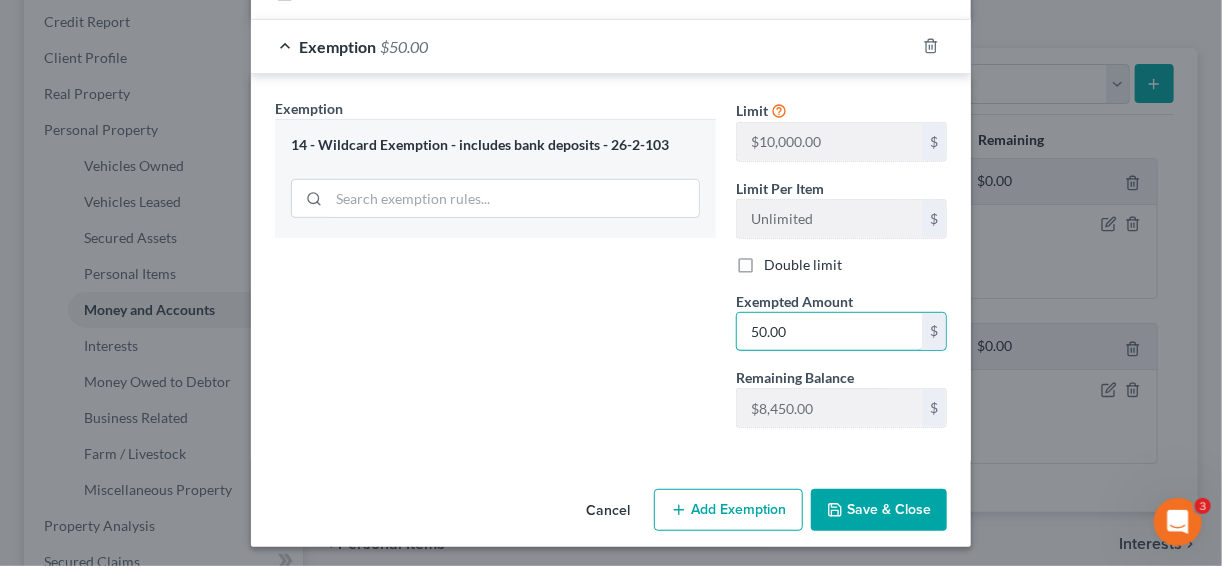 type on "50.00" 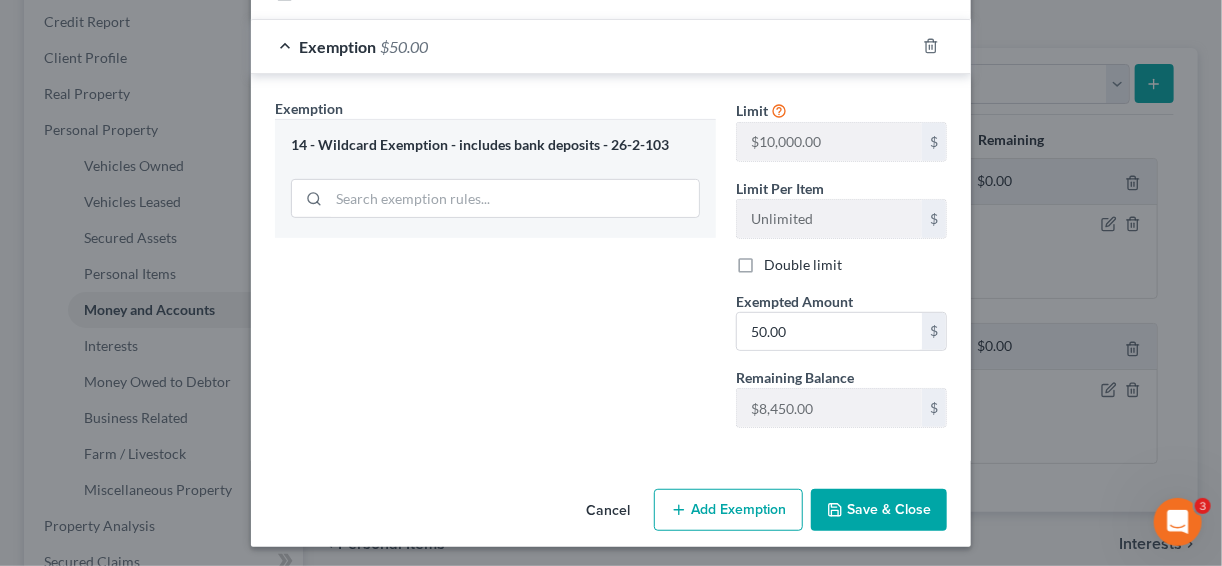 click on "Save & Close" at bounding box center [879, 510] 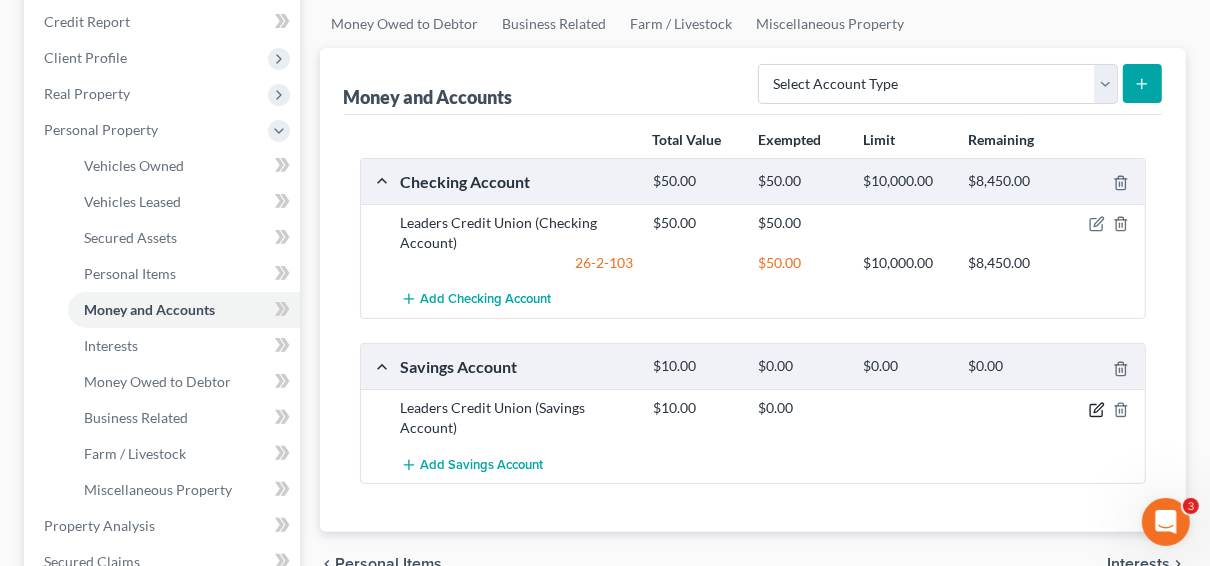click 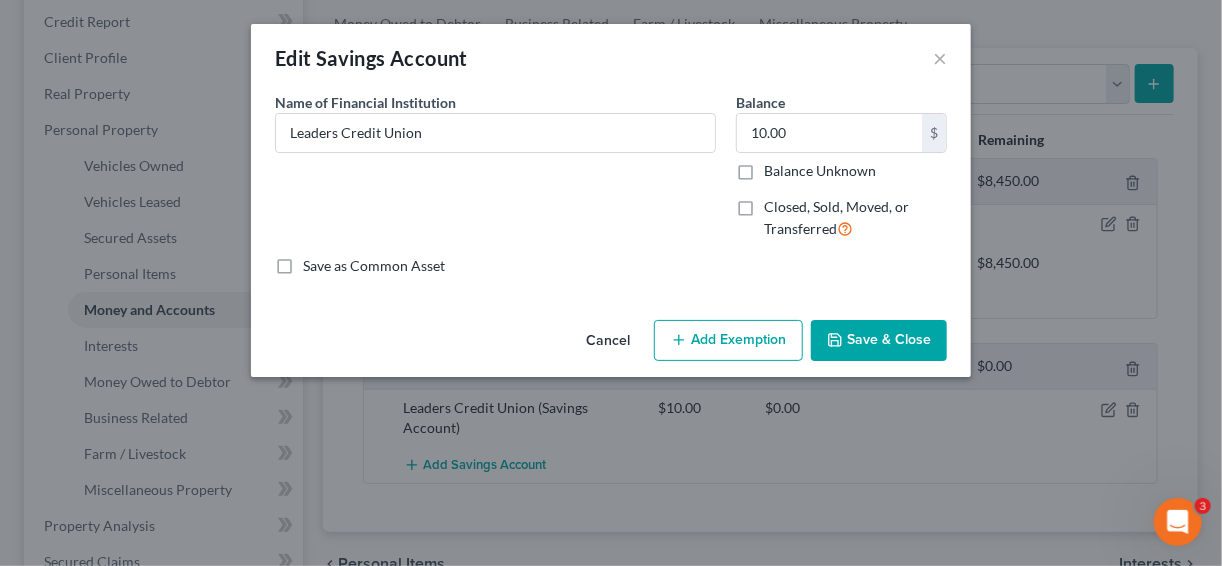 click on "Add Exemption" at bounding box center [728, 341] 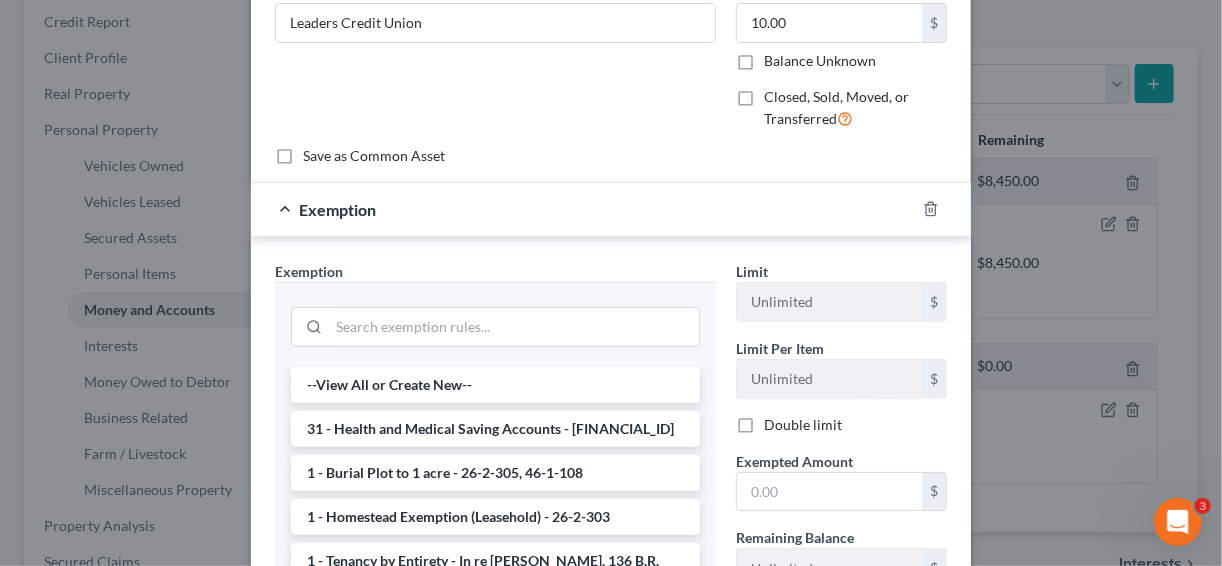 scroll, scrollTop: 160, scrollLeft: 0, axis: vertical 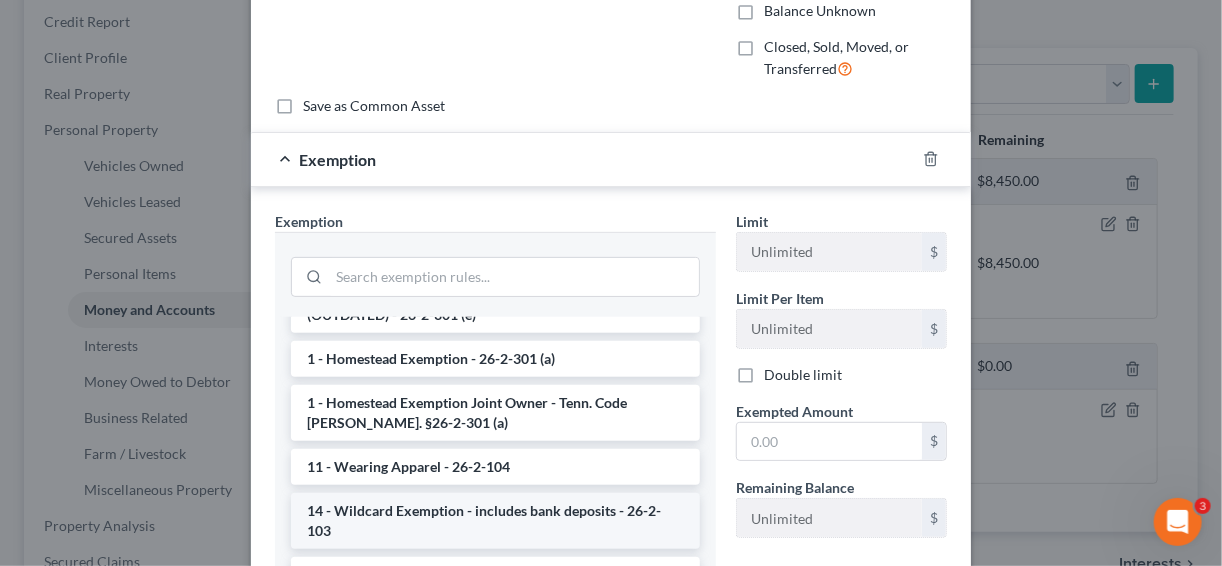 click on "14 - Wildcard Exemption - includes bank deposits - 26-2-103" at bounding box center (495, 521) 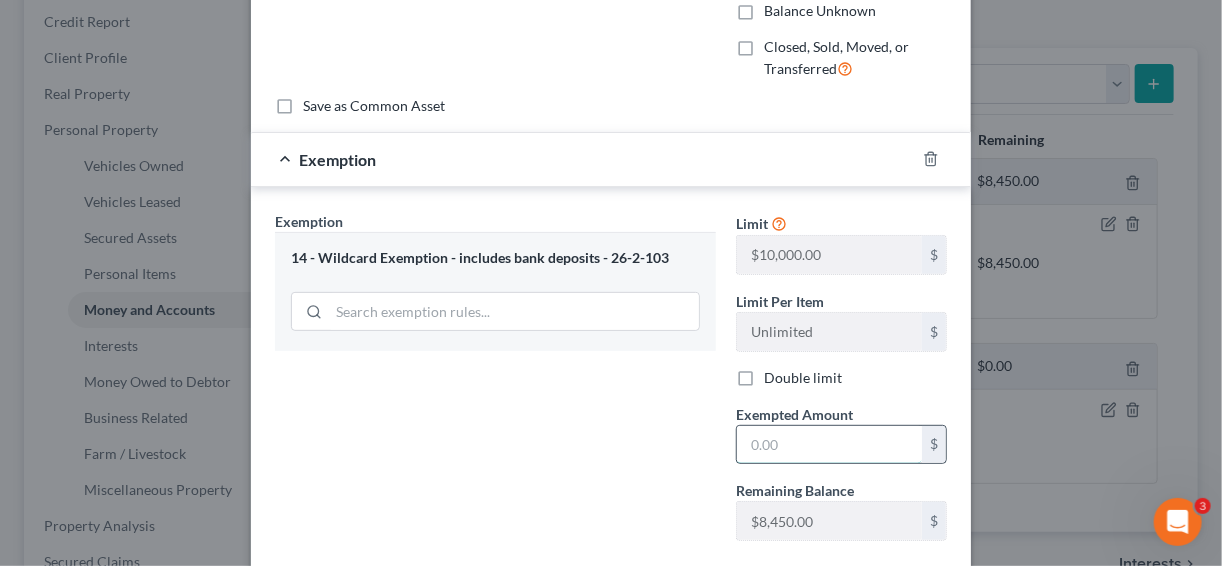 drag, startPoint x: 799, startPoint y: 444, endPoint x: 812, endPoint y: 440, distance: 13.601471 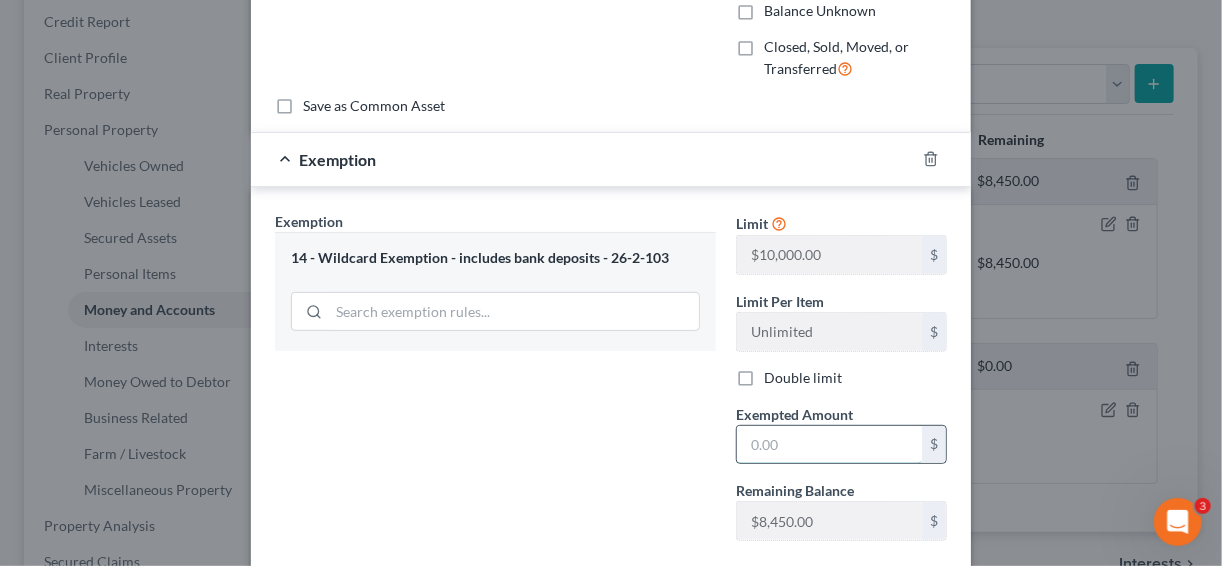 click at bounding box center [829, 445] 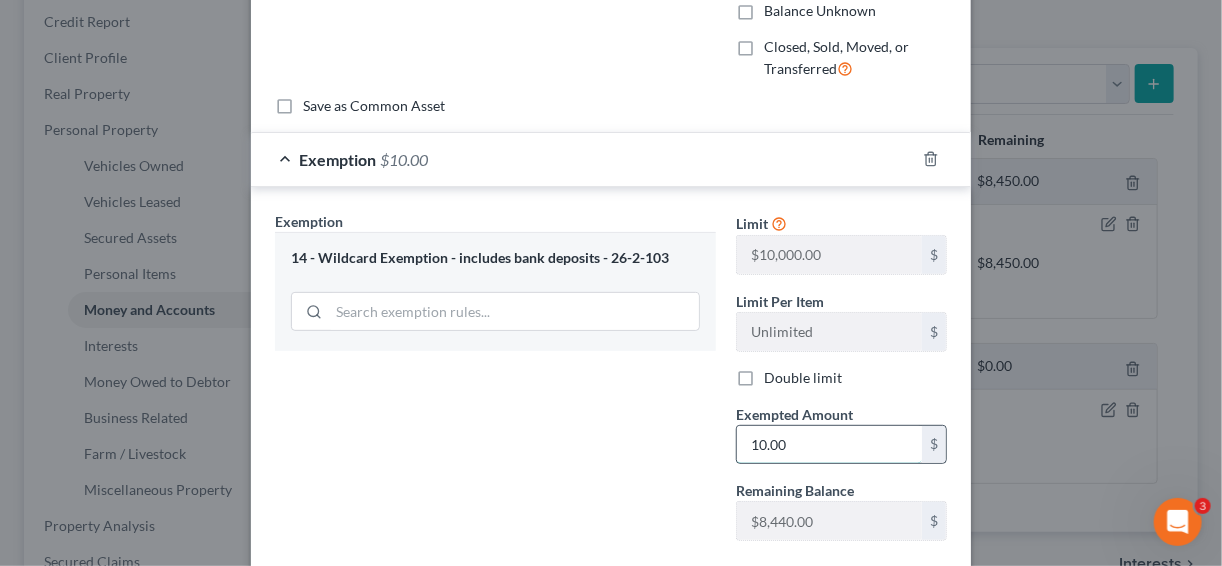 type on "10.00" 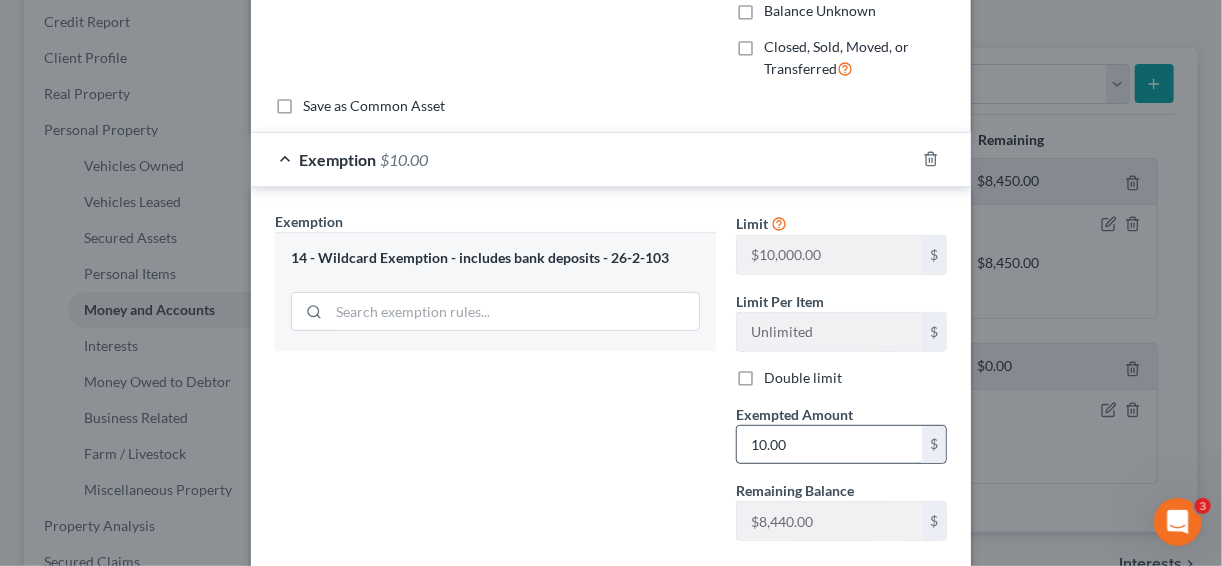 type 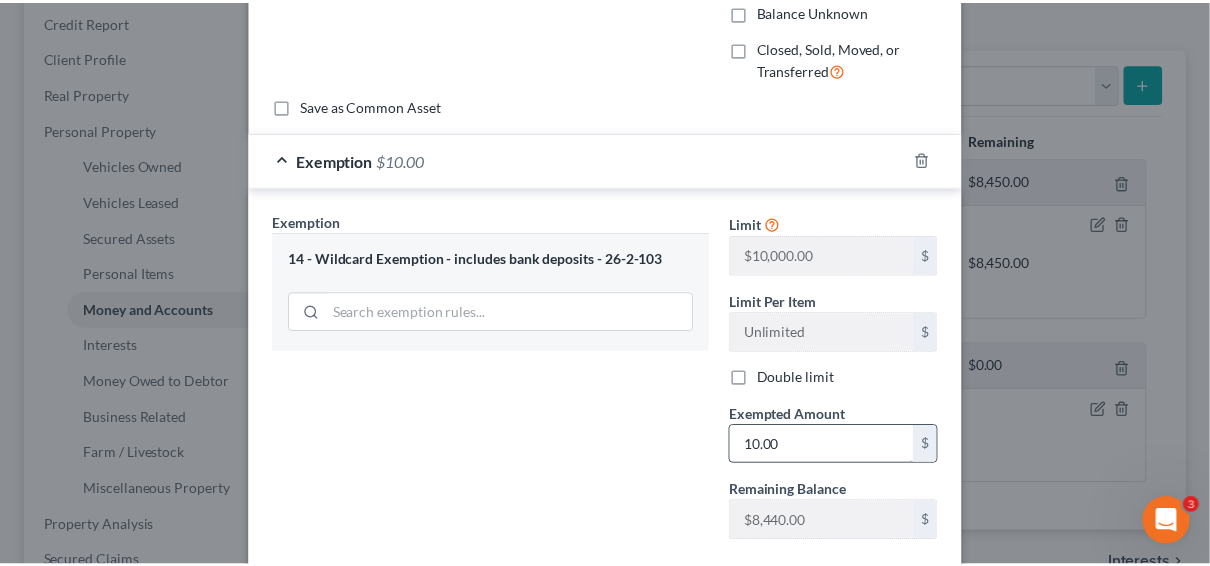 scroll, scrollTop: 273, scrollLeft: 0, axis: vertical 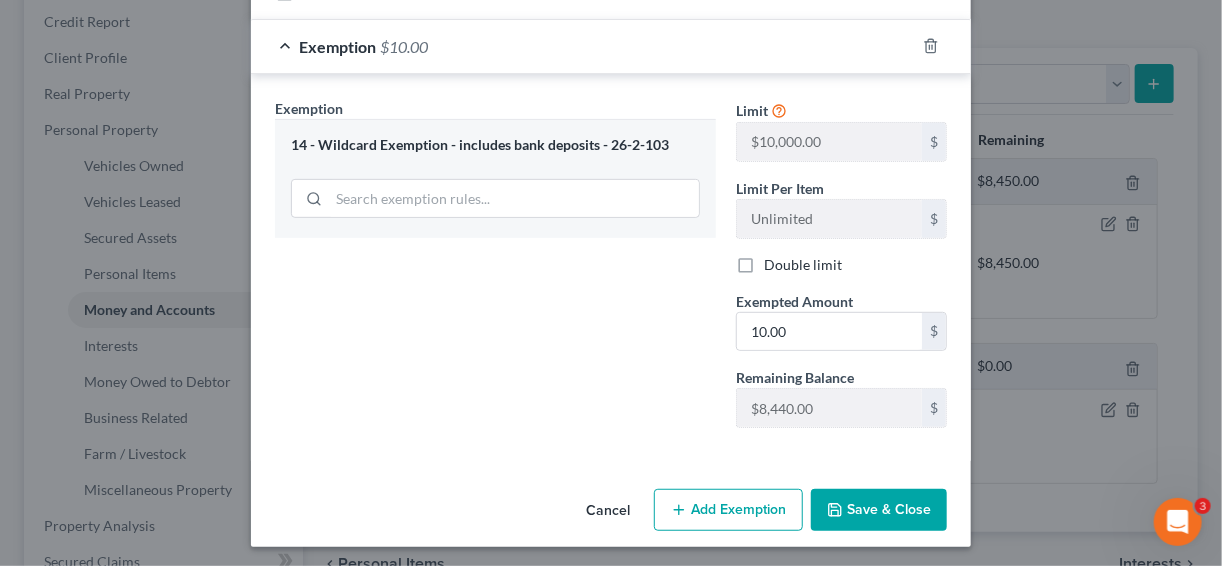 click on "Save & Close" at bounding box center [879, 510] 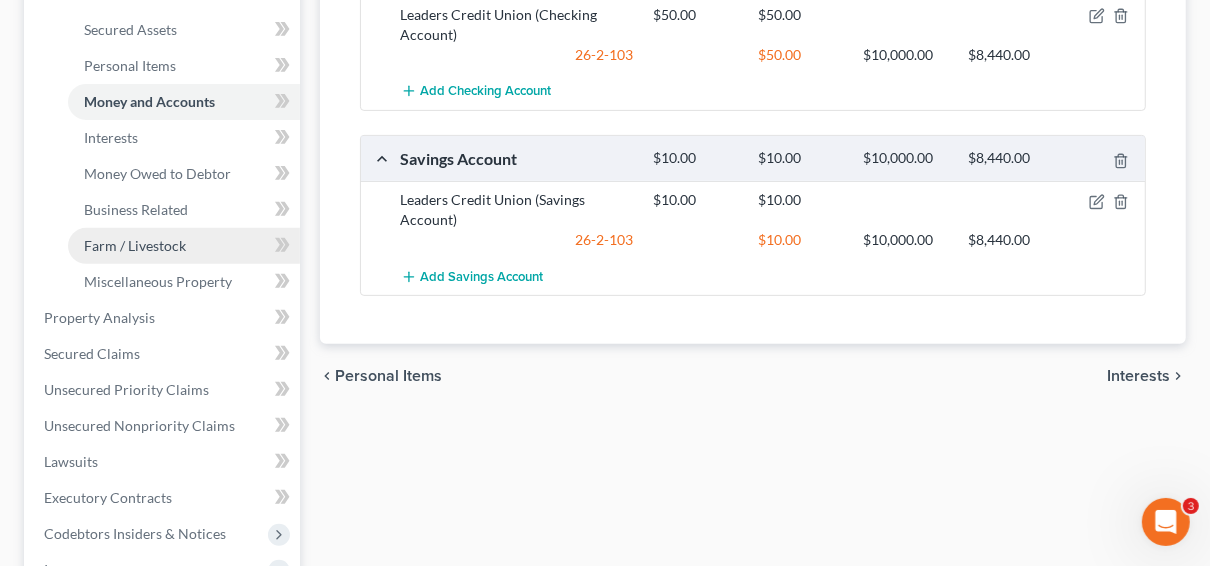 scroll, scrollTop: 480, scrollLeft: 0, axis: vertical 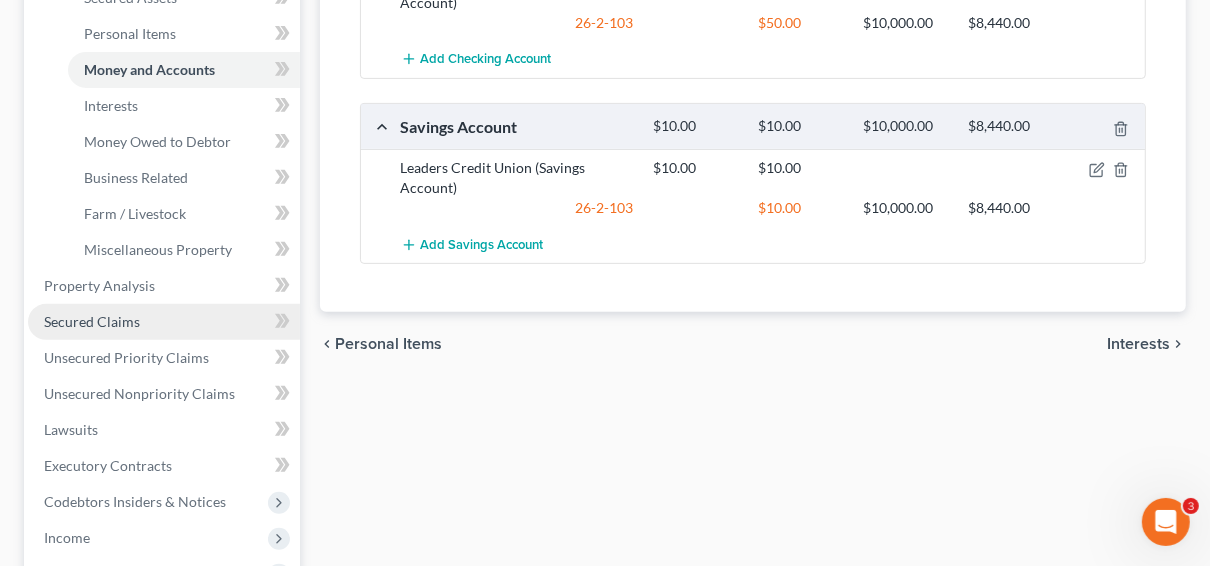 click on "Secured Claims" at bounding box center [164, 322] 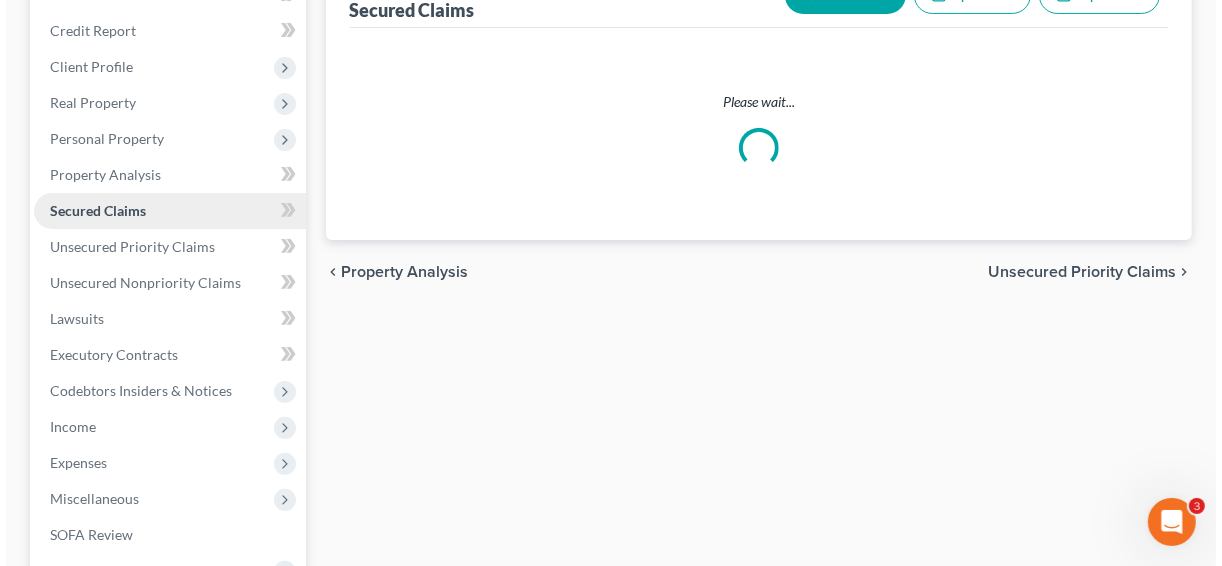 scroll, scrollTop: 0, scrollLeft: 0, axis: both 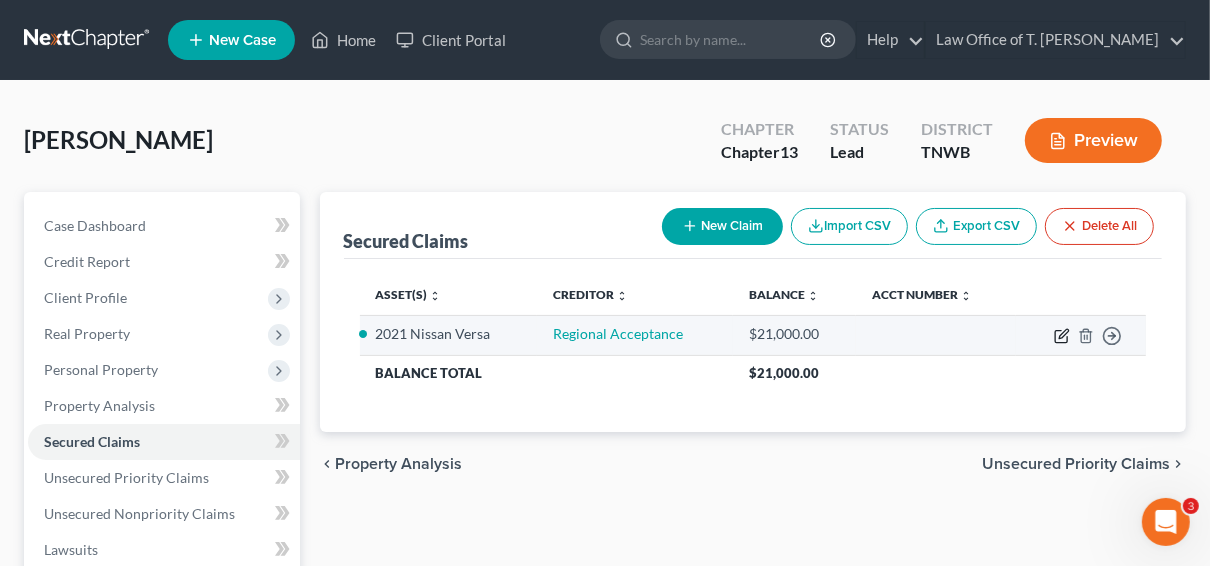 click 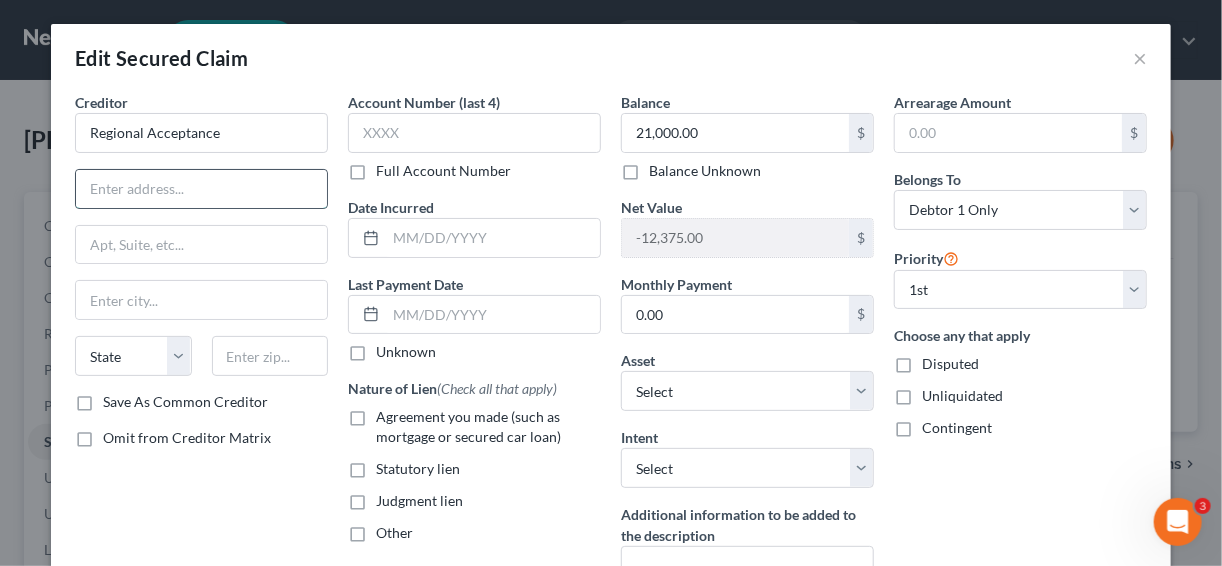 click at bounding box center [201, 189] 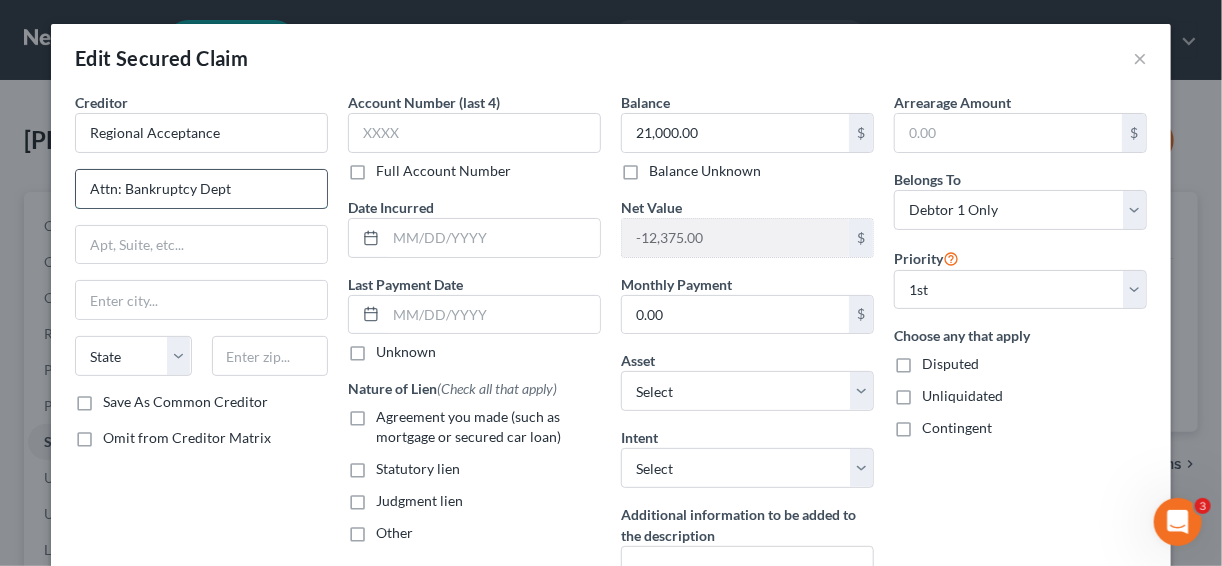 type on "Attn: Bankruptcy Dept" 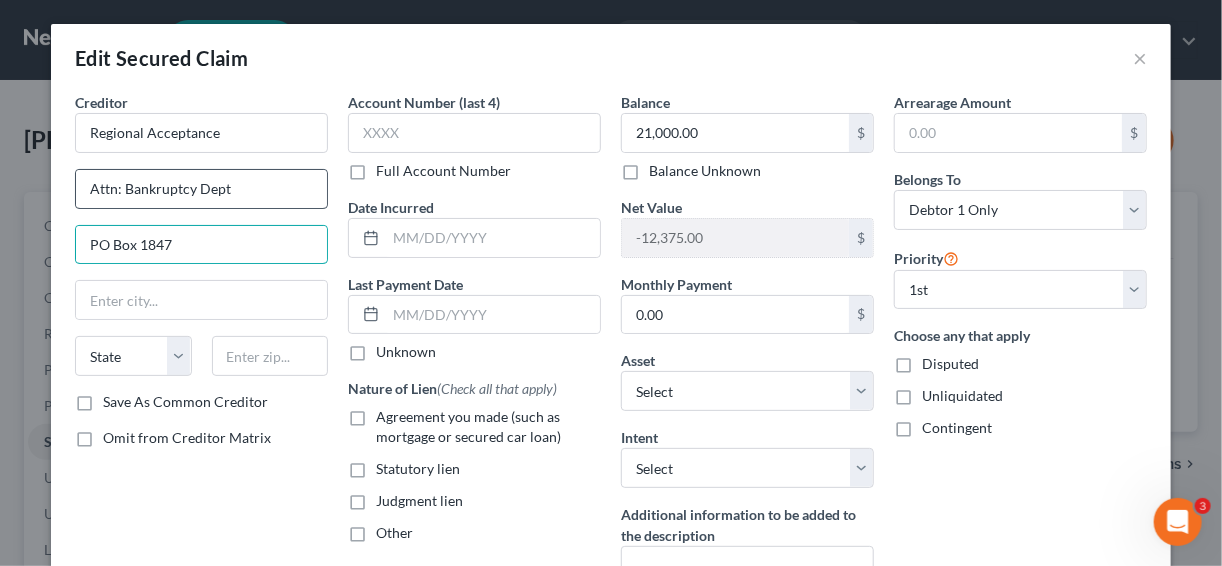 type on "PO Box 1847" 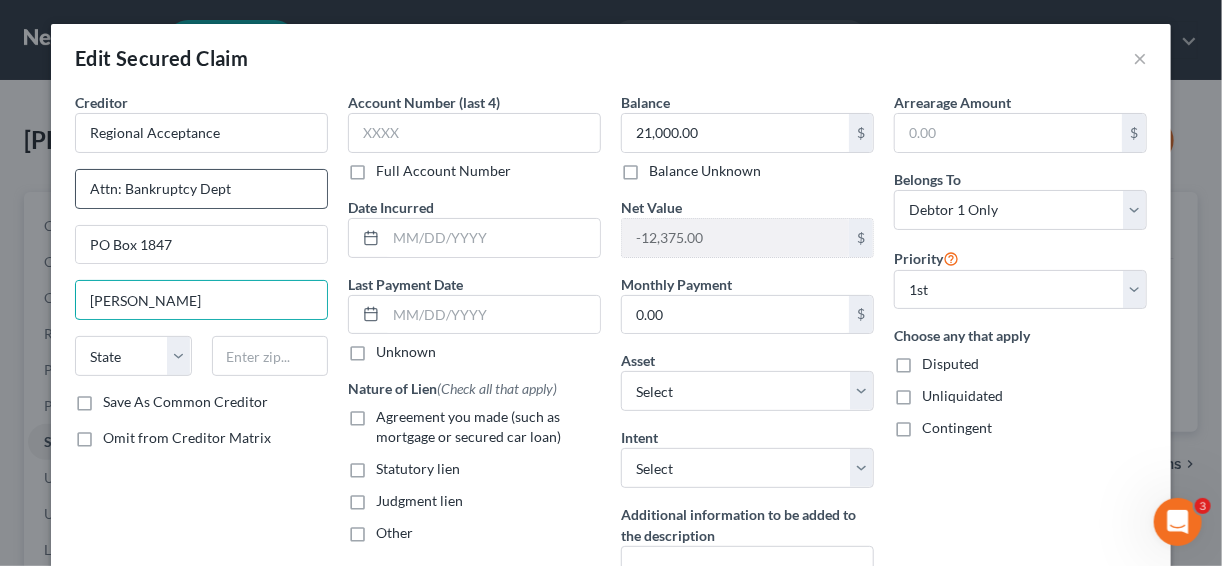 type on "[PERSON_NAME]" 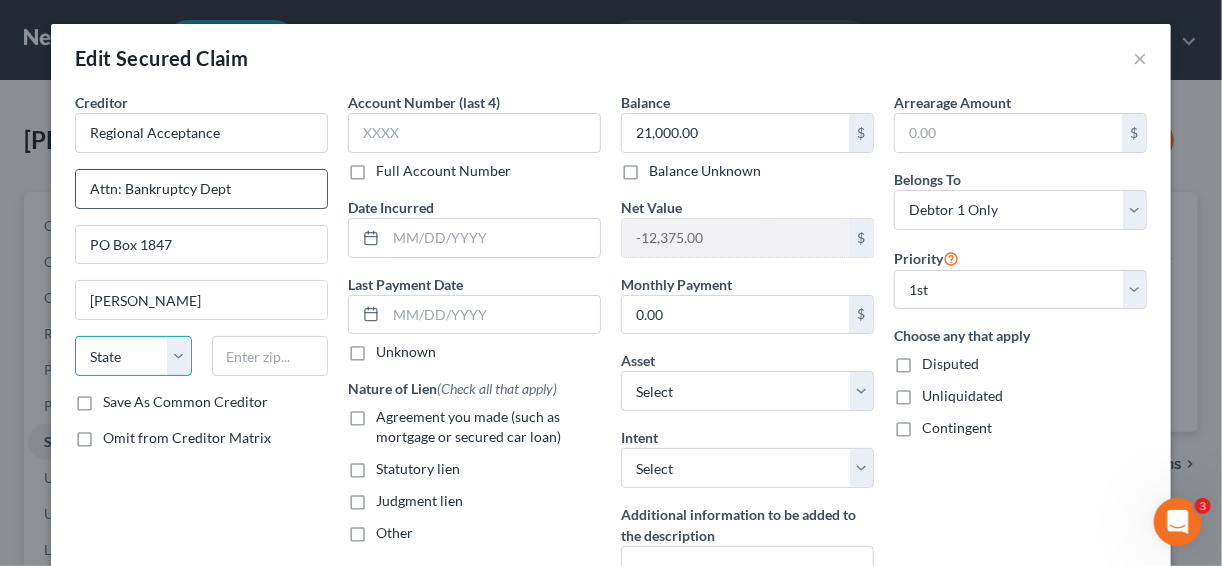 select on "28" 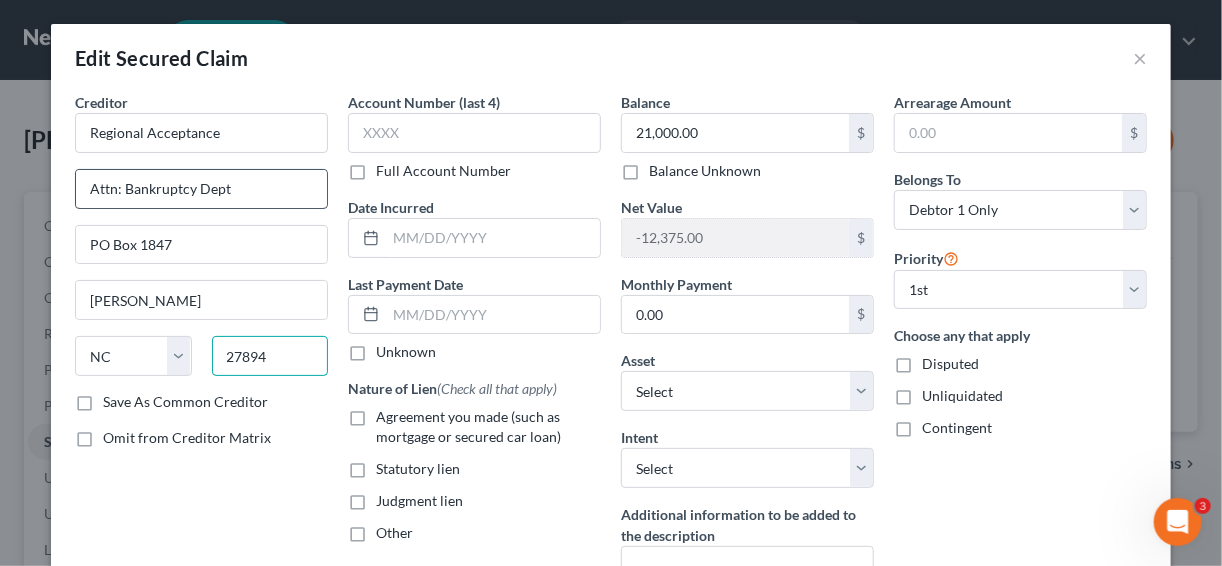type on "27894" 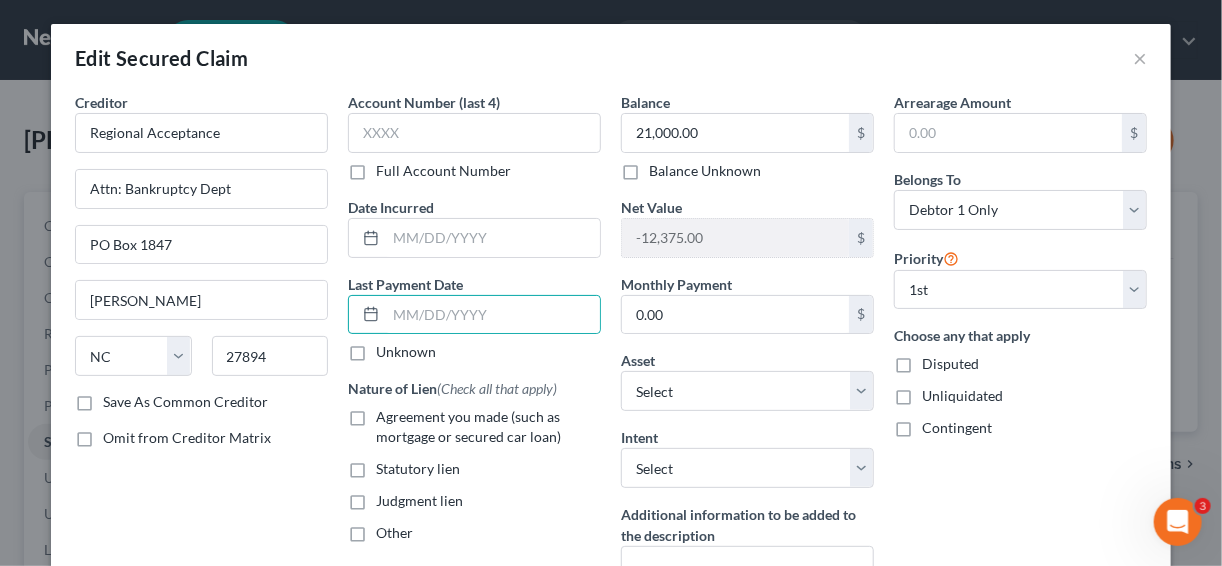 click on "Agreement you made (such as mortgage or secured car loan)" at bounding box center (488, 427) 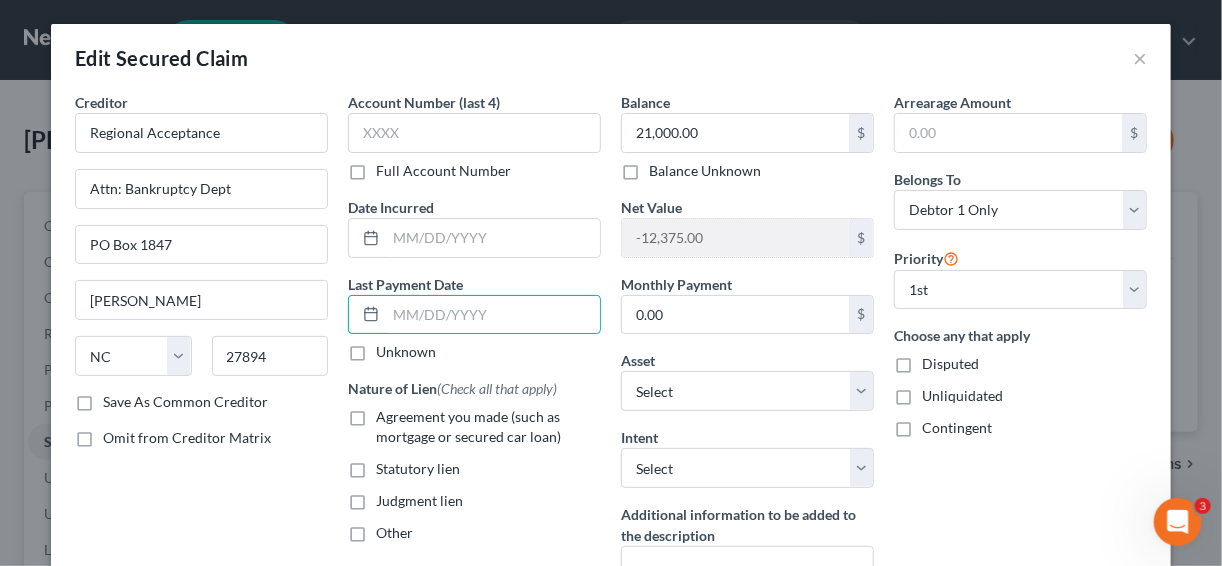 click on "Agreement you made (such as mortgage or secured car loan)" at bounding box center [390, 413] 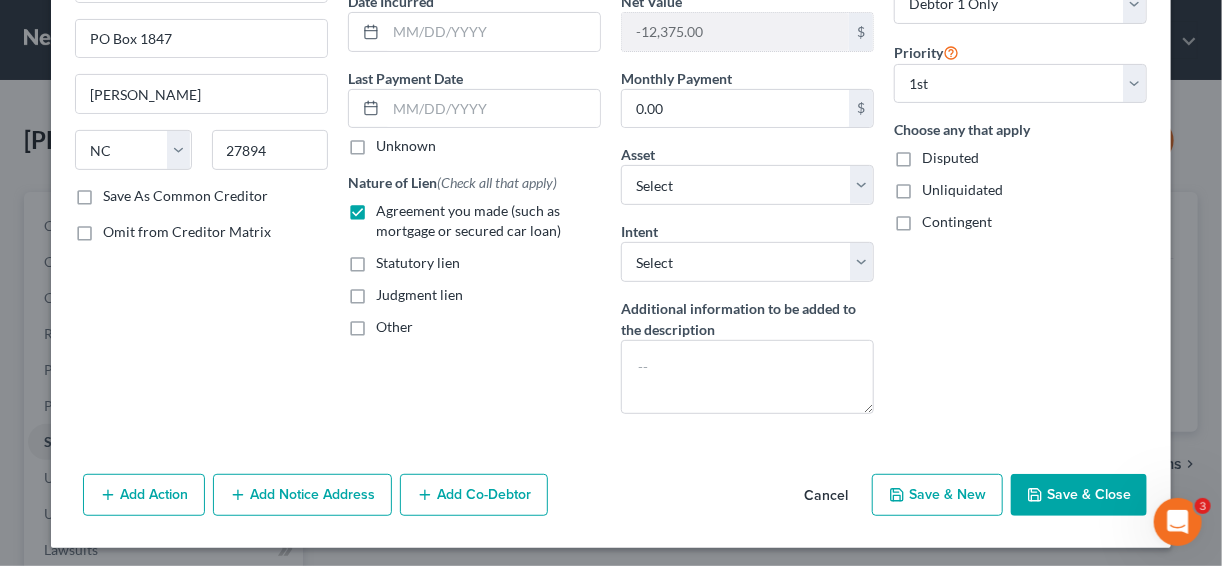 scroll, scrollTop: 206, scrollLeft: 0, axis: vertical 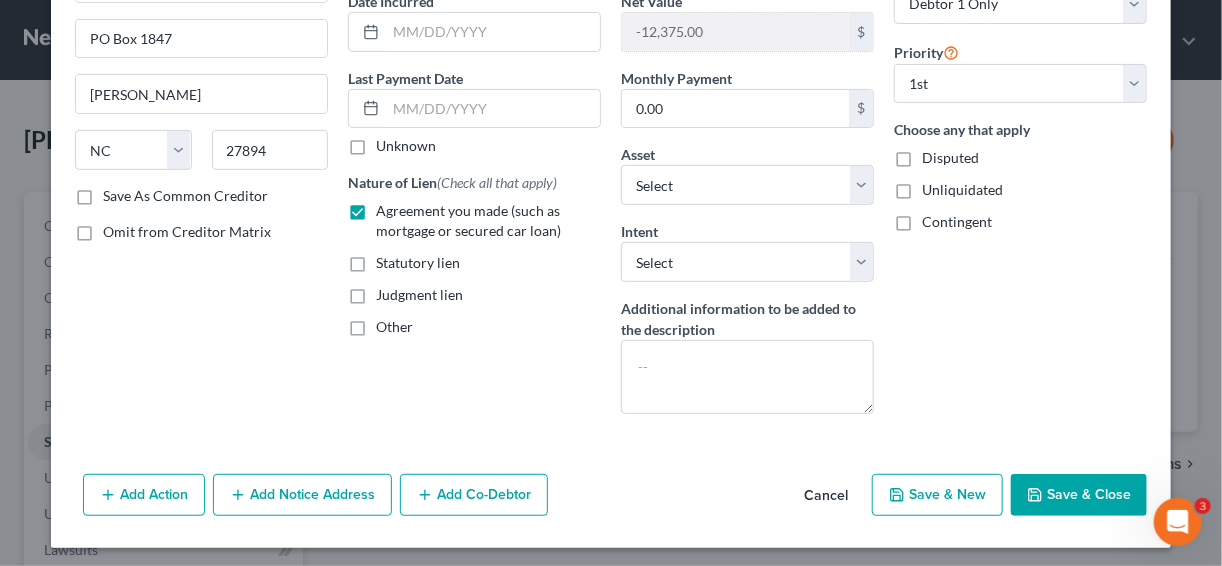 click 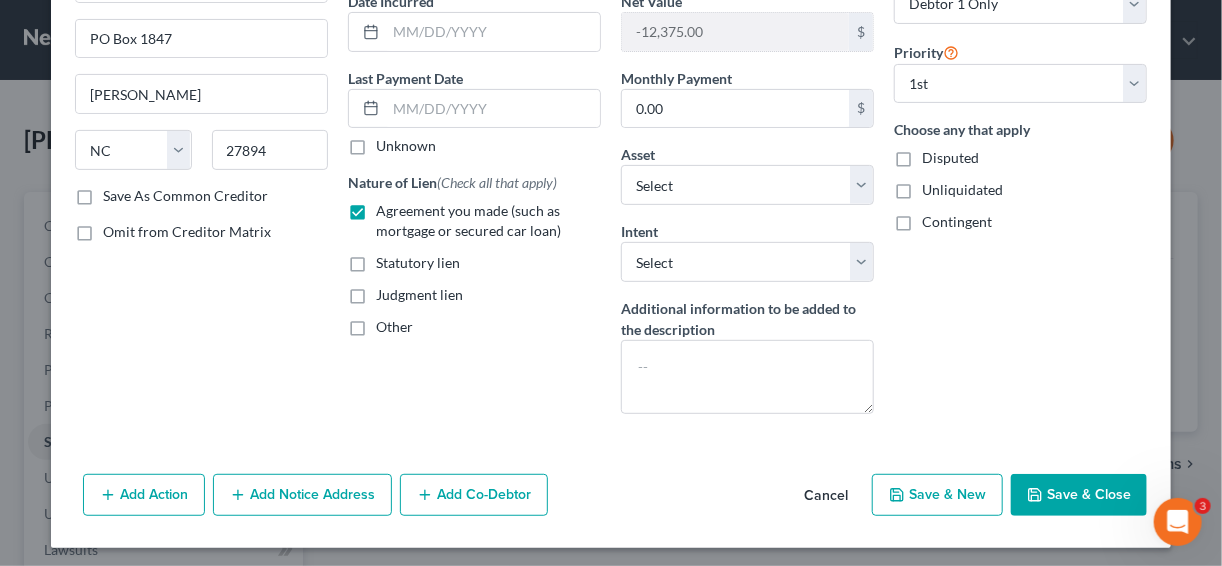 select on "7" 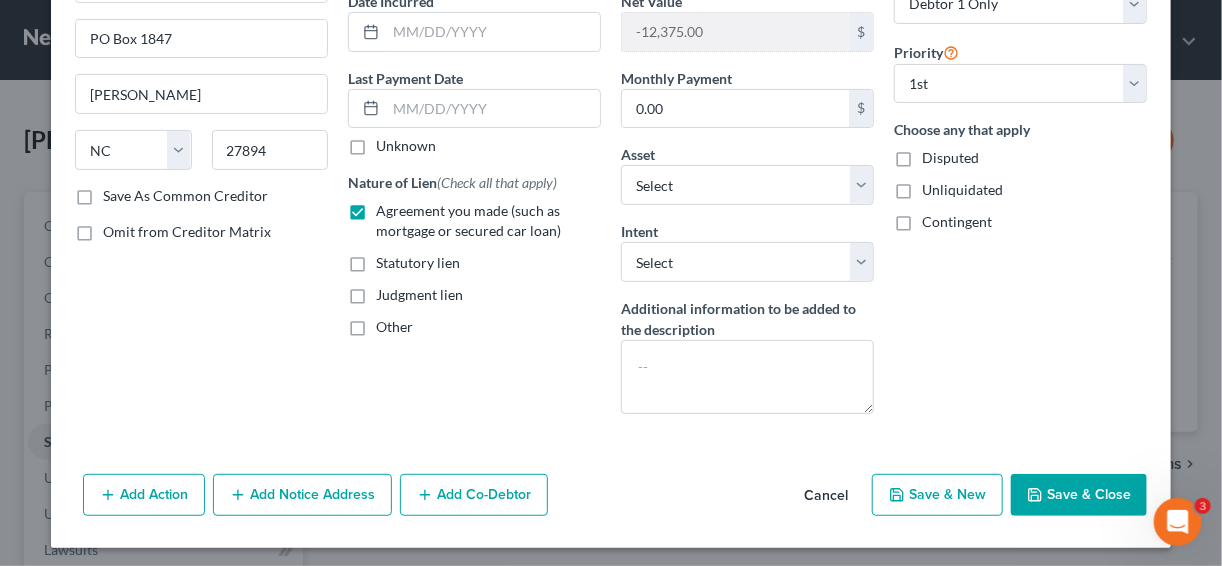 type on "0" 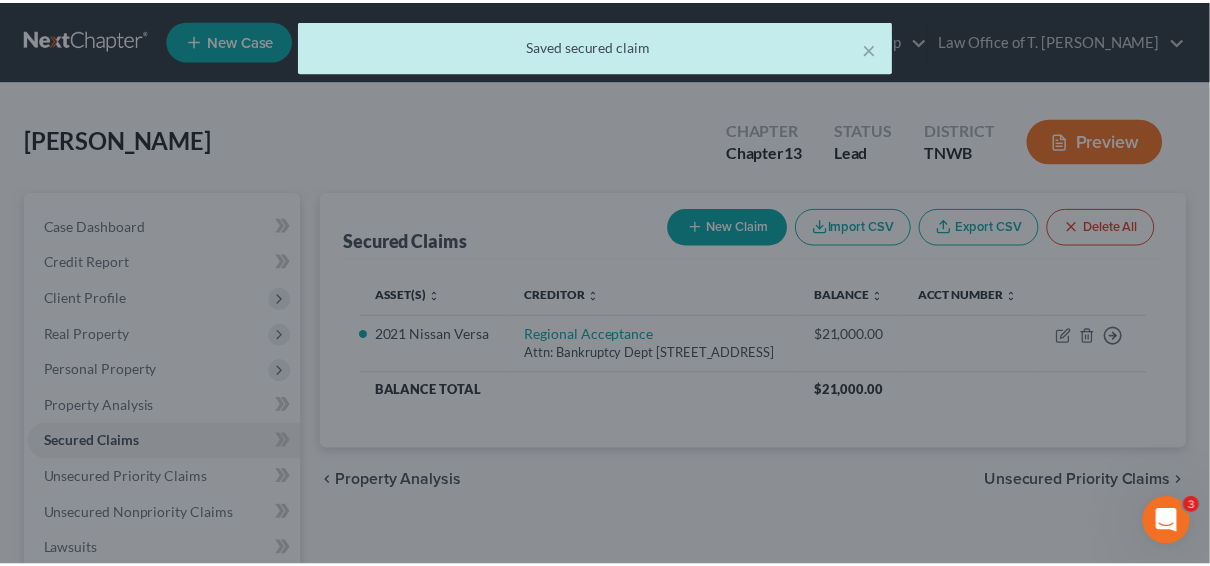scroll, scrollTop: 211, scrollLeft: 0, axis: vertical 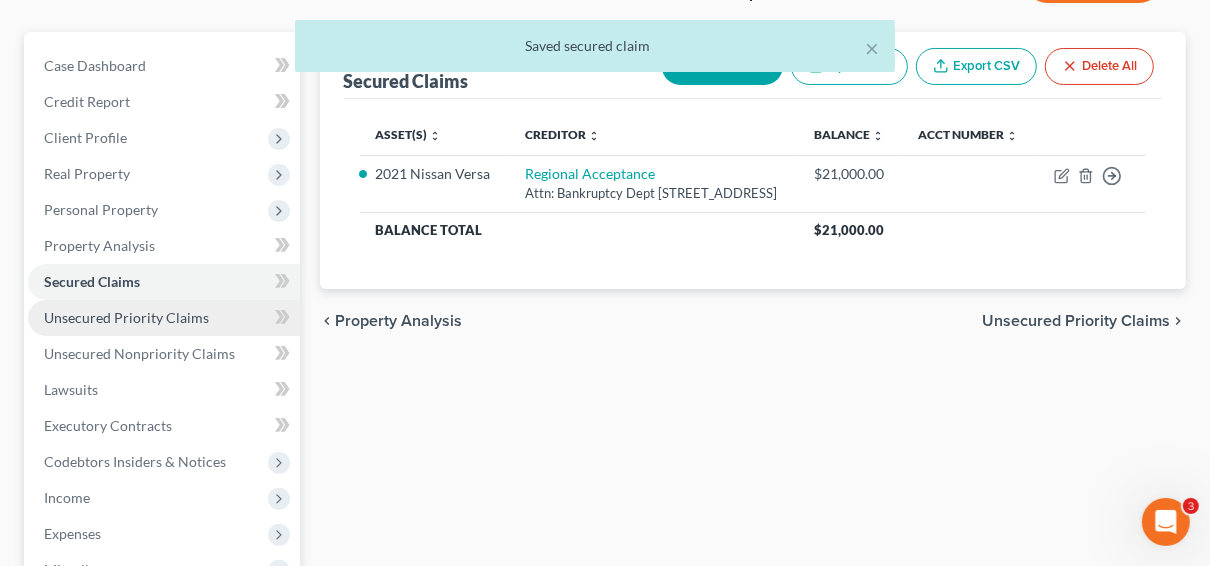 click on "Unsecured Priority Claims" at bounding box center (126, 317) 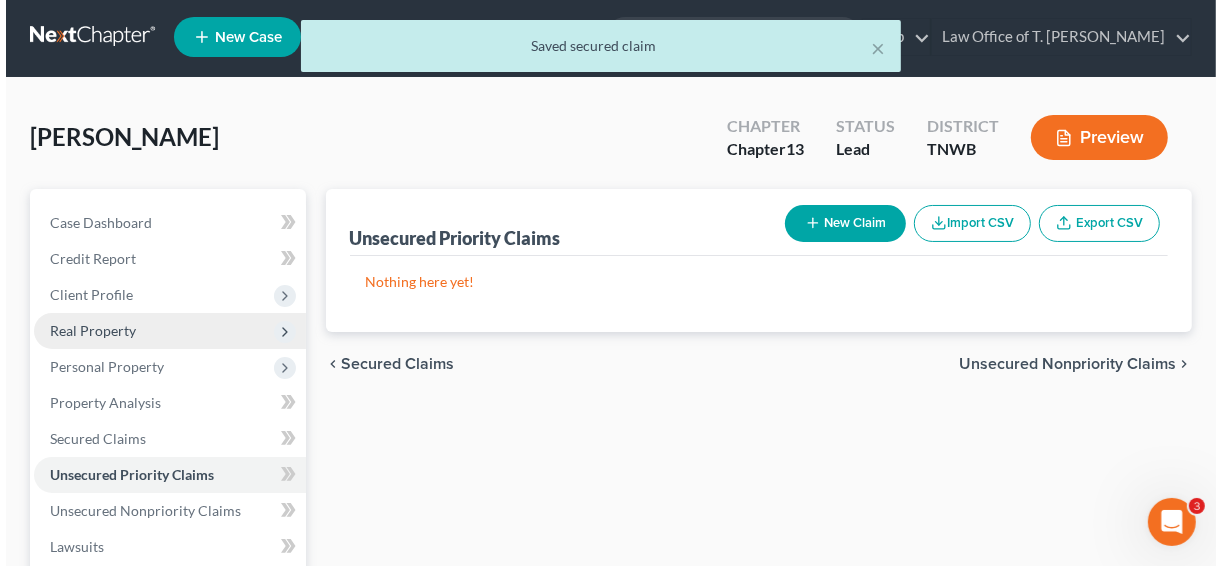 scroll, scrollTop: 0, scrollLeft: 0, axis: both 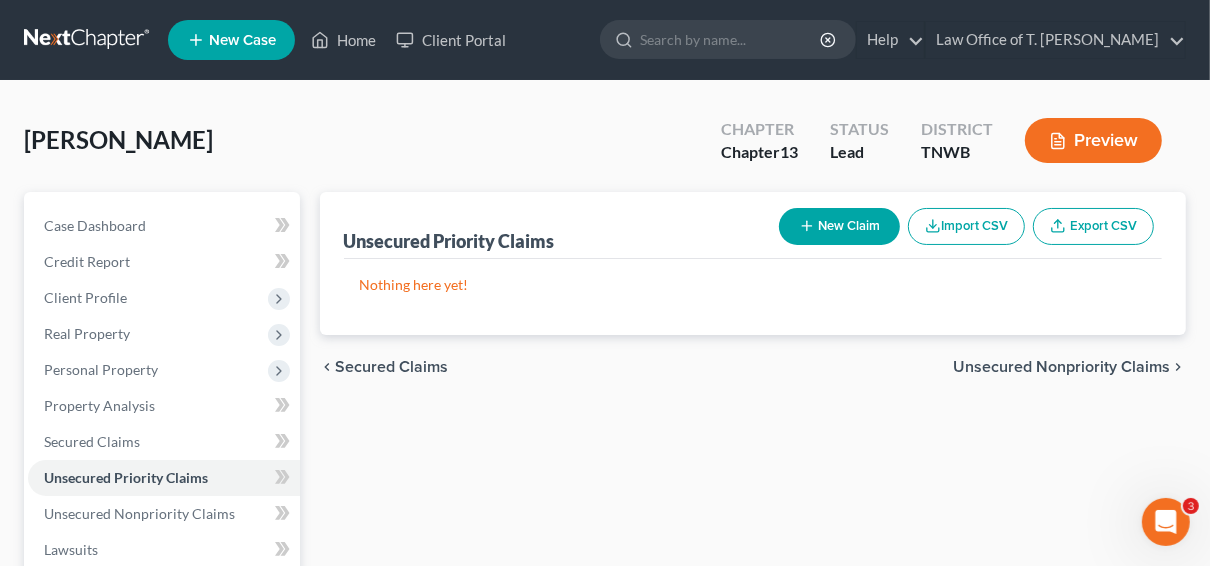 click on "New Claim" at bounding box center [839, 226] 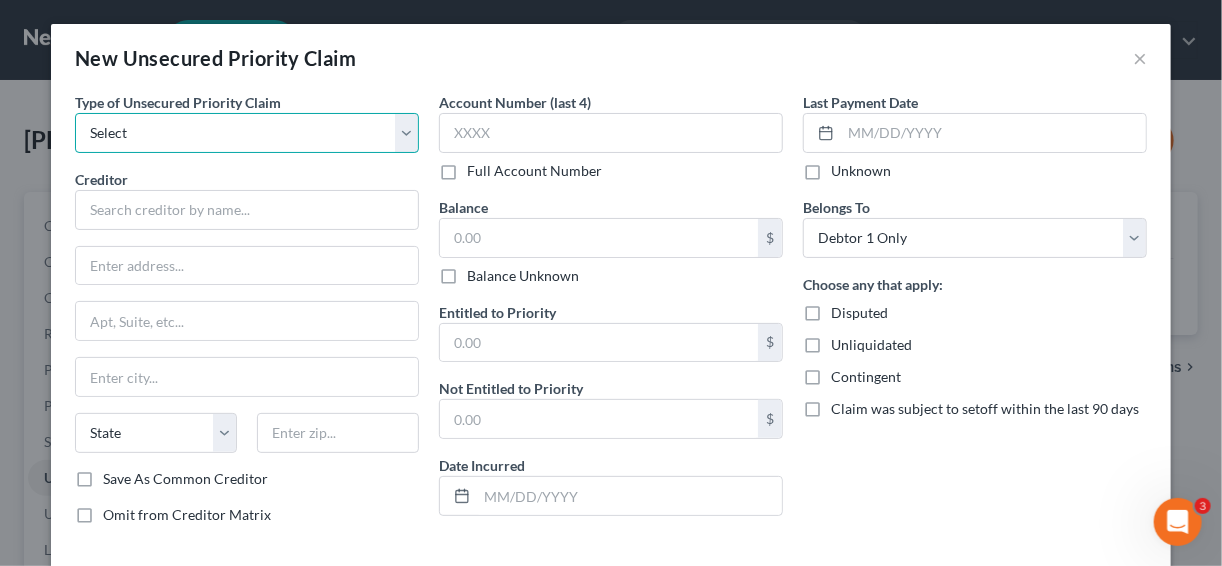 click on "Select Taxes & Other Government Units Domestic Support Obligations Extensions of credit in an involuntary case Wages, Salaries, Commissions Contributions to employee benefits Certain farmers and fisherman Deposits by individuals Commitments to maintain capitals Claims for death or injury while intoxicated Other" at bounding box center [247, 133] 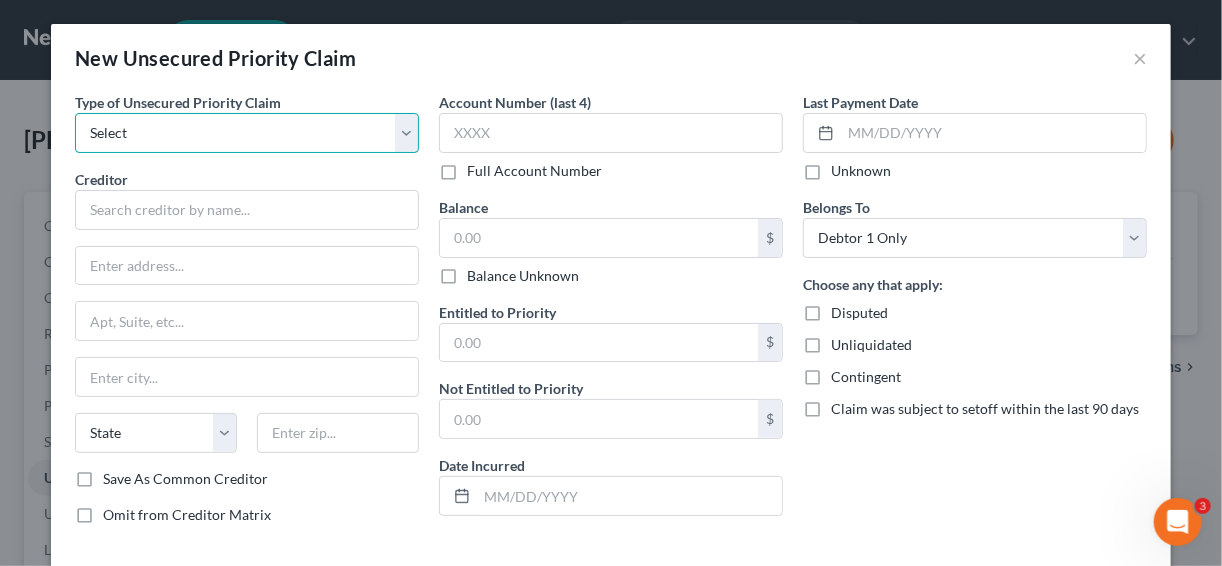 select on "0" 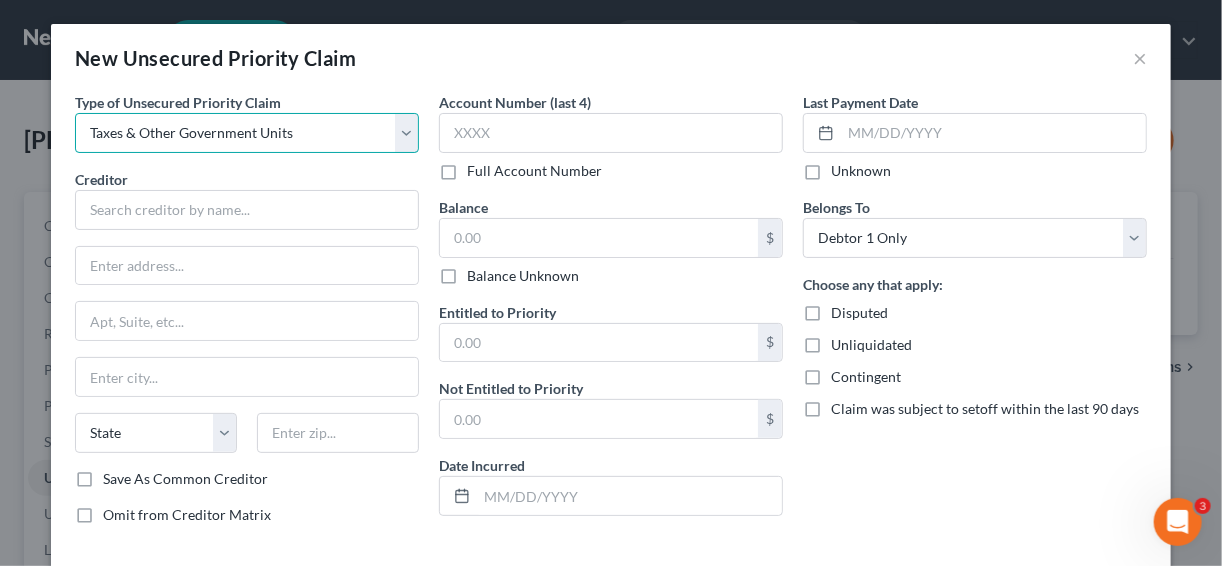 click on "Select Taxes & Other Government Units Domestic Support Obligations Extensions of credit in an involuntary case Wages, Salaries, Commissions Contributions to employee benefits Certain farmers and fisherman Deposits by individuals Commitments to maintain capitals Claims for death or injury while intoxicated Other" at bounding box center [247, 133] 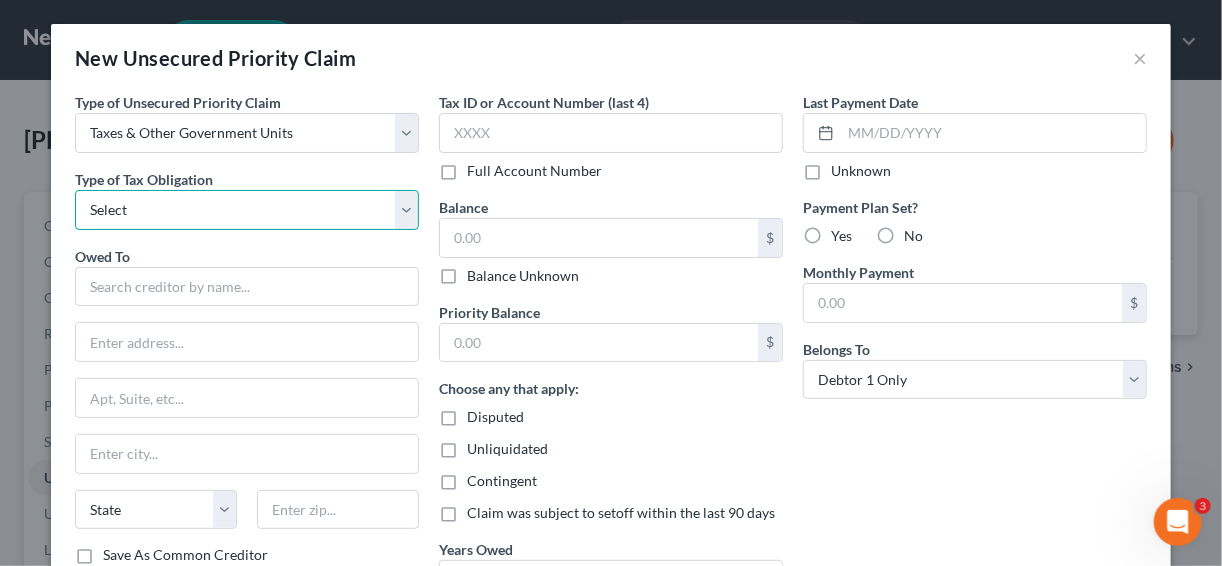 click on "Select Federal City State Franchise Tax Board Other" at bounding box center (247, 210) 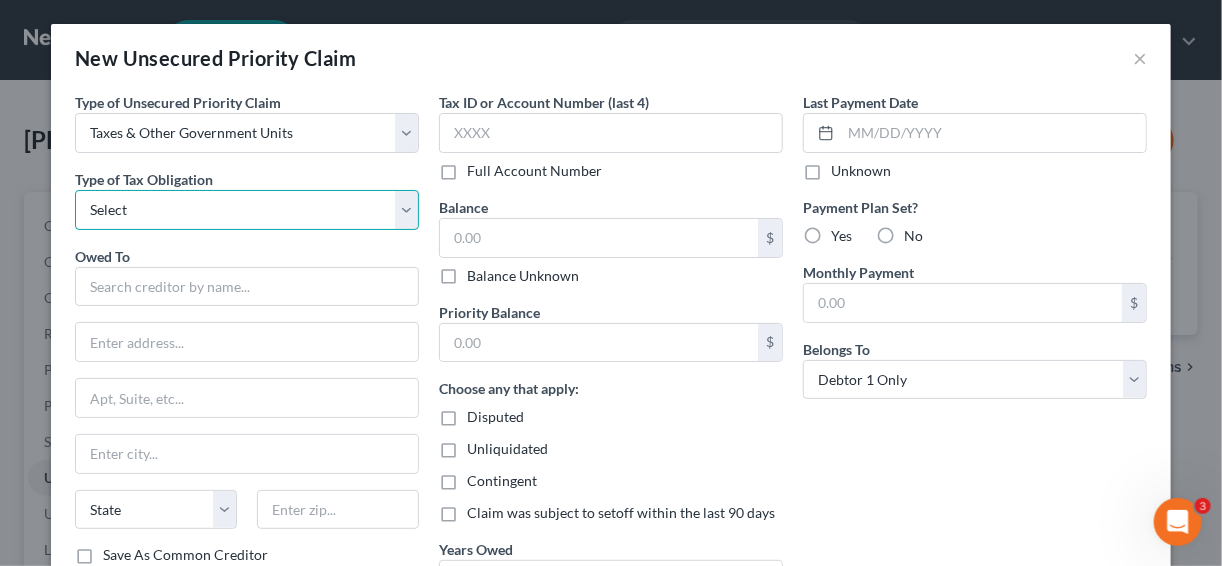 select on "0" 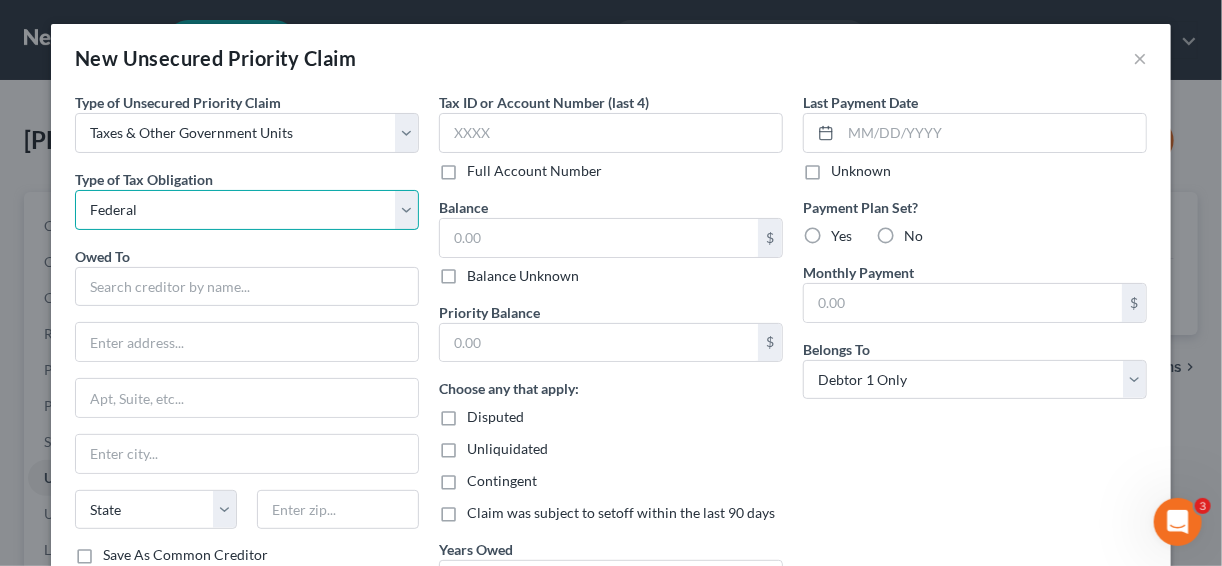 click on "Select Federal City State Franchise Tax Board Other" at bounding box center [247, 210] 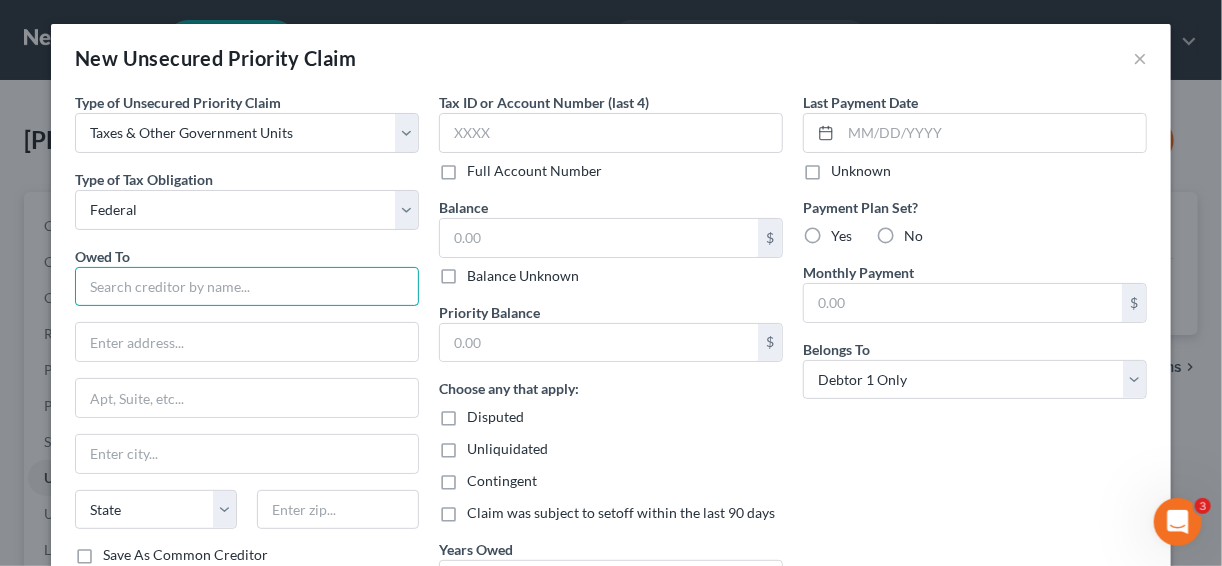 click at bounding box center [247, 287] 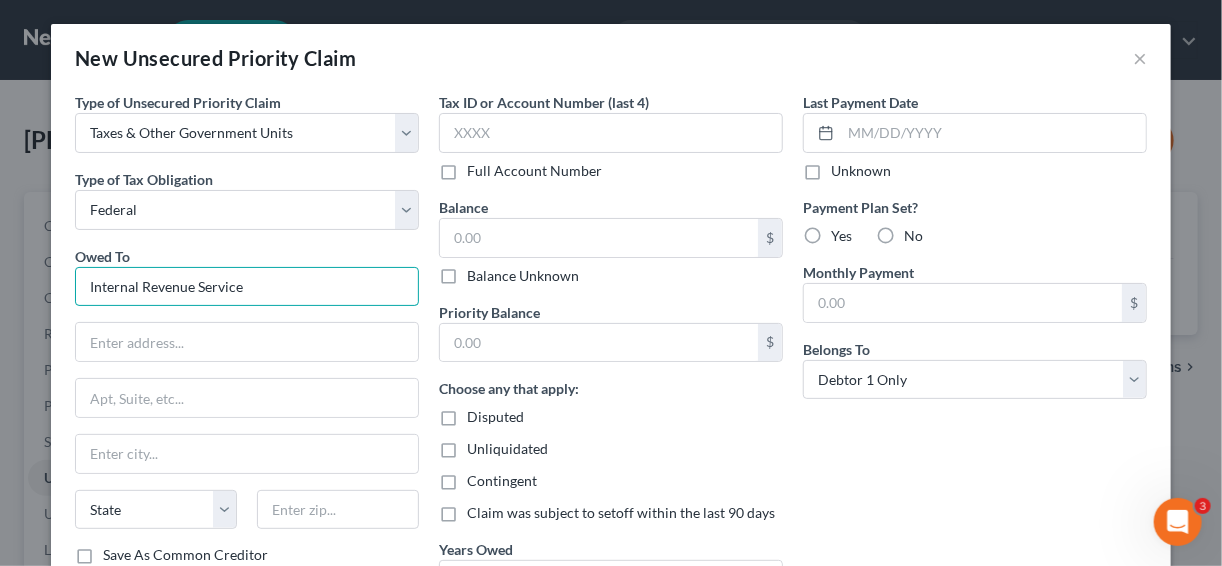 click on "Internal Revenue Service" at bounding box center (247, 287) 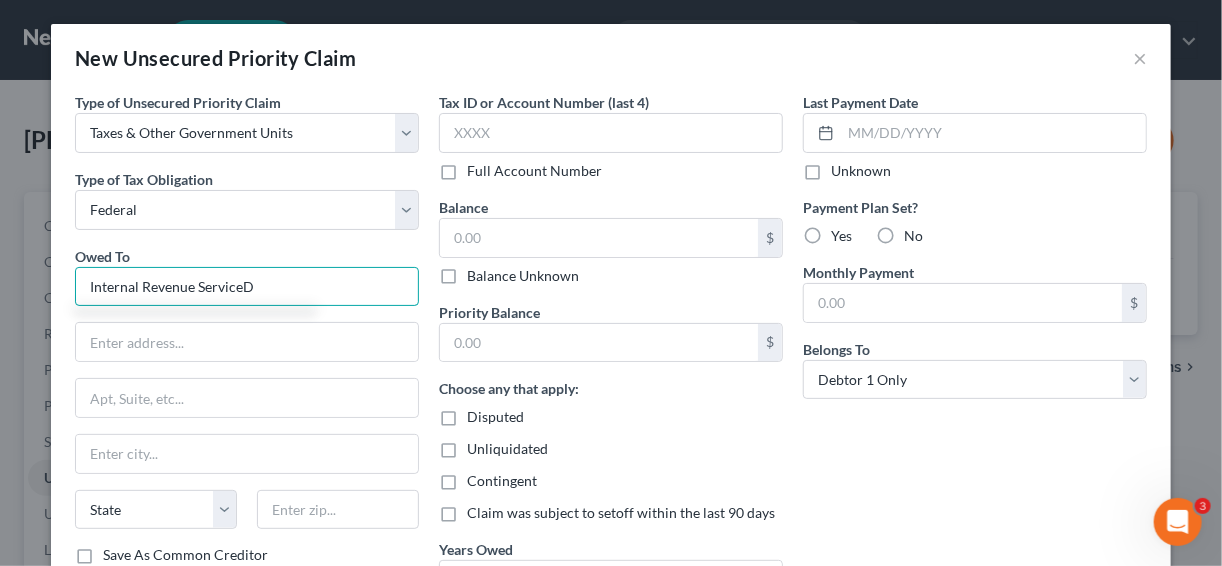 type on "Internal Revenue Service" 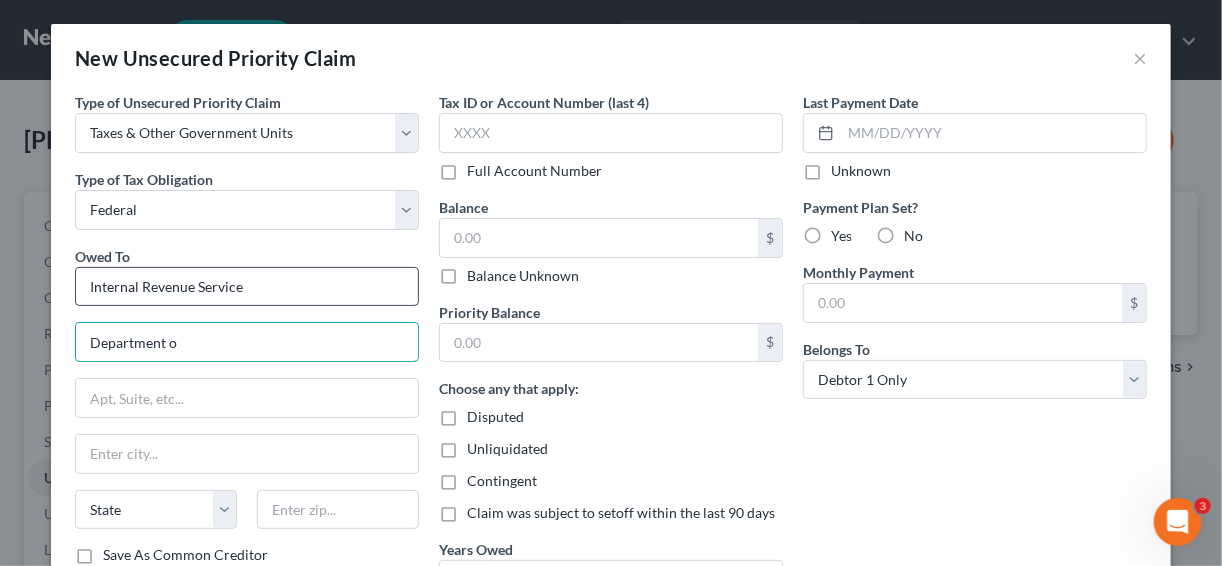 type on "Department of the Treasury" 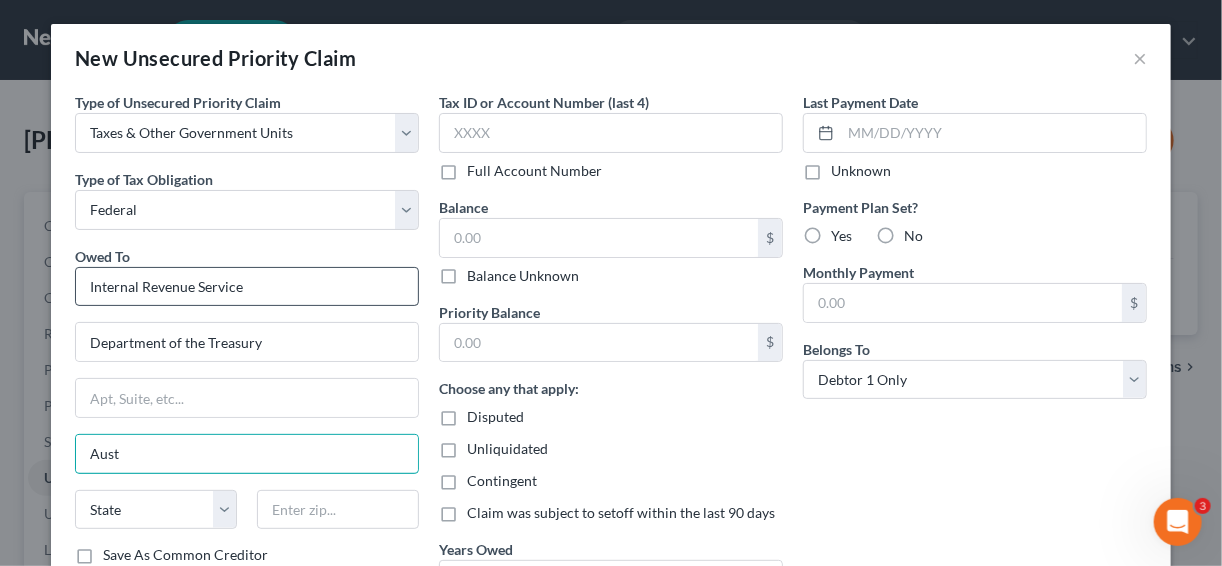 type on "Austin" 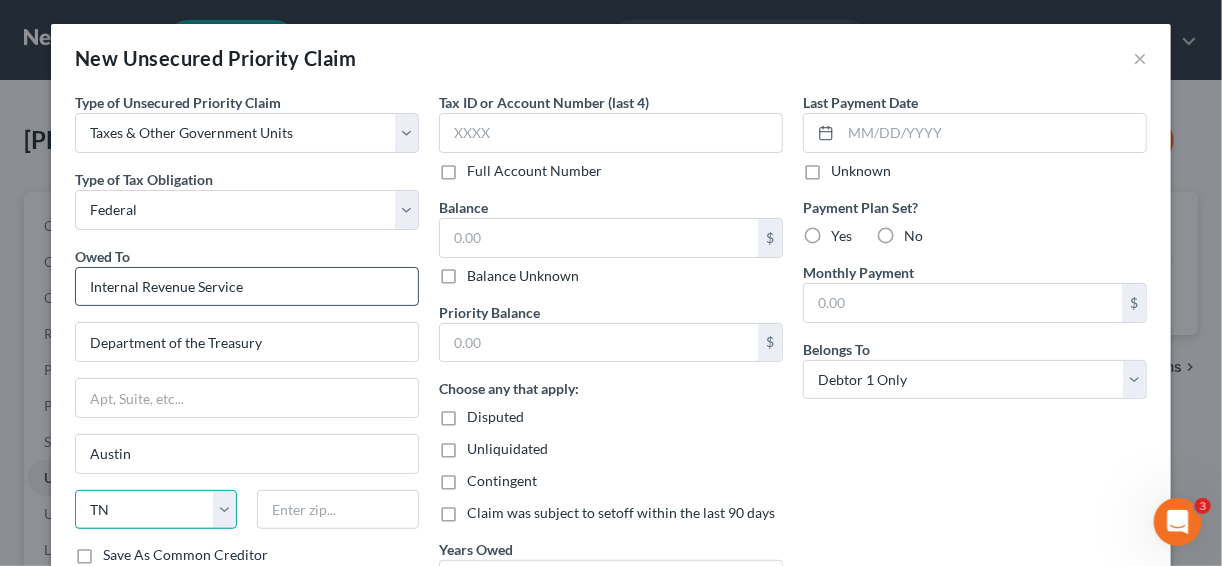 select on "45" 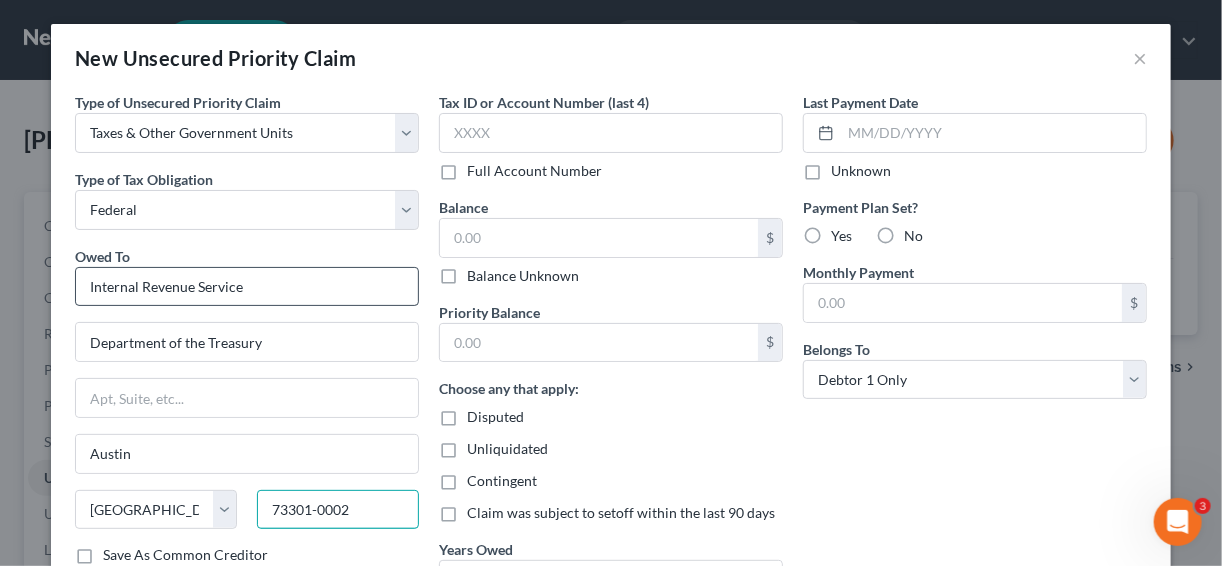 type on "73301-0002" 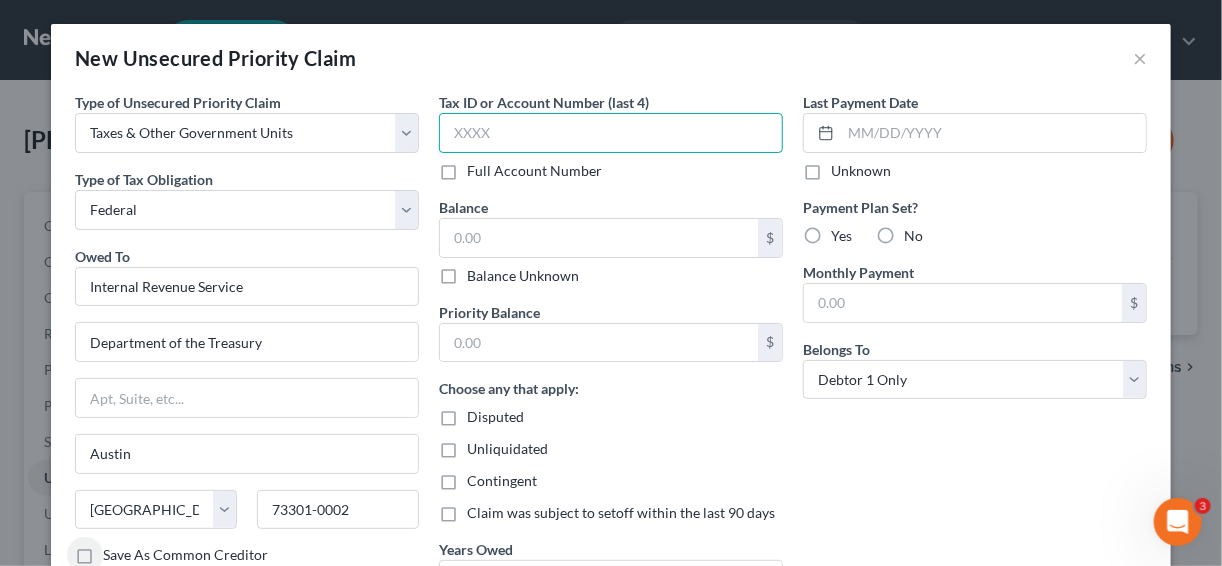 click at bounding box center (611, 133) 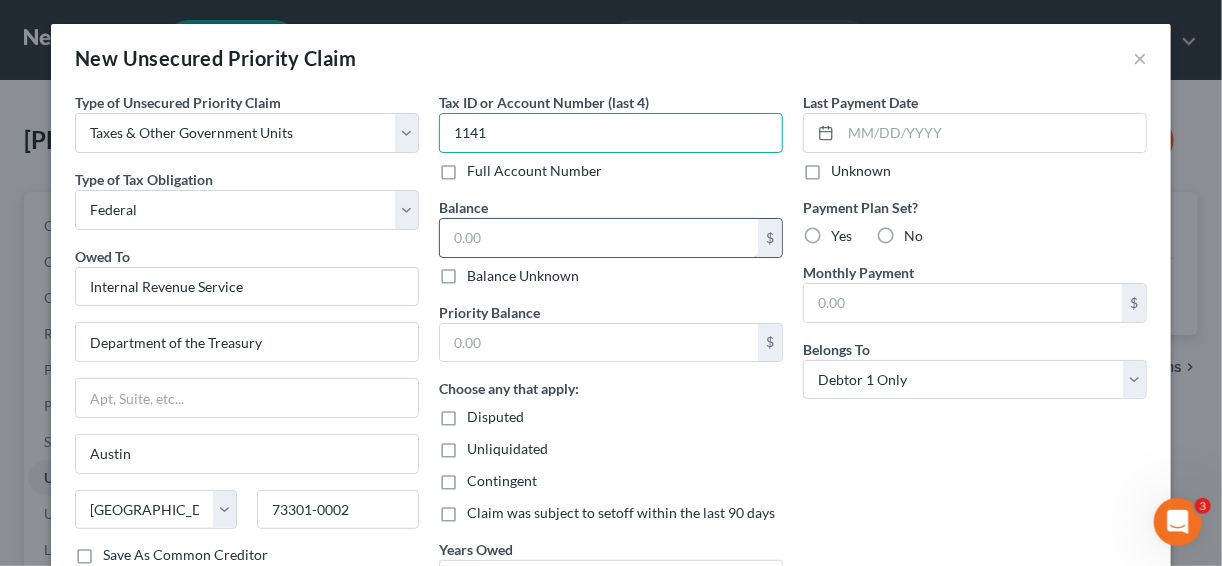 type on "1141" 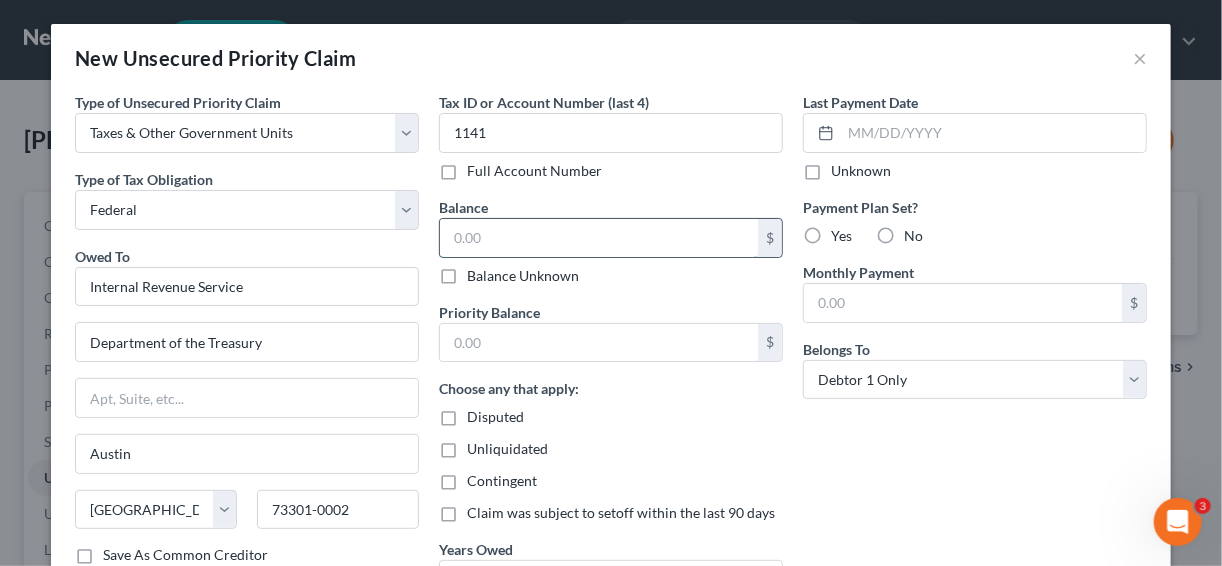 click at bounding box center [599, 238] 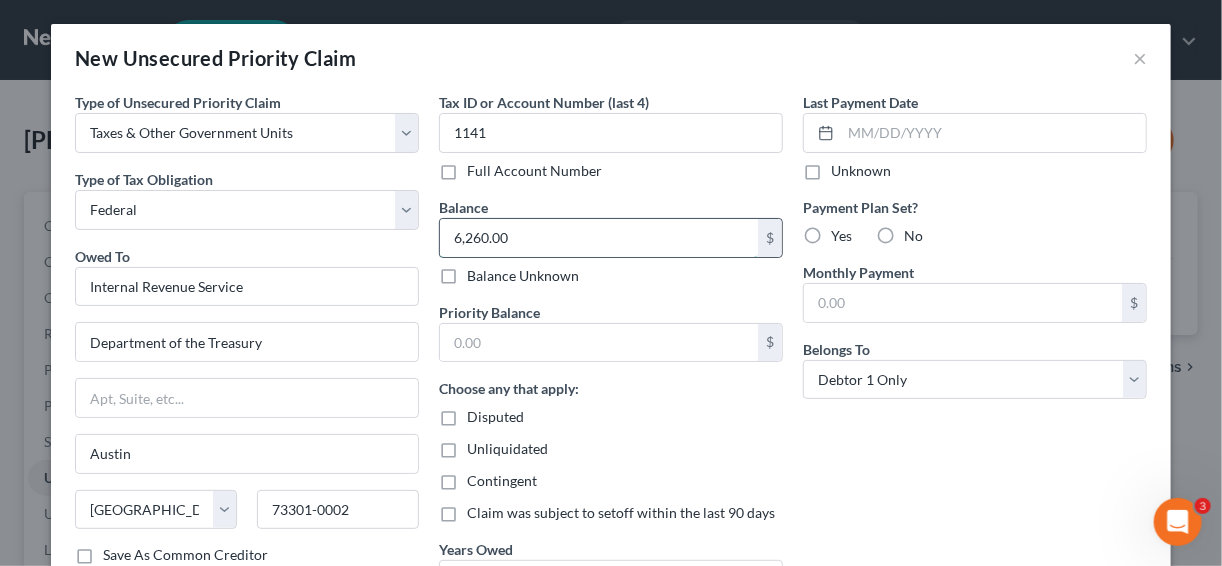 type on "6,260.00" 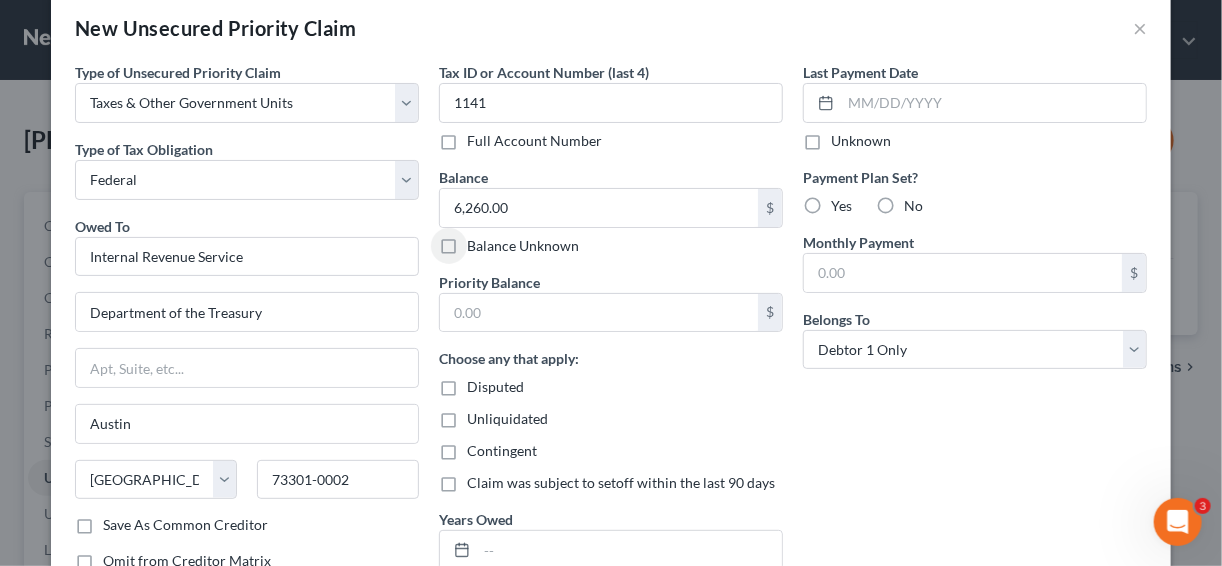 scroll, scrollTop: 80, scrollLeft: 0, axis: vertical 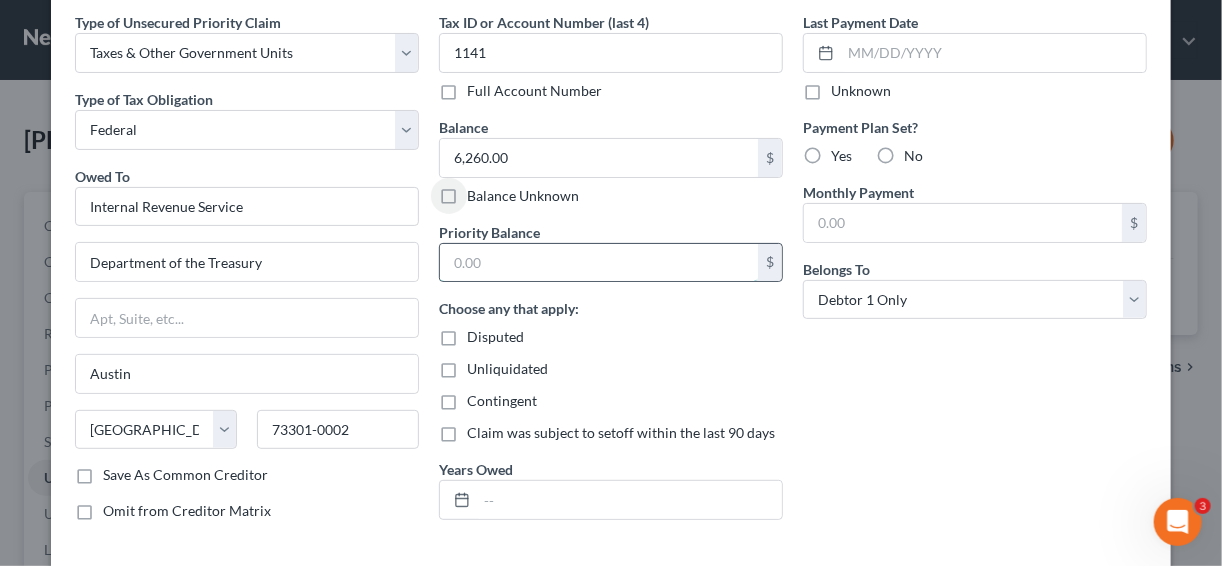 click at bounding box center (599, 263) 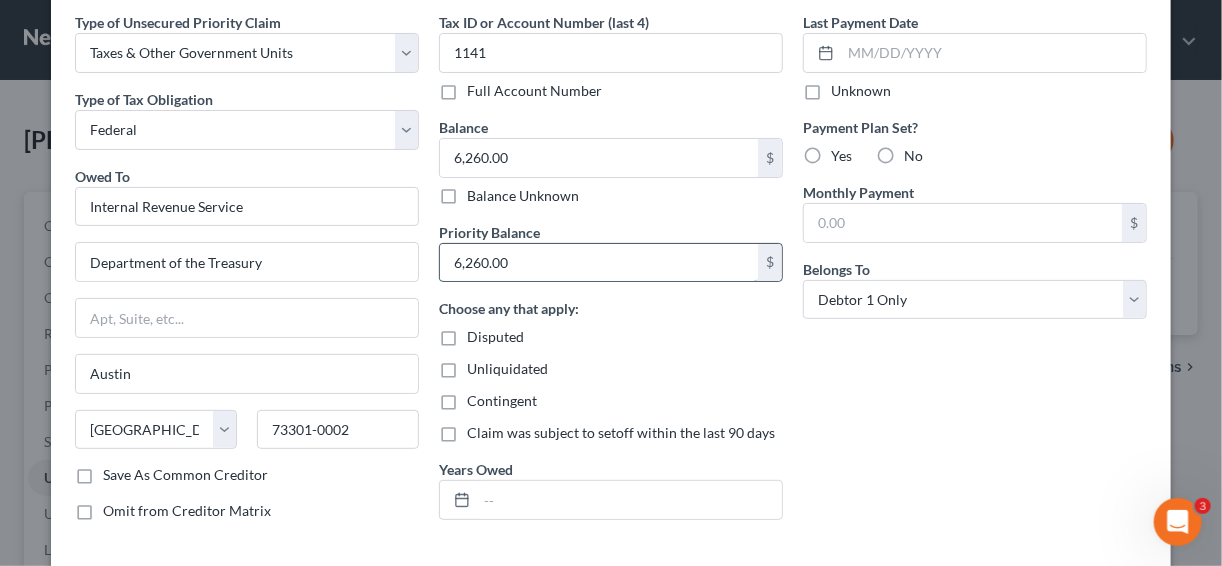 type on "6,260.00" 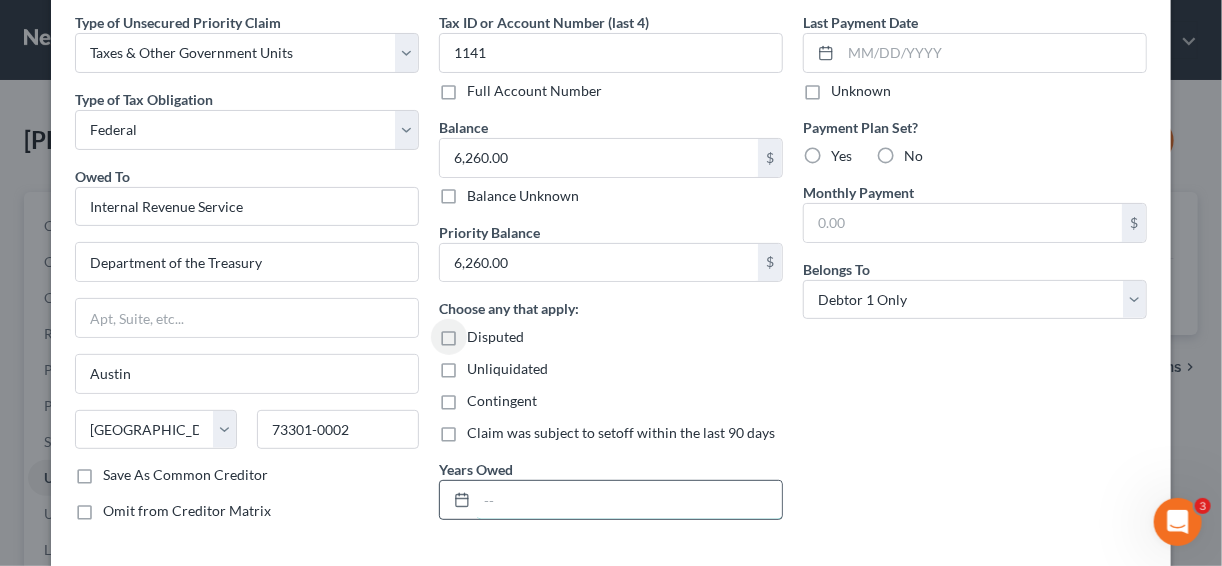 click at bounding box center [629, 500] 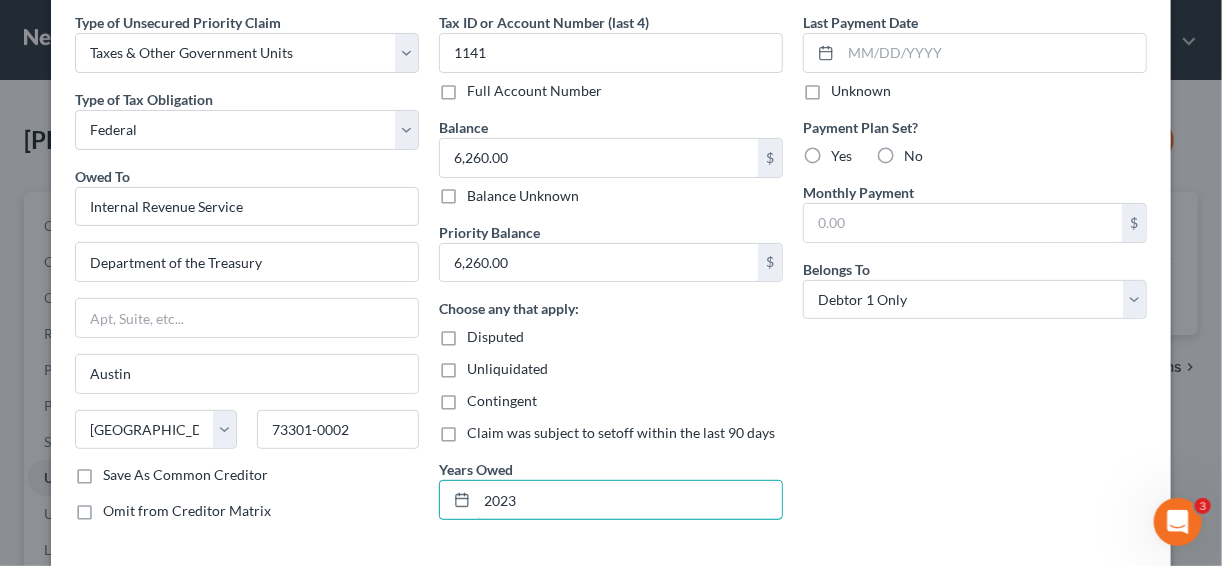 type on "2023" 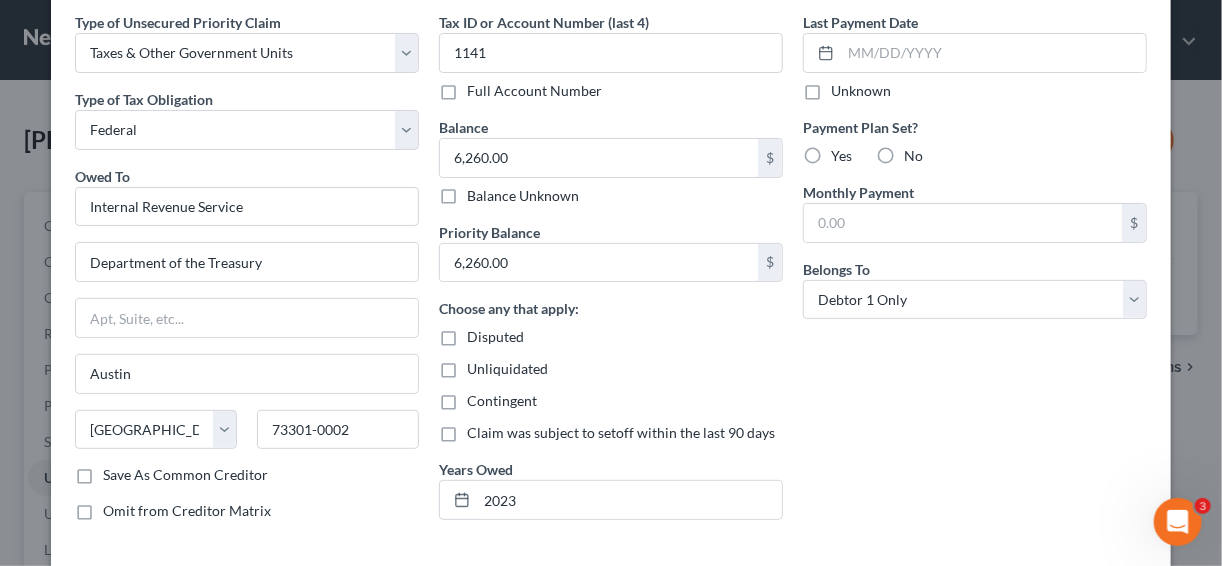 click on "Yes" at bounding box center [841, 156] 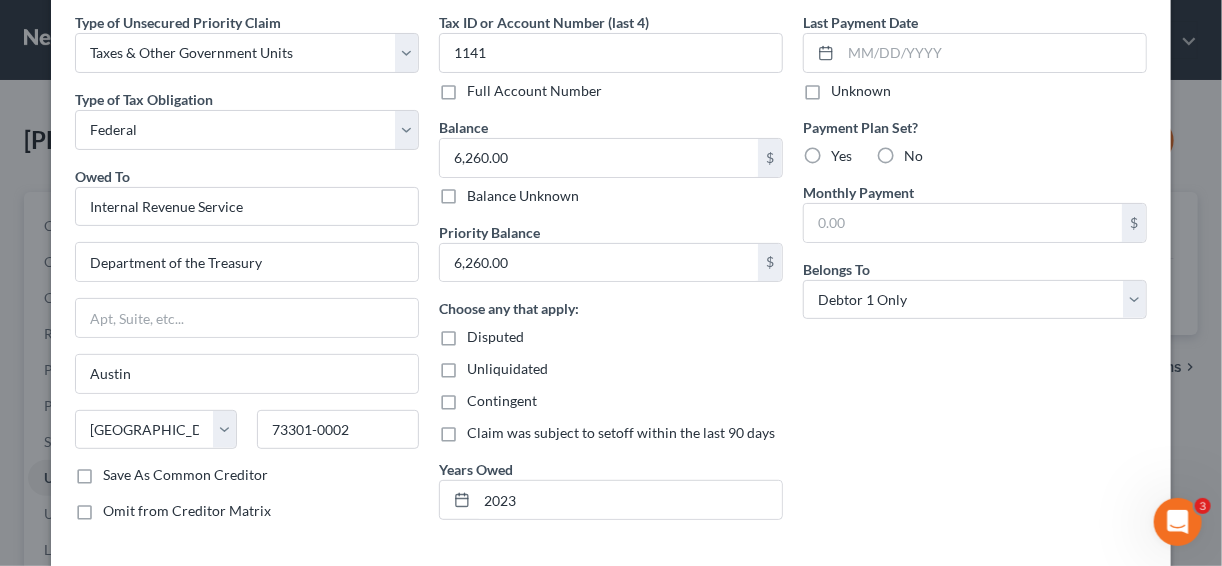 click on "Yes" at bounding box center [845, 152] 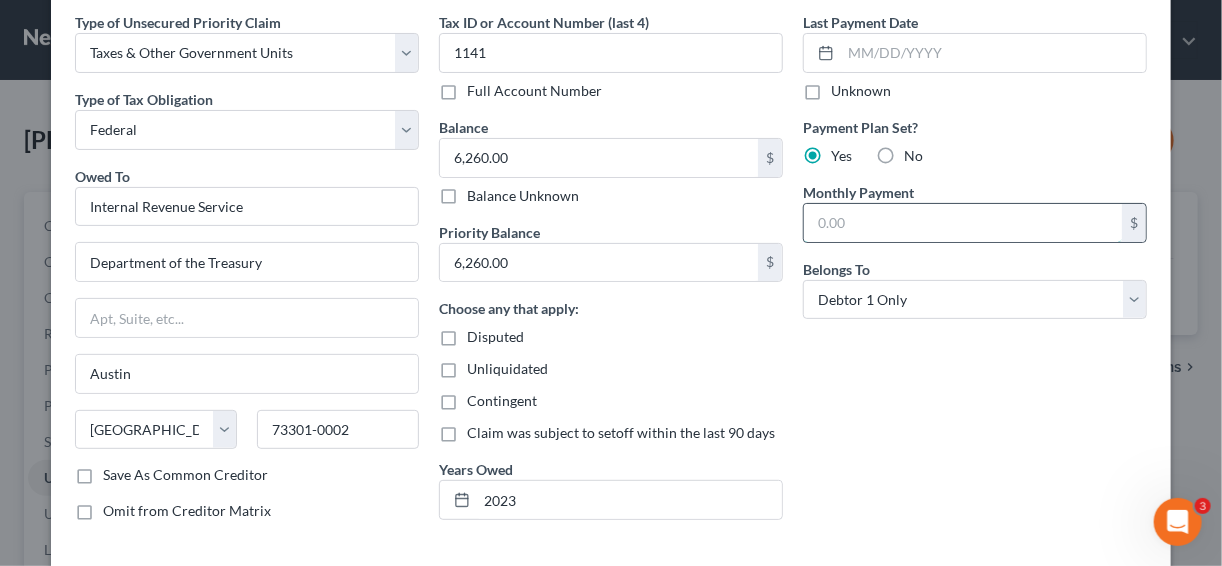 click at bounding box center [963, 223] 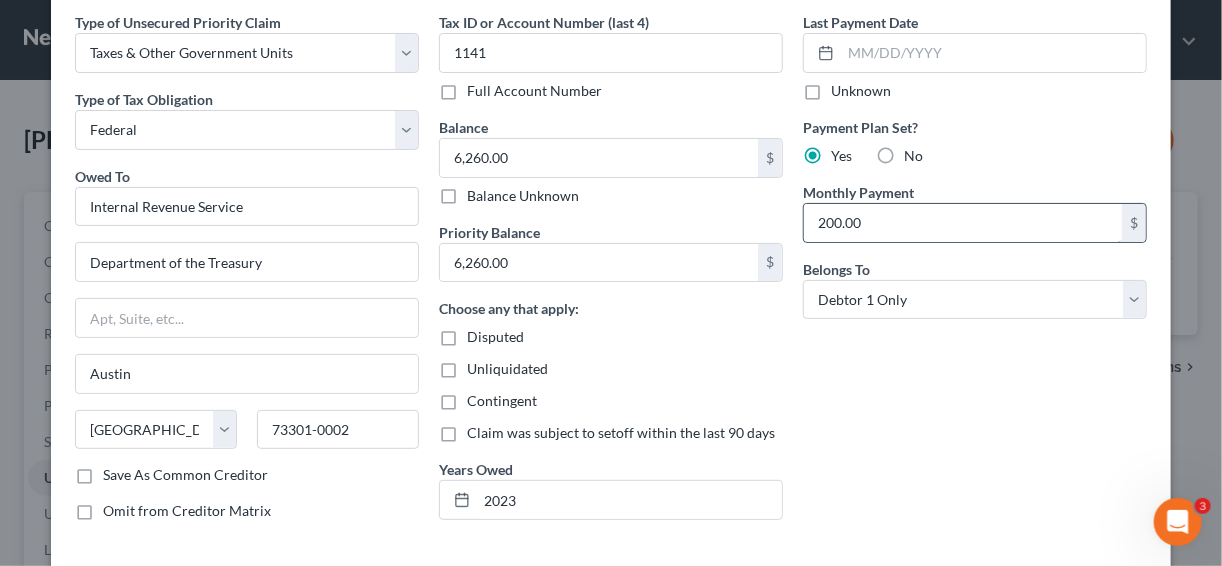 type on "200.00" 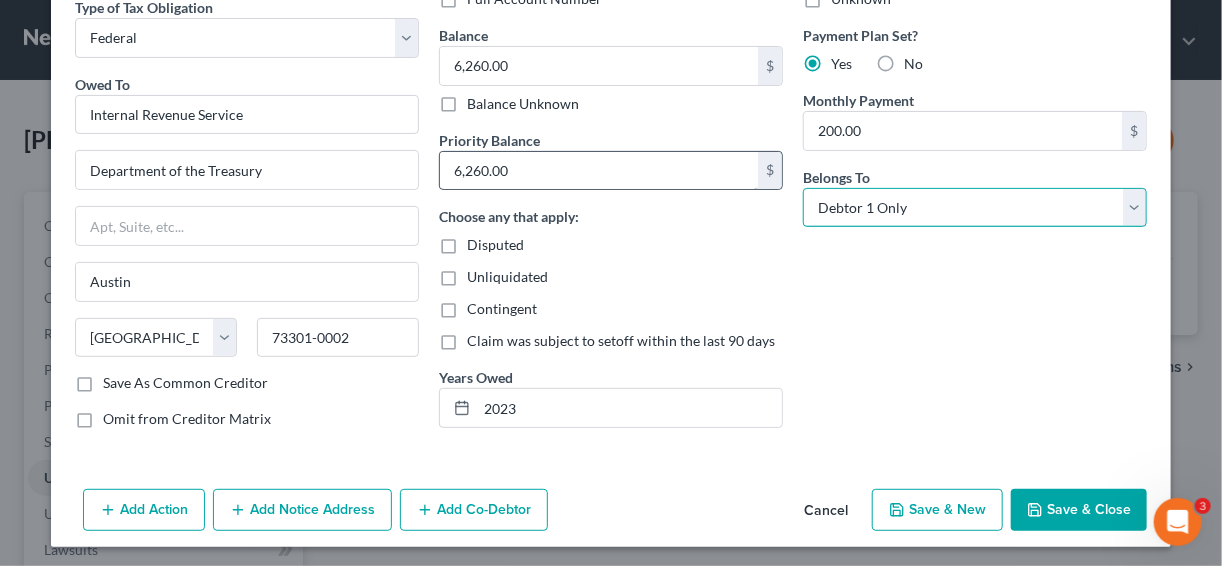 scroll, scrollTop: 92, scrollLeft: 0, axis: vertical 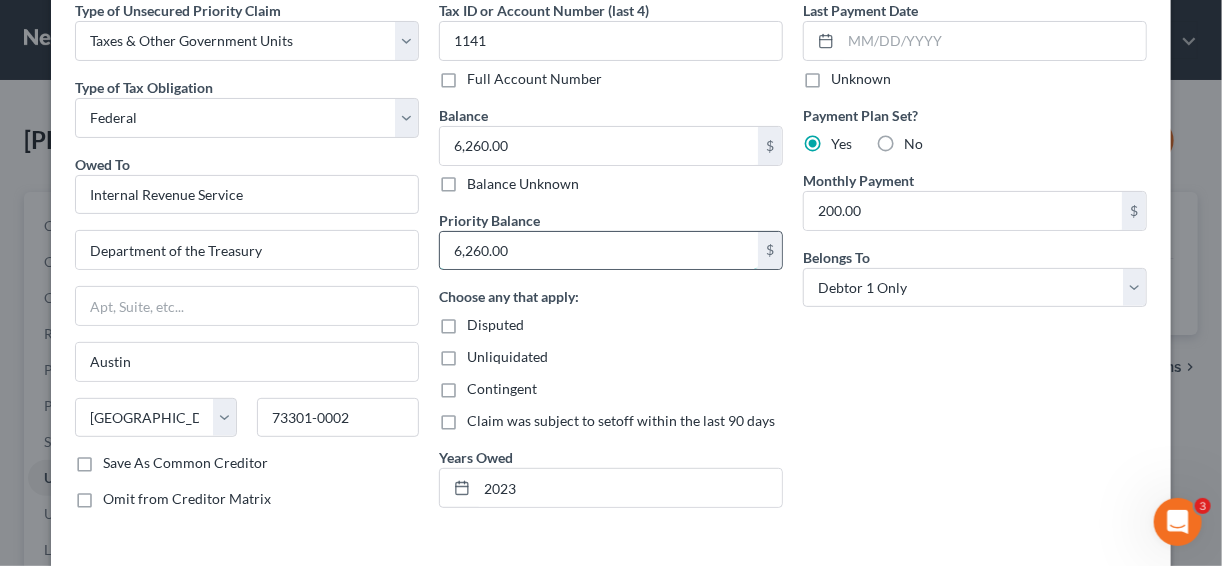 type 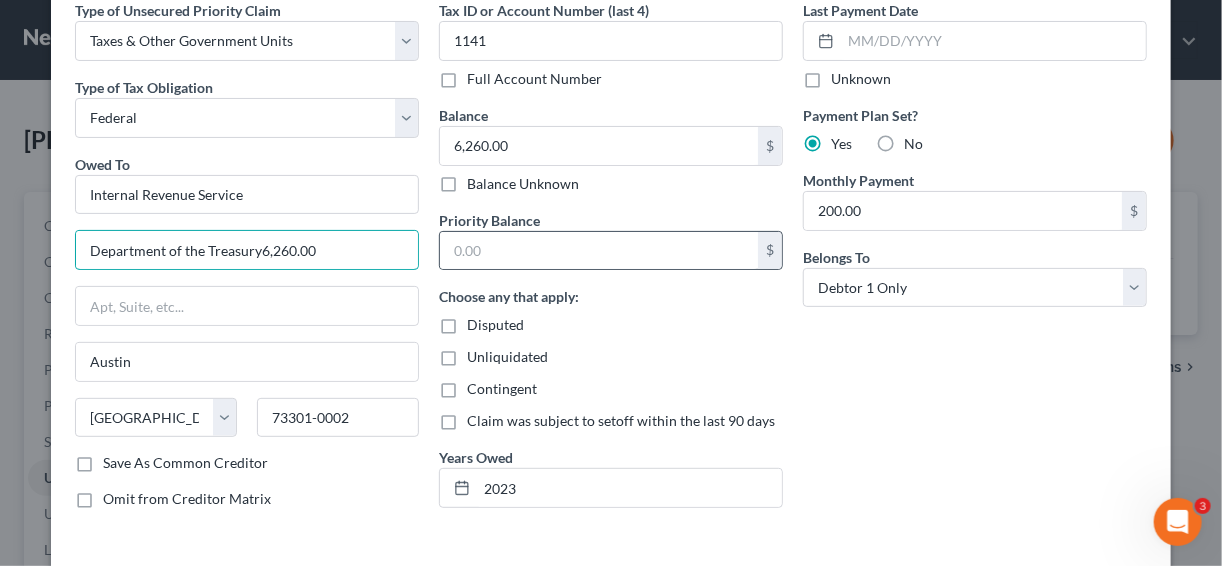 type on "Department of the Treasury" 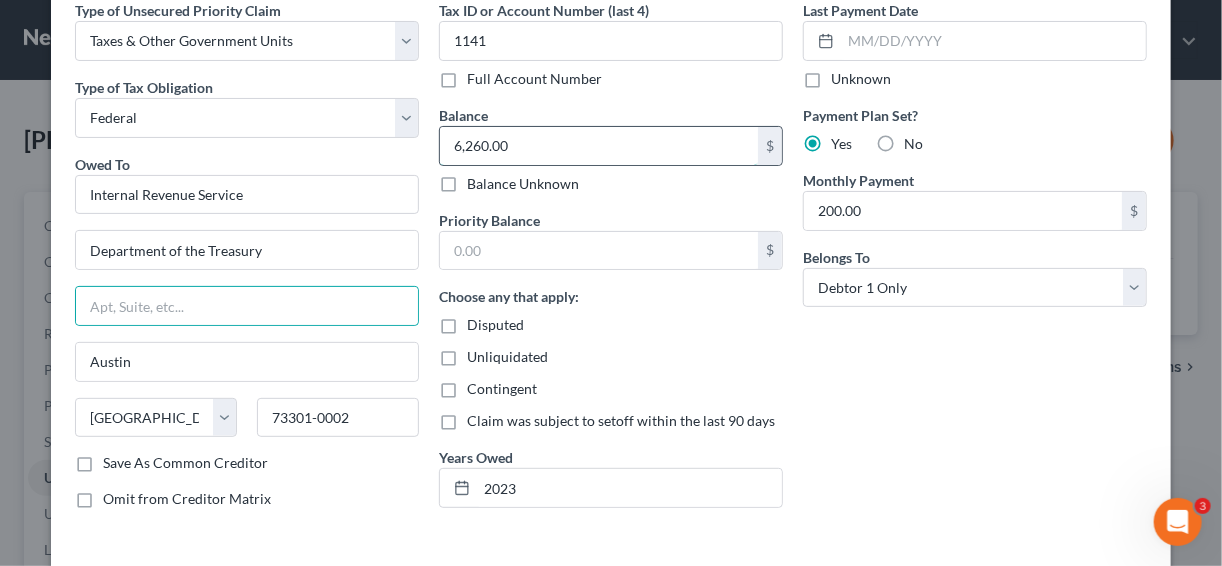 click on "6,260.00" at bounding box center (599, 146) 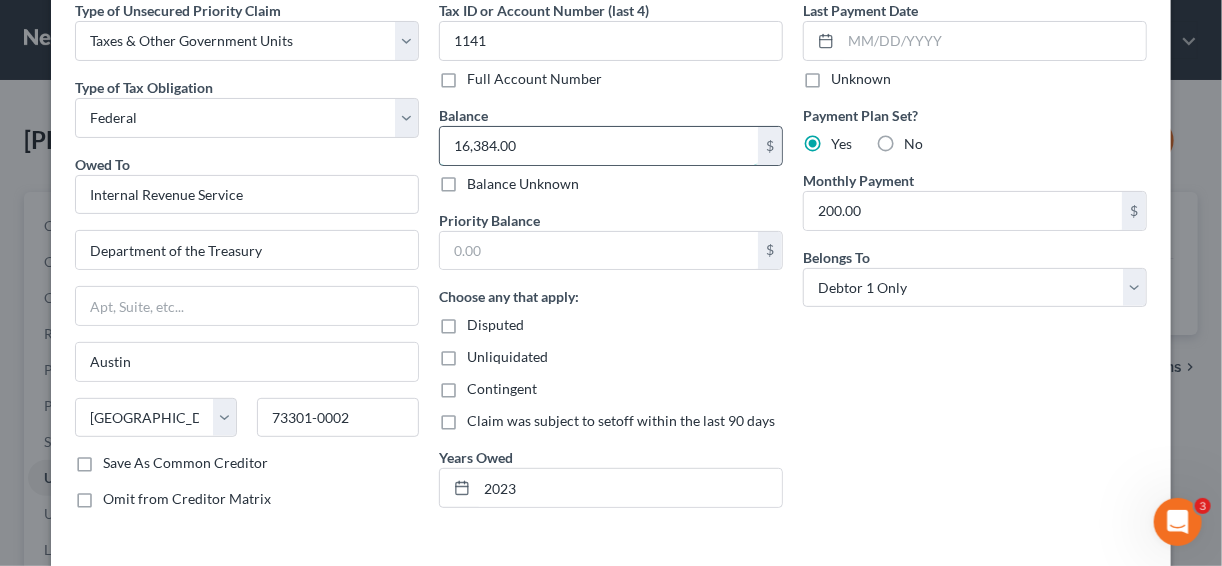 type on "16,384.00" 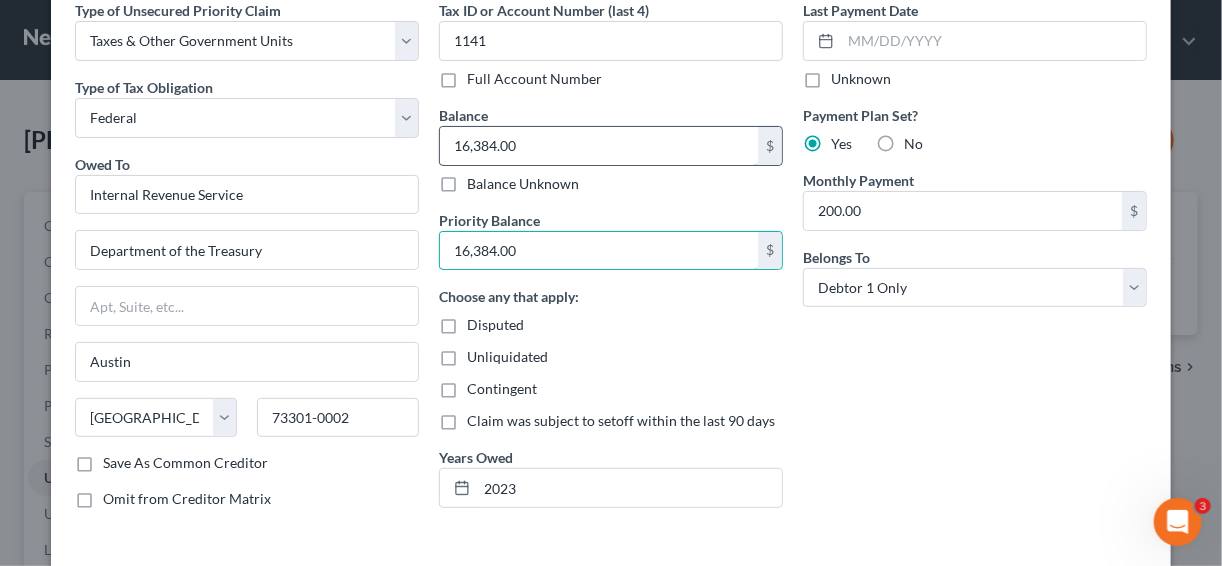 type on "16,384.00" 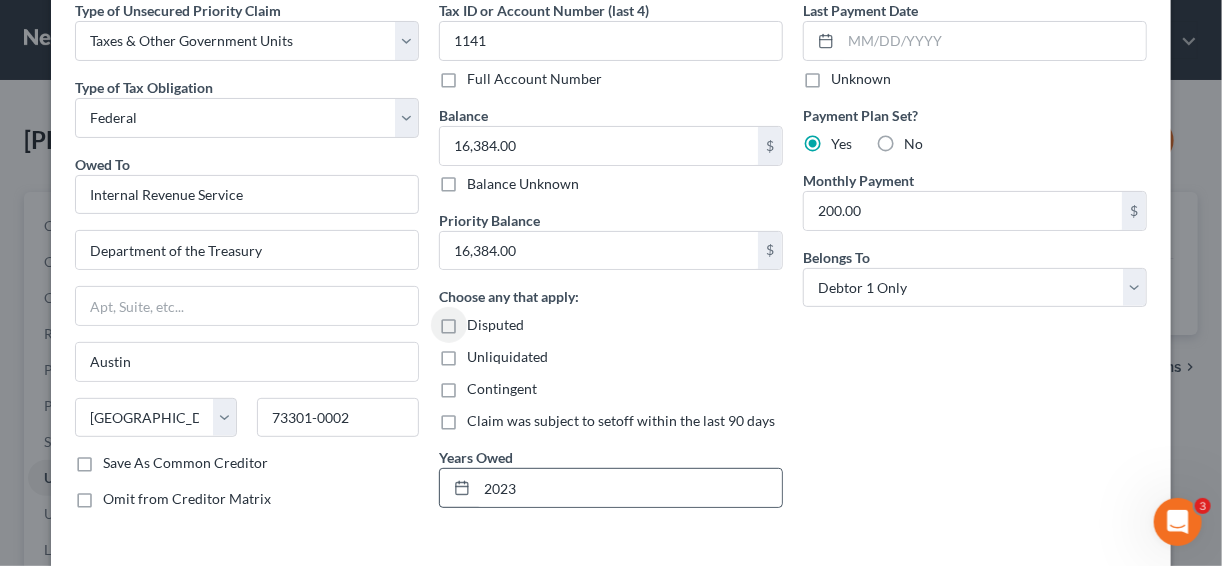 click on "2023" at bounding box center (611, 488) 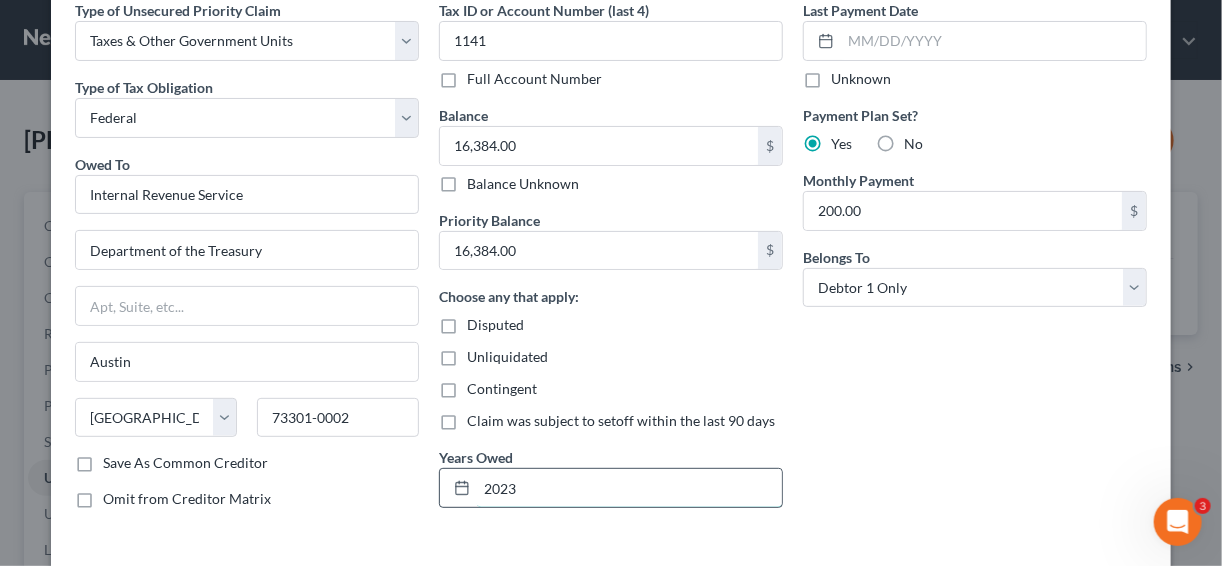 click on "2023" at bounding box center [629, 488] 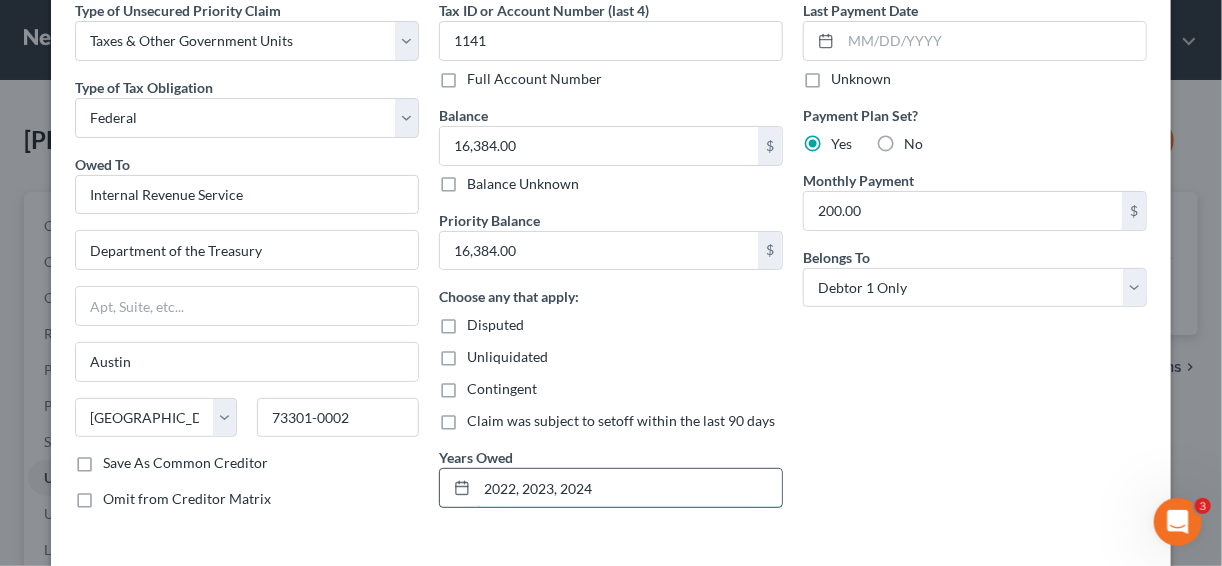type on "2022, 2023, 2024" 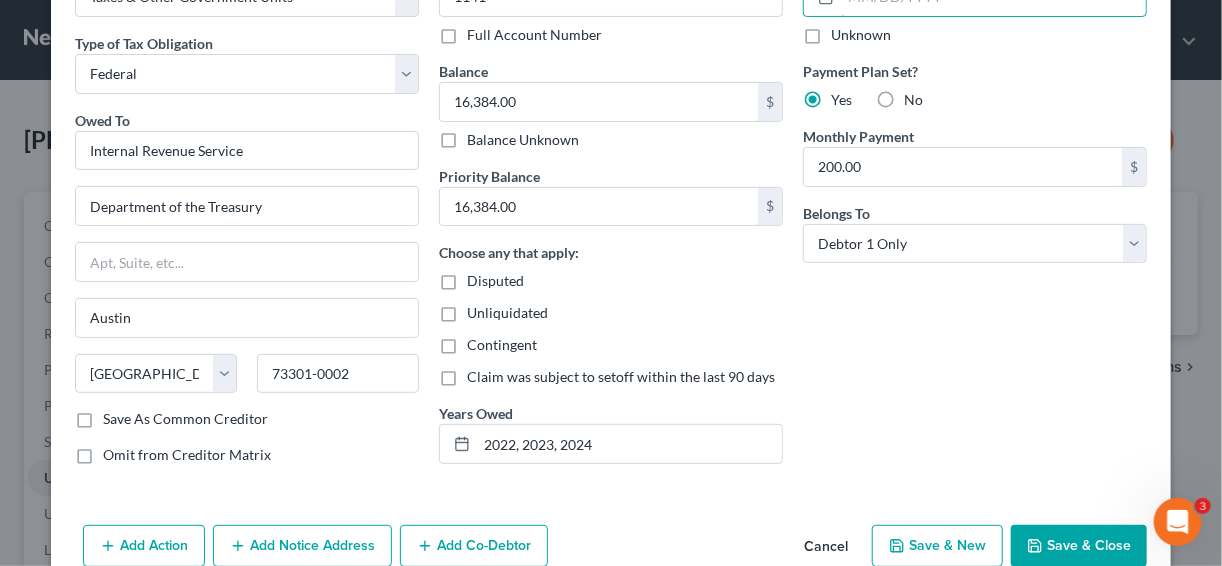 scroll, scrollTop: 172, scrollLeft: 0, axis: vertical 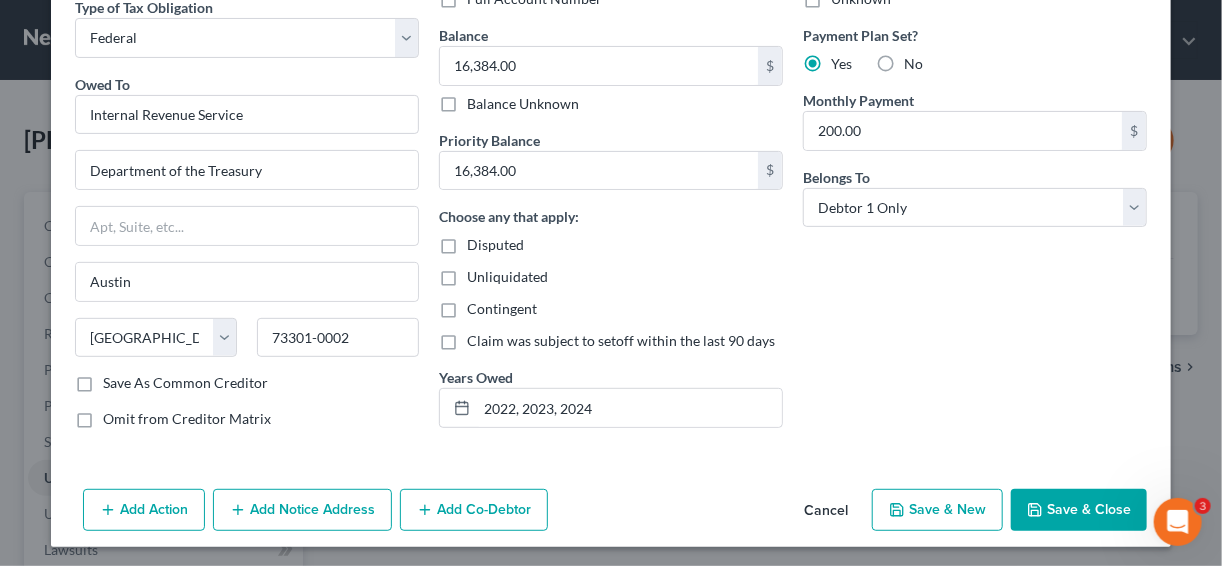 click 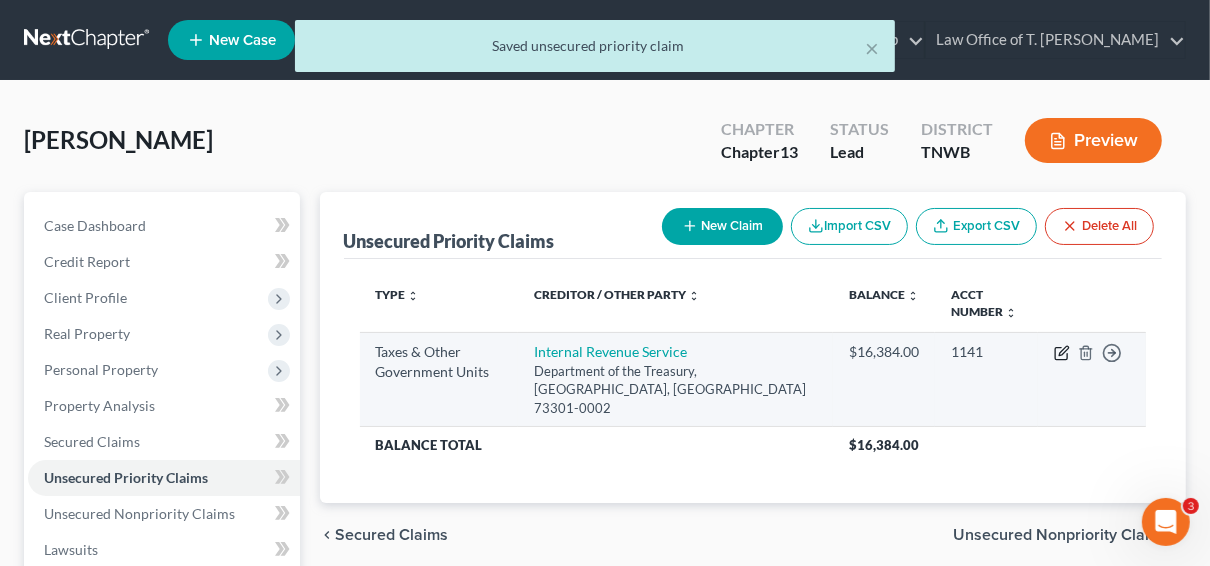 click 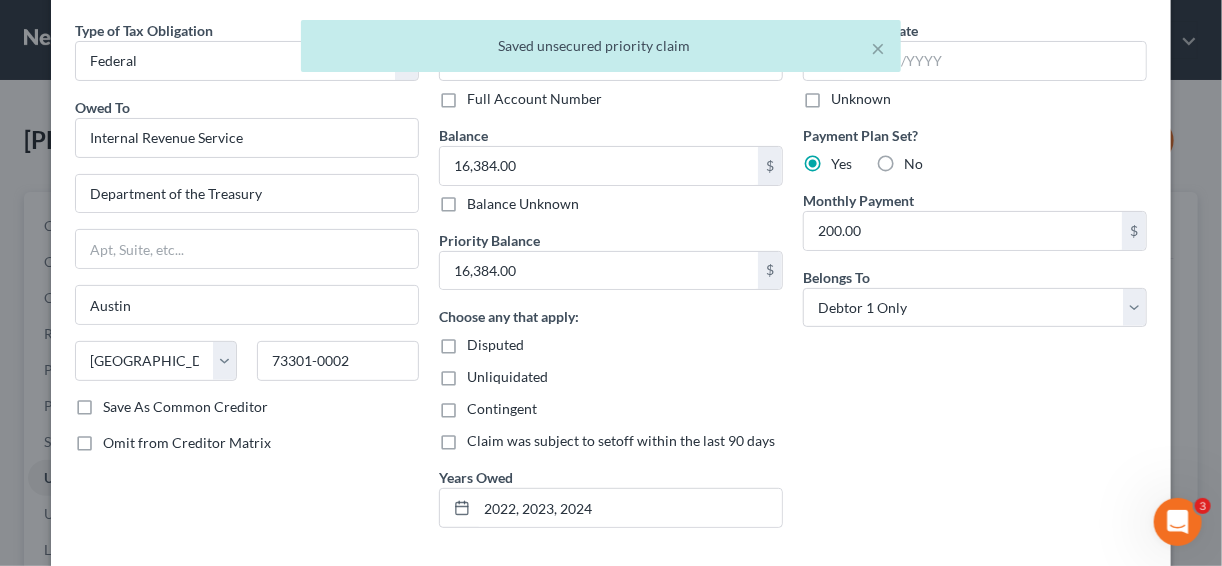 scroll, scrollTop: 188, scrollLeft: 0, axis: vertical 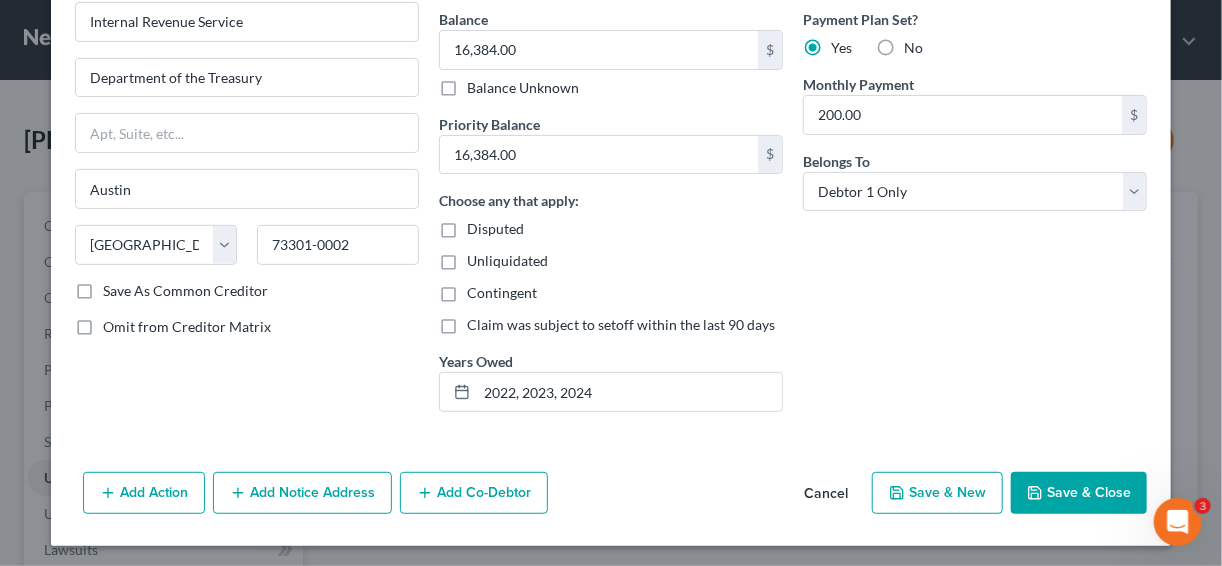 click on "Add Notice Address" at bounding box center (302, 493) 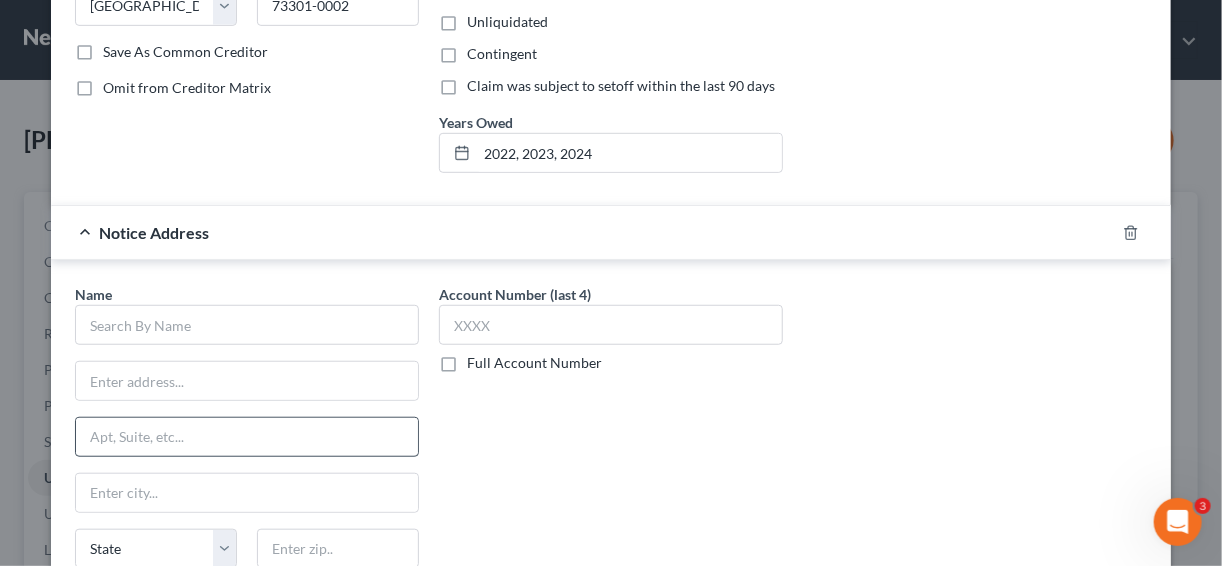 scroll, scrollTop: 428, scrollLeft: 0, axis: vertical 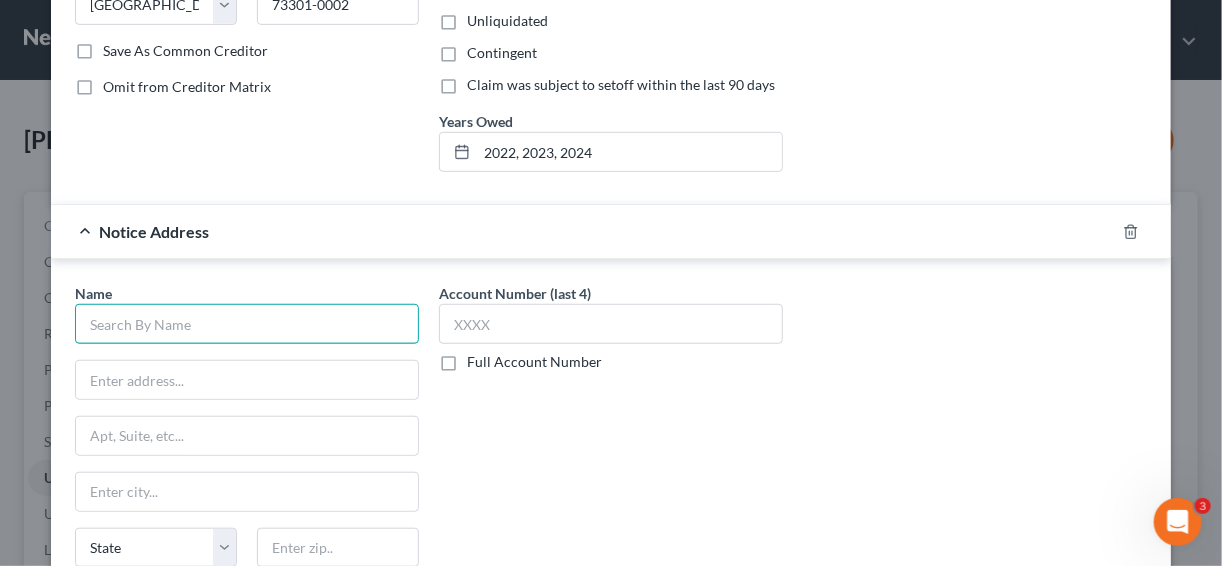 click at bounding box center (247, 324) 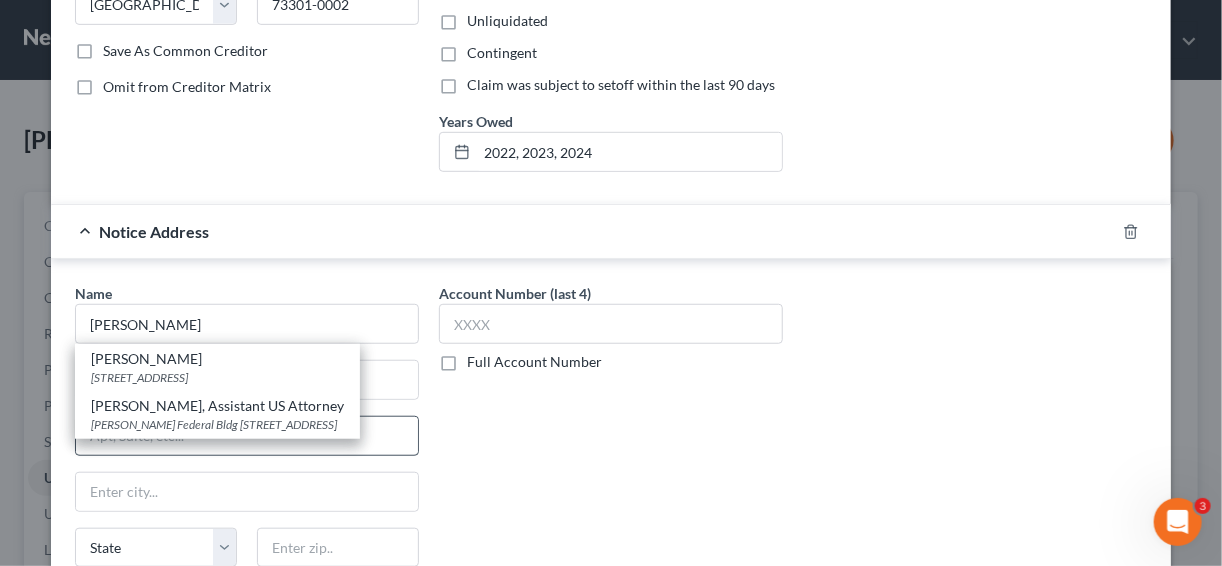 click on "[PERSON_NAME] Federal Bldg [STREET_ADDRESS]" at bounding box center [217, 424] 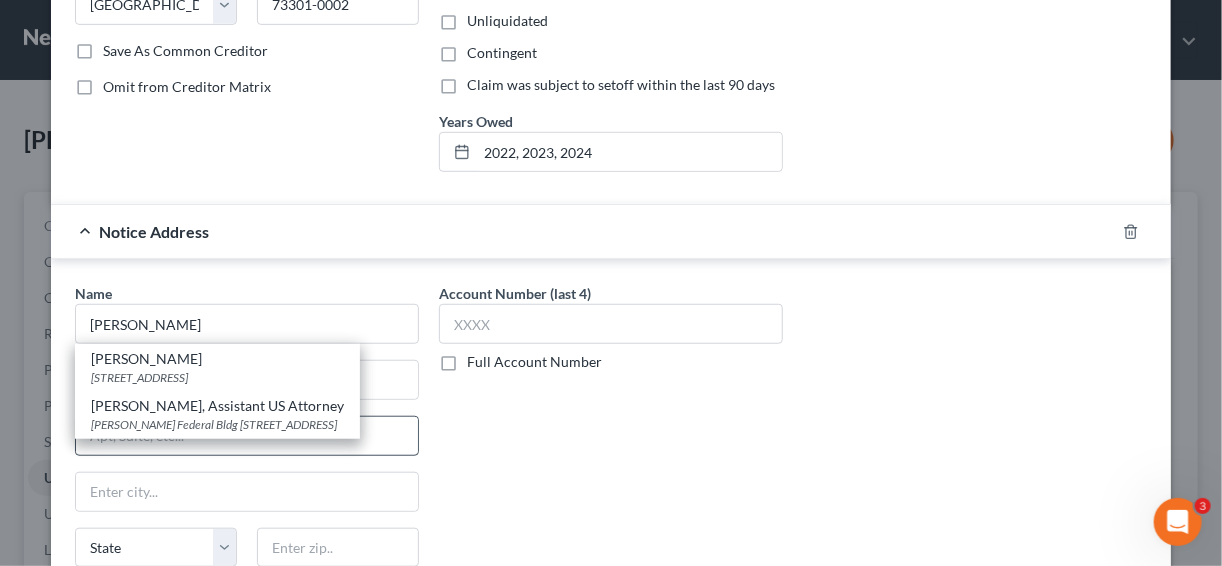 select on "44" 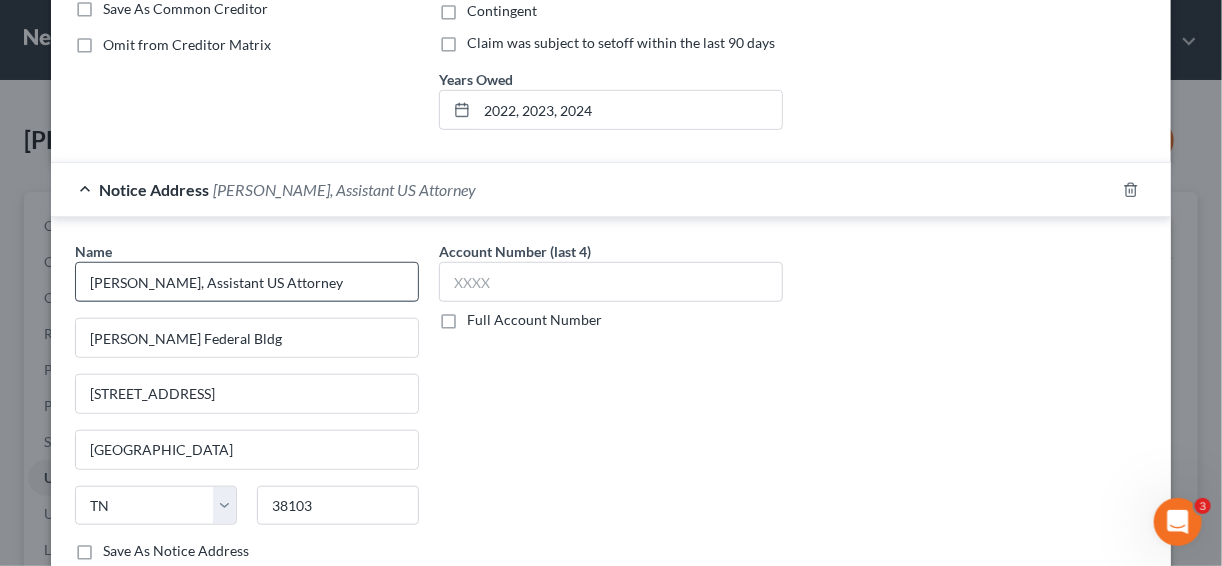 scroll, scrollTop: 508, scrollLeft: 0, axis: vertical 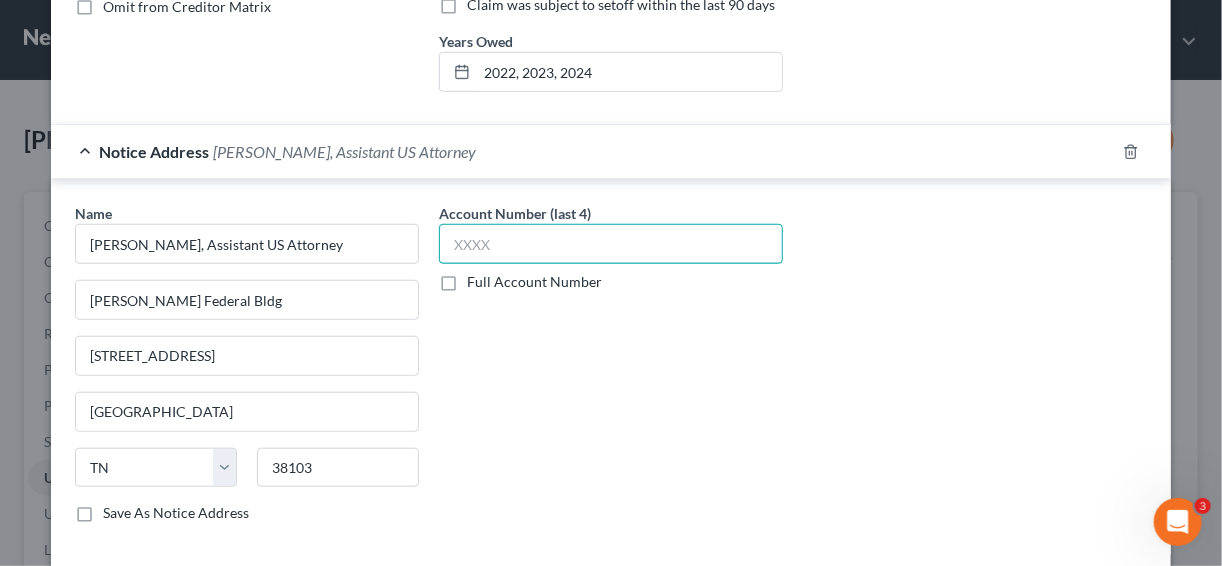 click at bounding box center (611, 244) 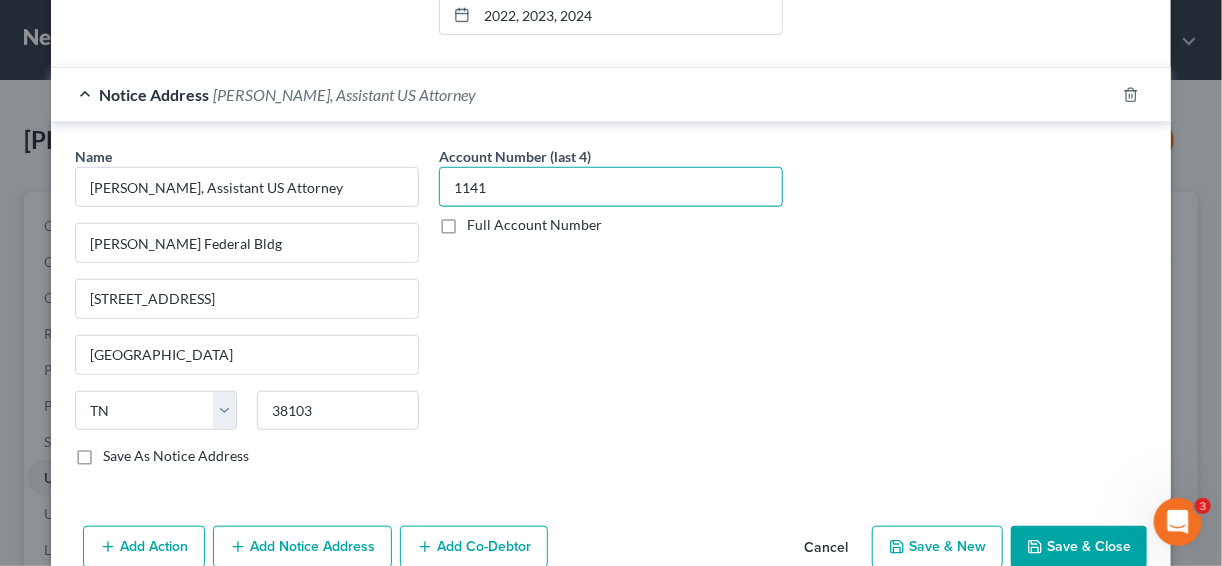 scroll, scrollTop: 615, scrollLeft: 0, axis: vertical 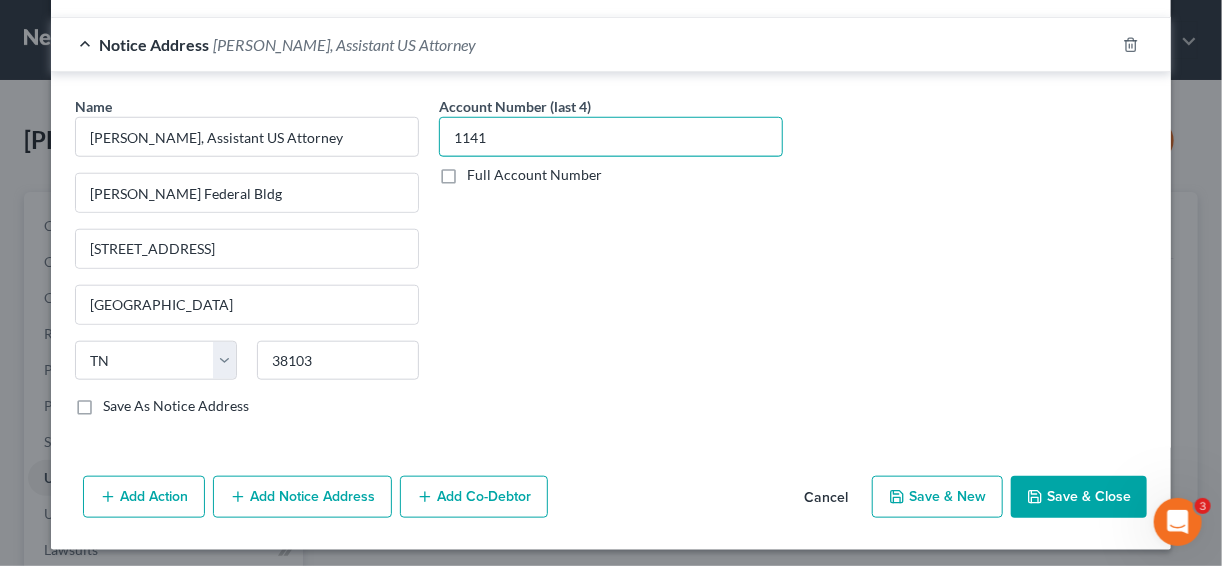type on "1141" 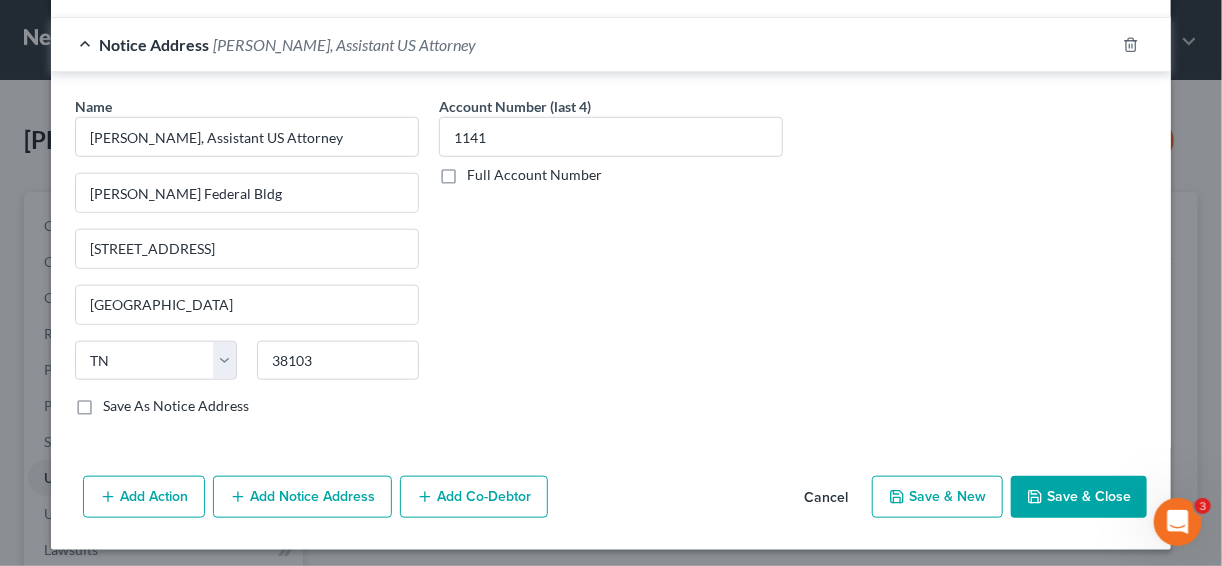 click on "Save & Close" at bounding box center [1079, 497] 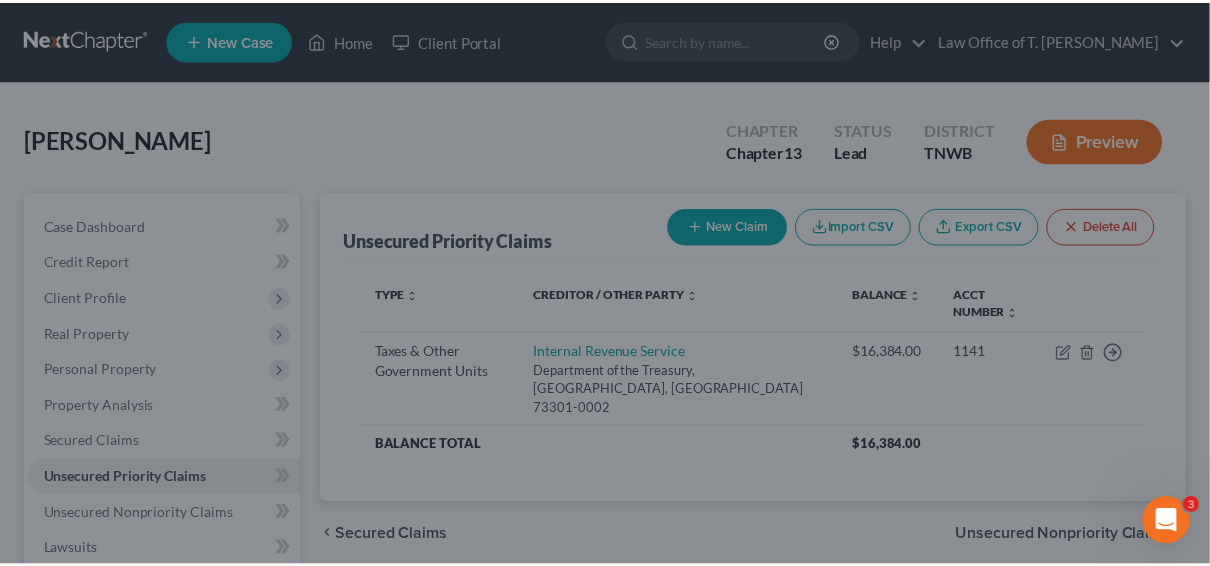 scroll, scrollTop: 0, scrollLeft: 0, axis: both 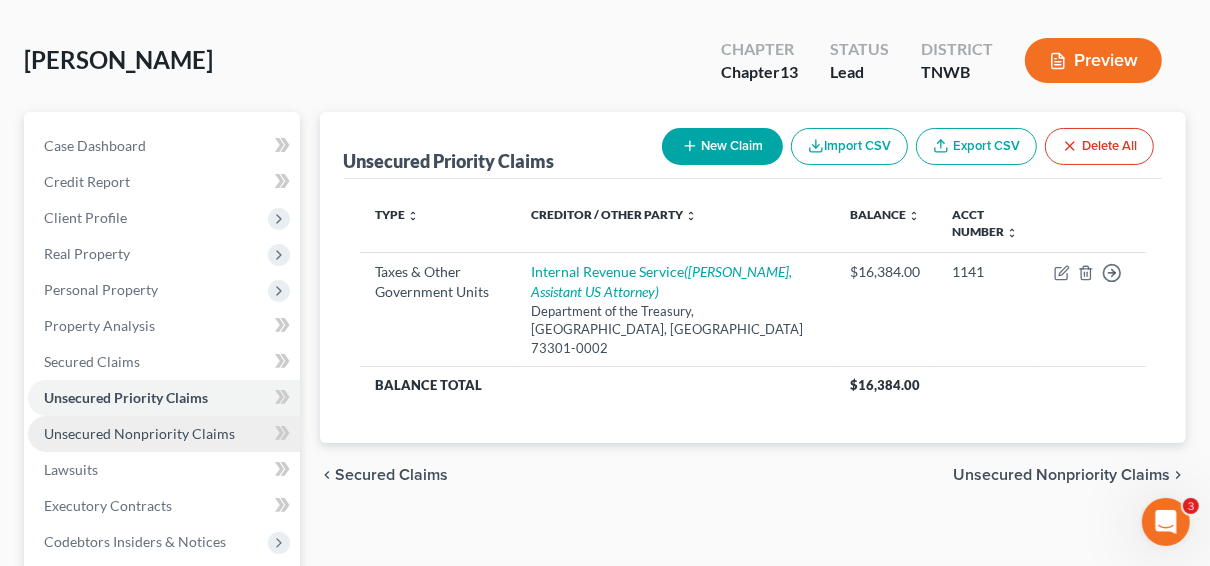 click on "Unsecured Nonpriority Claims" at bounding box center (139, 433) 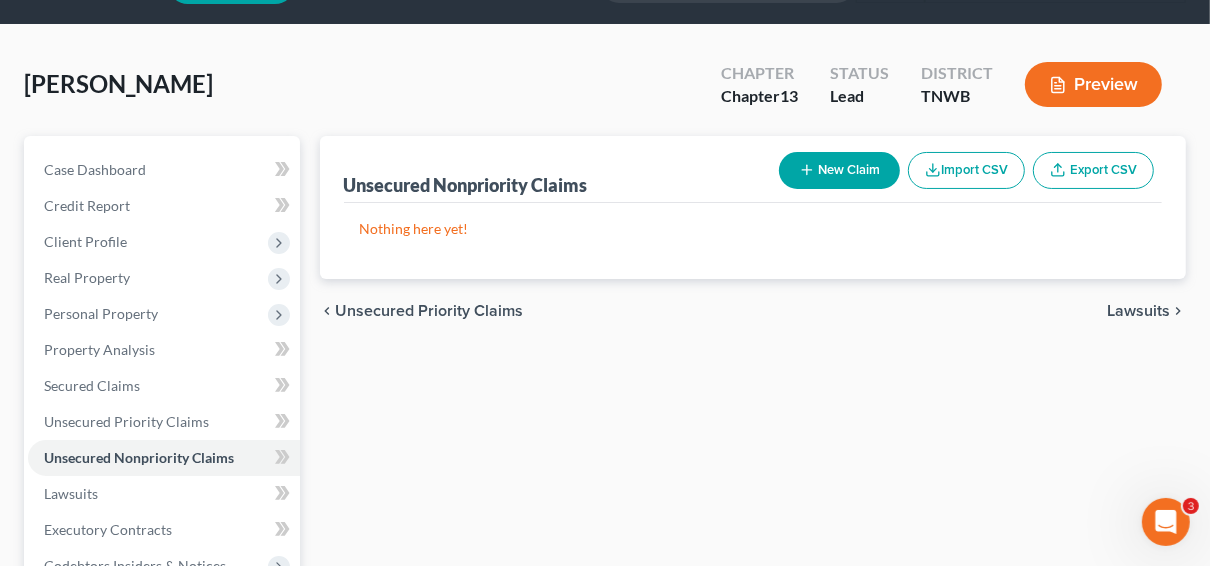 scroll, scrollTop: 160, scrollLeft: 0, axis: vertical 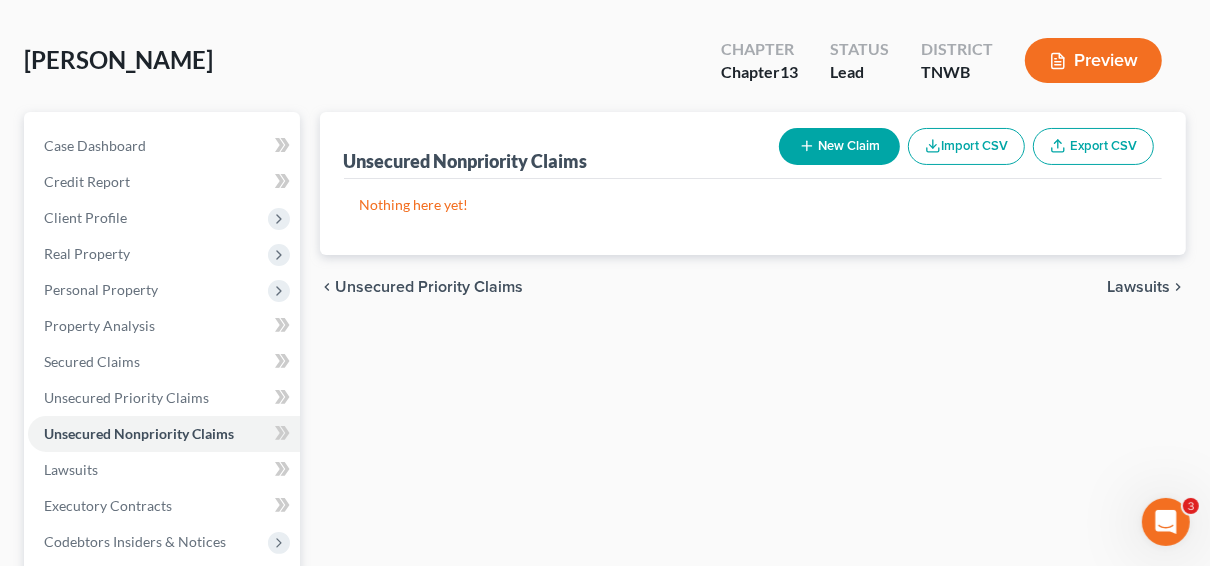 click on "New Claim" at bounding box center (839, 146) 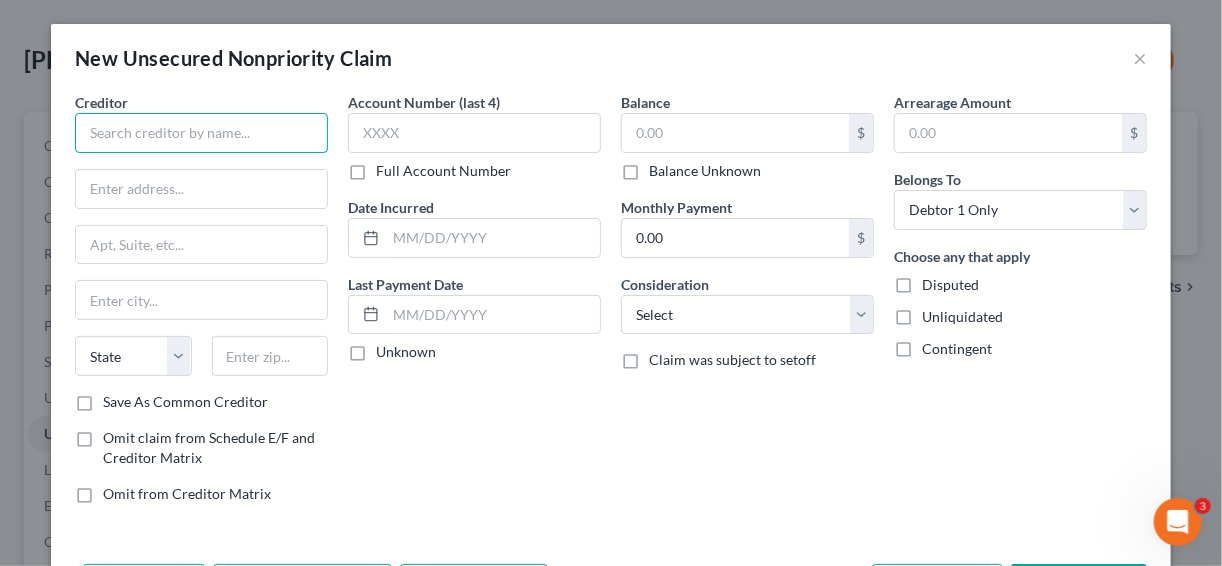 click at bounding box center (201, 133) 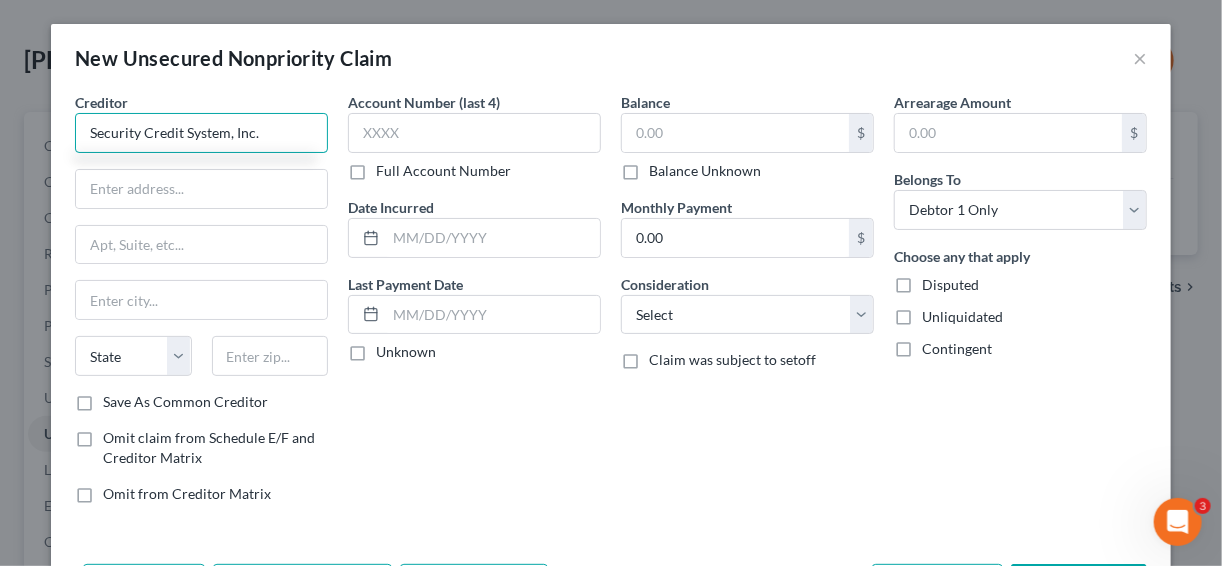 type on "Security Credit System, Inc." 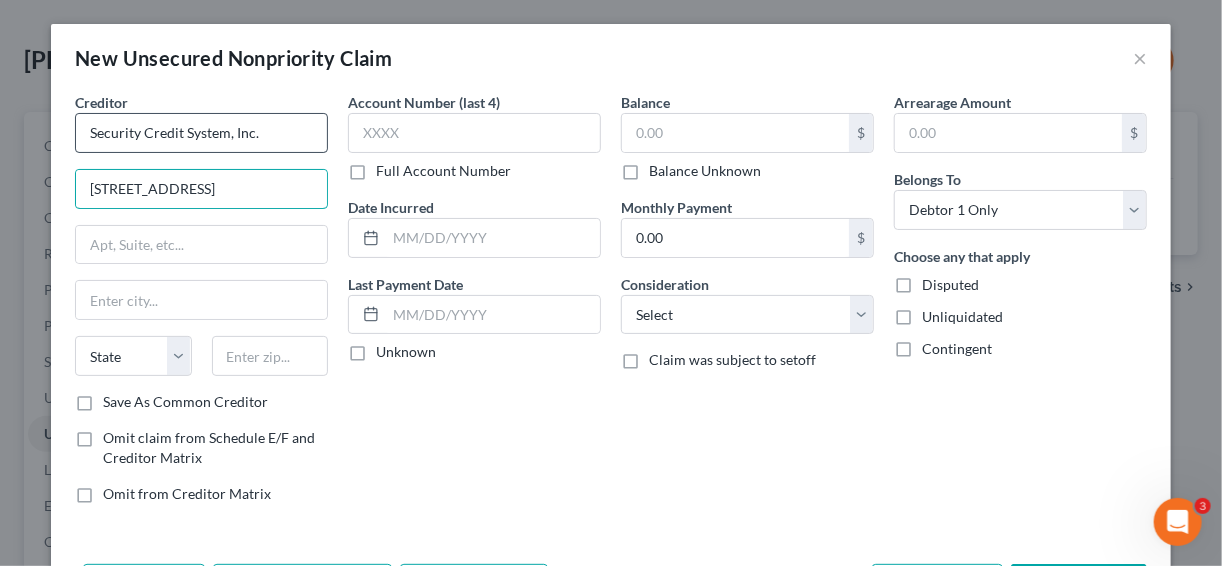 type on "[STREET_ADDRESS]" 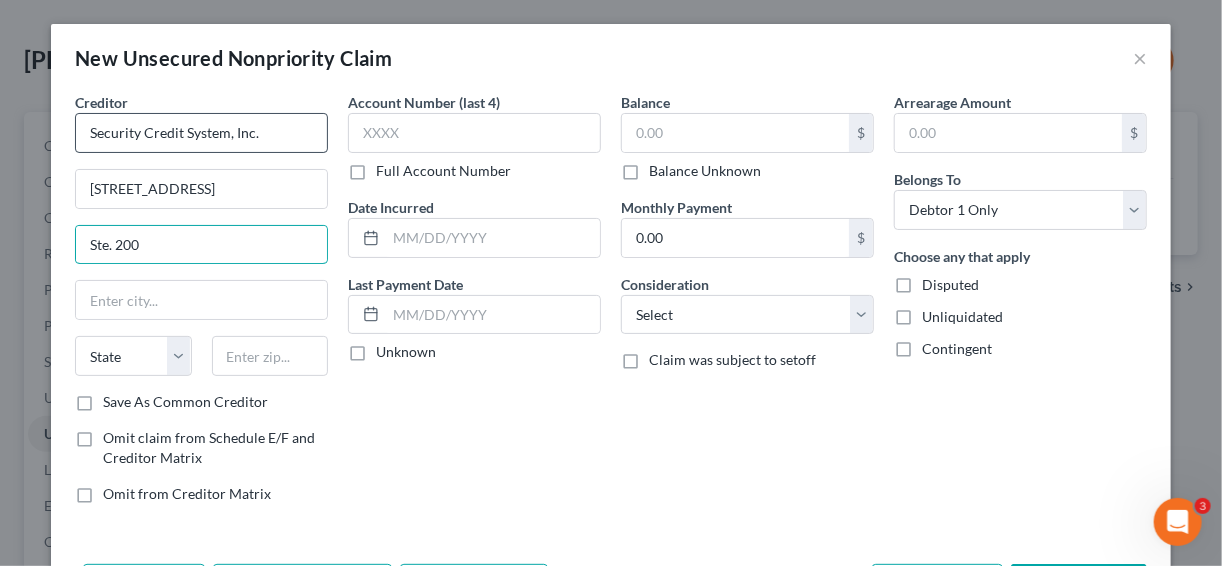 type on "Ste. 200" 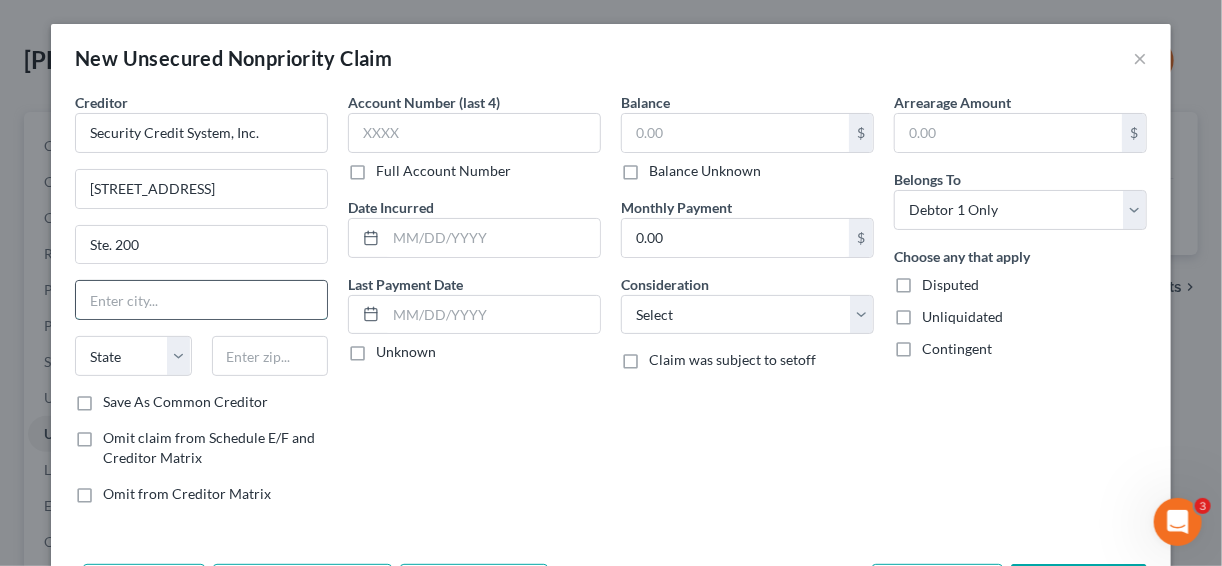 click at bounding box center (201, 300) 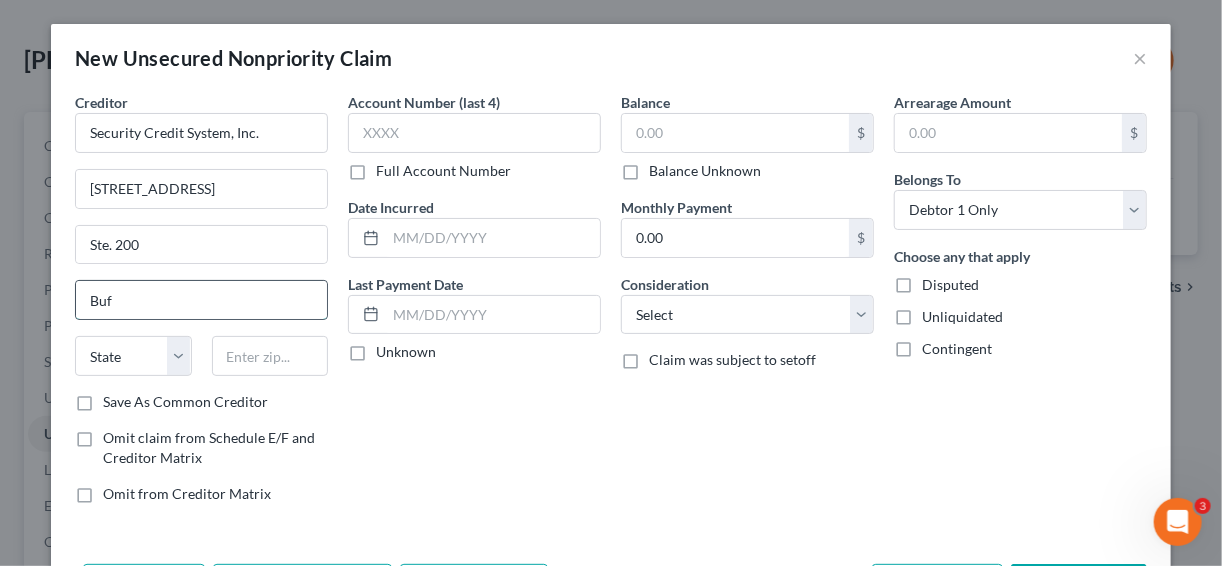 type on "Buffalo" 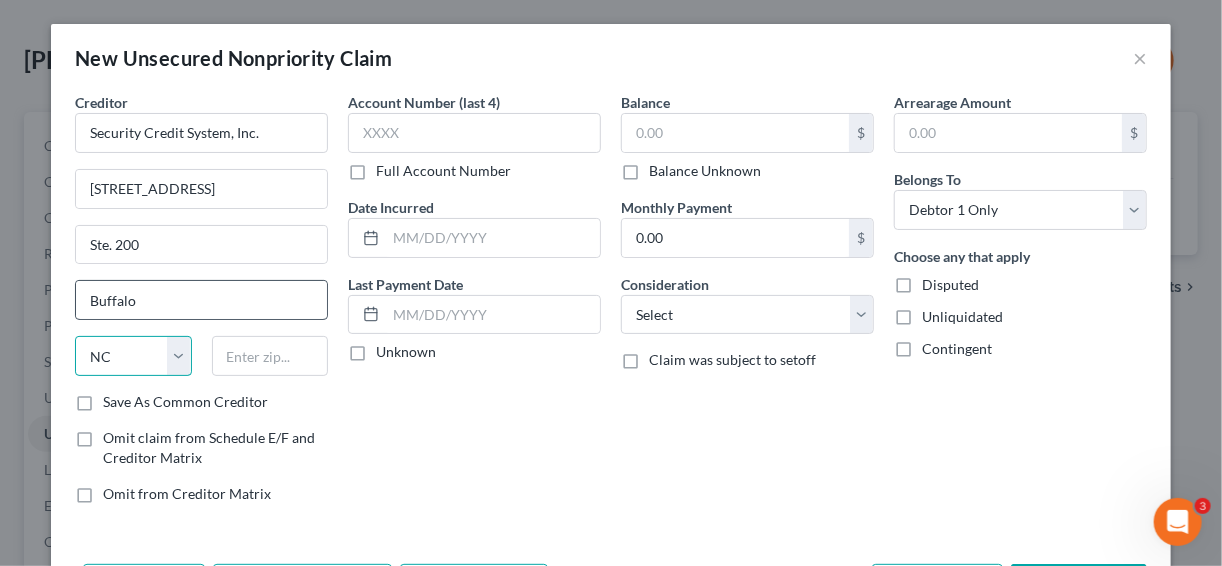 select on "35" 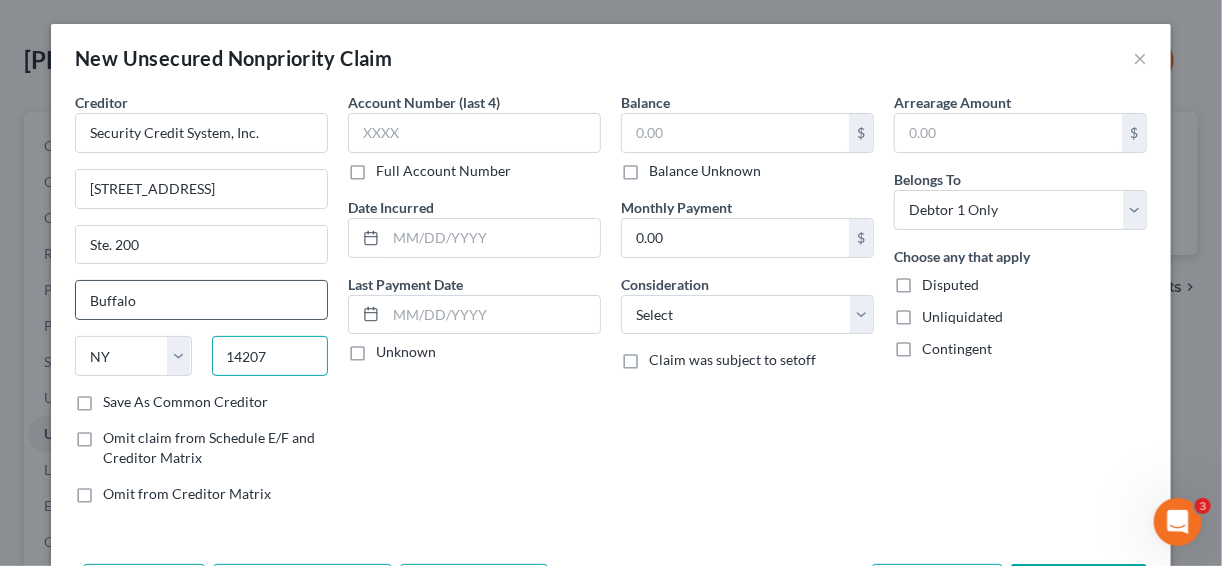 type on "14207" 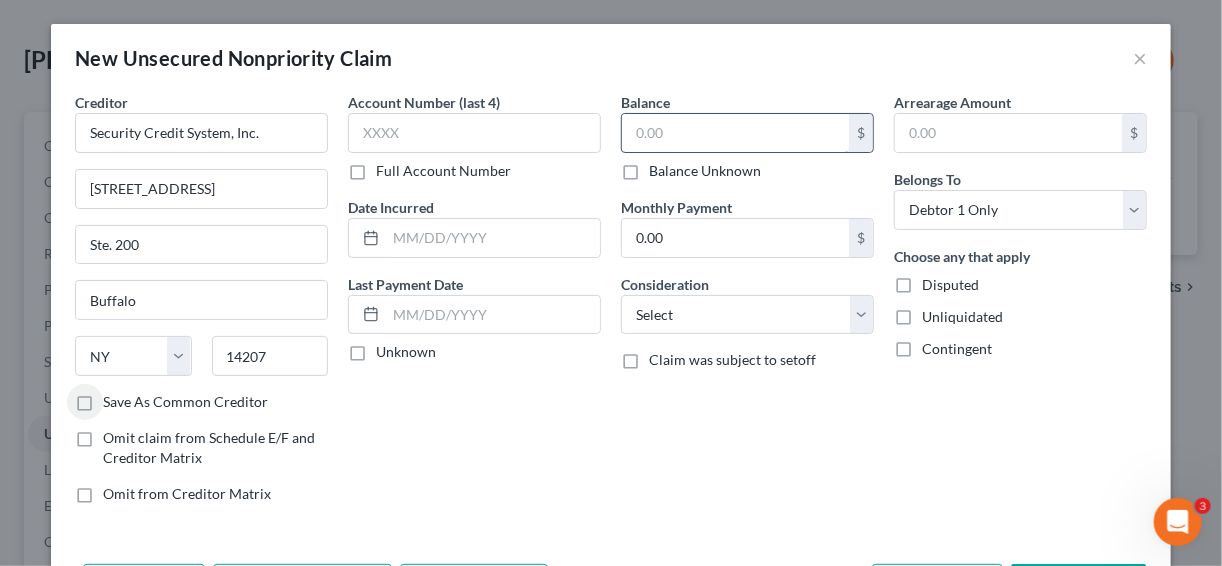 click at bounding box center [735, 133] 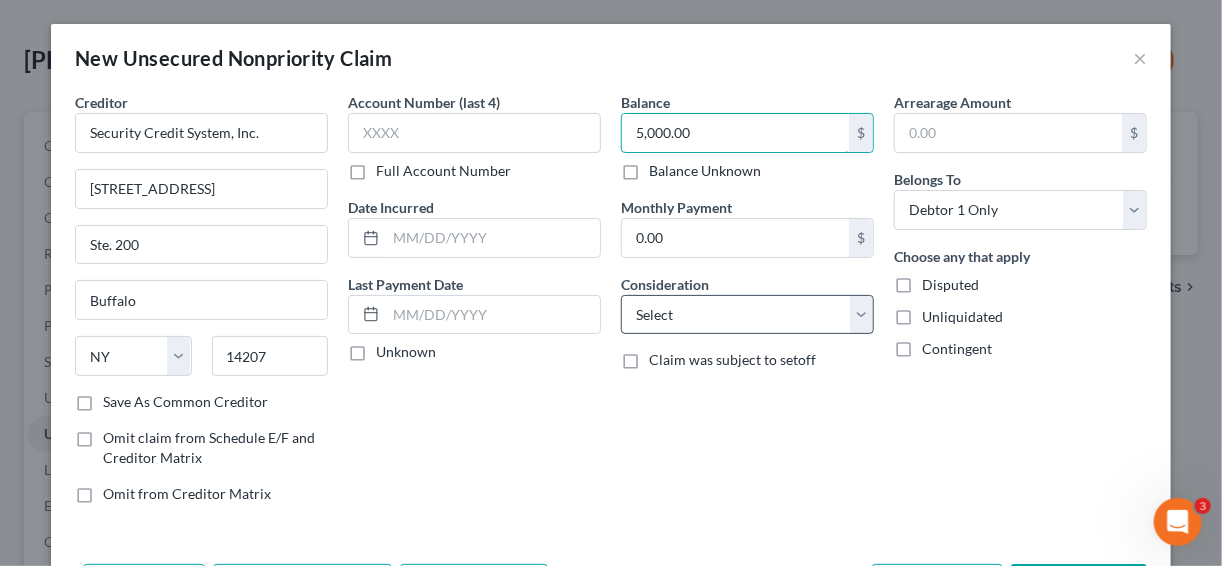 type on "5,000.00" 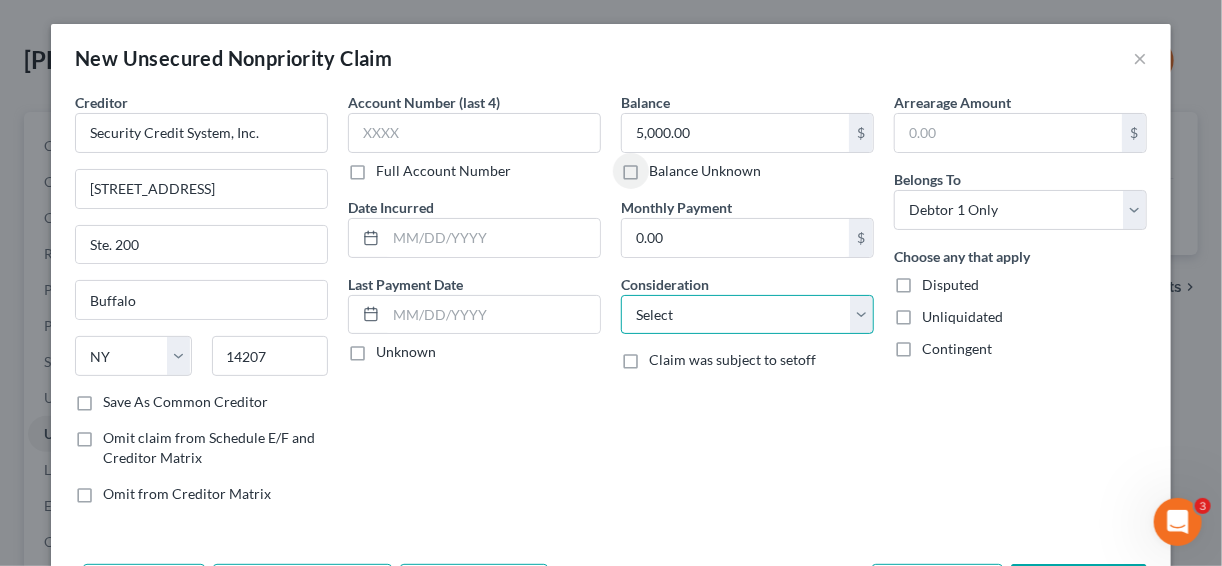 drag, startPoint x: 749, startPoint y: 311, endPoint x: 777, endPoint y: 309, distance: 28.071337 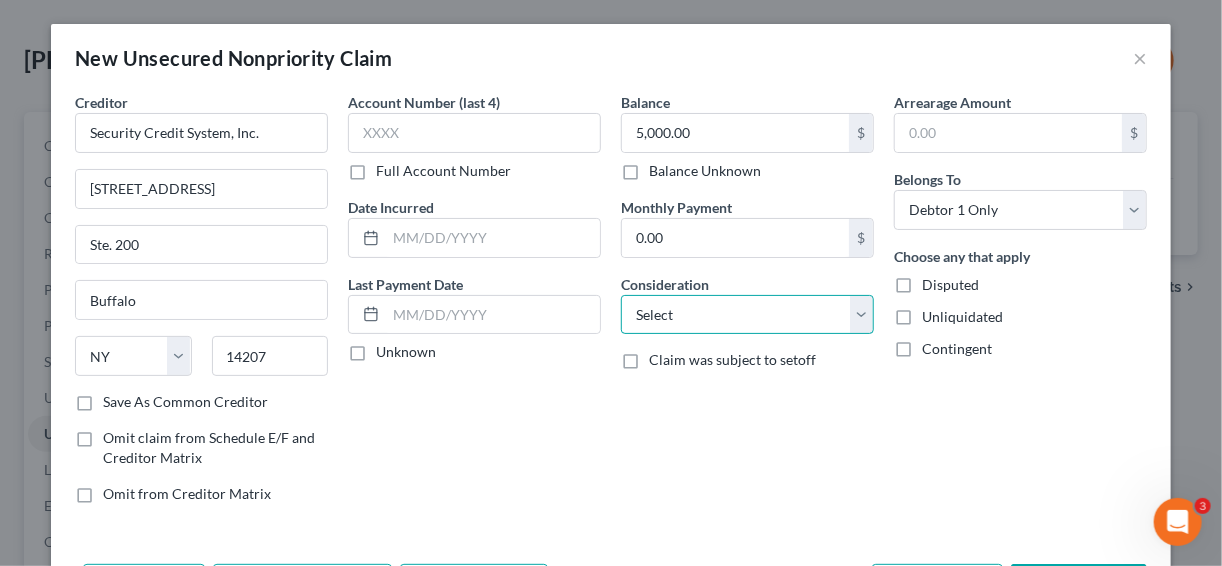 select on "10" 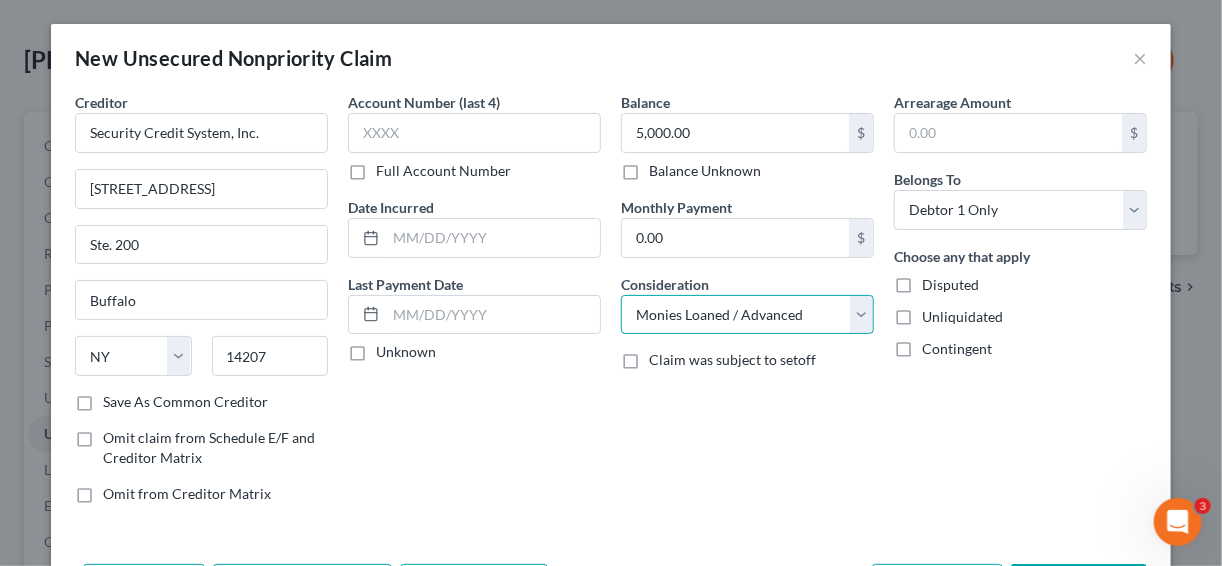 click on "Select Cable / Satellite Services Collection Agency Credit Card Debt Debt Counseling / Attorneys Deficiency Balance Domestic Support Obligations Home / Car Repairs Income Taxes Judgment Liens Medical Services Monies Loaned / Advanced Mortgage Obligation From Divorce Or Separation Obligation To Pensions Other Overdrawn Bank Account Promised To Help Pay Creditors Student Loans Suppliers And Vendors Telephone / Internet Services Utility Services" at bounding box center (747, 315) 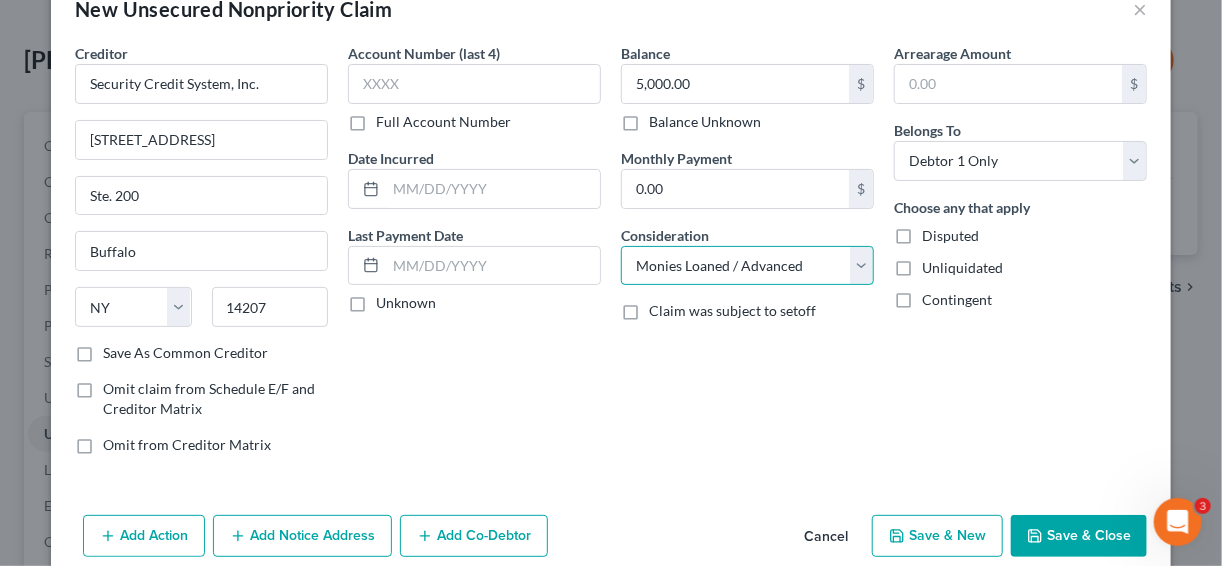 scroll, scrollTop: 75, scrollLeft: 0, axis: vertical 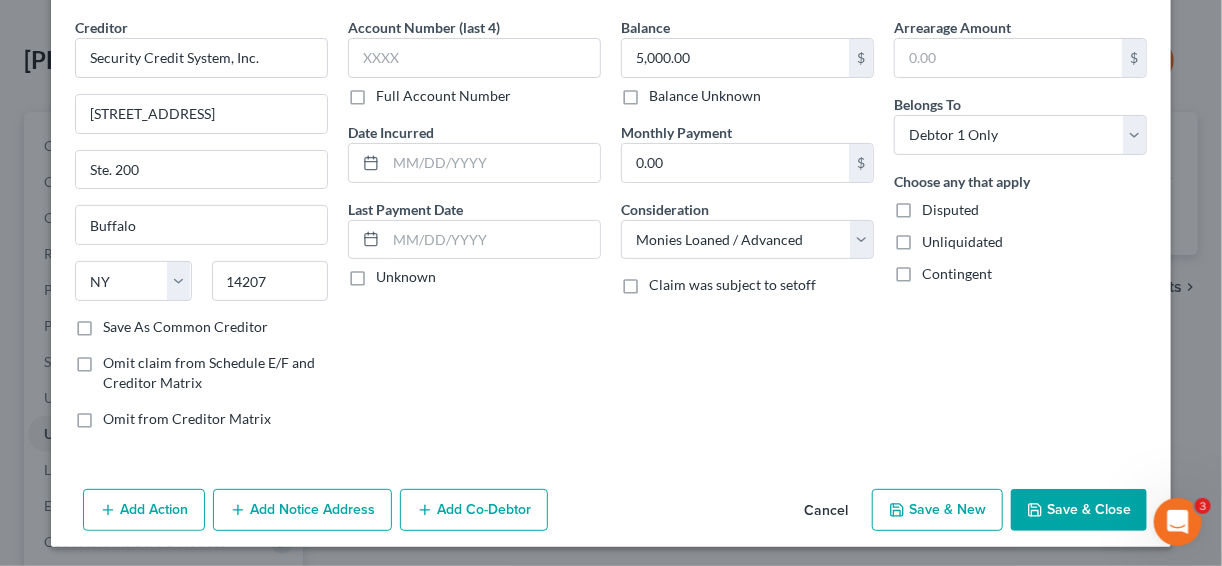 click on "Save & Close" at bounding box center (1079, 510) 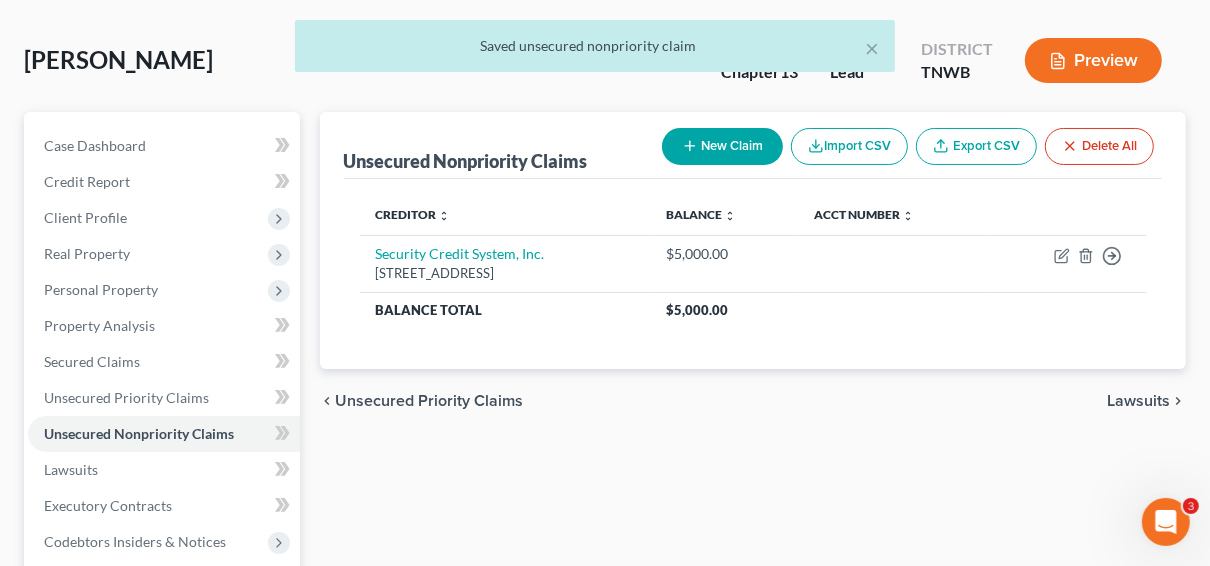 click on "New Claim" at bounding box center [722, 146] 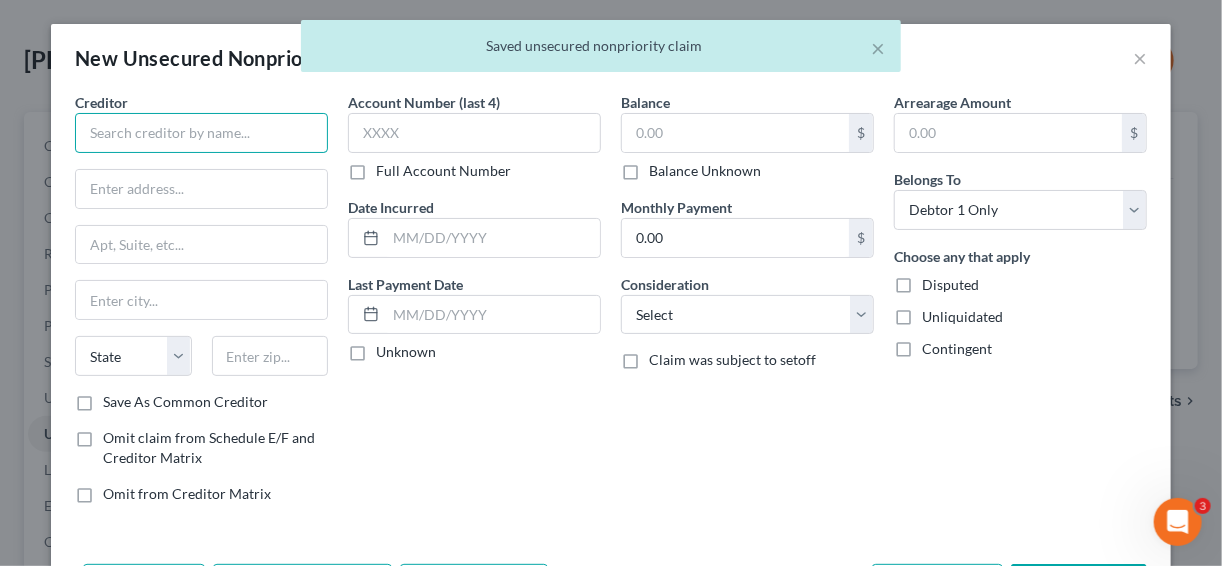 click at bounding box center (201, 133) 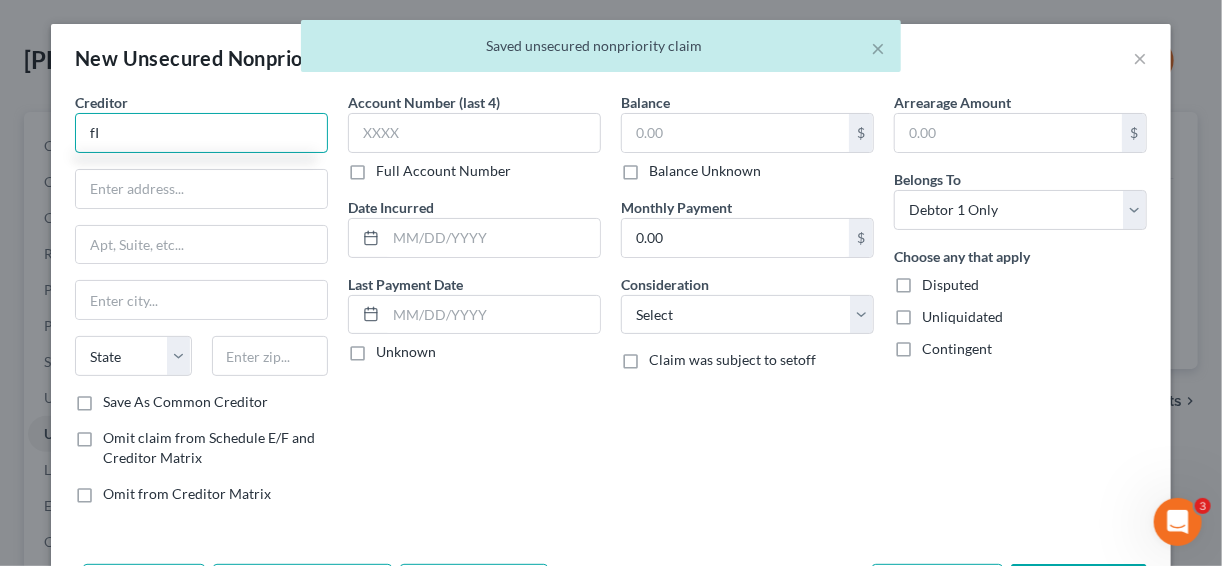 type on "f" 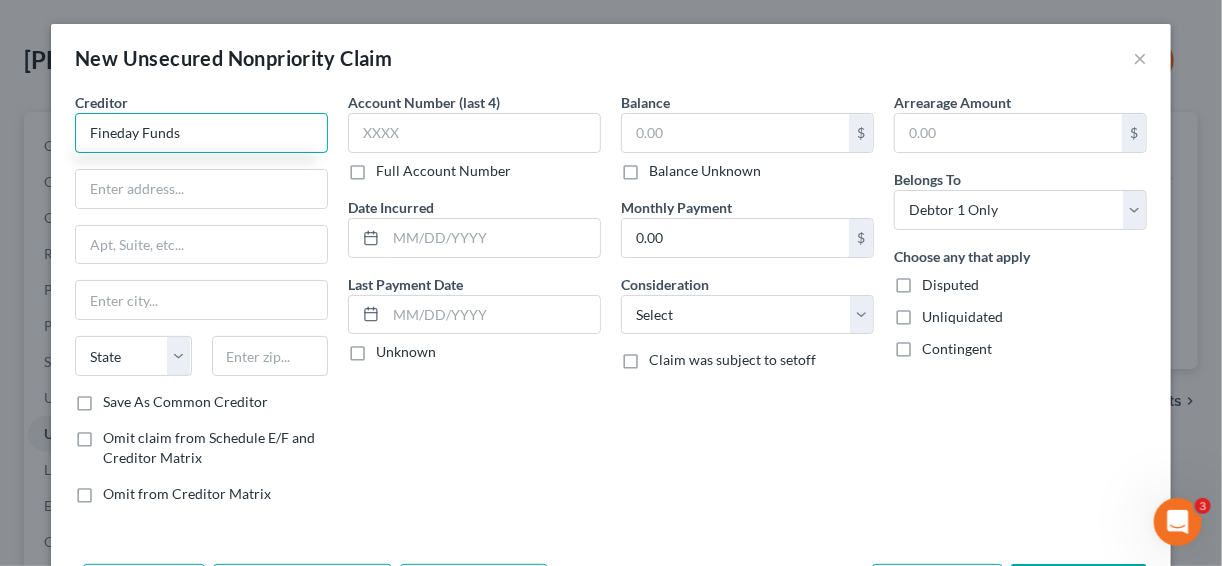 type on "Fineday Funds" 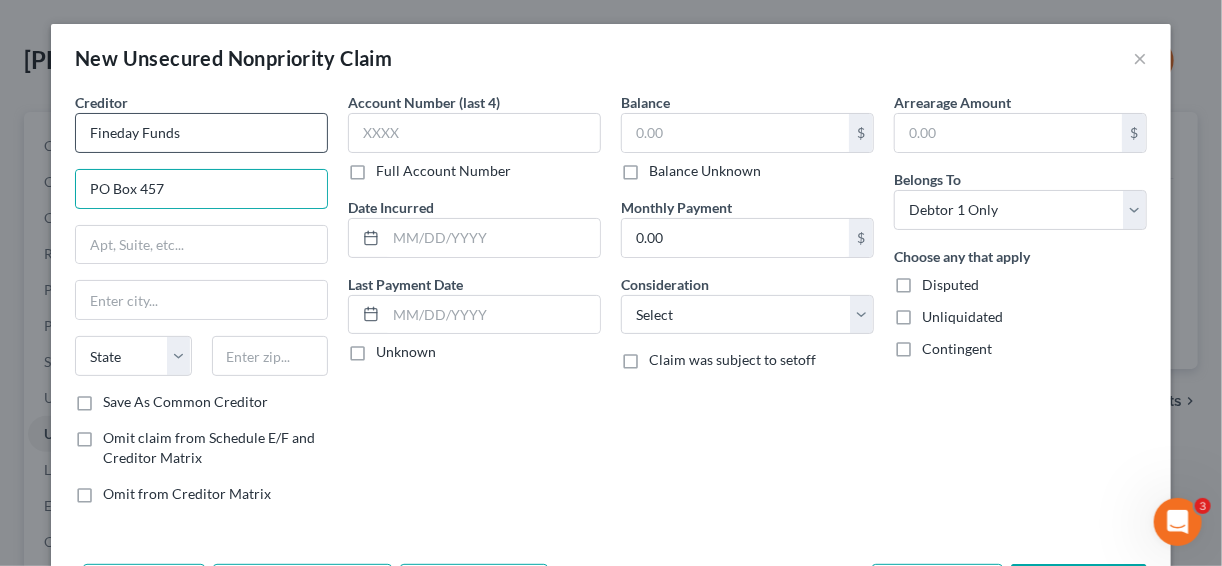 type on "PO Box 457" 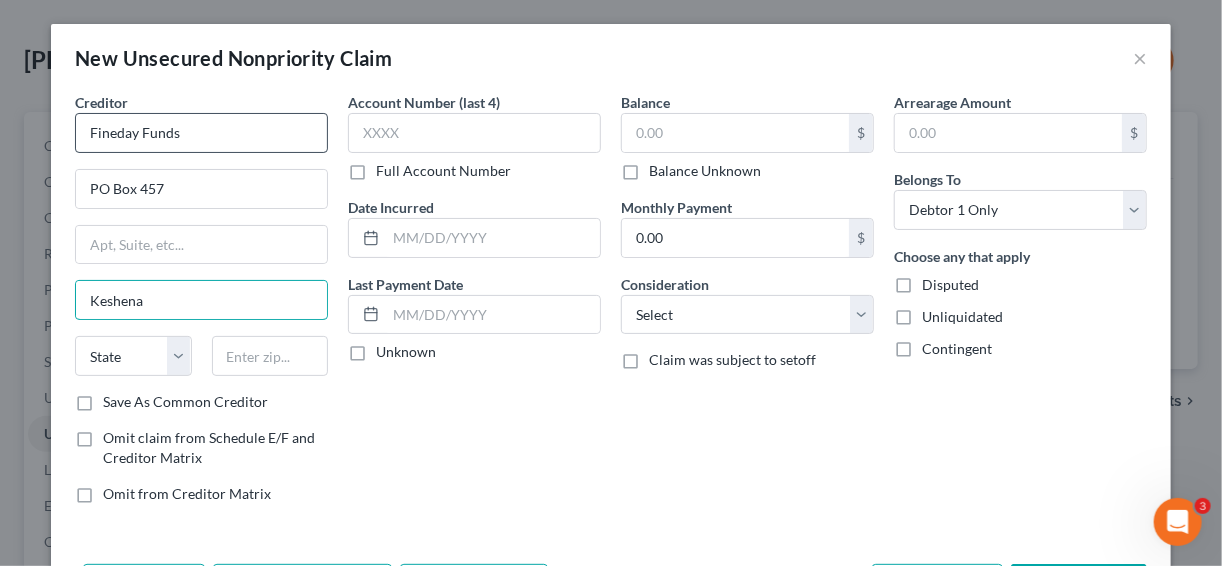 type on "Keshena" 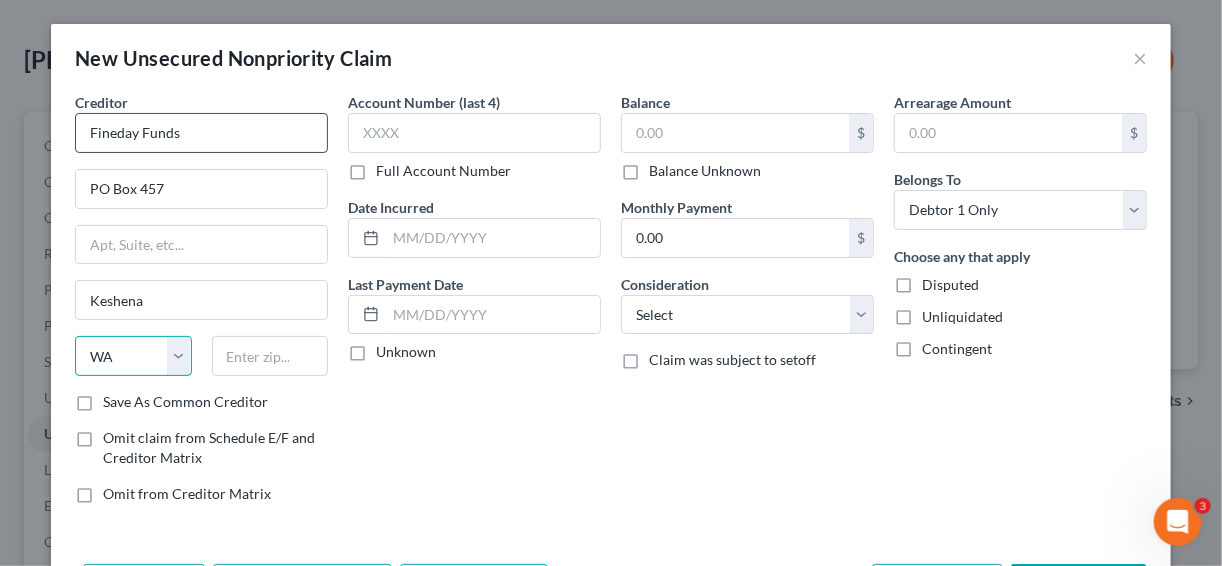 select on "52" 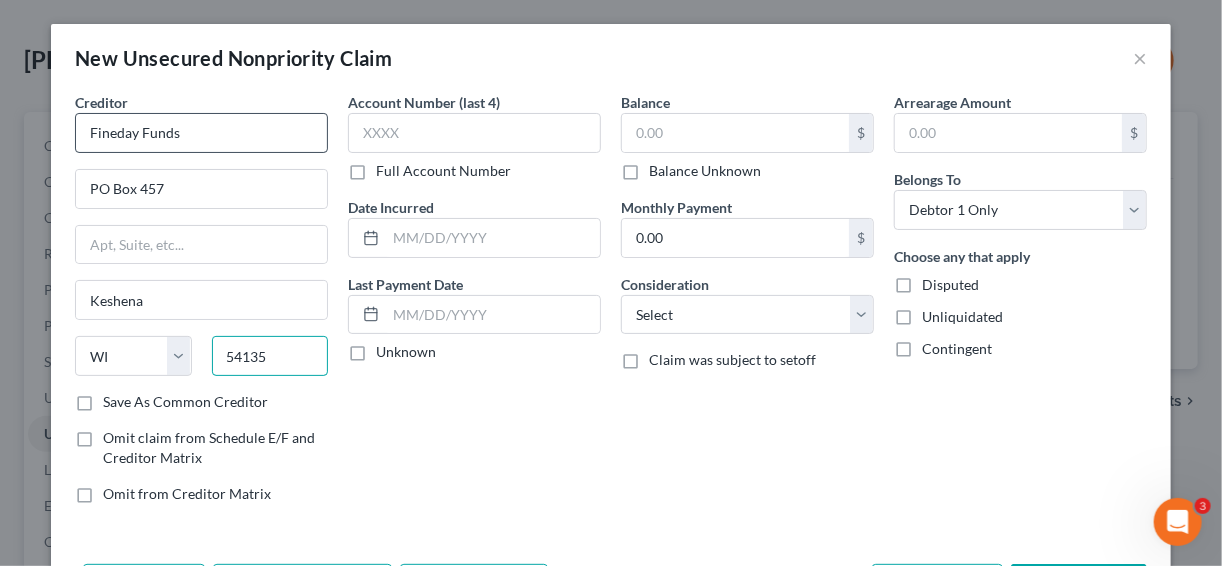 type on "54135" 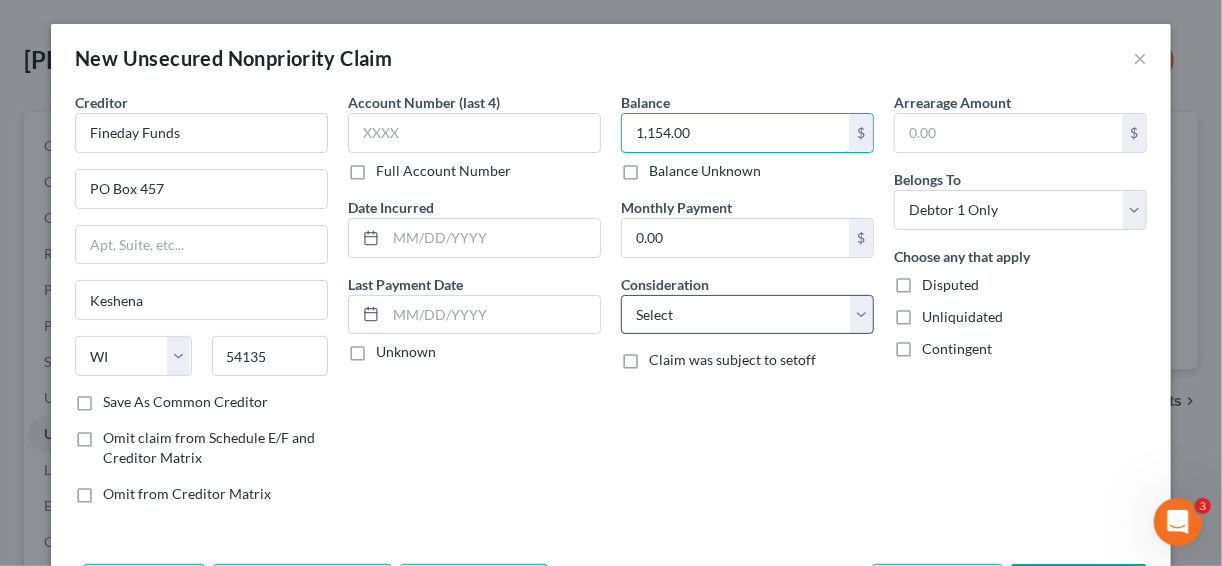 type on "1,154.00" 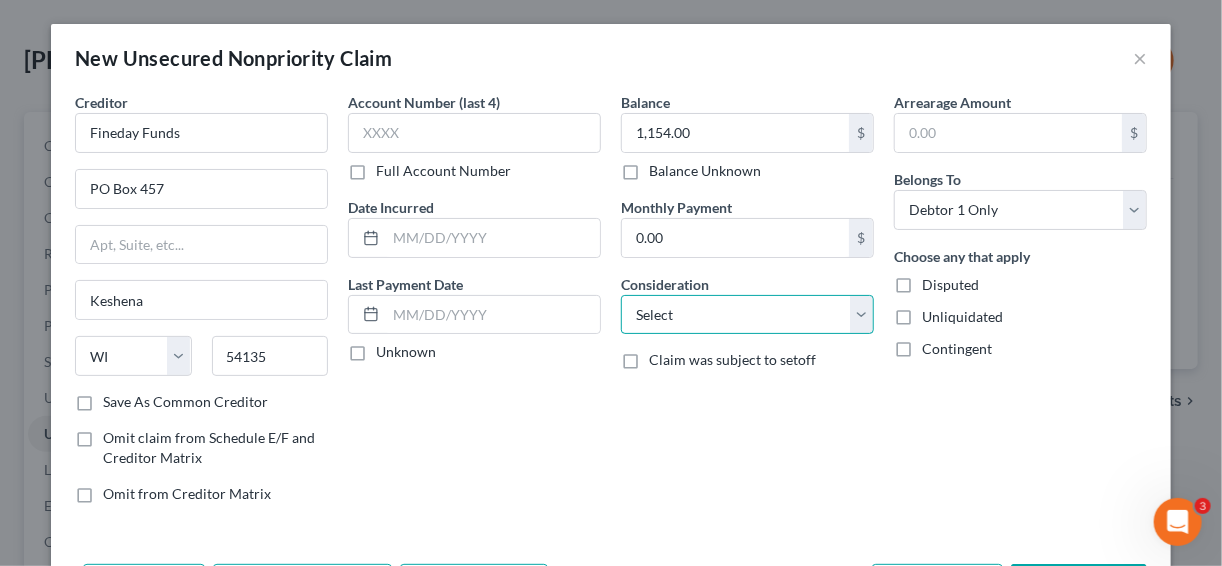 click on "Select Cable / Satellite Services Collection Agency Credit Card Debt Debt Counseling / Attorneys Deficiency Balance Domestic Support Obligations Home / Car Repairs Income Taxes Judgment Liens Medical Services Monies Loaned / Advanced Mortgage Obligation From Divorce Or Separation Obligation To Pensions Other Overdrawn Bank Account Promised To Help Pay Creditors Student Loans Suppliers And Vendors Telephone / Internet Services Utility Services" at bounding box center (747, 315) 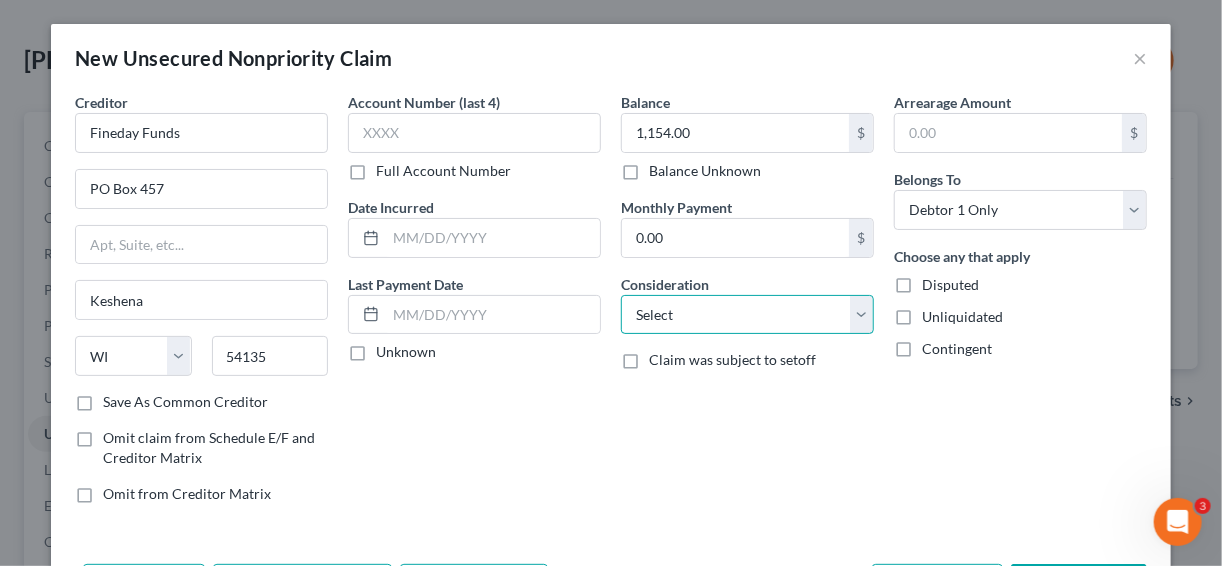 select on "10" 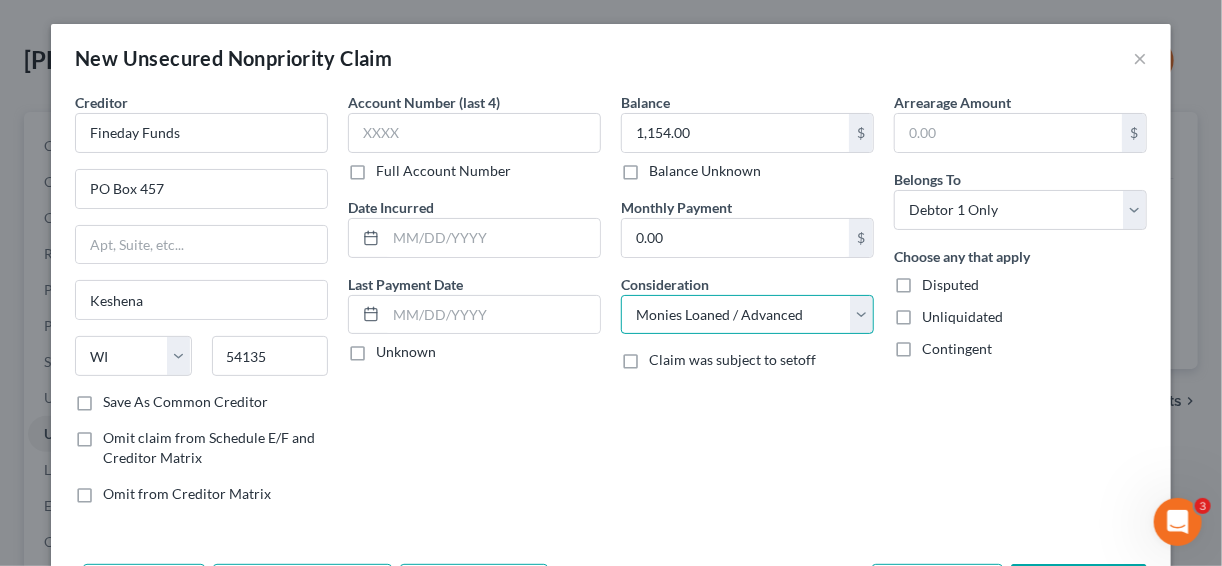click on "Select Cable / Satellite Services Collection Agency Credit Card Debt Debt Counseling / Attorneys Deficiency Balance Domestic Support Obligations Home / Car Repairs Income Taxes Judgment Liens Medical Services Monies Loaned / Advanced Mortgage Obligation From Divorce Or Separation Obligation To Pensions Other Overdrawn Bank Account Promised To Help Pay Creditors Student Loans Suppliers And Vendors Telephone / Internet Services Utility Services" at bounding box center [747, 315] 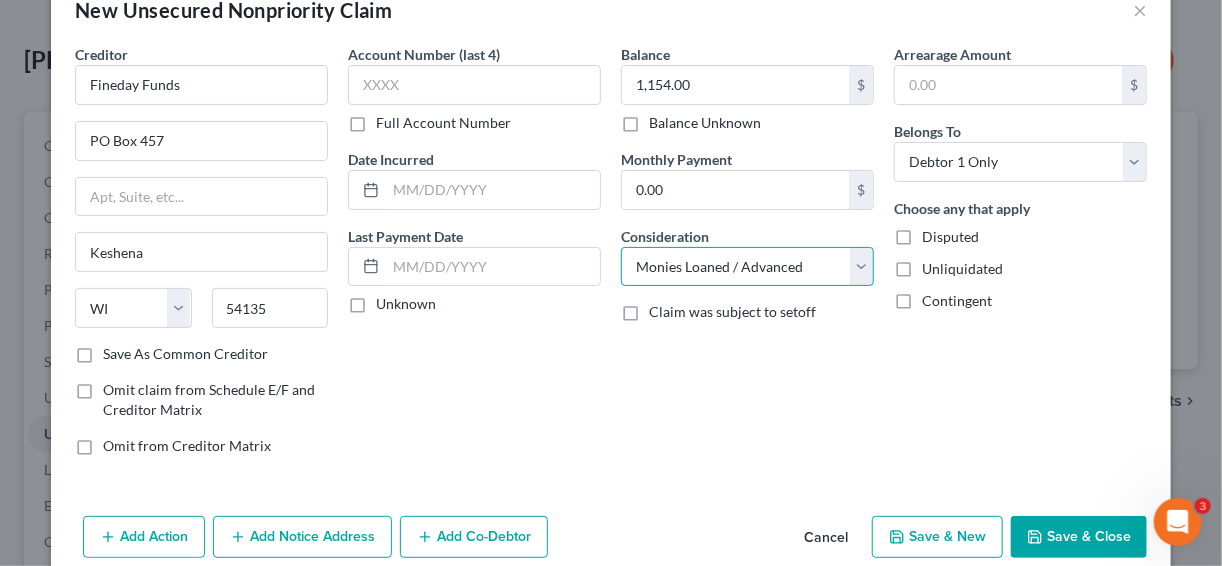 scroll, scrollTop: 75, scrollLeft: 0, axis: vertical 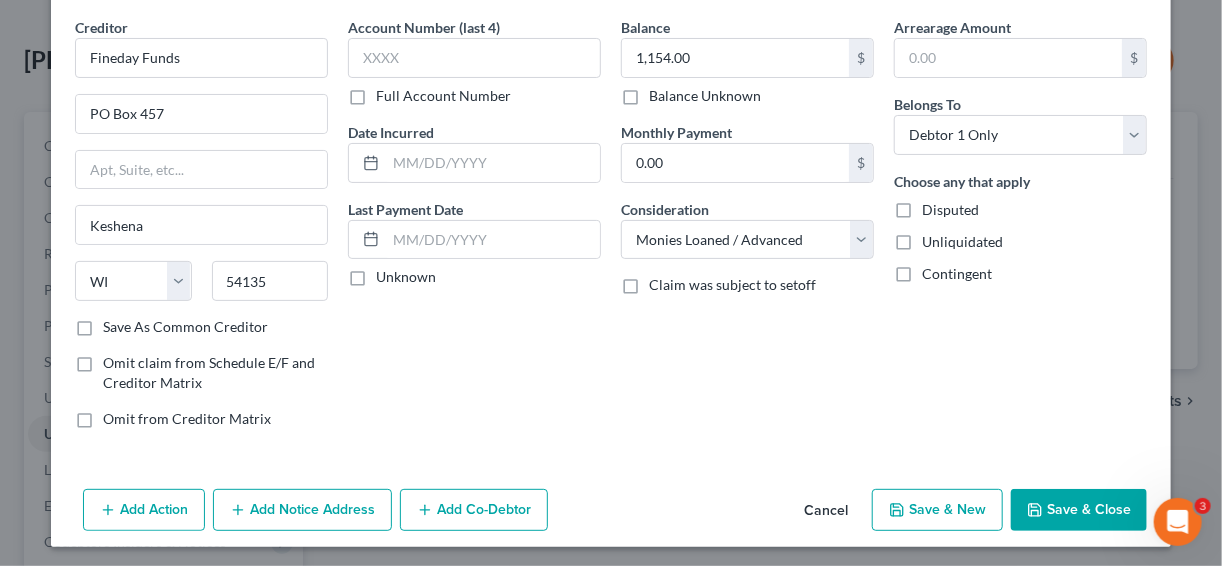 click on "Save & New" at bounding box center [937, 510] 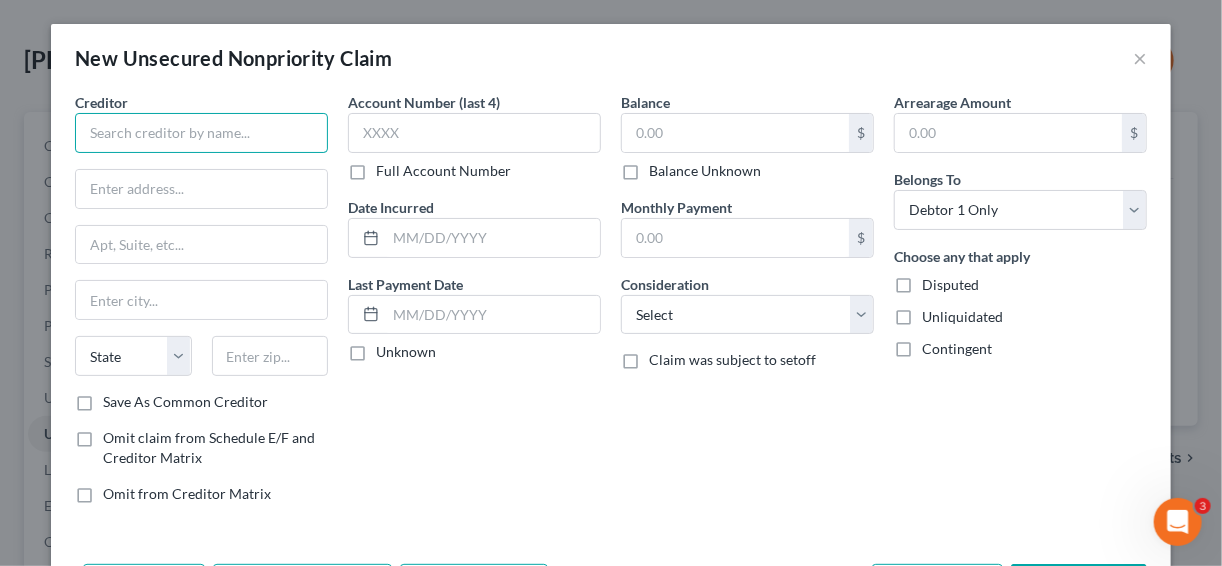 click at bounding box center (201, 133) 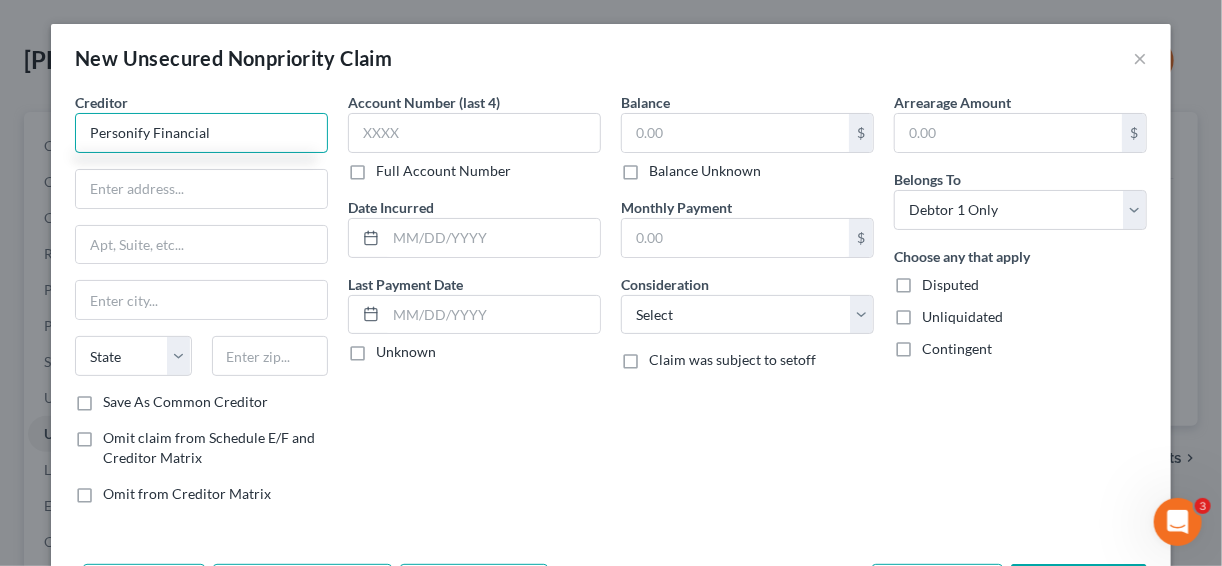 type on "Personify Financial" 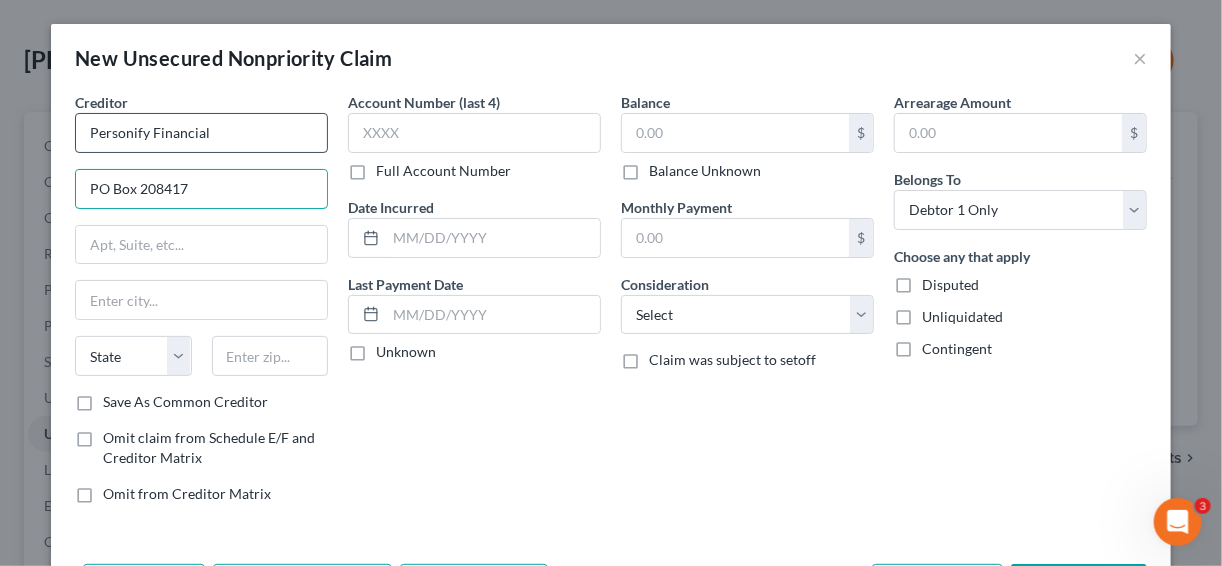type on "PO Box 208417" 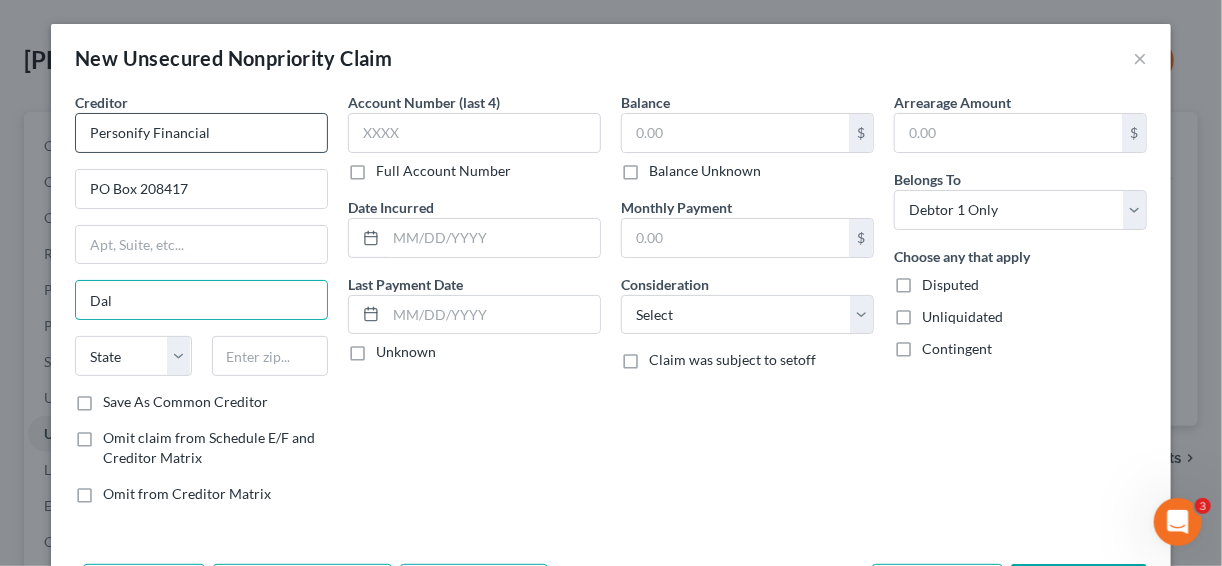 type on "[GEOGRAPHIC_DATA]" 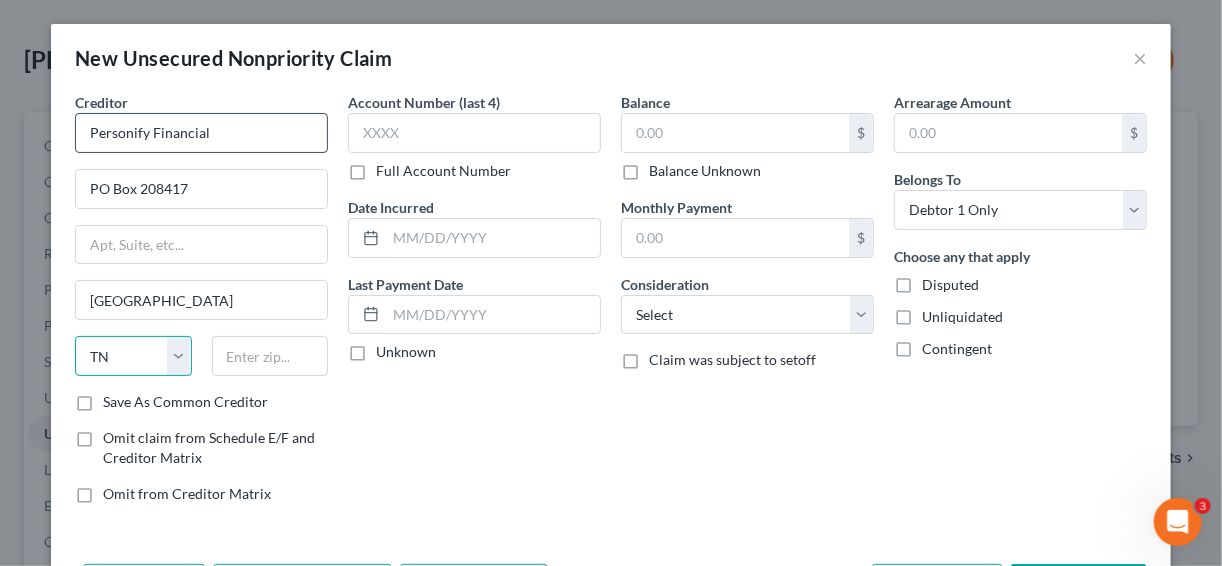 select on "45" 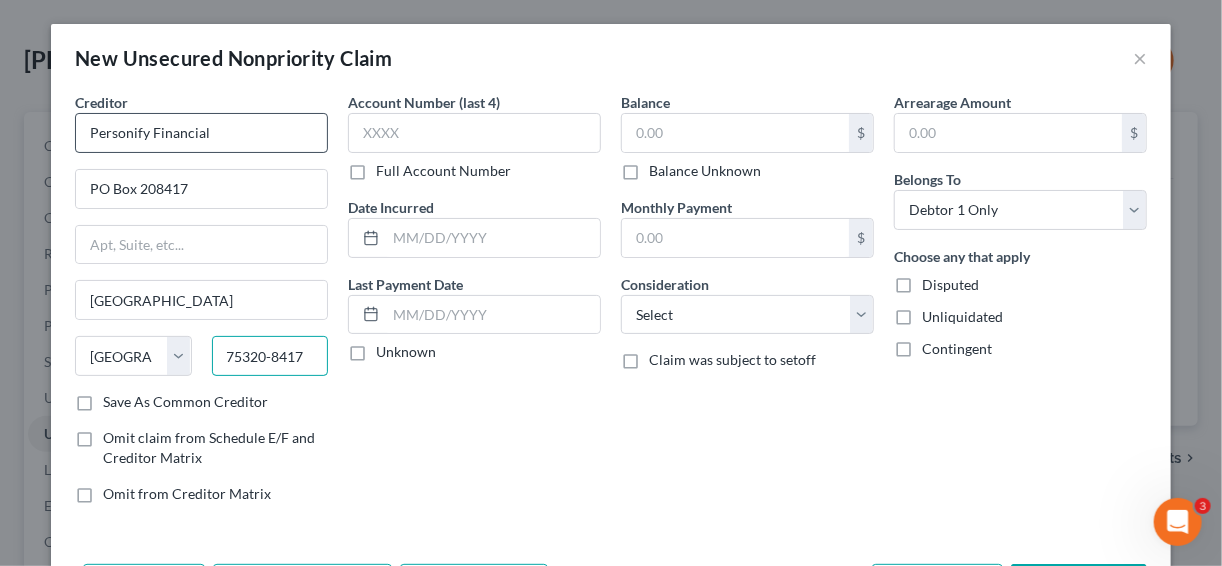 type on "75320-8417" 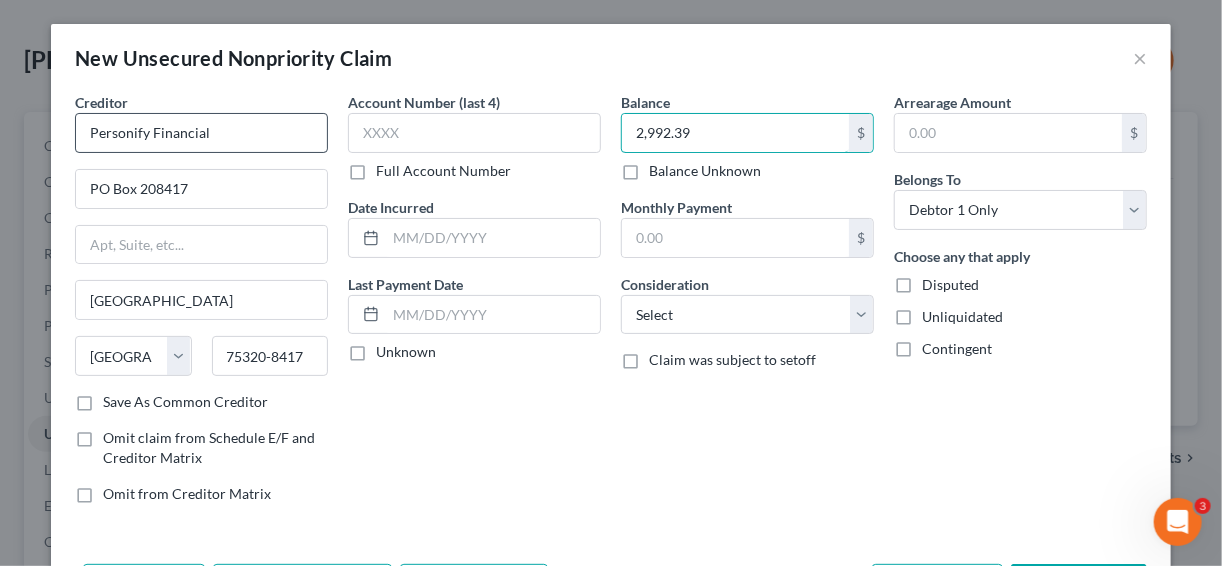 type on "2,992.39" 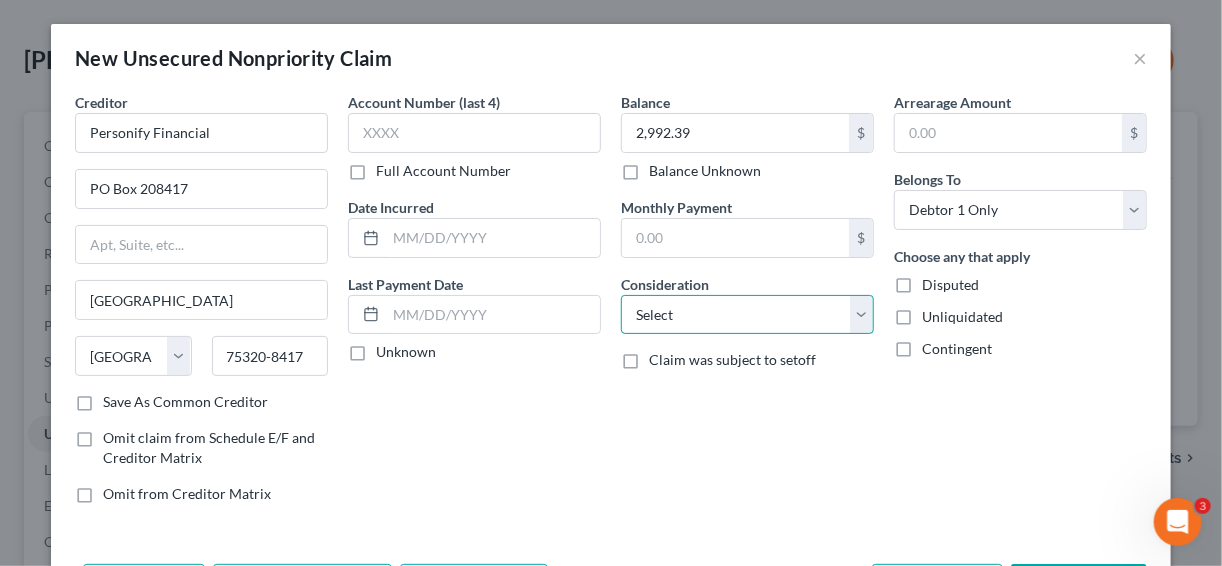click on "Select Cable / Satellite Services Collection Agency Credit Card Debt Debt Counseling / Attorneys Deficiency Balance Domestic Support Obligations Home / Car Repairs Income Taxes Judgment Liens Medical Services Monies Loaned / Advanced Mortgage Obligation From Divorce Or Separation Obligation To Pensions Other Overdrawn Bank Account Promised To Help Pay Creditors Student Loans Suppliers And Vendors Telephone / Internet Services Utility Services" at bounding box center (747, 315) 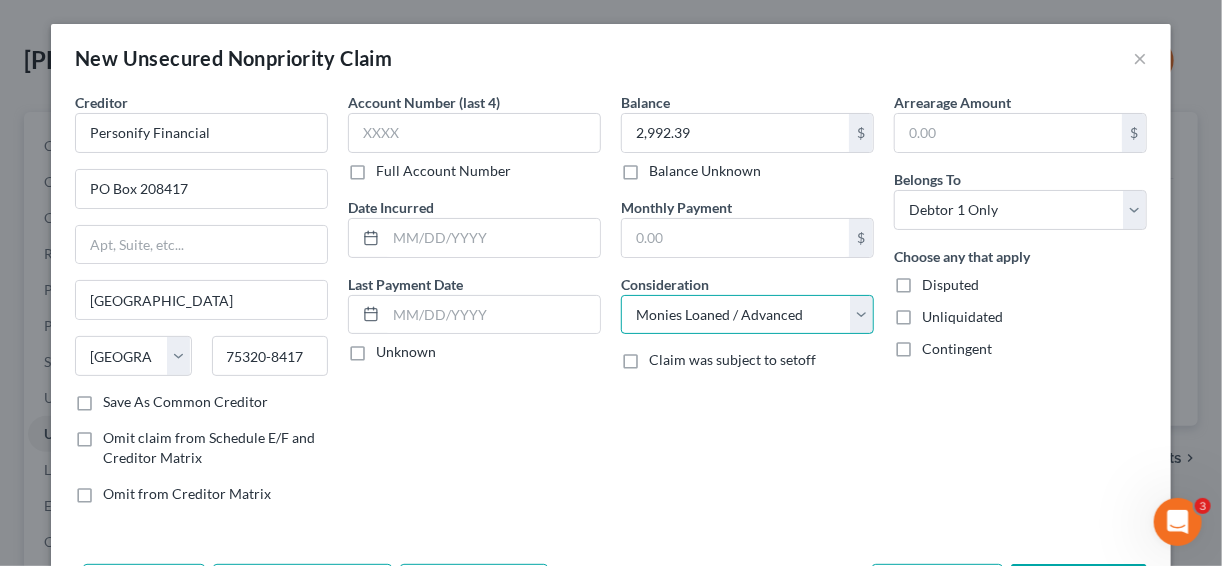 click on "Select Cable / Satellite Services Collection Agency Credit Card Debt Debt Counseling / Attorneys Deficiency Balance Domestic Support Obligations Home / Car Repairs Income Taxes Judgment Liens Medical Services Monies Loaned / Advanced Mortgage Obligation From Divorce Or Separation Obligation To Pensions Other Overdrawn Bank Account Promised To Help Pay Creditors Student Loans Suppliers And Vendors Telephone / Internet Services Utility Services" at bounding box center [747, 315] 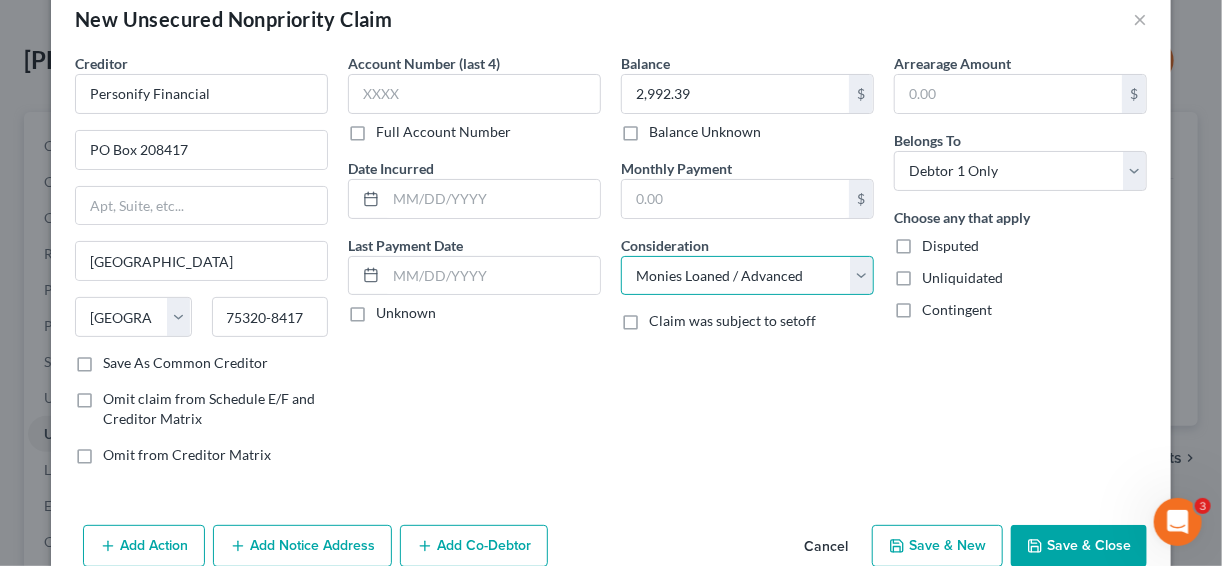 scroll, scrollTop: 75, scrollLeft: 0, axis: vertical 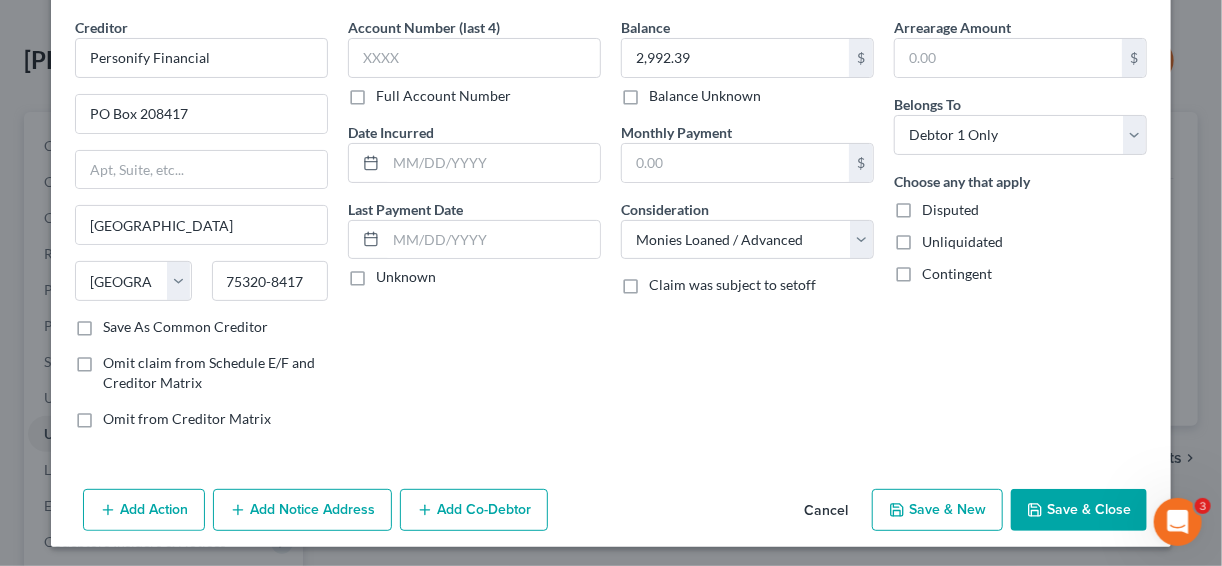 click on "Save & New" at bounding box center [937, 510] 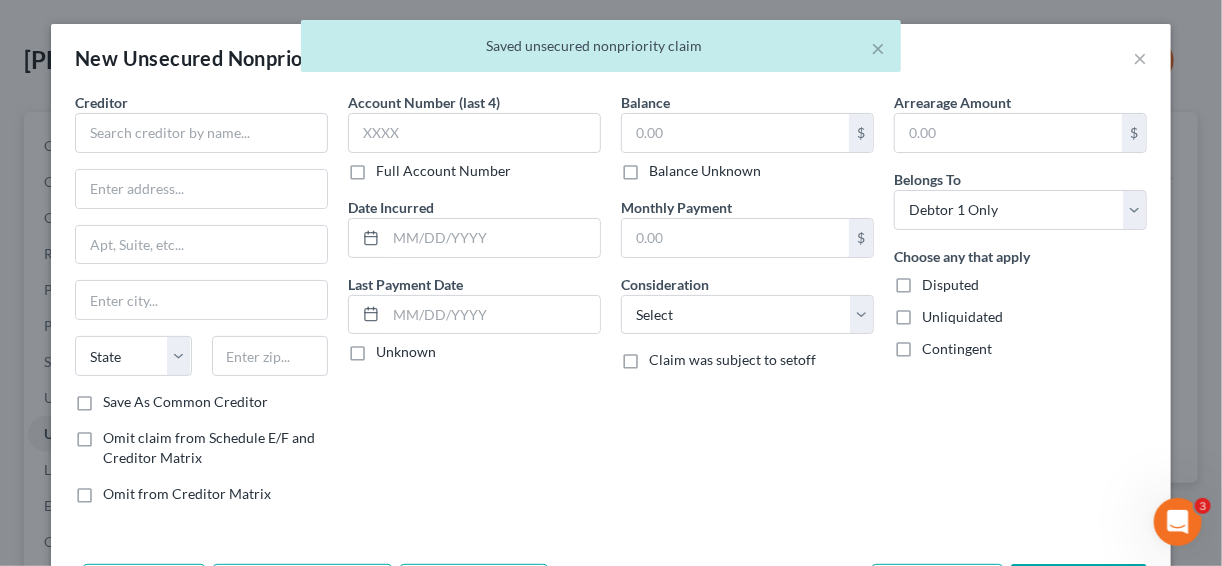 type on "0.00" 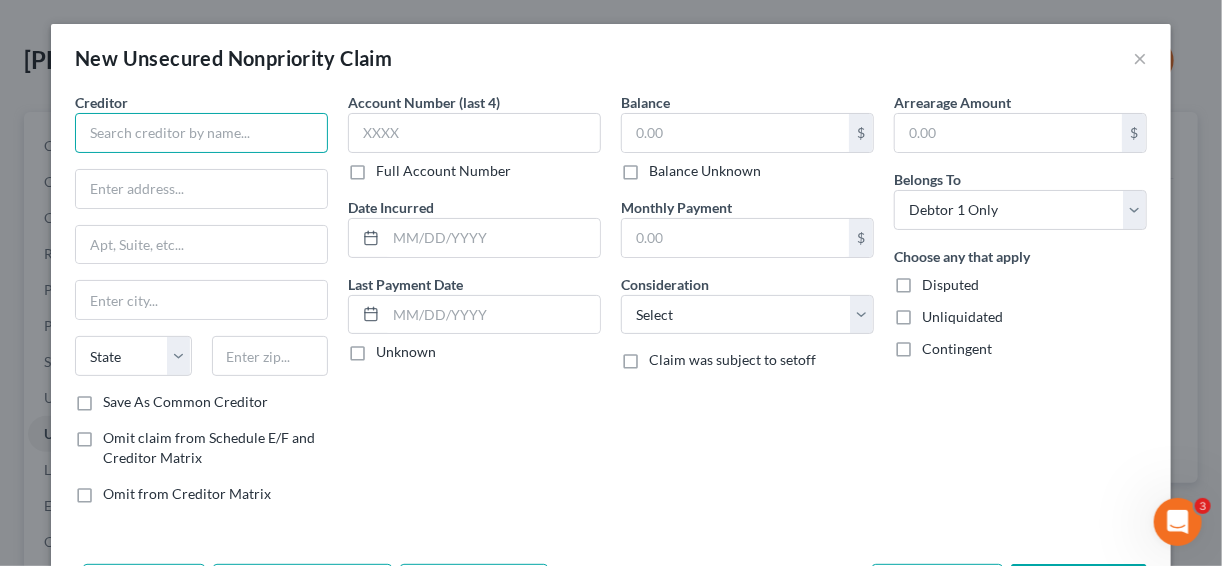 click at bounding box center [201, 133] 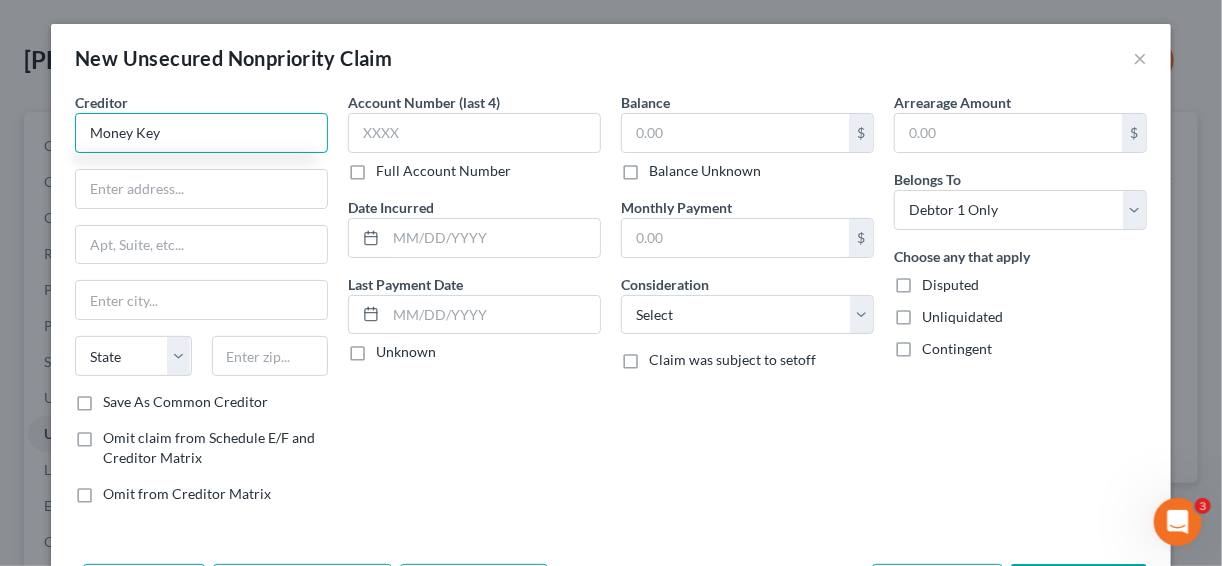 type on "Money Key" 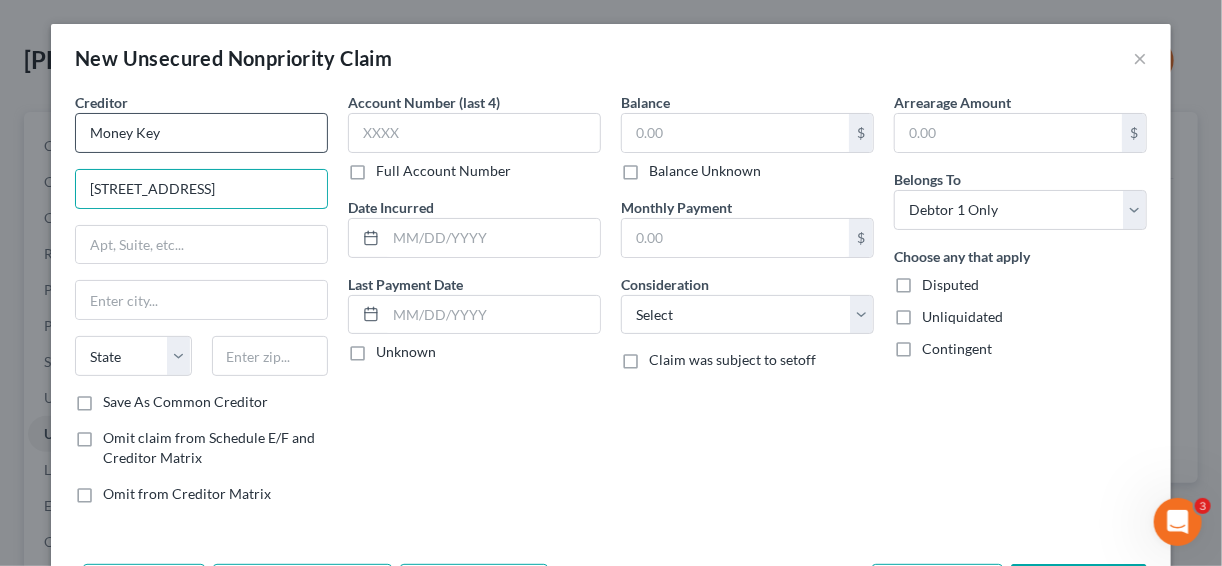 type on "[STREET_ADDRESS]" 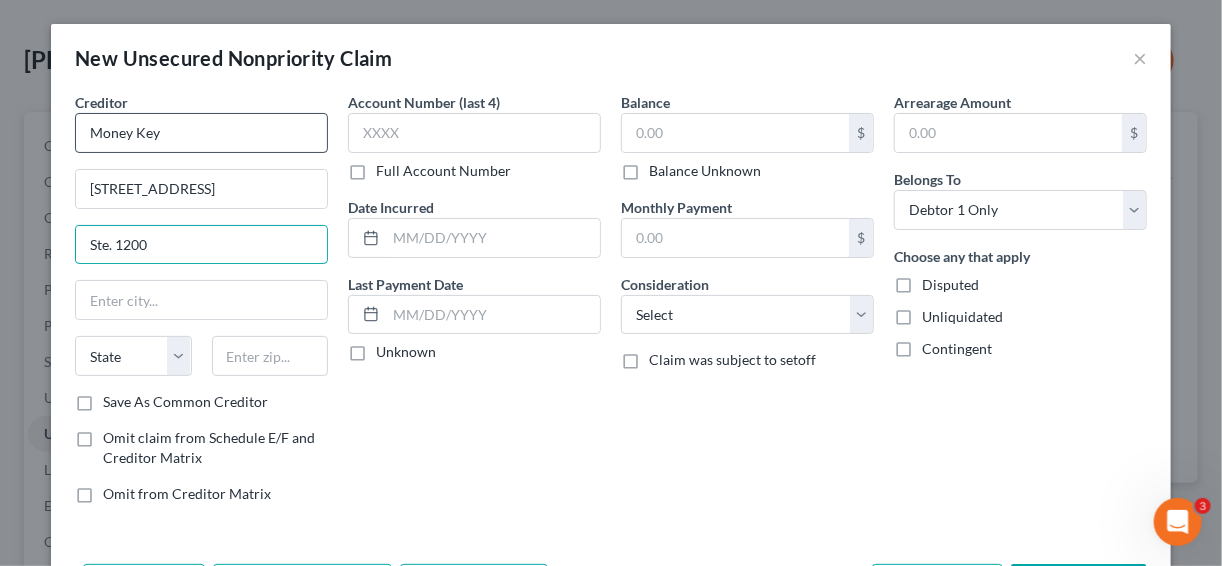type on "Ste. 1200" 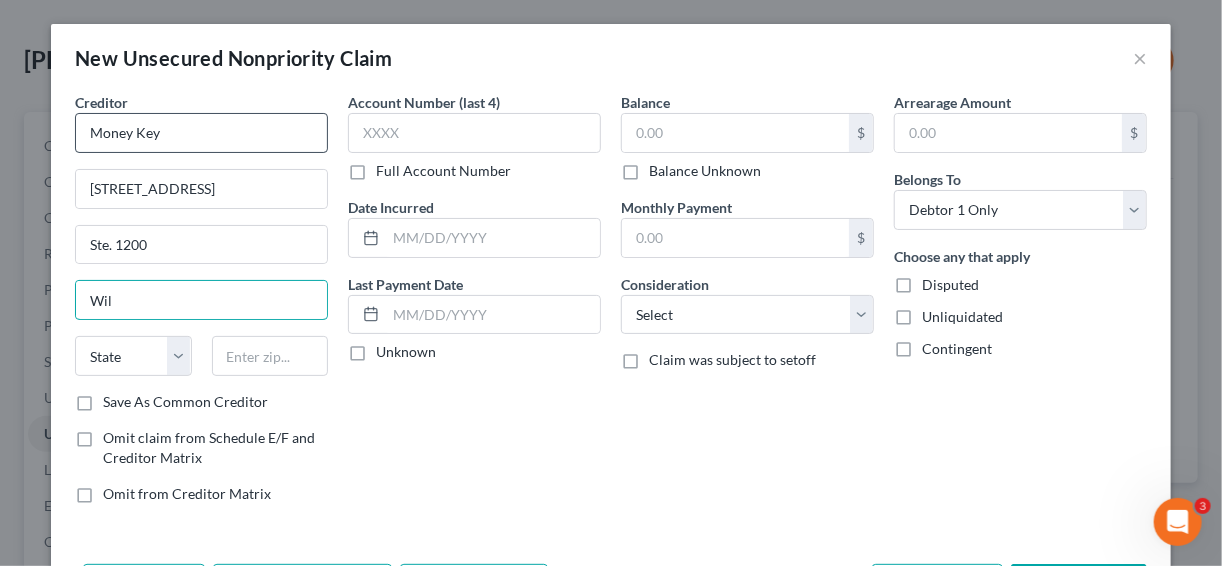 type on "Wilmington" 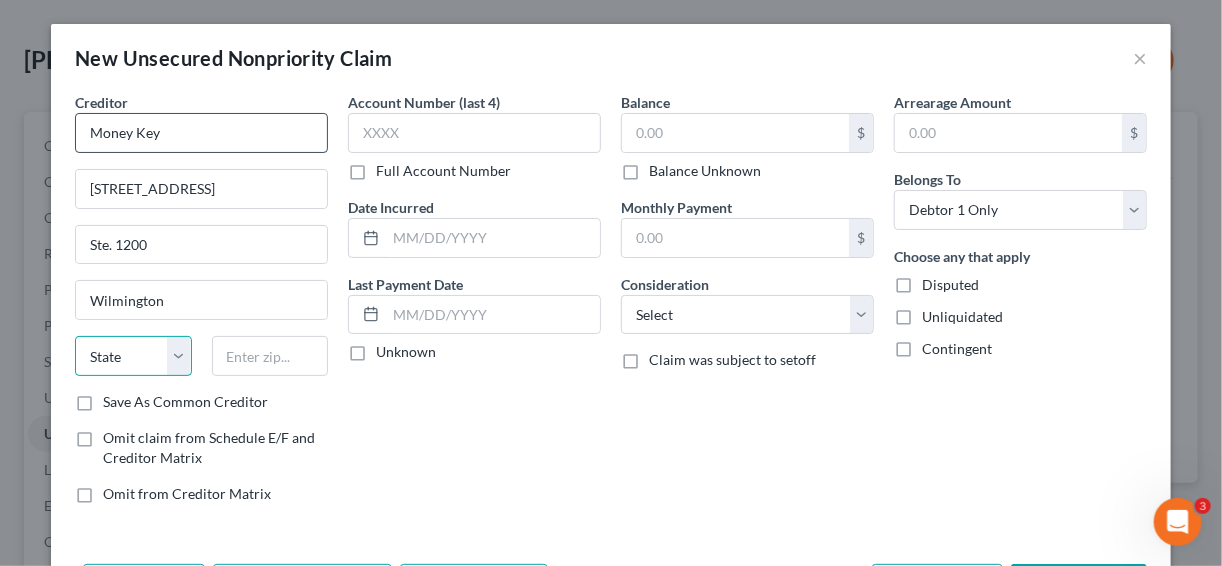 select on "7" 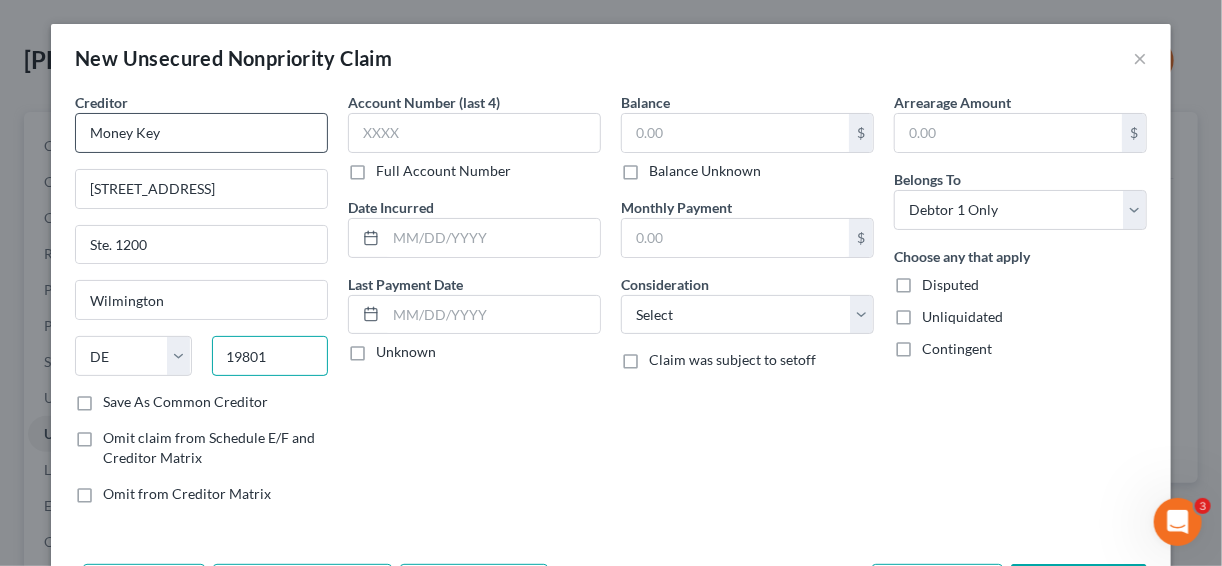 type on "19801" 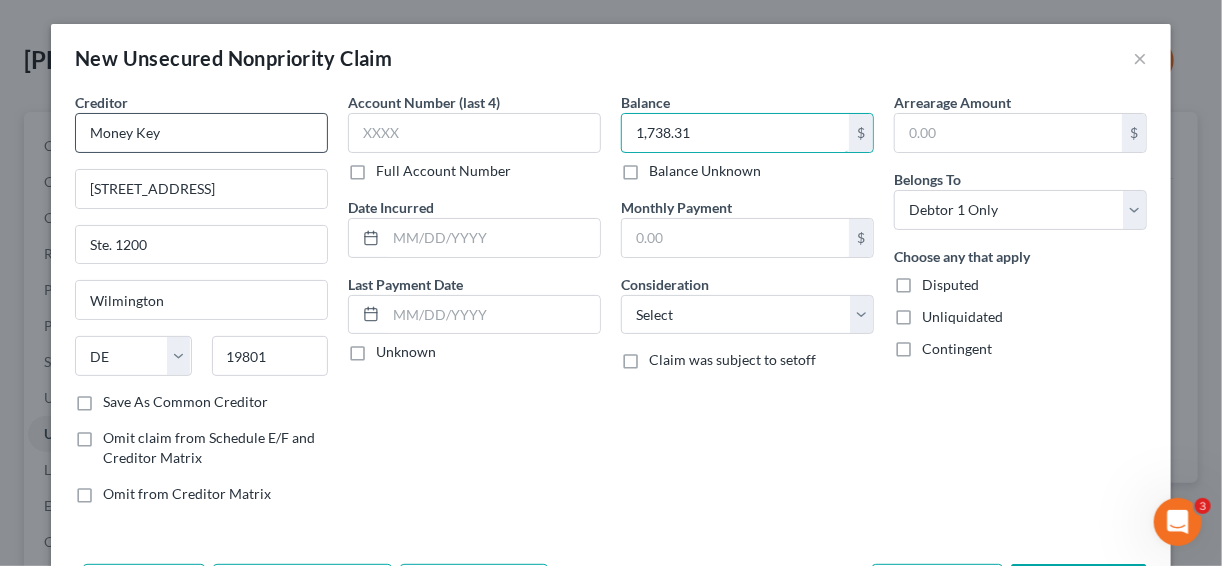 type on "1,738.31" 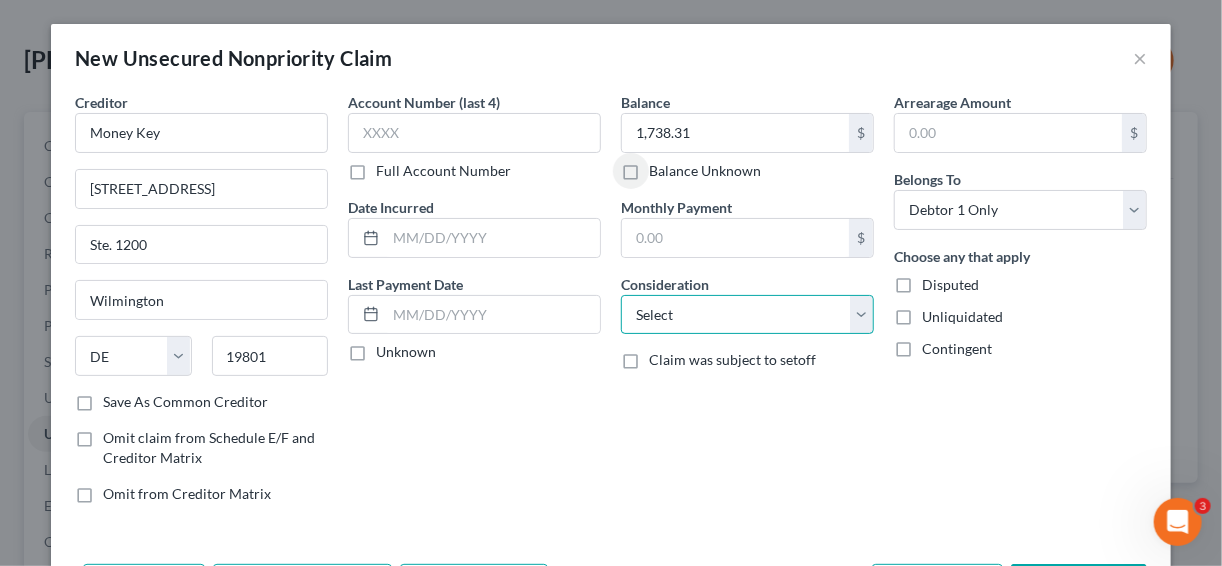click on "Select Cable / Satellite Services Collection Agency Credit Card Debt Debt Counseling / Attorneys Deficiency Balance Domestic Support Obligations Home / Car Repairs Income Taxes Judgment Liens Medical Services Monies Loaned / Advanced Mortgage Obligation From Divorce Or Separation Obligation To Pensions Other Overdrawn Bank Account Promised To Help Pay Creditors Student Loans Suppliers And Vendors Telephone / Internet Services Utility Services" at bounding box center (747, 315) 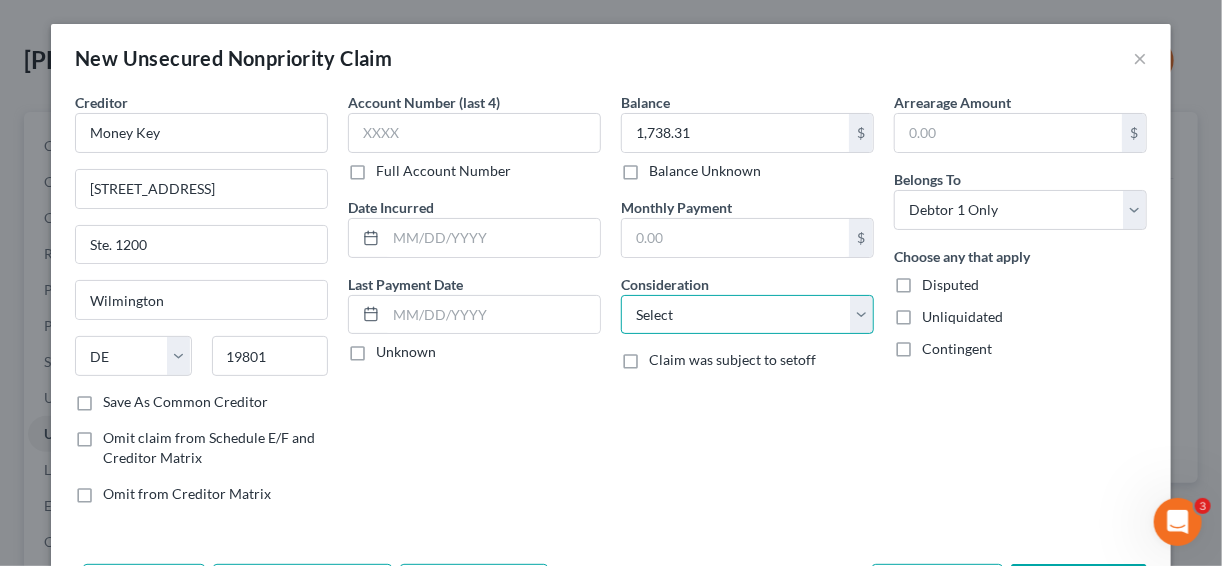 select on "10" 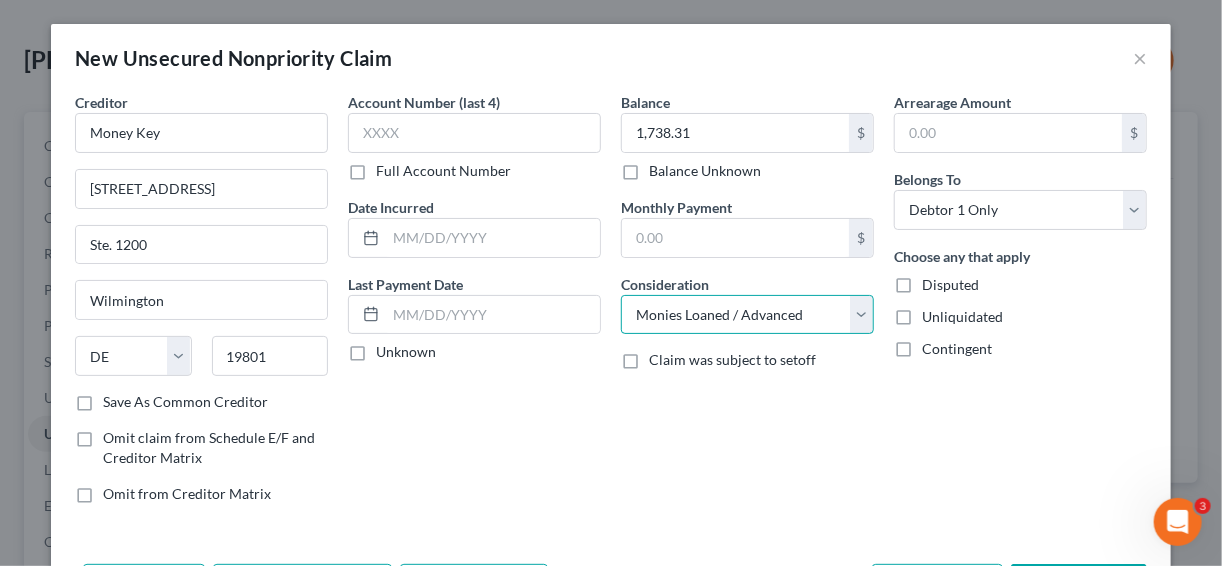 click on "Select Cable / Satellite Services Collection Agency Credit Card Debt Debt Counseling / Attorneys Deficiency Balance Domestic Support Obligations Home / Car Repairs Income Taxes Judgment Liens Medical Services Monies Loaned / Advanced Mortgage Obligation From Divorce Or Separation Obligation To Pensions Other Overdrawn Bank Account Promised To Help Pay Creditors Student Loans Suppliers And Vendors Telephone / Internet Services Utility Services" at bounding box center [747, 315] 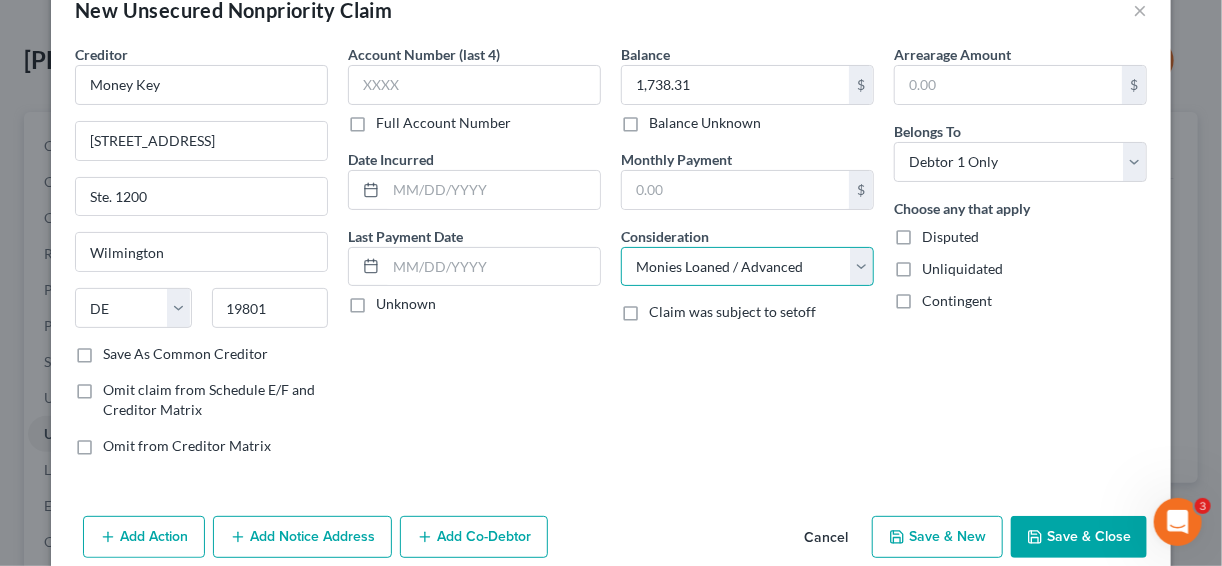 scroll, scrollTop: 75, scrollLeft: 0, axis: vertical 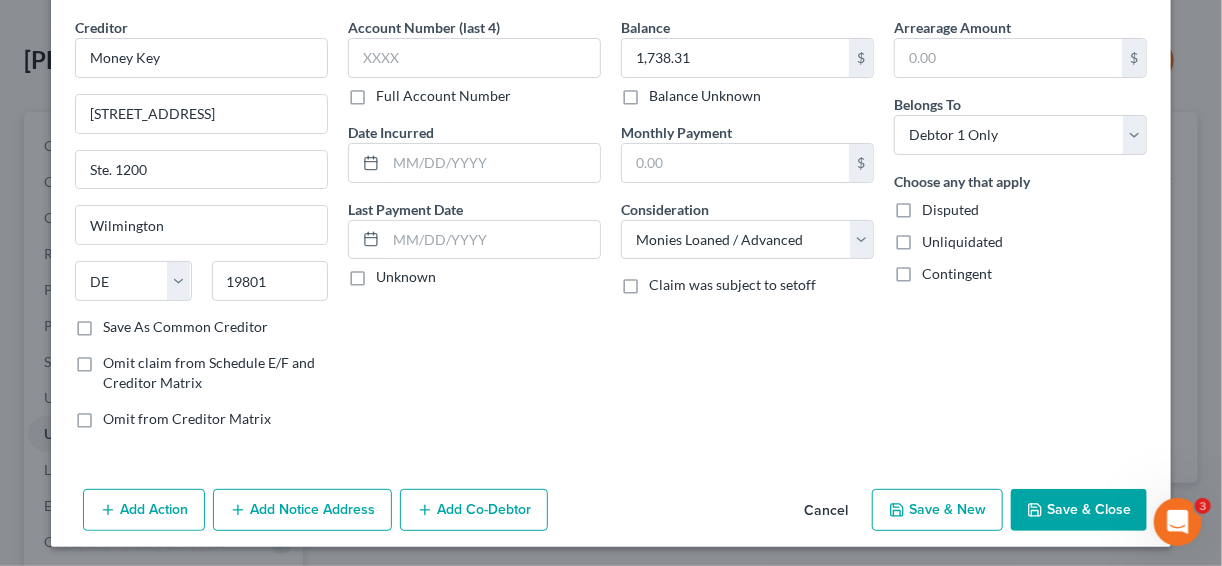 click 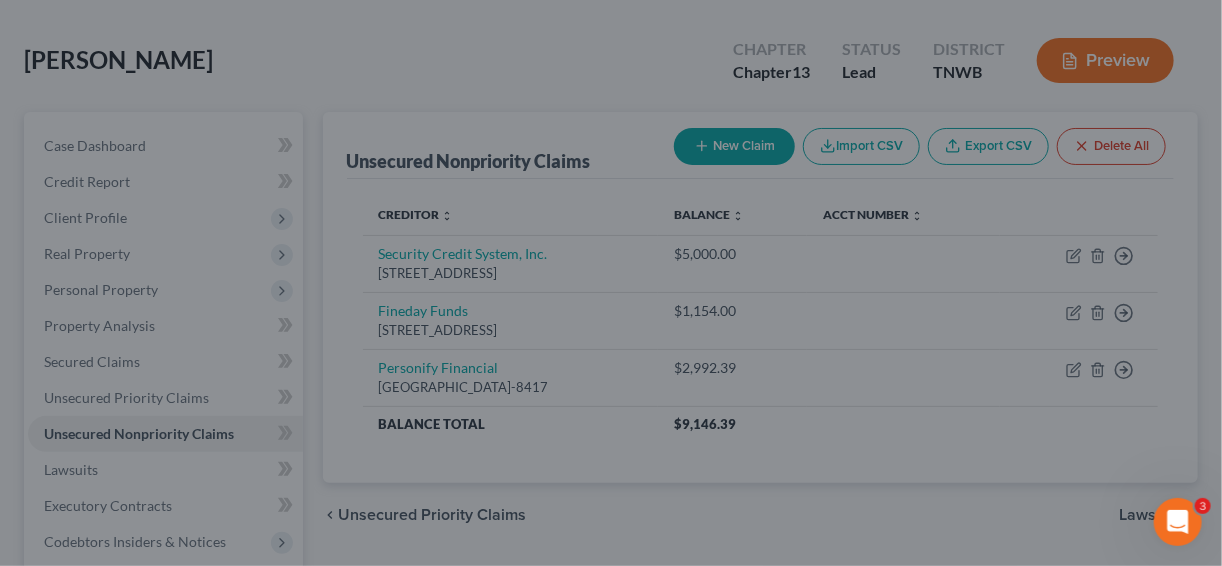 type on "0.00" 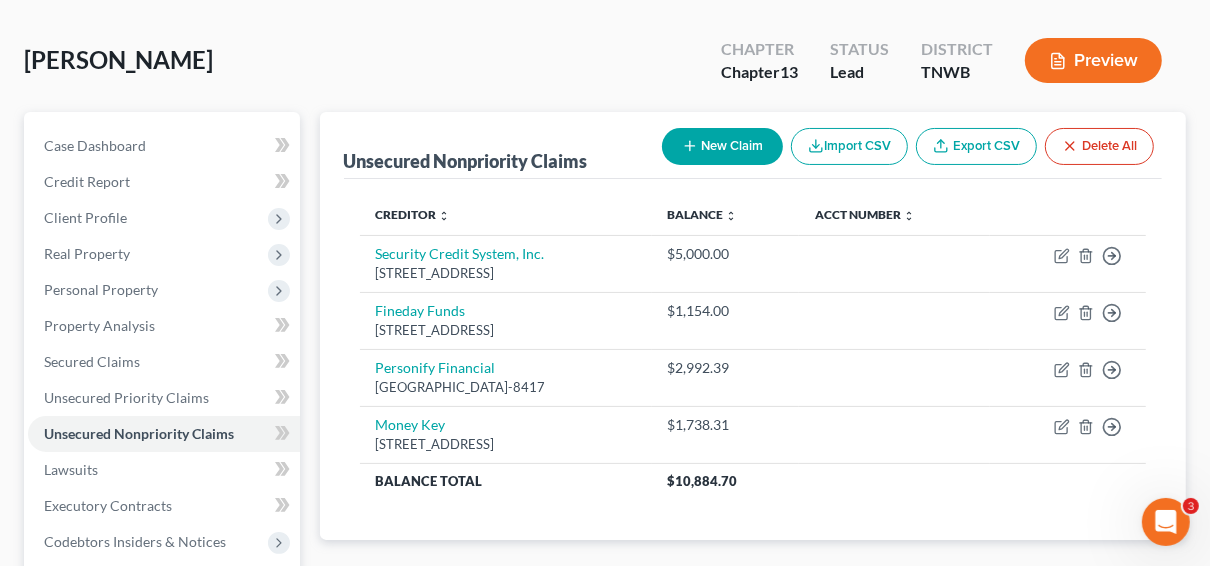 click on "New Claim" at bounding box center (722, 146) 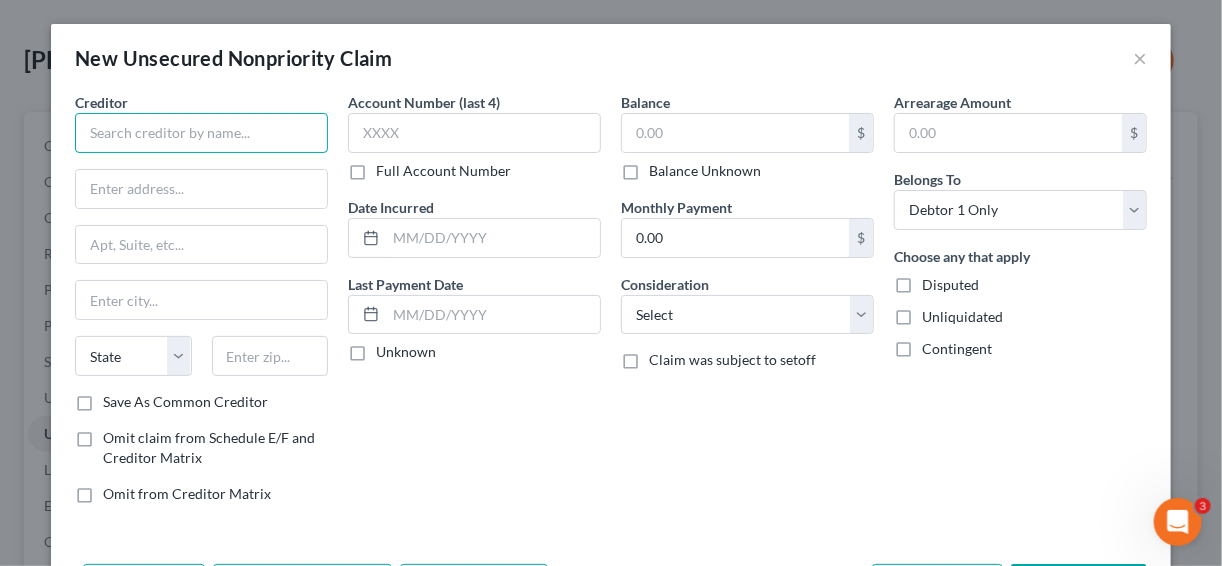 click at bounding box center (201, 133) 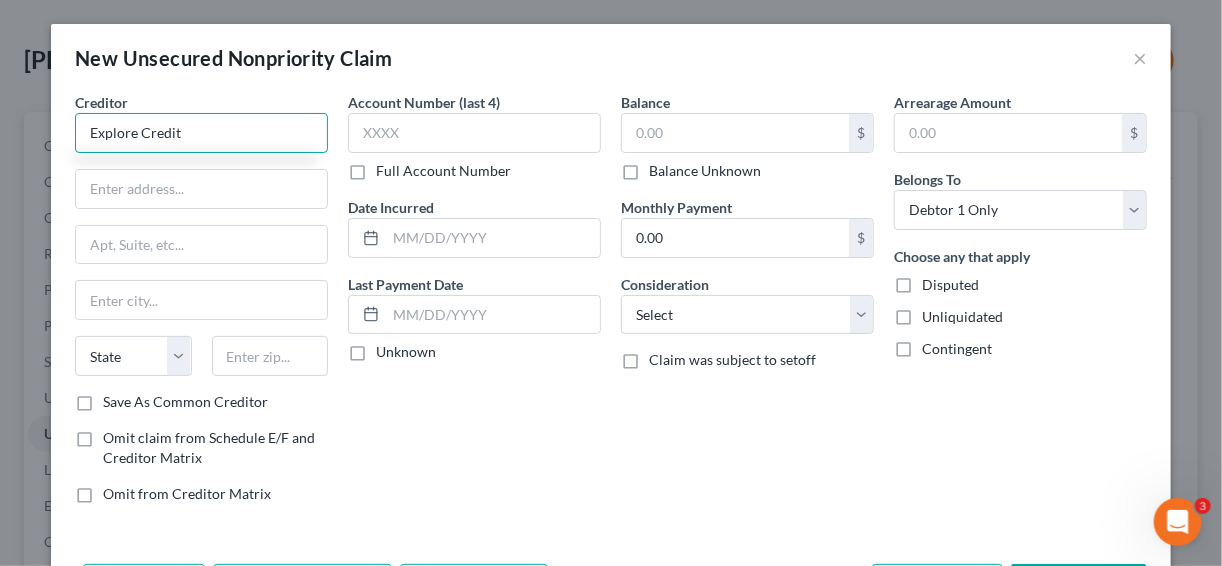type on "Explore Credit" 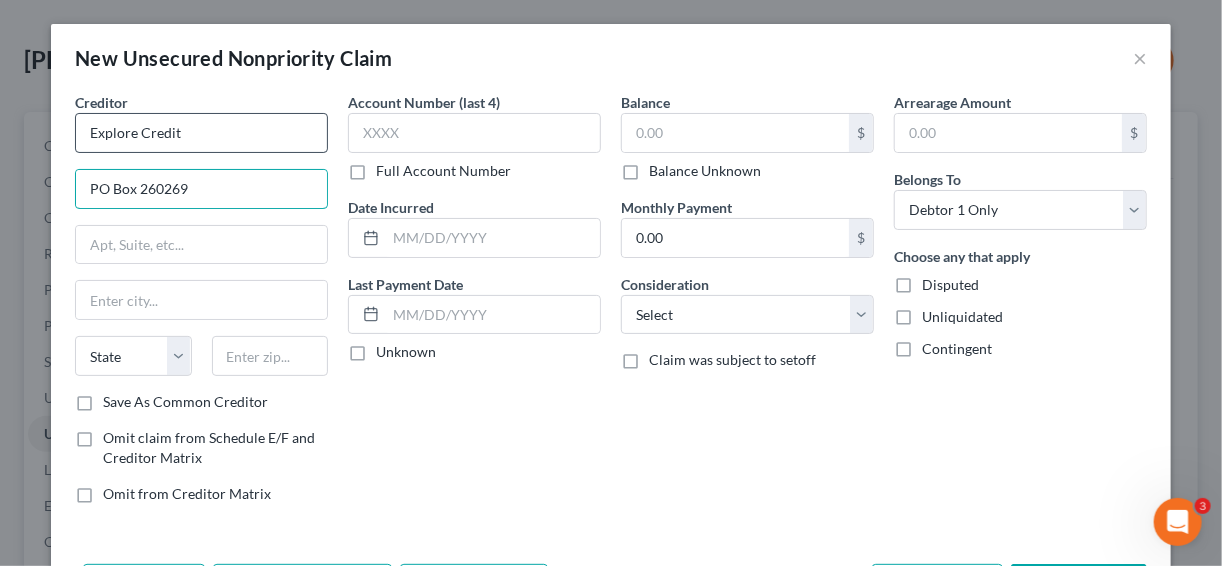 type on "PO Box 260269" 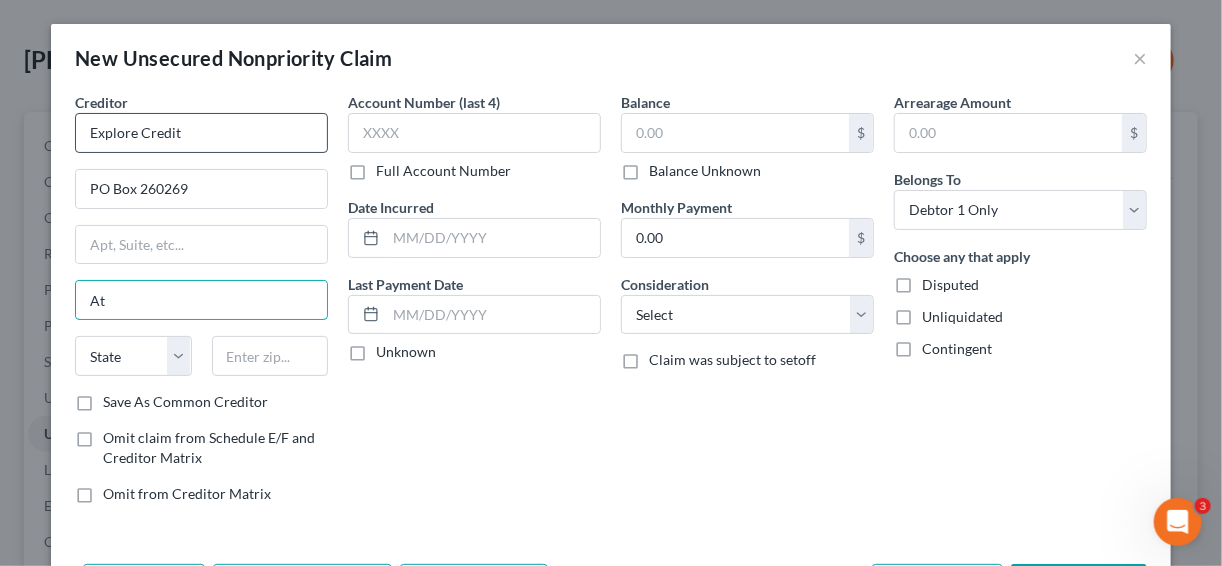 type on "[GEOGRAPHIC_DATA]" 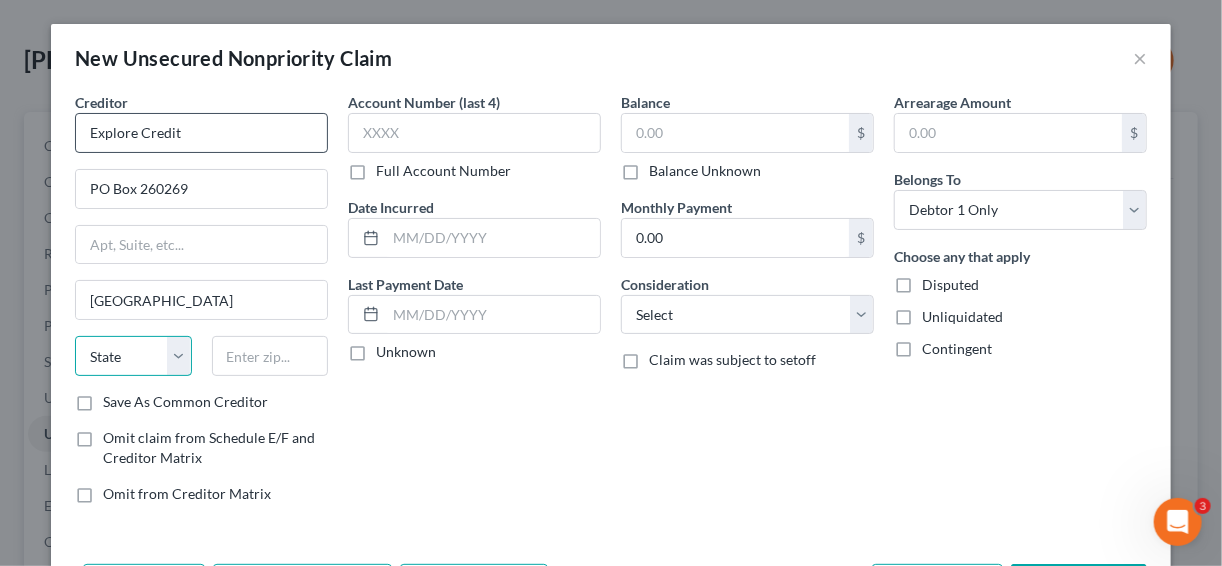 select on "10" 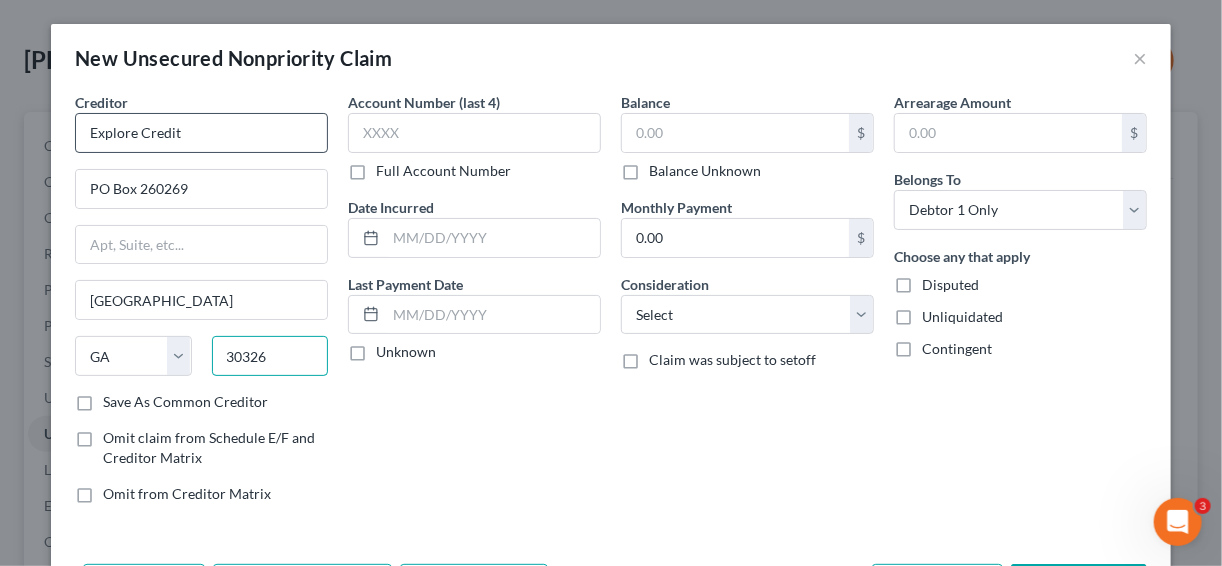 type on "30326" 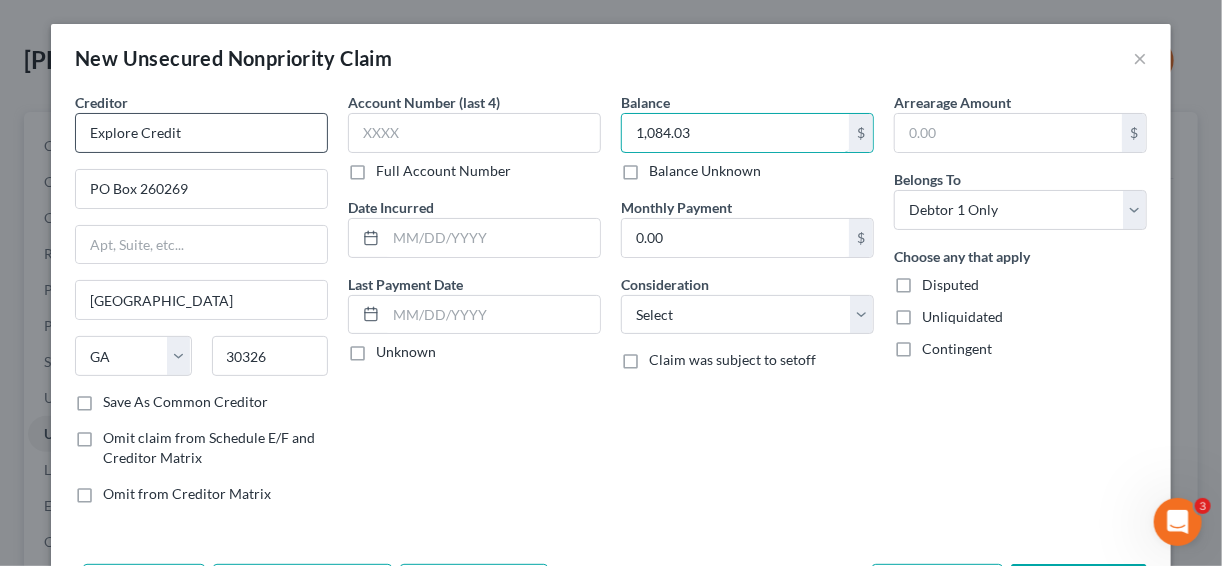 type on "1,084.03" 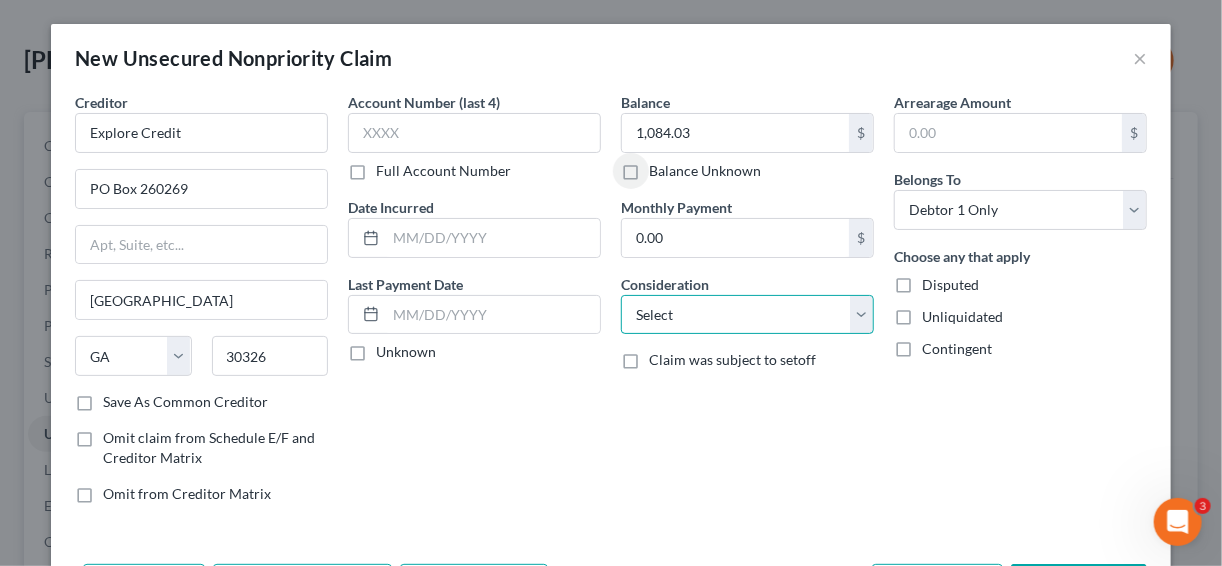 click on "Select Cable / Satellite Services Collection Agency Credit Card Debt Debt Counseling / Attorneys Deficiency Balance Domestic Support Obligations Home / Car Repairs Income Taxes Judgment Liens Medical Services Monies Loaned / Advanced Mortgage Obligation From Divorce Or Separation Obligation To Pensions Other Overdrawn Bank Account Promised To Help Pay Creditors Student Loans Suppliers And Vendors Telephone / Internet Services Utility Services" at bounding box center (747, 315) 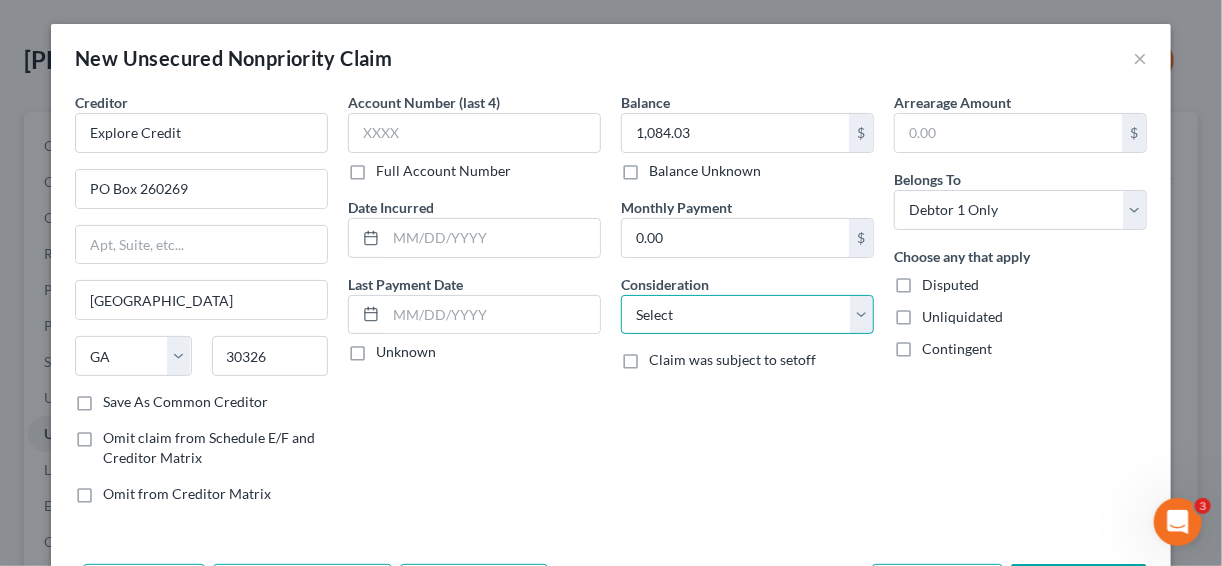 select on "10" 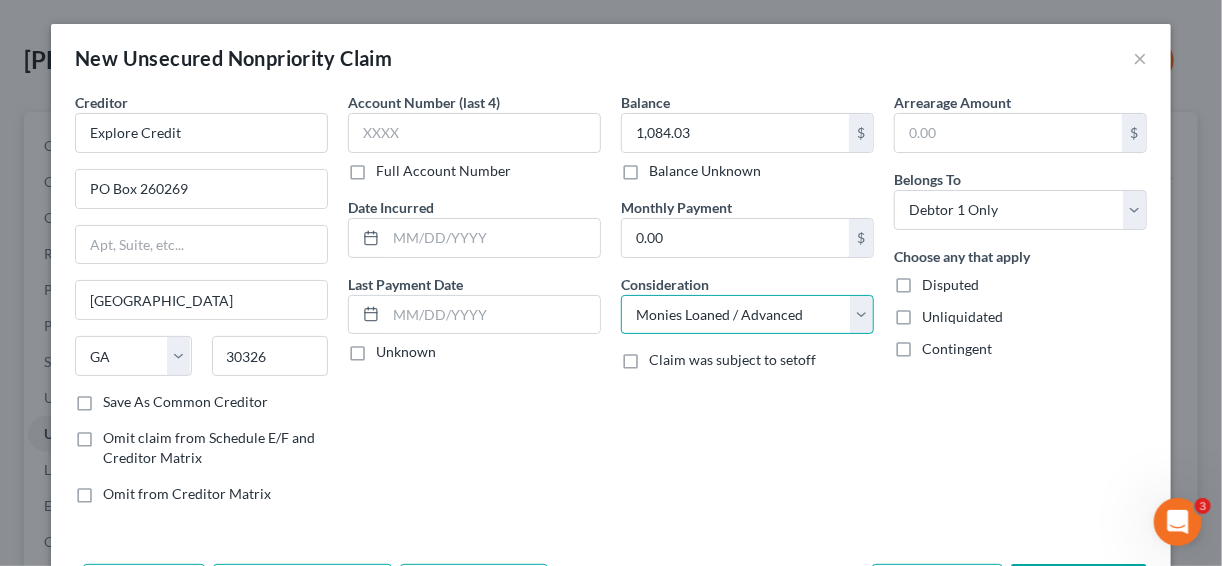 click on "Select Cable / Satellite Services Collection Agency Credit Card Debt Debt Counseling / Attorneys Deficiency Balance Domestic Support Obligations Home / Car Repairs Income Taxes Judgment Liens Medical Services Monies Loaned / Advanced Mortgage Obligation From Divorce Or Separation Obligation To Pensions Other Overdrawn Bank Account Promised To Help Pay Creditors Student Loans Suppliers And Vendors Telephone / Internet Services Utility Services" at bounding box center (747, 315) 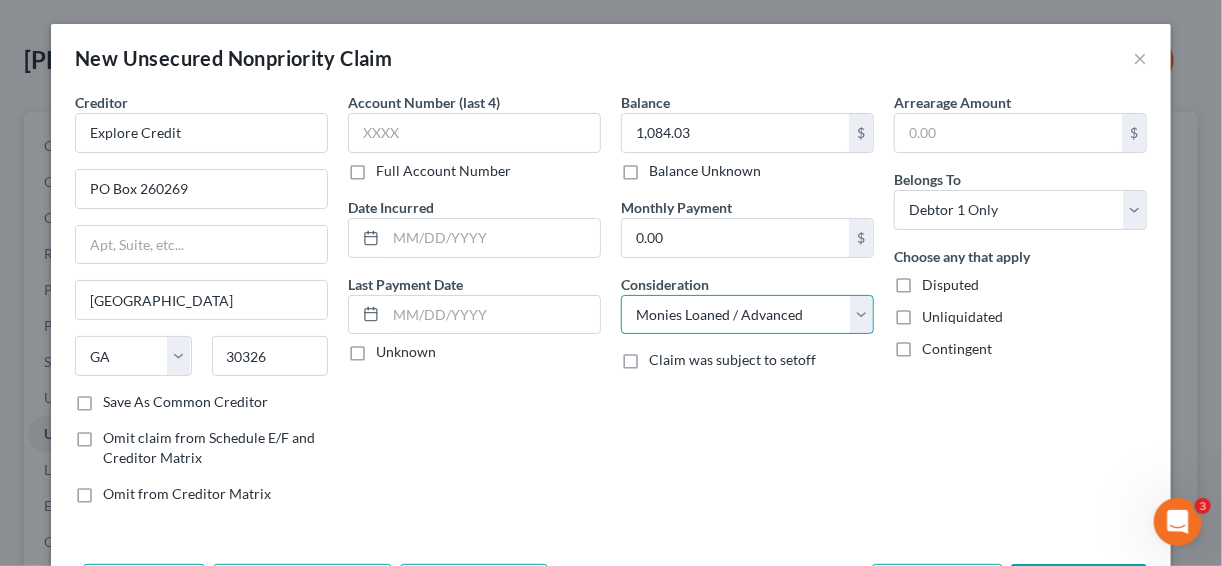 scroll, scrollTop: 75, scrollLeft: 0, axis: vertical 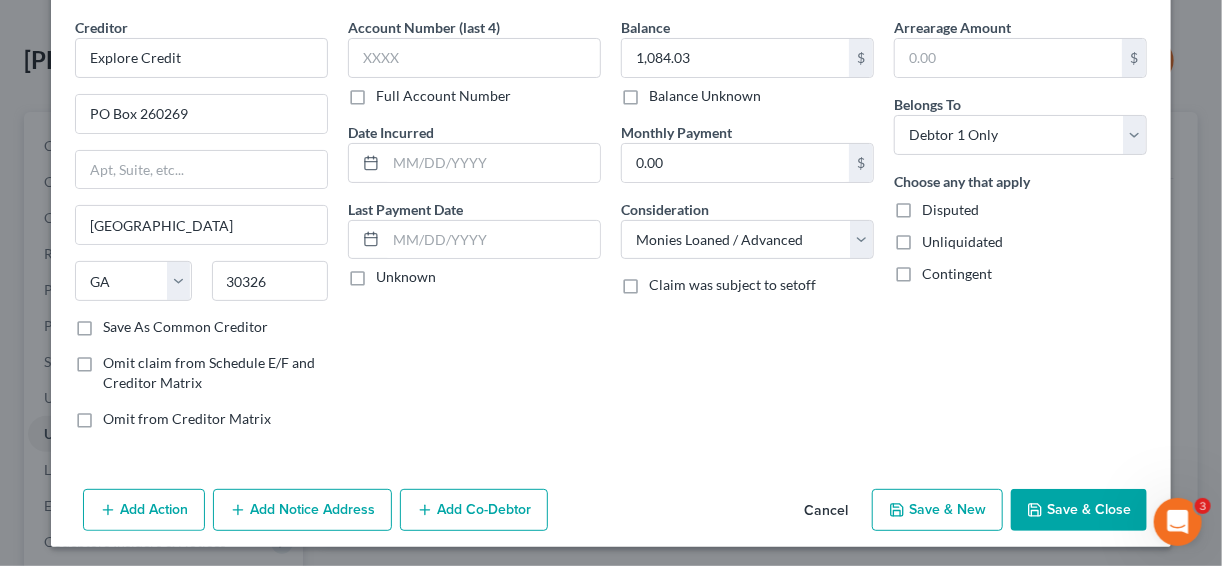 click on "Save & New" at bounding box center [937, 510] 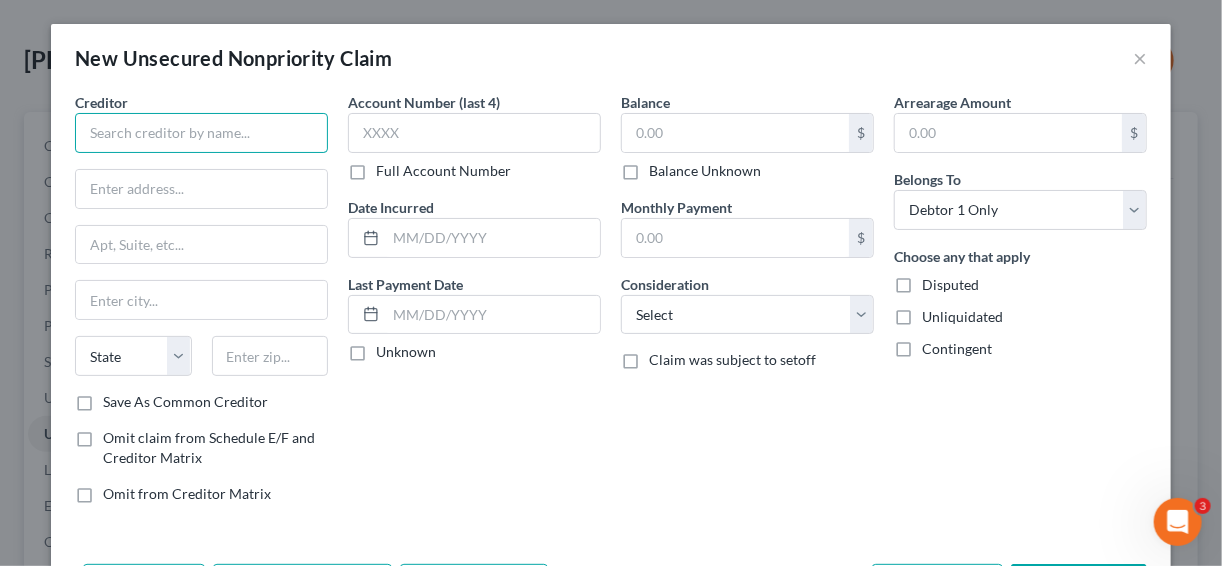 click at bounding box center (201, 133) 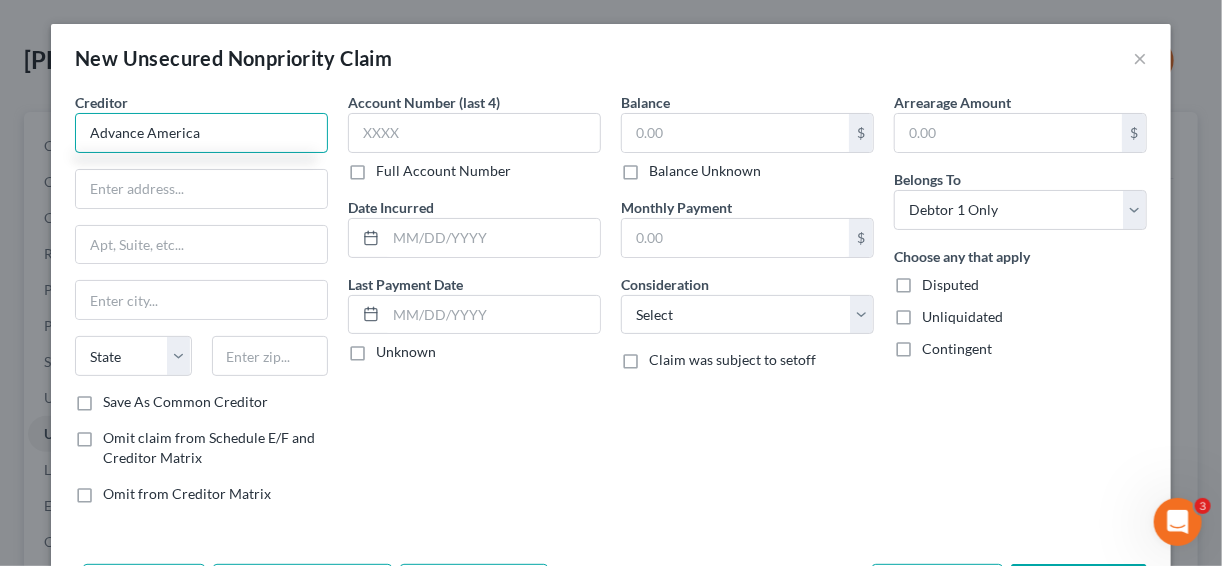 type on "Advance America" 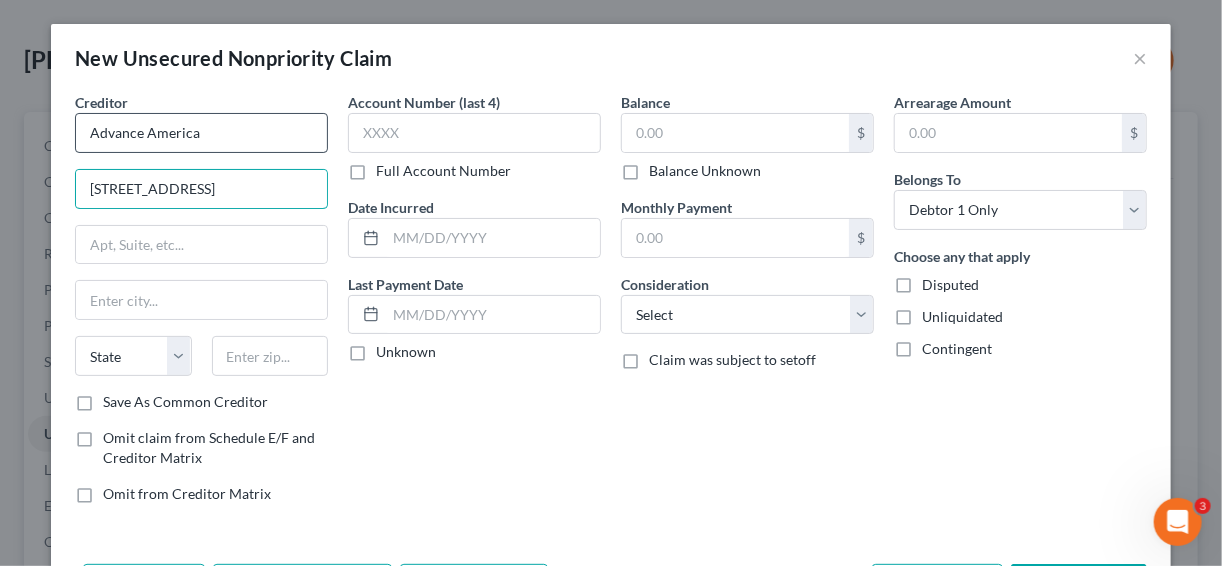 type on "[STREET_ADDRESS]" 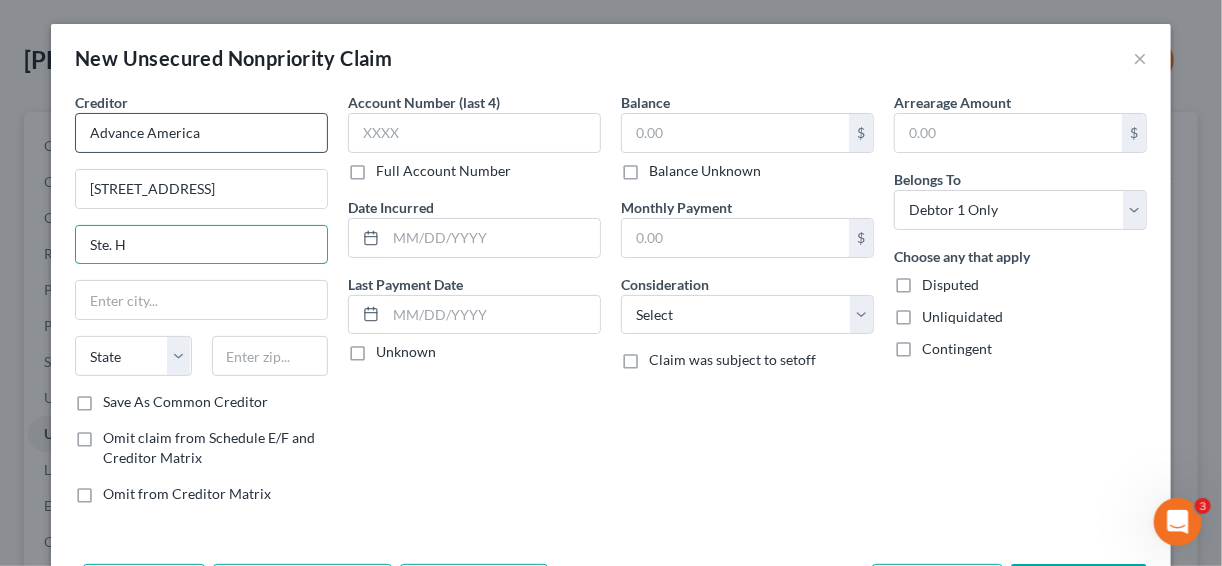 type on "Ste. H" 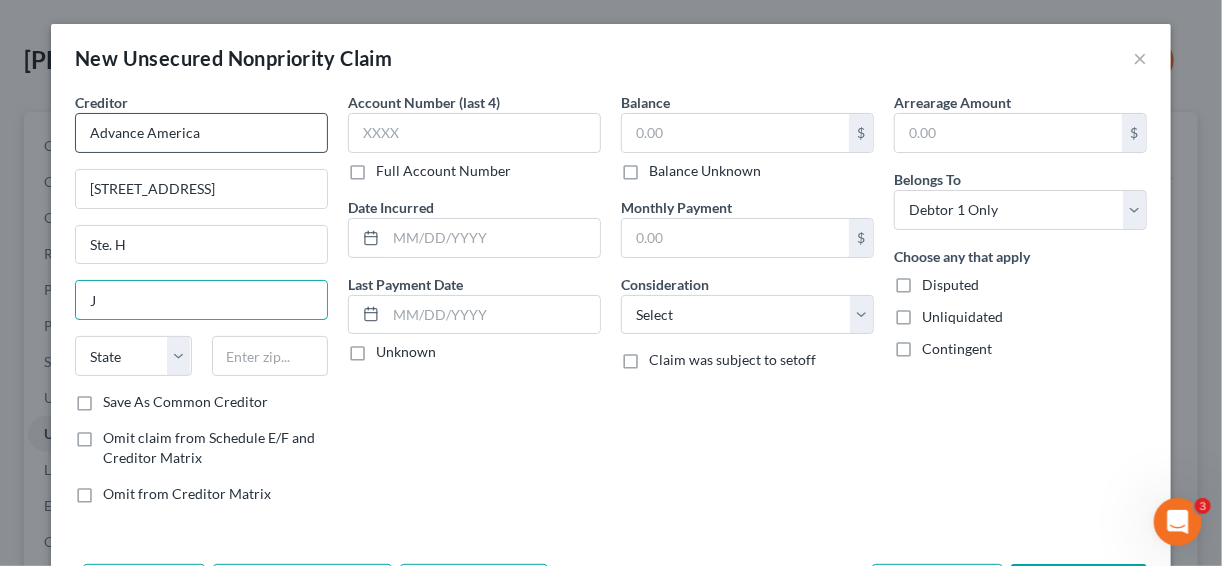 type on "[PERSON_NAME]" 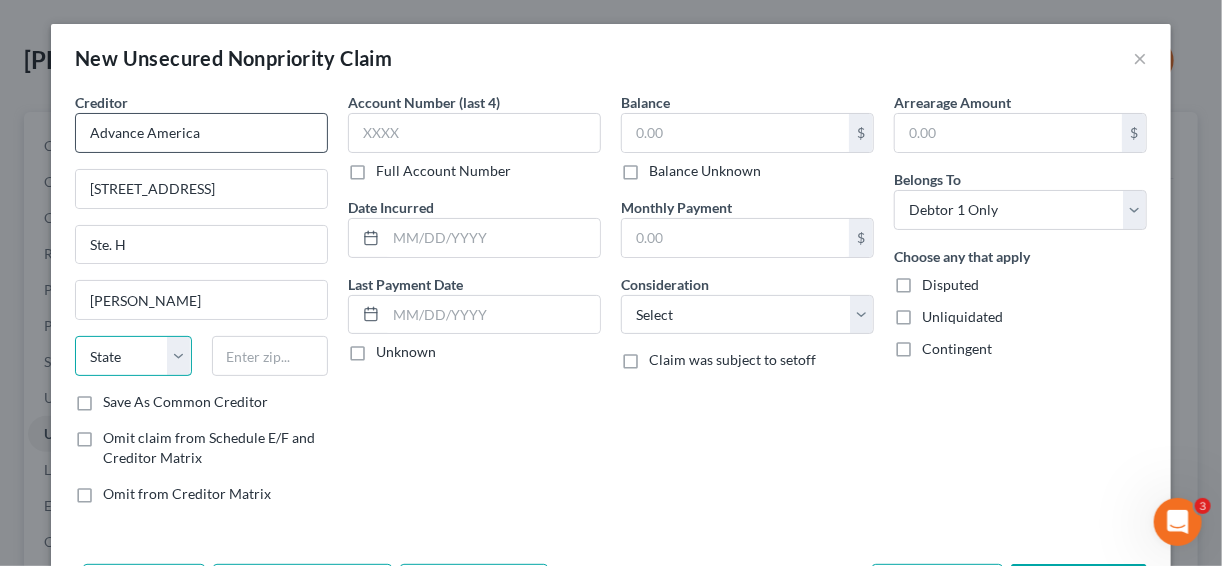 select on "44" 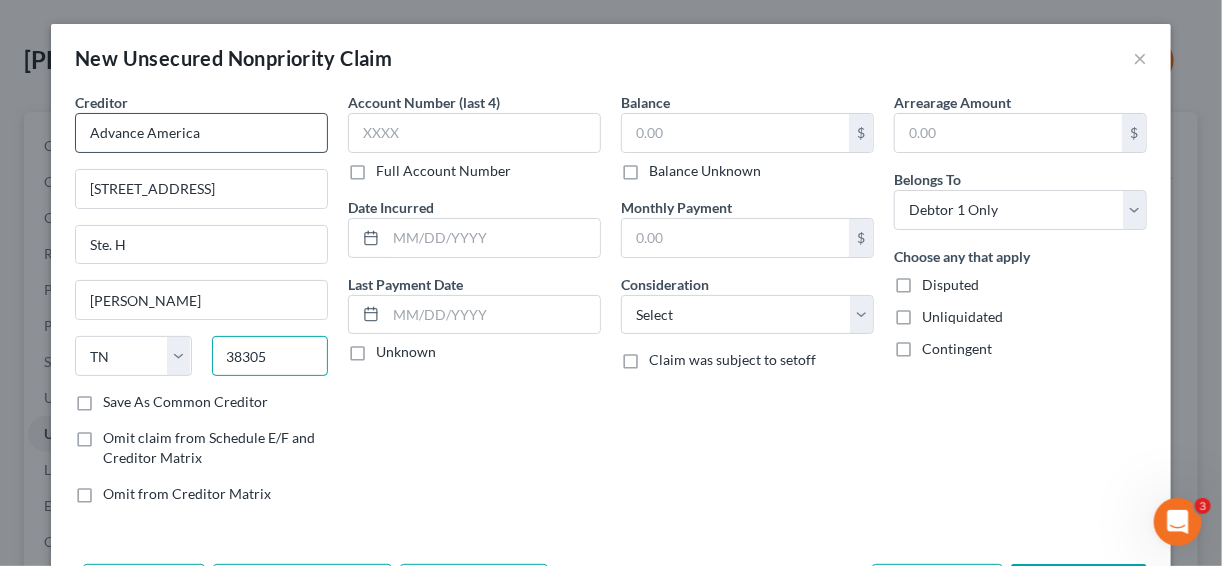 type on "38305" 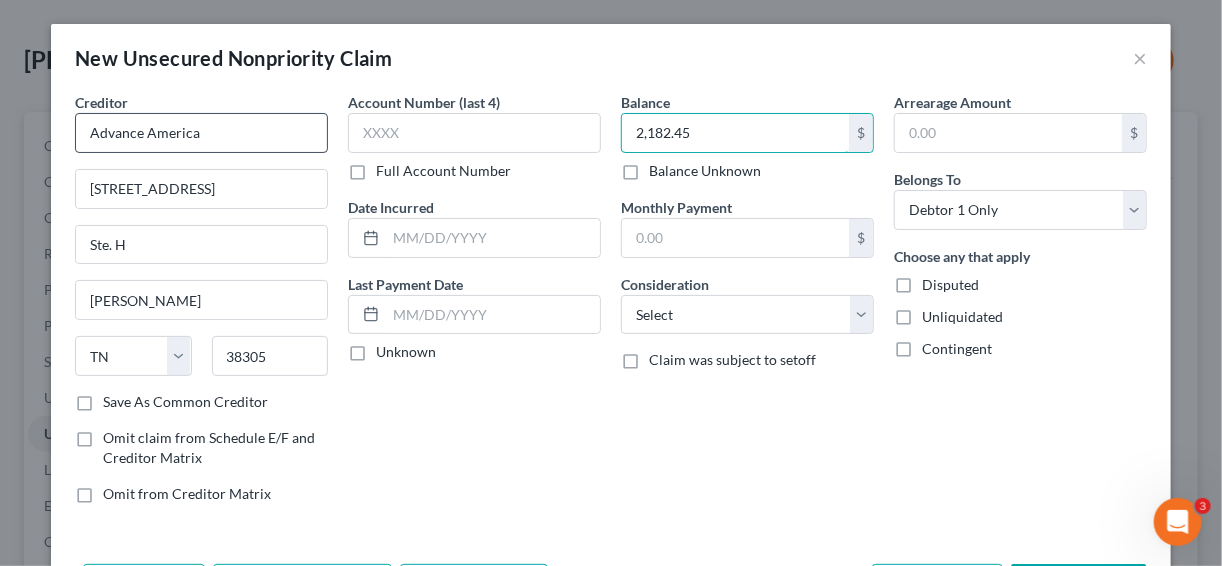 type on "2,182.45" 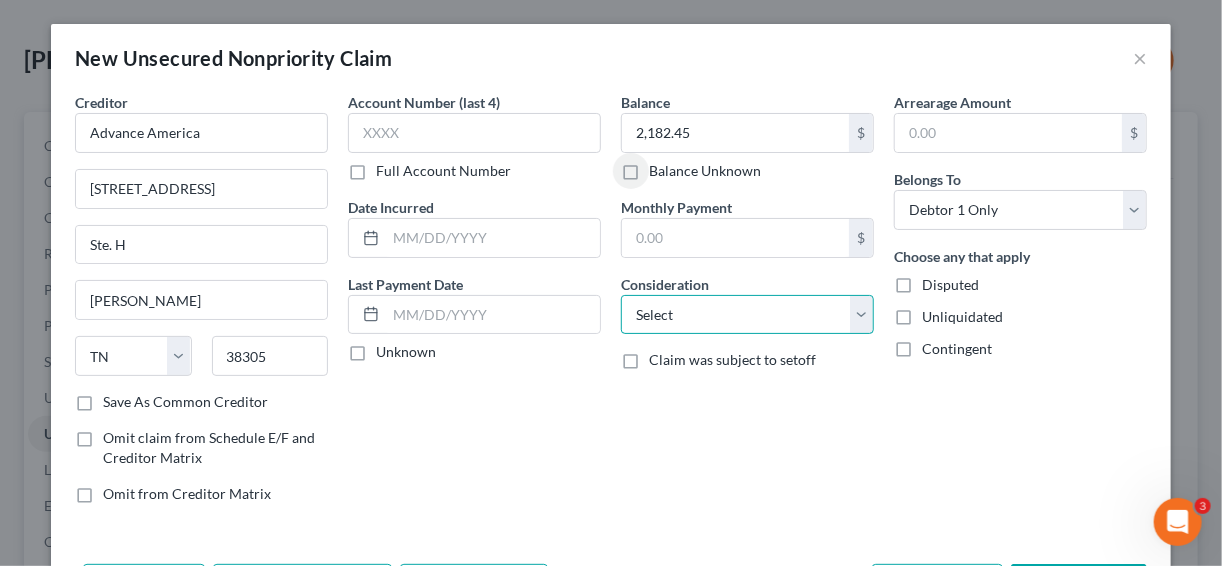 drag, startPoint x: 654, startPoint y: 320, endPoint x: 666, endPoint y: 321, distance: 12.0415945 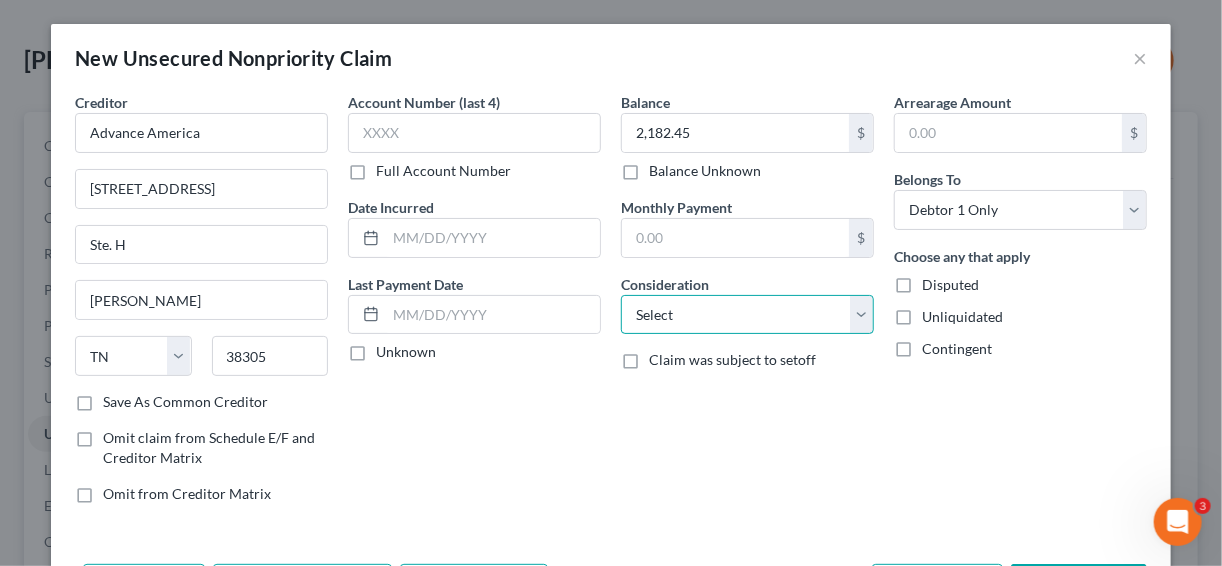 select on "10" 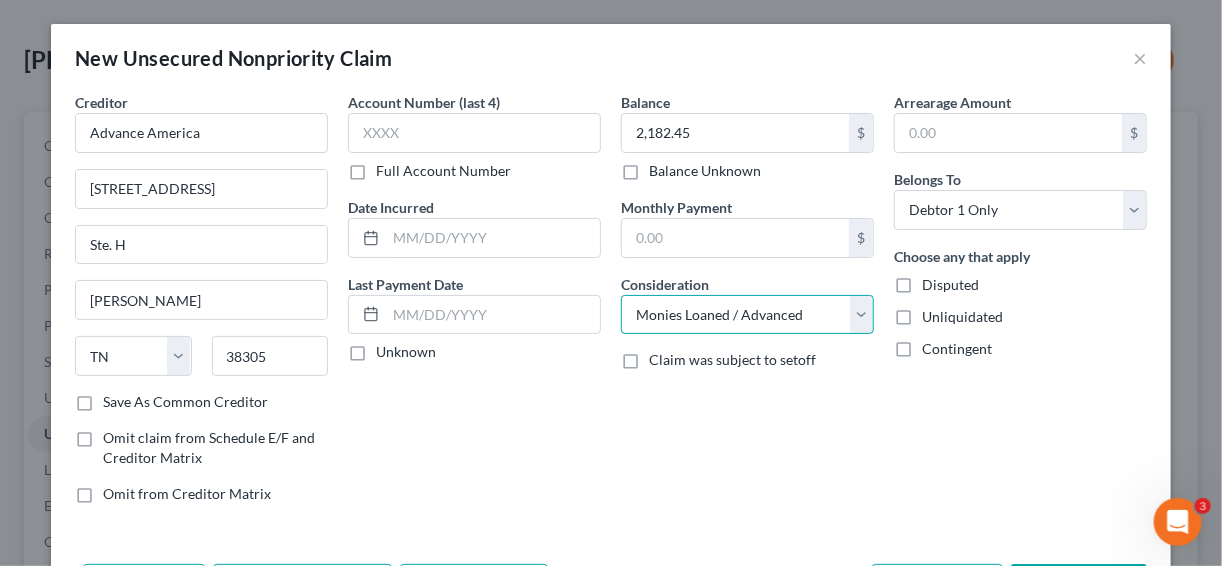 click on "Select Cable / Satellite Services Collection Agency Credit Card Debt Debt Counseling / Attorneys Deficiency Balance Domestic Support Obligations Home / Car Repairs Income Taxes Judgment Liens Medical Services Monies Loaned / Advanced Mortgage Obligation From Divorce Or Separation Obligation To Pensions Other Overdrawn Bank Account Promised To Help Pay Creditors Student Loans Suppliers And Vendors Telephone / Internet Services Utility Services" at bounding box center (747, 315) 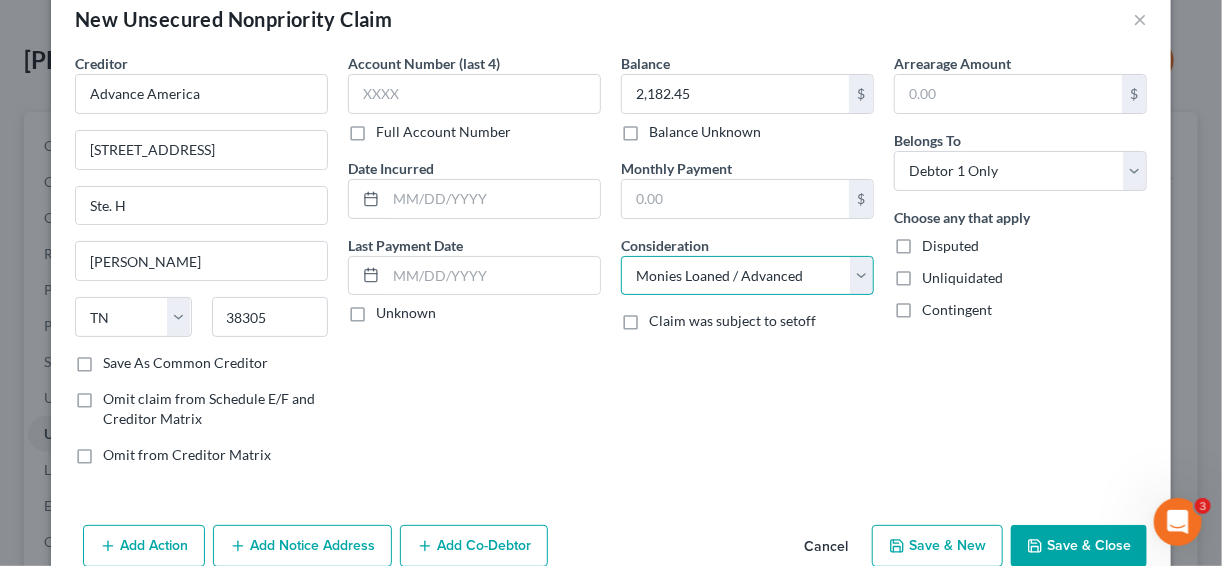 scroll, scrollTop: 75, scrollLeft: 0, axis: vertical 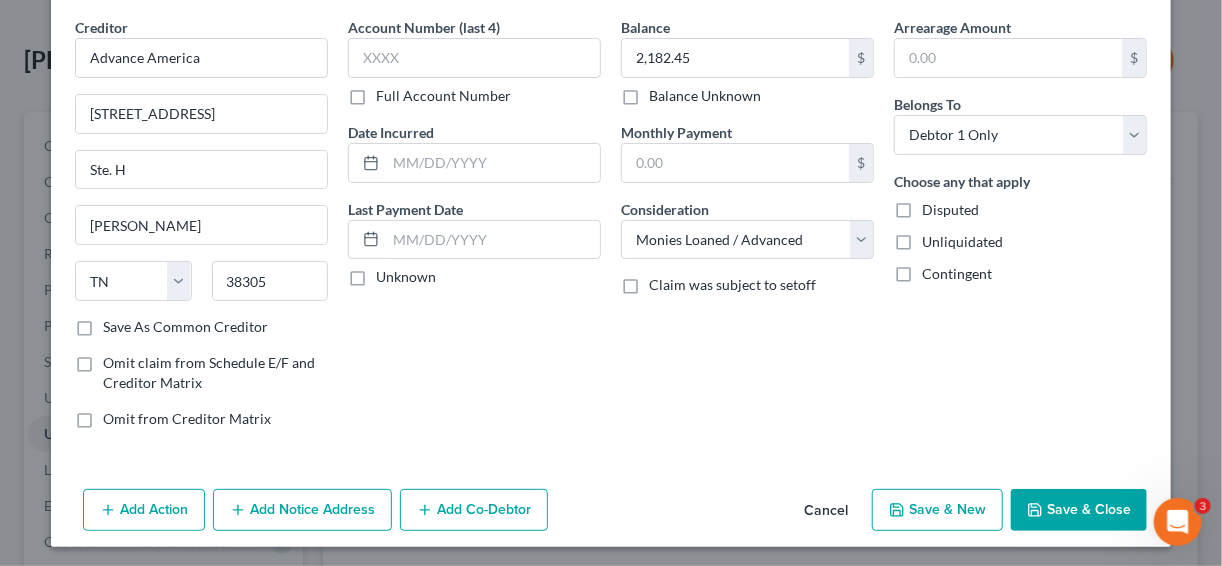 click on "Save & Close" at bounding box center [1079, 510] 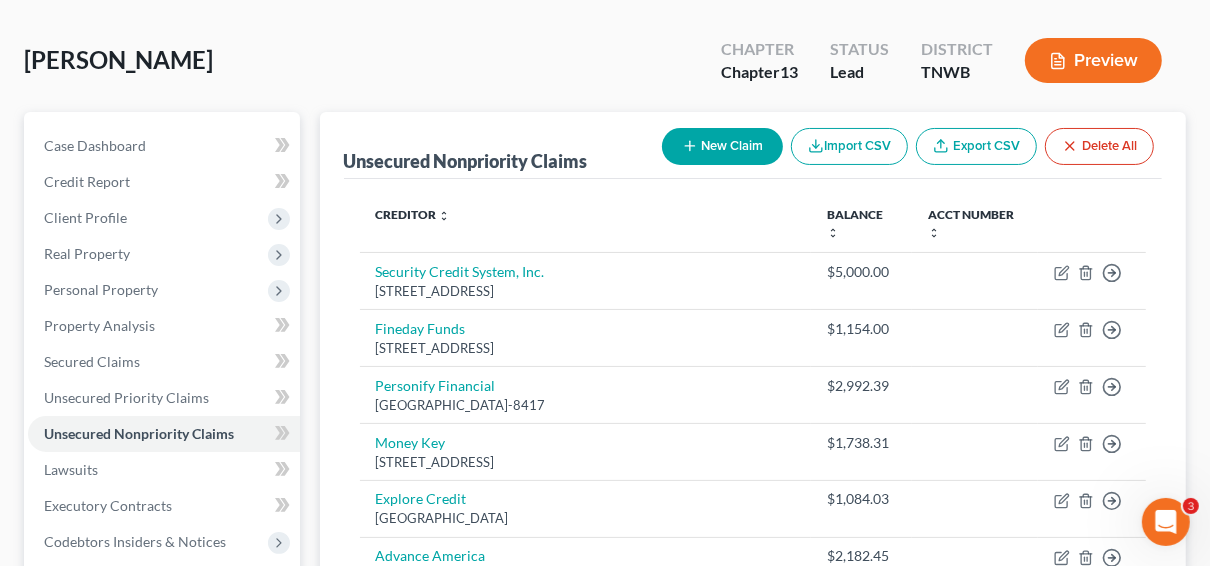 click on "New Claim" at bounding box center [722, 146] 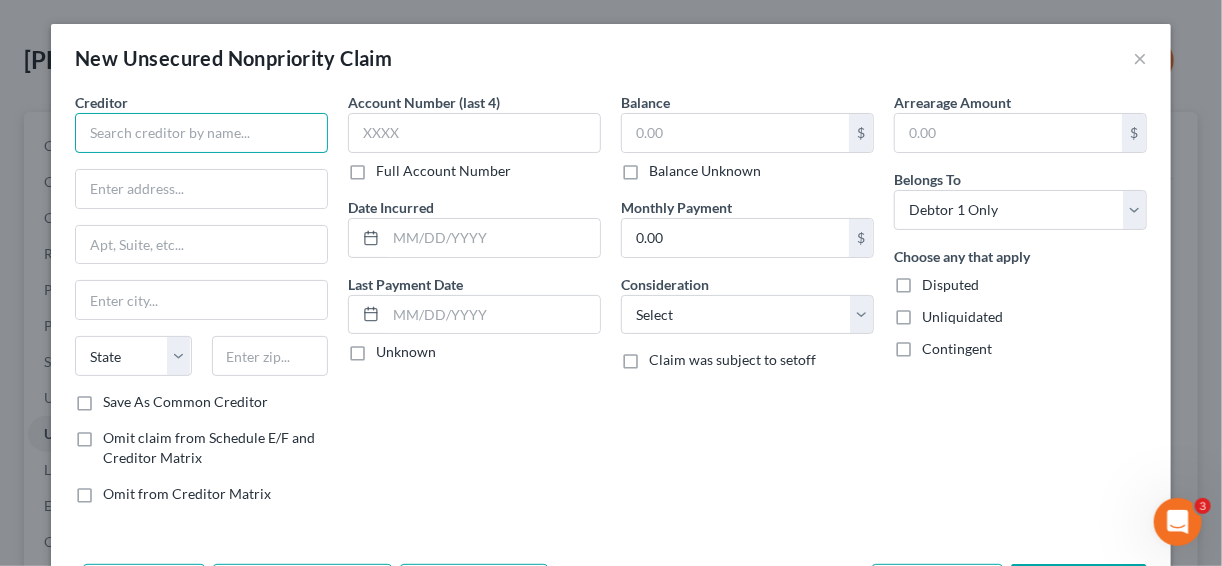 click at bounding box center [201, 133] 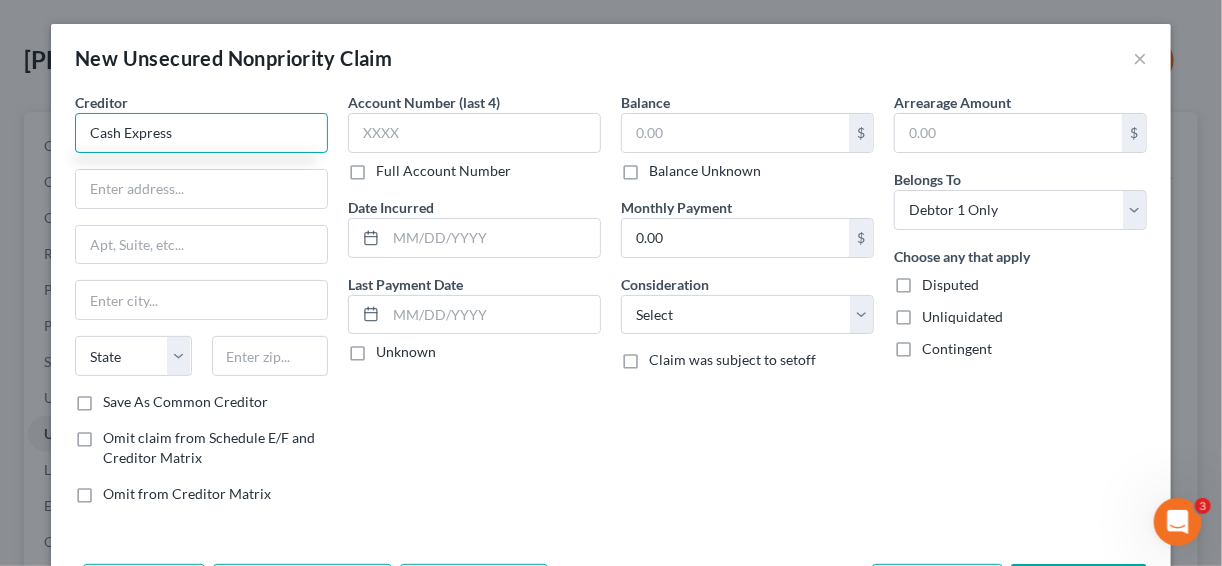 type on "Cash Express" 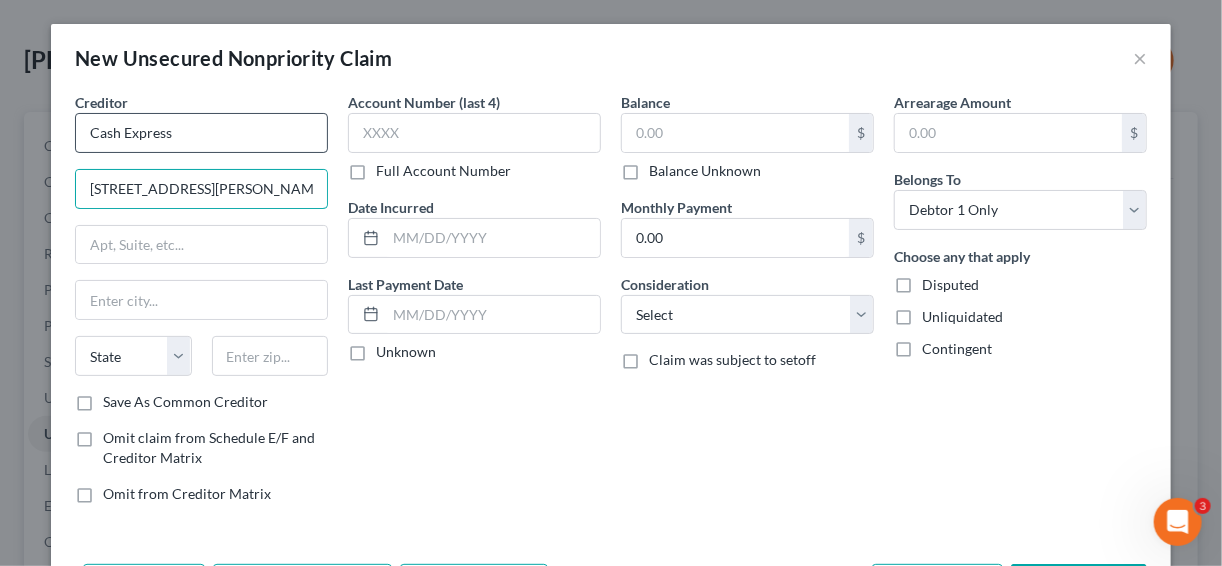 type on "[STREET_ADDRESS][PERSON_NAME]" 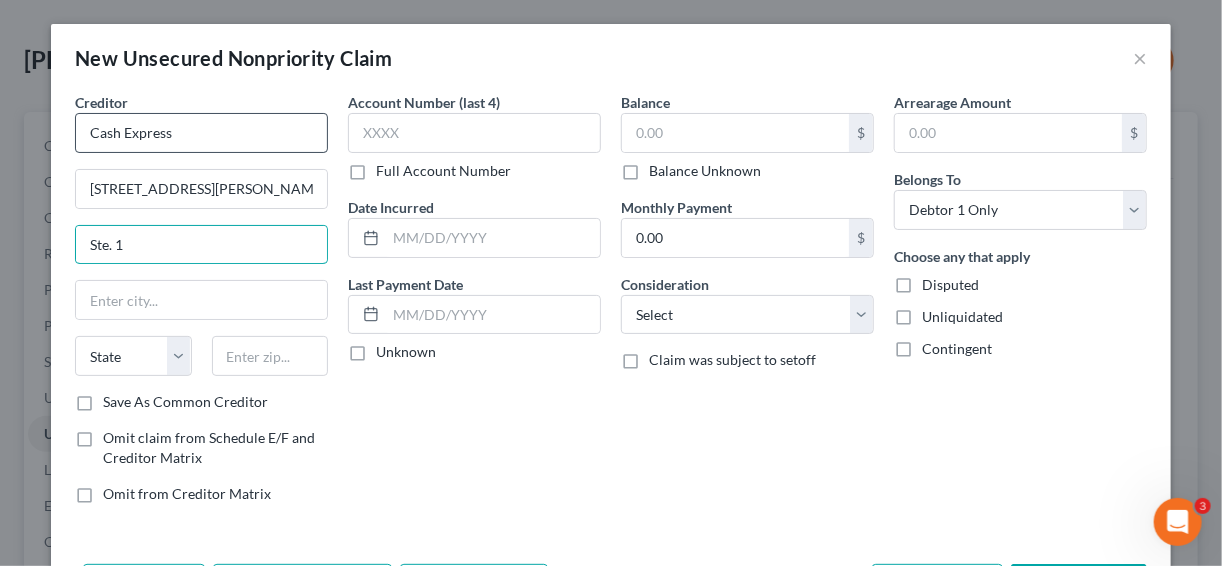 type on "Ste. 1" 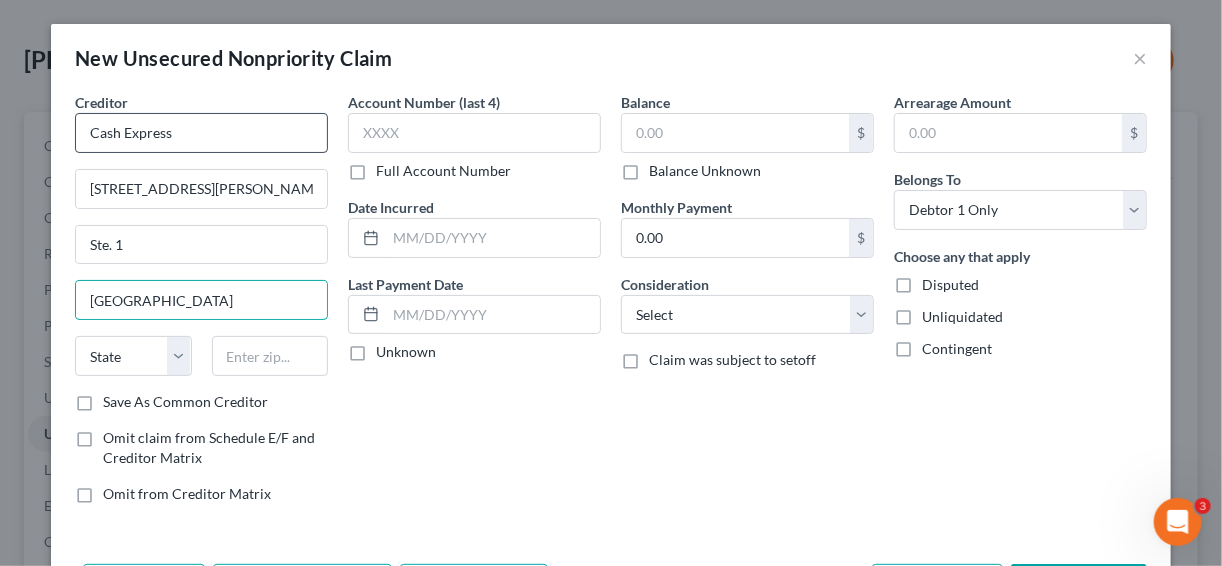 type on "[GEOGRAPHIC_DATA]" 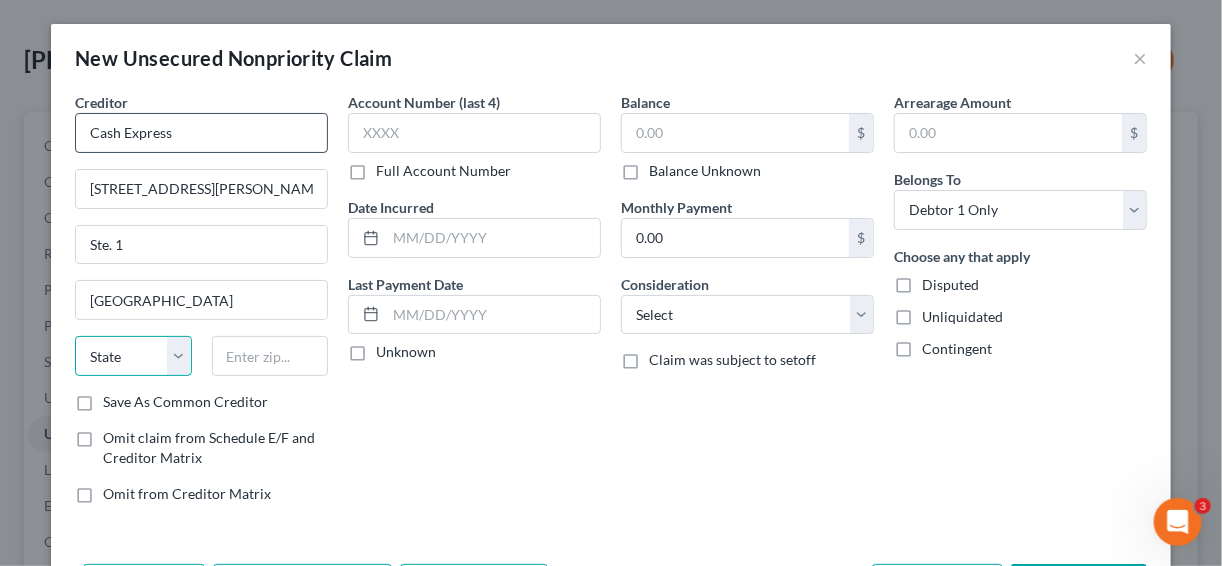 select on "44" 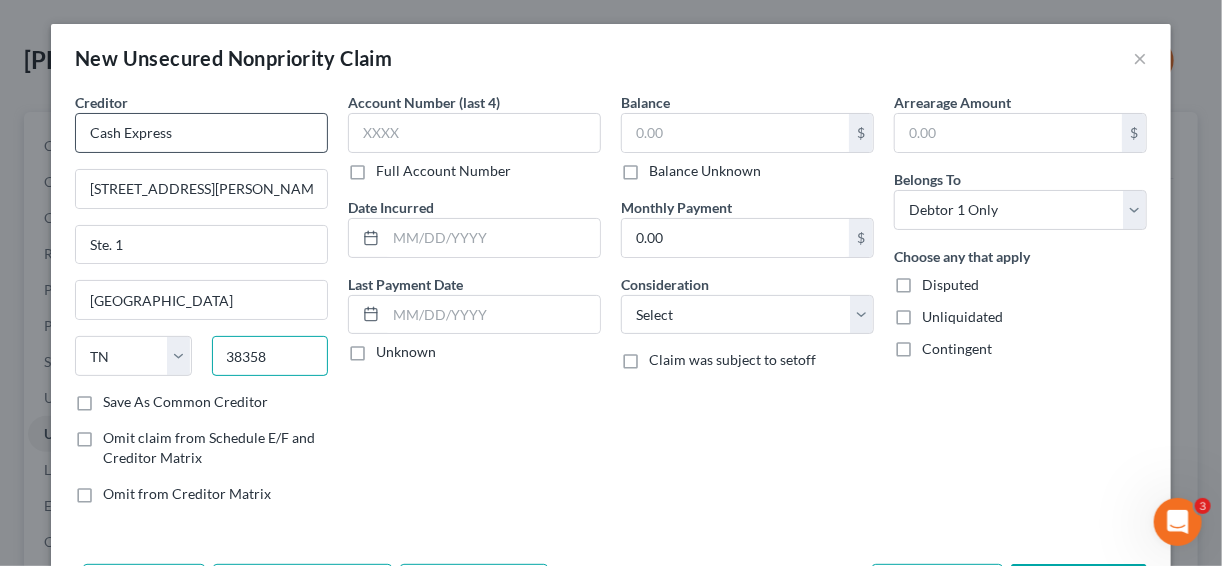 type on "38358" 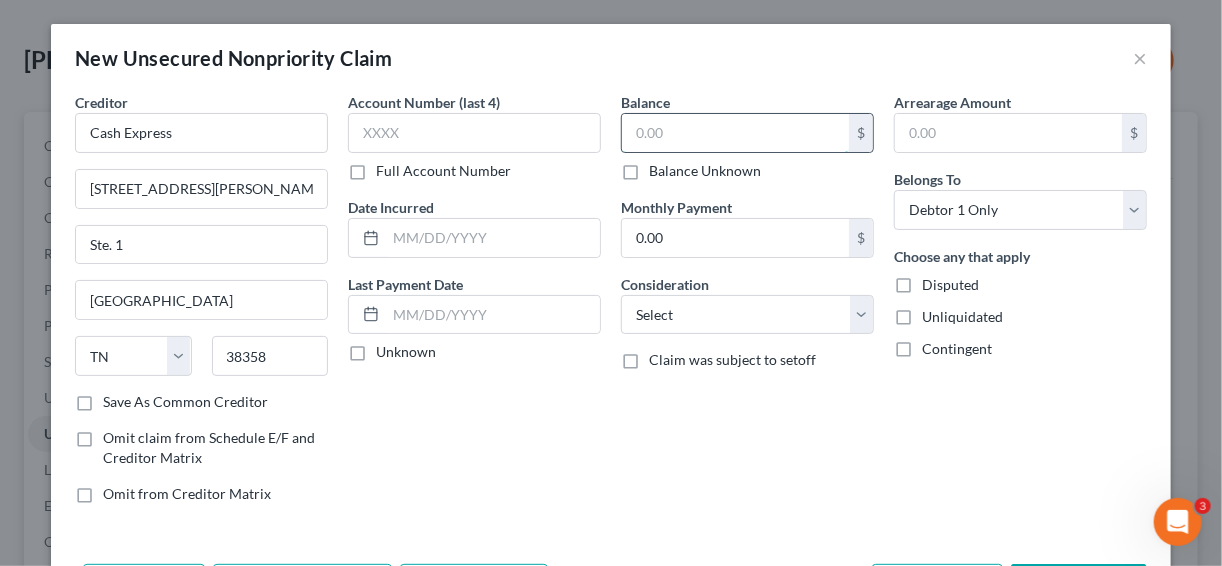 click at bounding box center [735, 133] 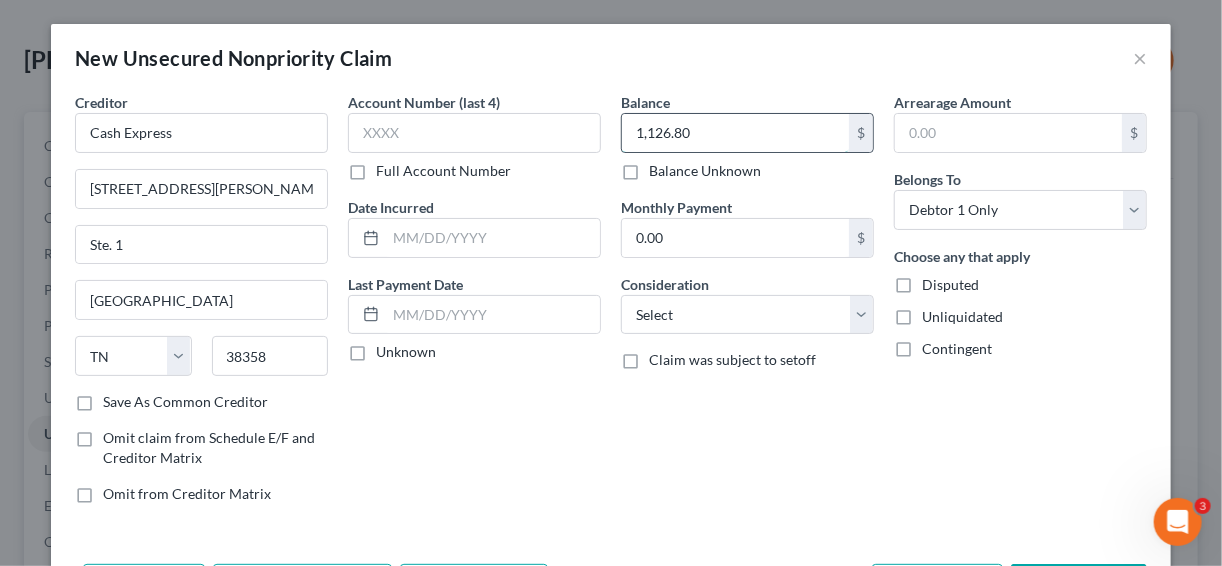 type on "1,126.80" 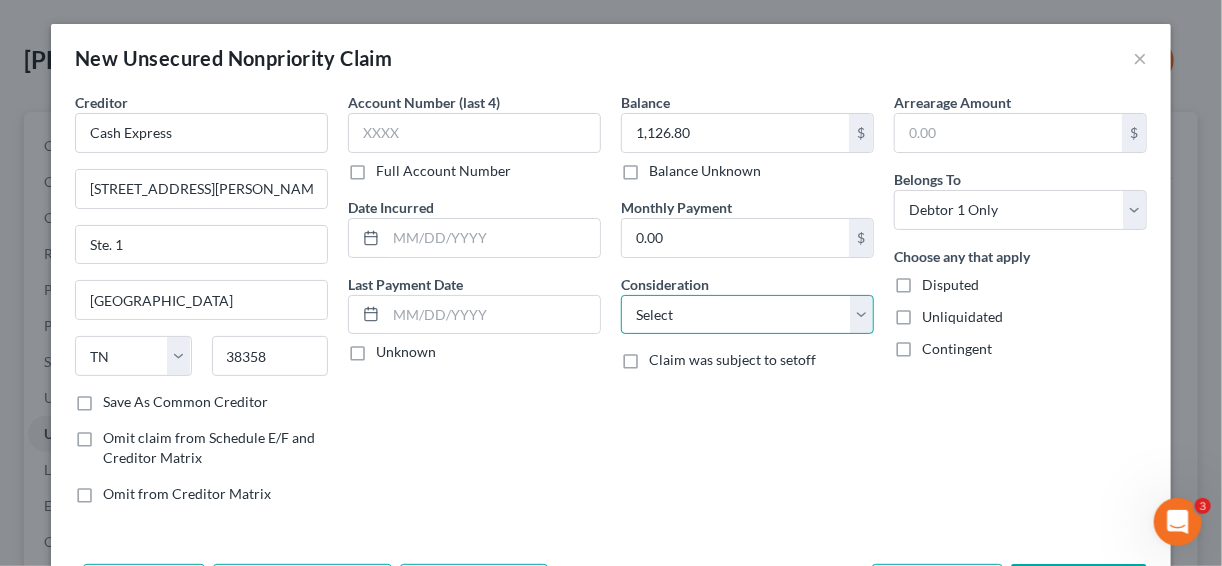 click on "Select Cable / Satellite Services Collection Agency Credit Card Debt Debt Counseling / Attorneys Deficiency Balance Domestic Support Obligations Home / Car Repairs Income Taxes Judgment Liens Medical Services Monies Loaned / Advanced Mortgage Obligation From Divorce Or Separation Obligation To Pensions Other Overdrawn Bank Account Promised To Help Pay Creditors Student Loans Suppliers And Vendors Telephone / Internet Services Utility Services" at bounding box center (747, 315) 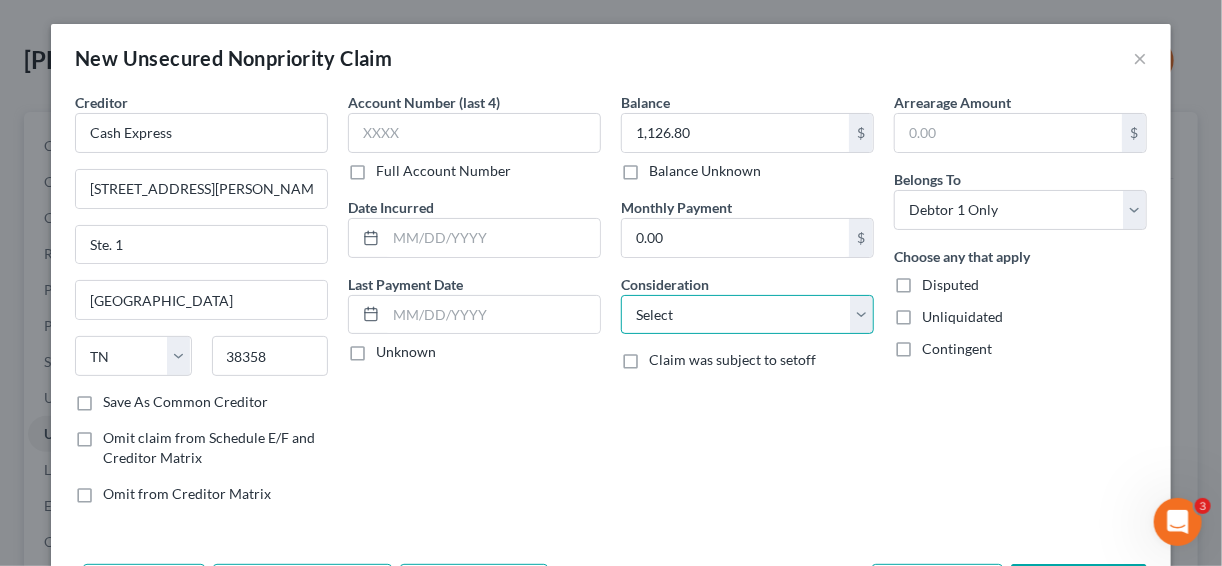 select on "4" 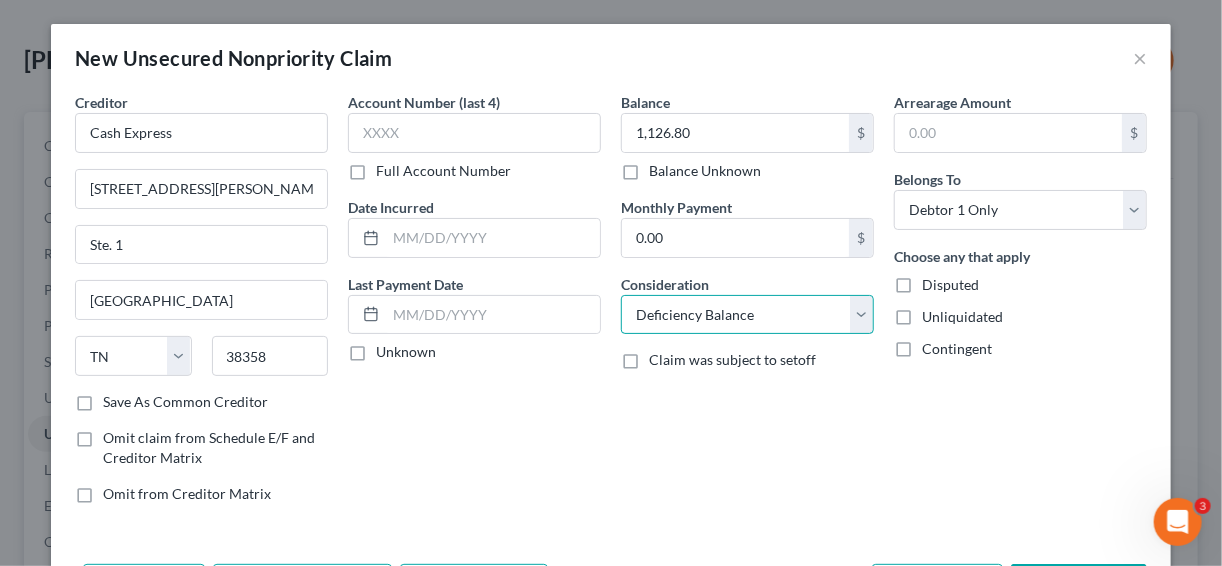 click on "Select Cable / Satellite Services Collection Agency Credit Card Debt Debt Counseling / Attorneys Deficiency Balance Domestic Support Obligations Home / Car Repairs Income Taxes Judgment Liens Medical Services Monies Loaned / Advanced Mortgage Obligation From Divorce Or Separation Obligation To Pensions Other Overdrawn Bank Account Promised To Help Pay Creditors Student Loans Suppliers And Vendors Telephone / Internet Services Utility Services" at bounding box center (747, 315) 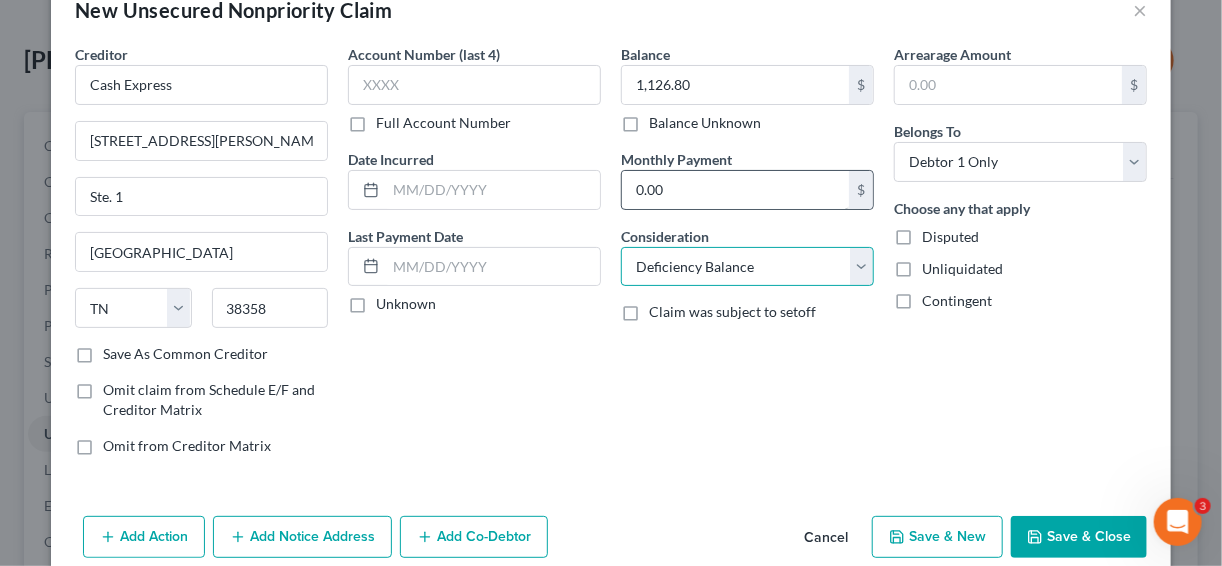scroll, scrollTop: 75, scrollLeft: 0, axis: vertical 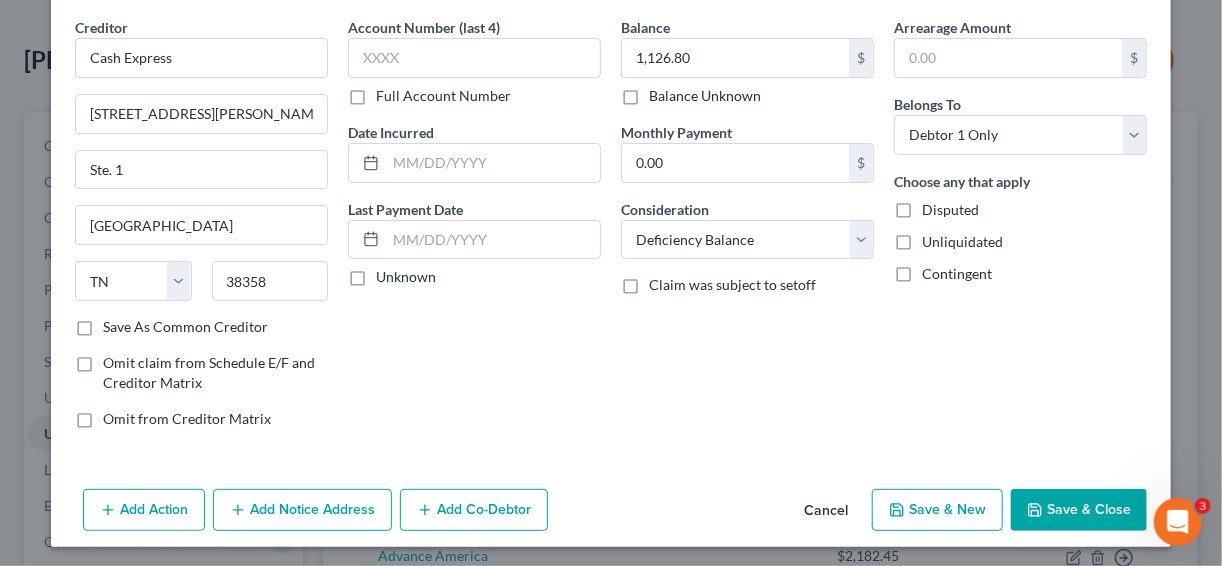 click on "Save & New" at bounding box center (937, 510) 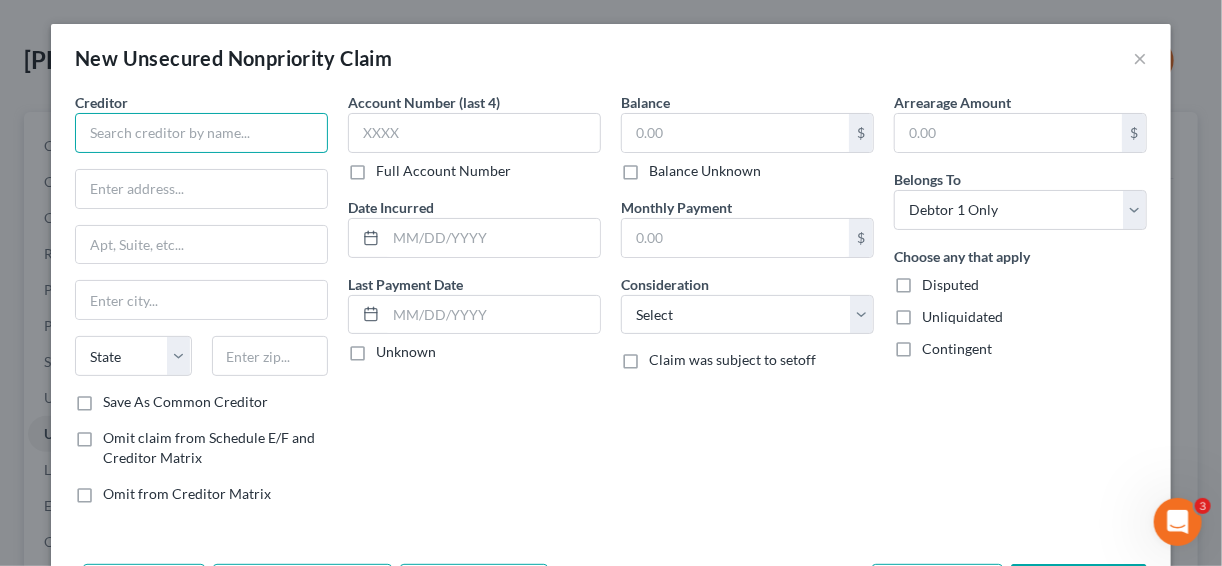 click at bounding box center (201, 133) 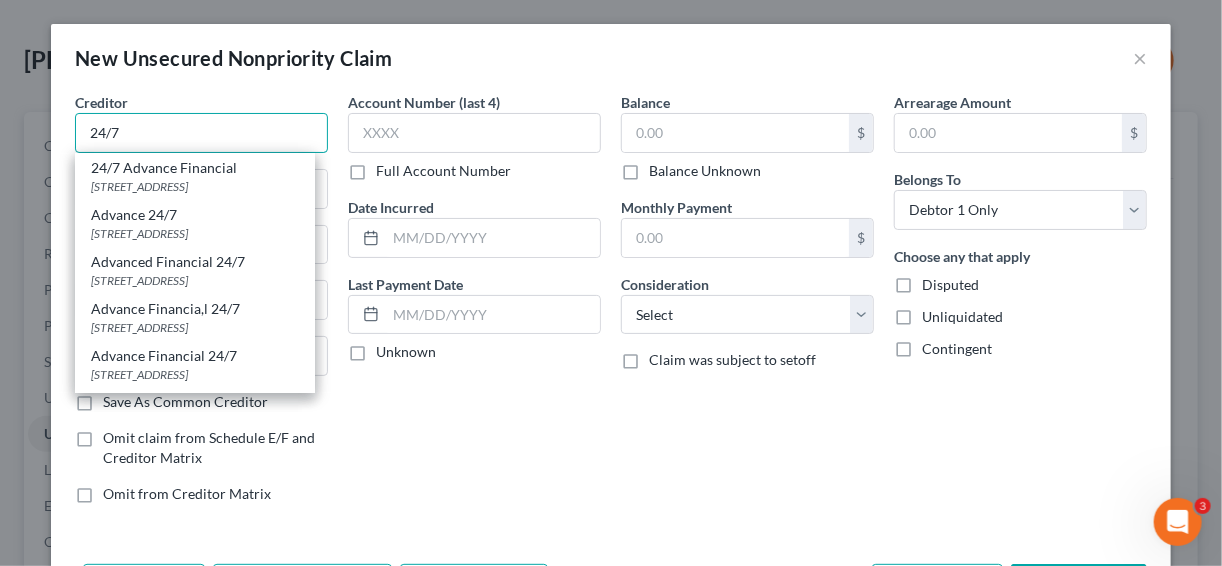 click on "24/7" at bounding box center [201, 133] 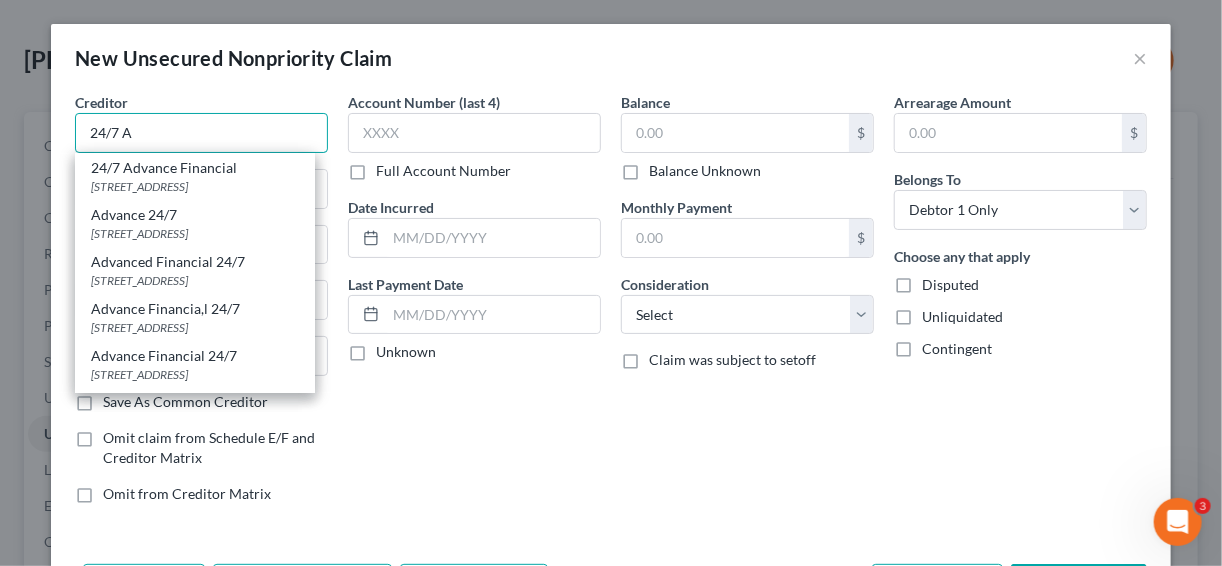 click on "24/7 A" at bounding box center (201, 133) 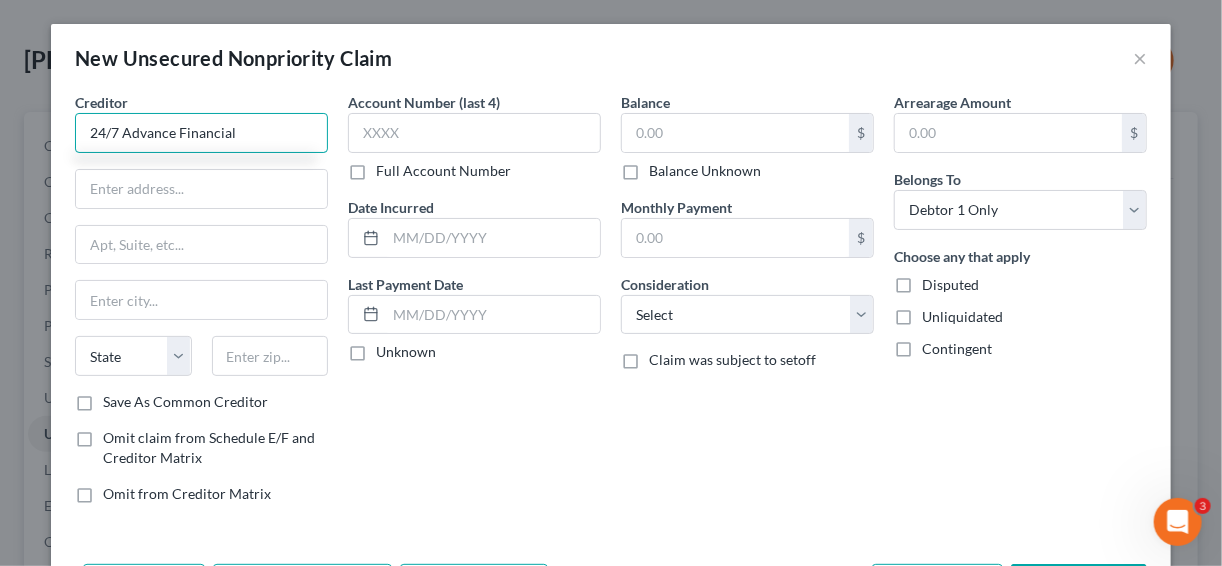 type on "24/7 Advance Financial" 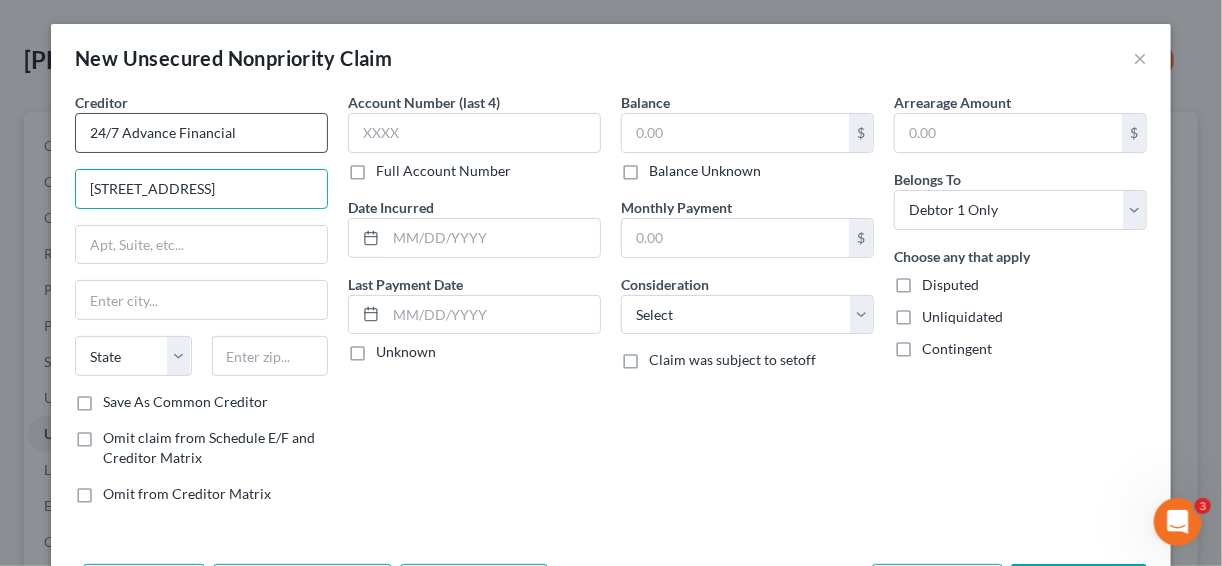 type on "[STREET_ADDRESS]" 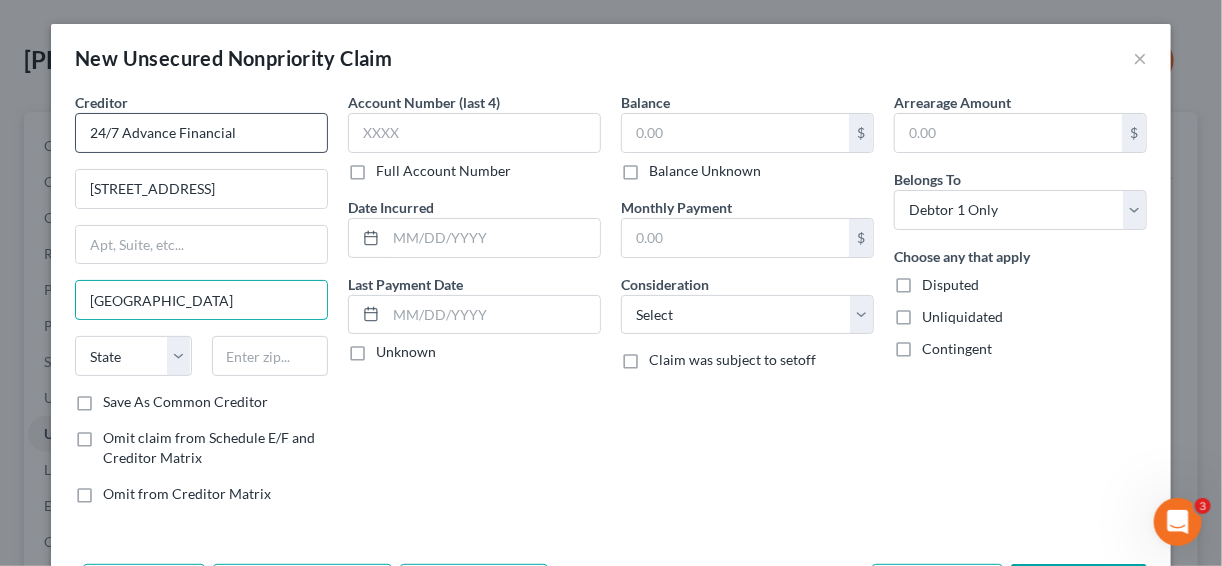 type on "[GEOGRAPHIC_DATA]" 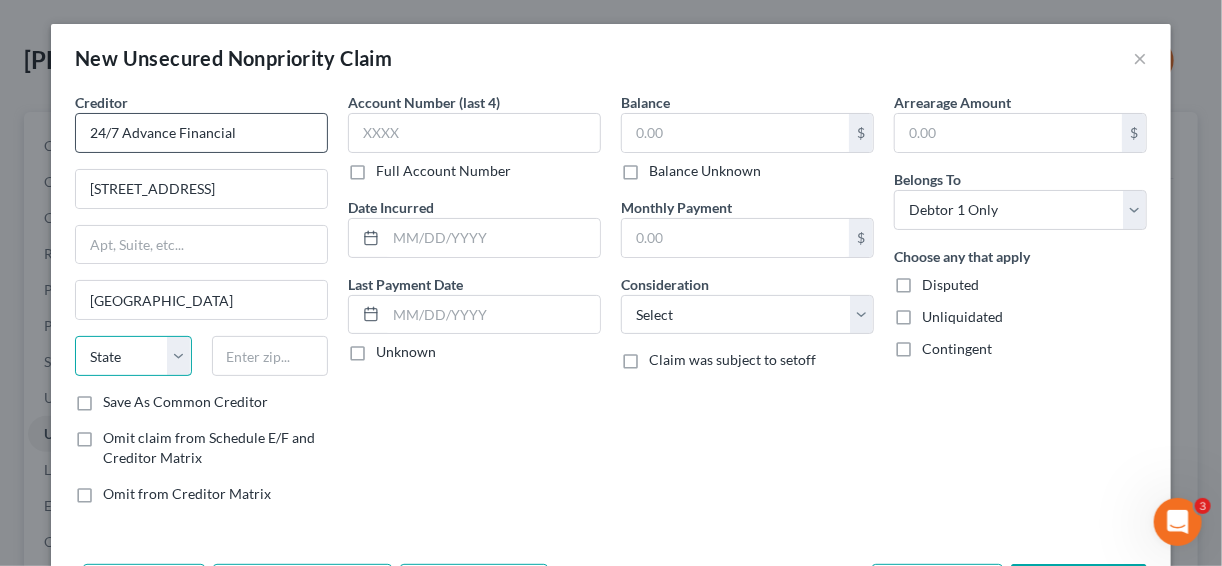 select on "44" 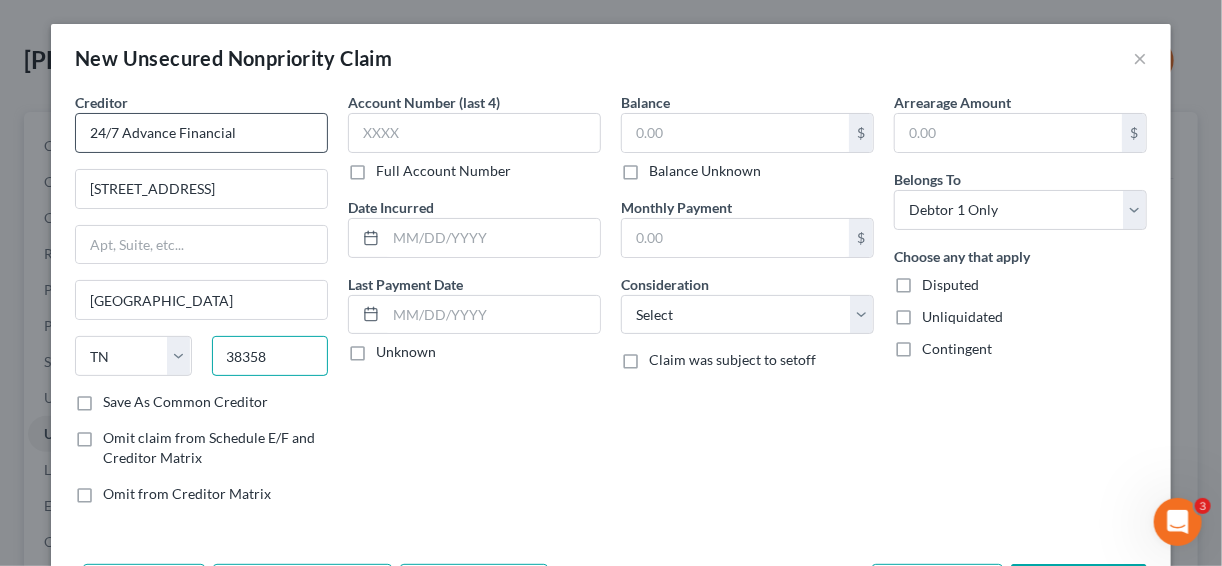 type on "38358" 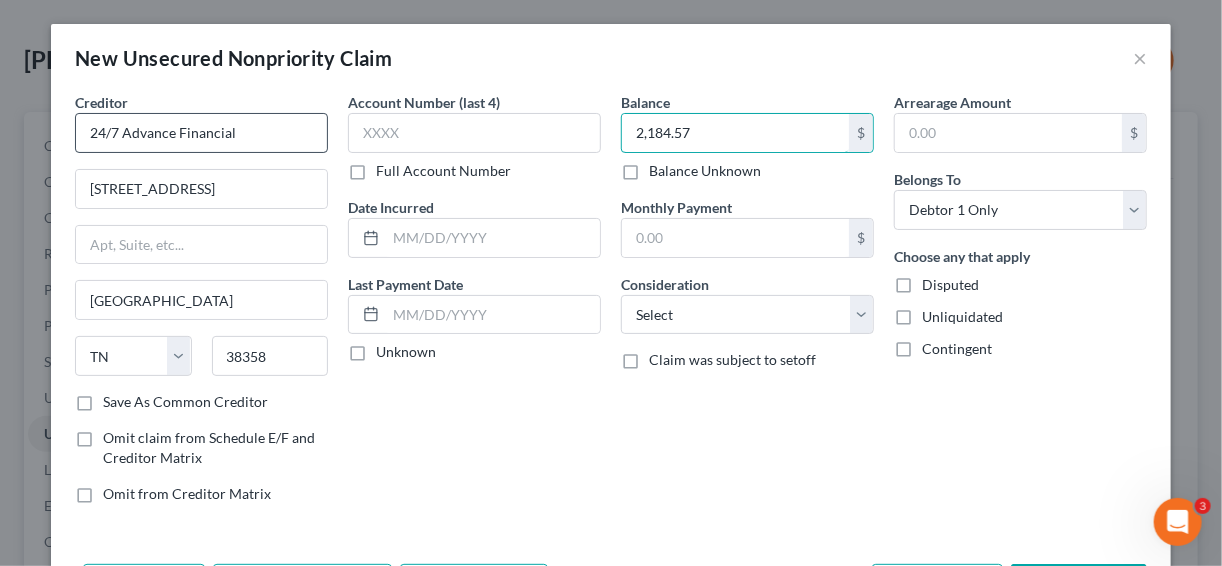 type on "2,184.57" 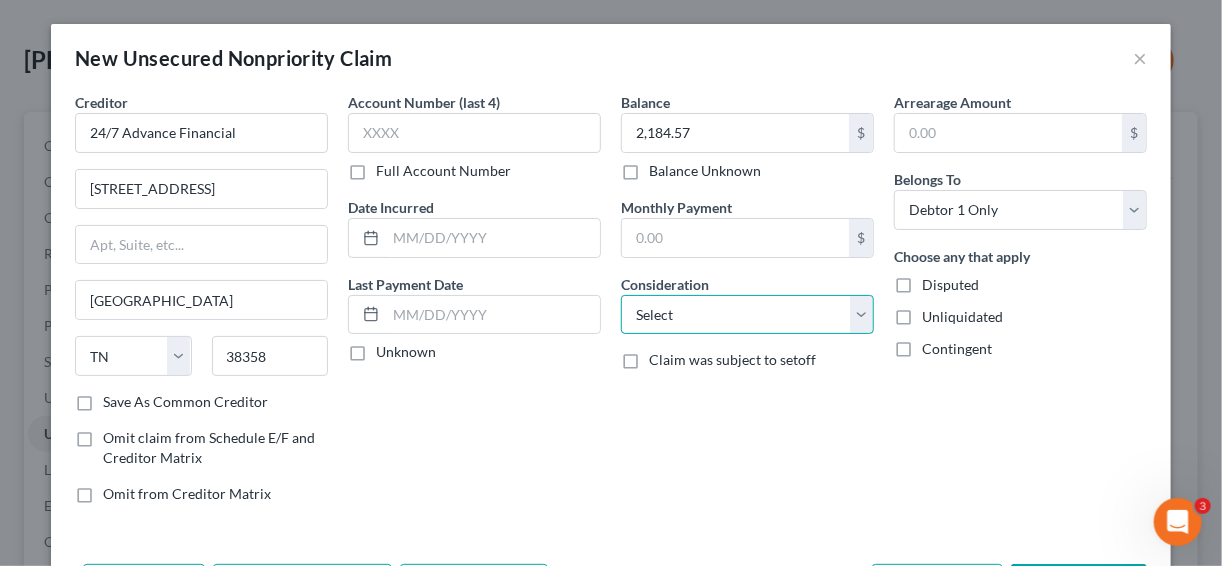 click on "Select Cable / Satellite Services Collection Agency Credit Card Debt Debt Counseling / Attorneys Deficiency Balance Domestic Support Obligations Home / Car Repairs Income Taxes Judgment Liens Medical Services Monies Loaned / Advanced Mortgage Obligation From Divorce Or Separation Obligation To Pensions Other Overdrawn Bank Account Promised To Help Pay Creditors Student Loans Suppliers And Vendors Telephone / Internet Services Utility Services" at bounding box center (747, 315) 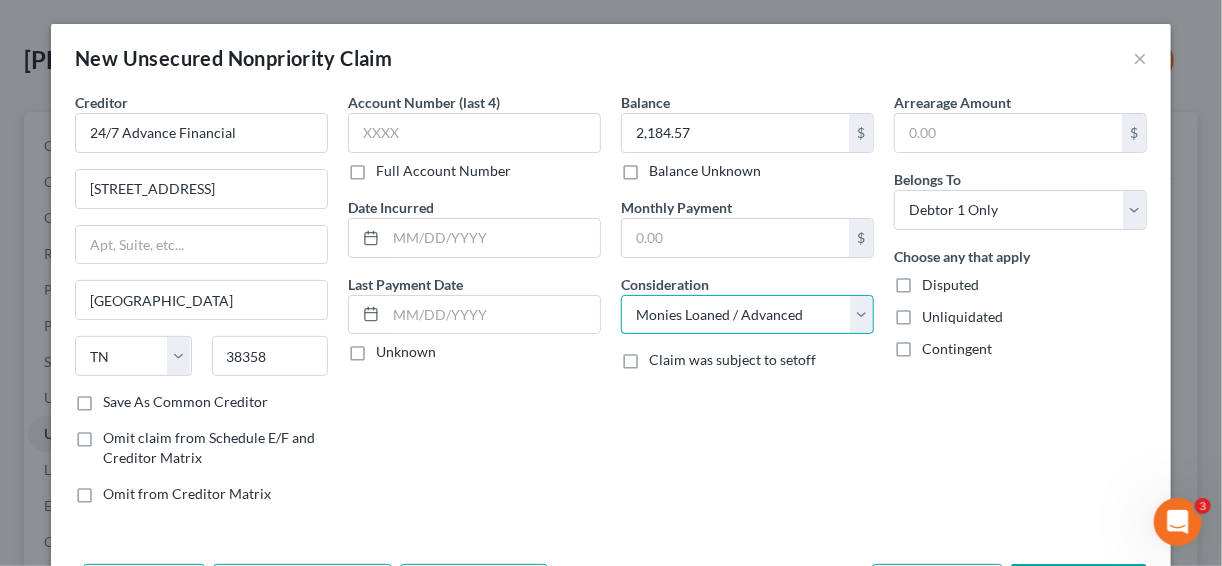 click on "Select Cable / Satellite Services Collection Agency Credit Card Debt Debt Counseling / Attorneys Deficiency Balance Domestic Support Obligations Home / Car Repairs Income Taxes Judgment Liens Medical Services Monies Loaned / Advanced Mortgage Obligation From Divorce Or Separation Obligation To Pensions Other Overdrawn Bank Account Promised To Help Pay Creditors Student Loans Suppliers And Vendors Telephone / Internet Services Utility Services" at bounding box center [747, 315] 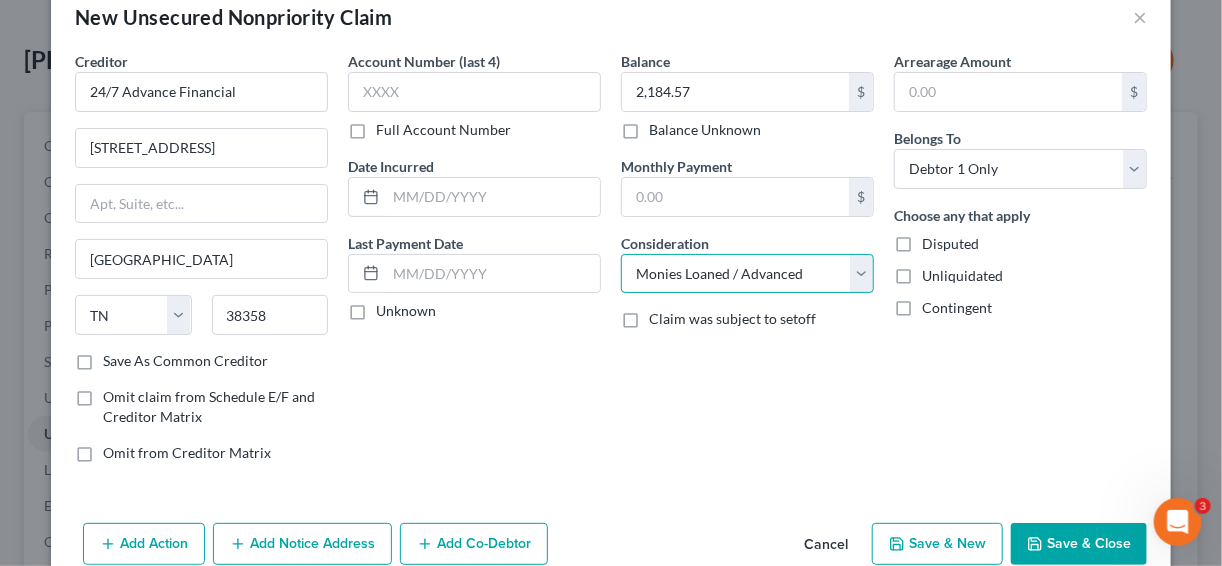 scroll, scrollTop: 75, scrollLeft: 0, axis: vertical 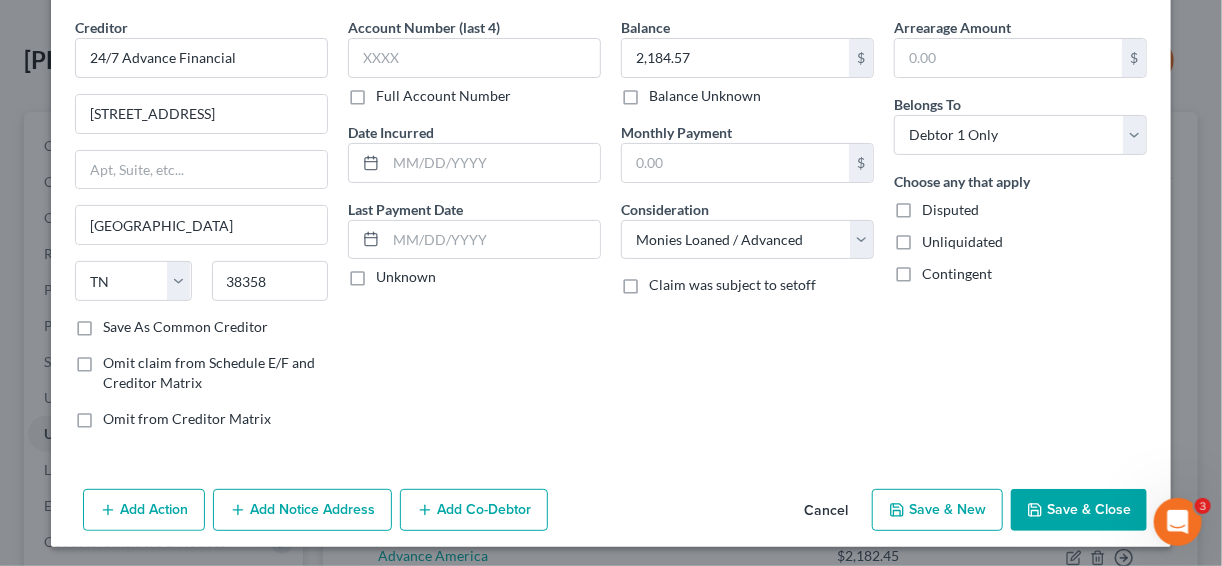 click on "Save & New" at bounding box center [937, 510] 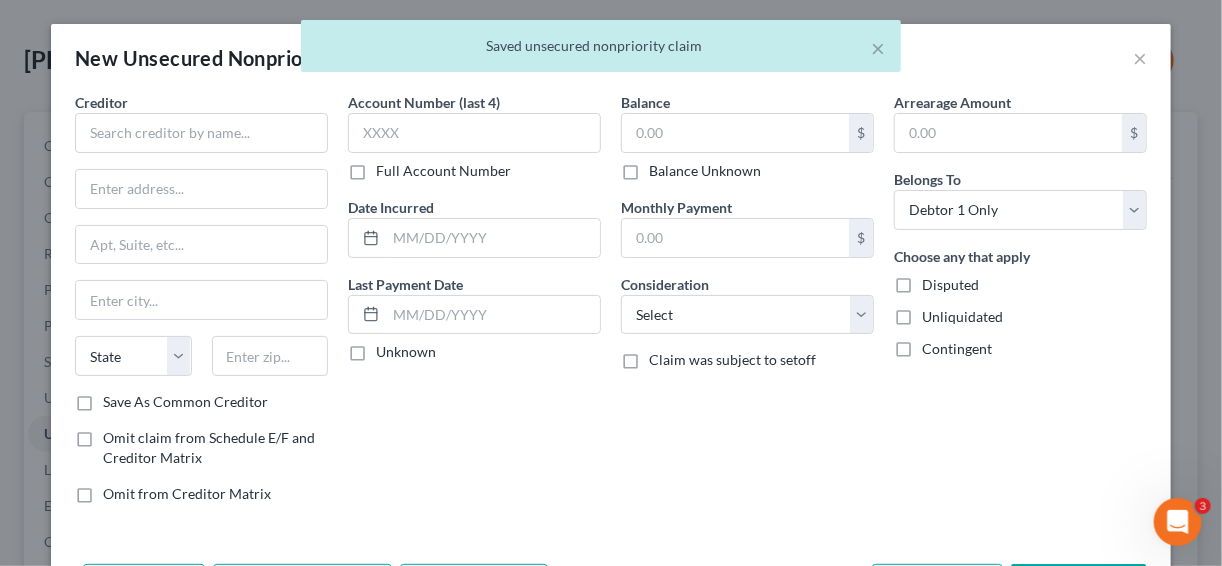 type on "0.00" 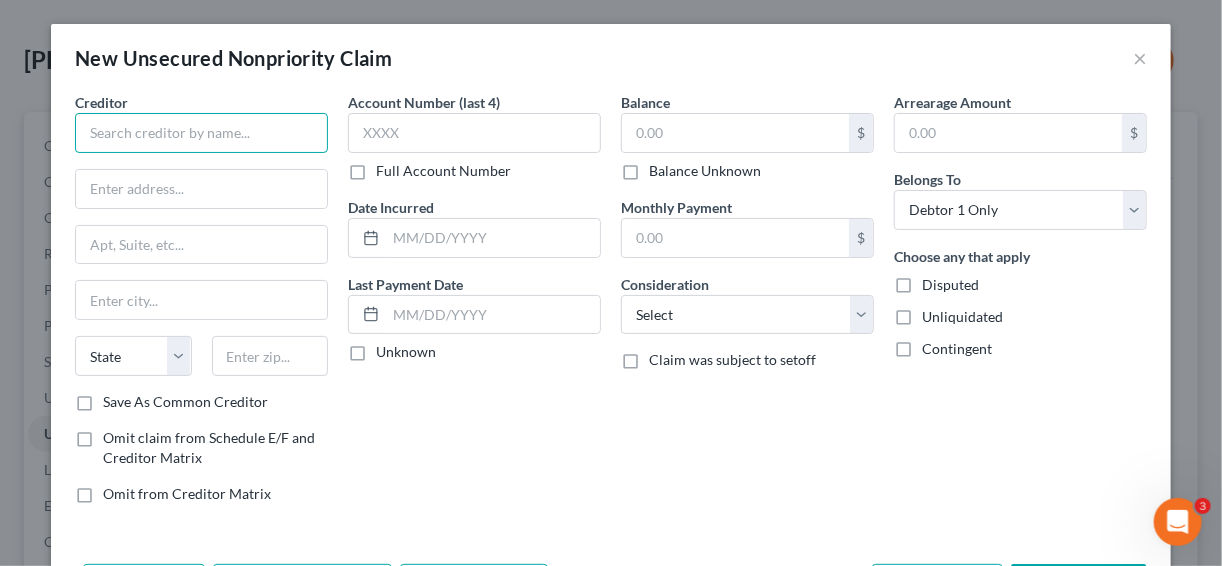 click at bounding box center [201, 133] 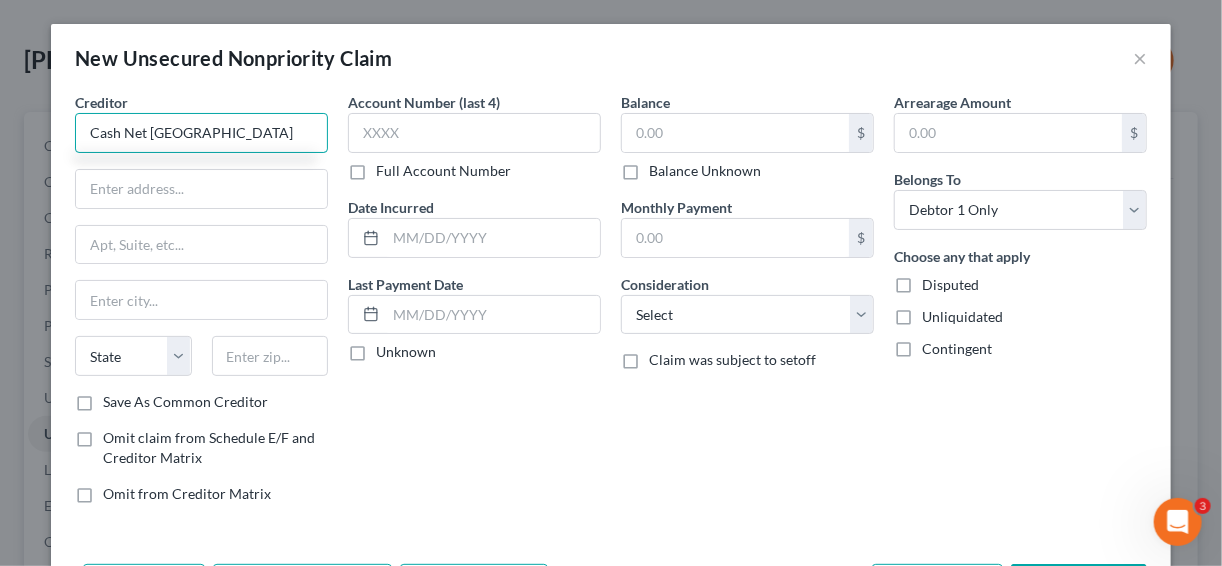 type on "Cash Net [GEOGRAPHIC_DATA]" 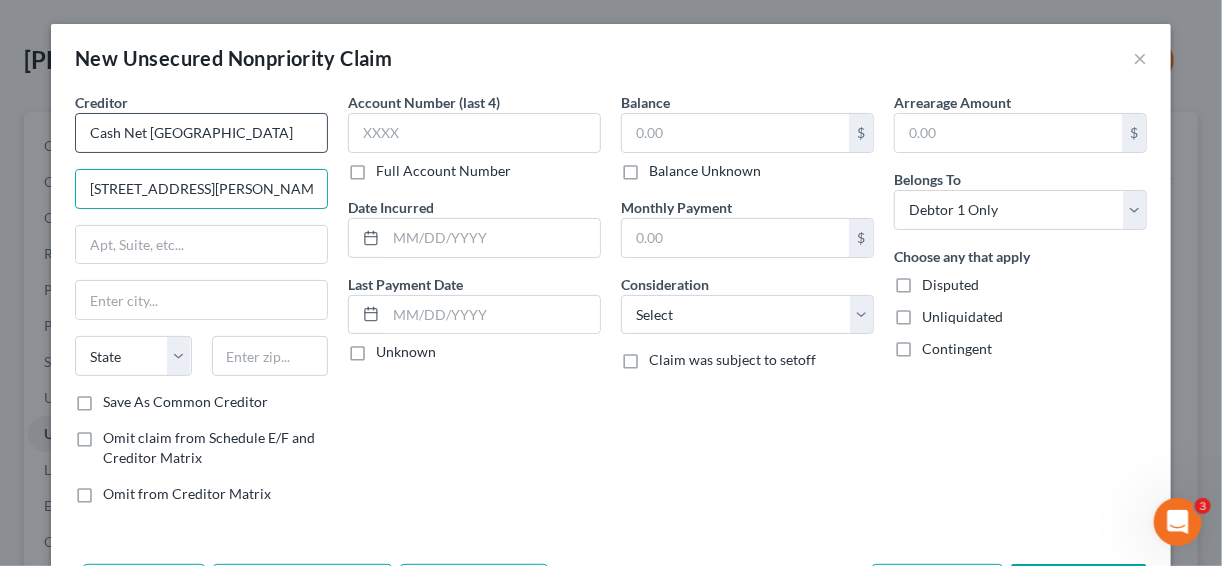type on "[STREET_ADDRESS][PERSON_NAME]" 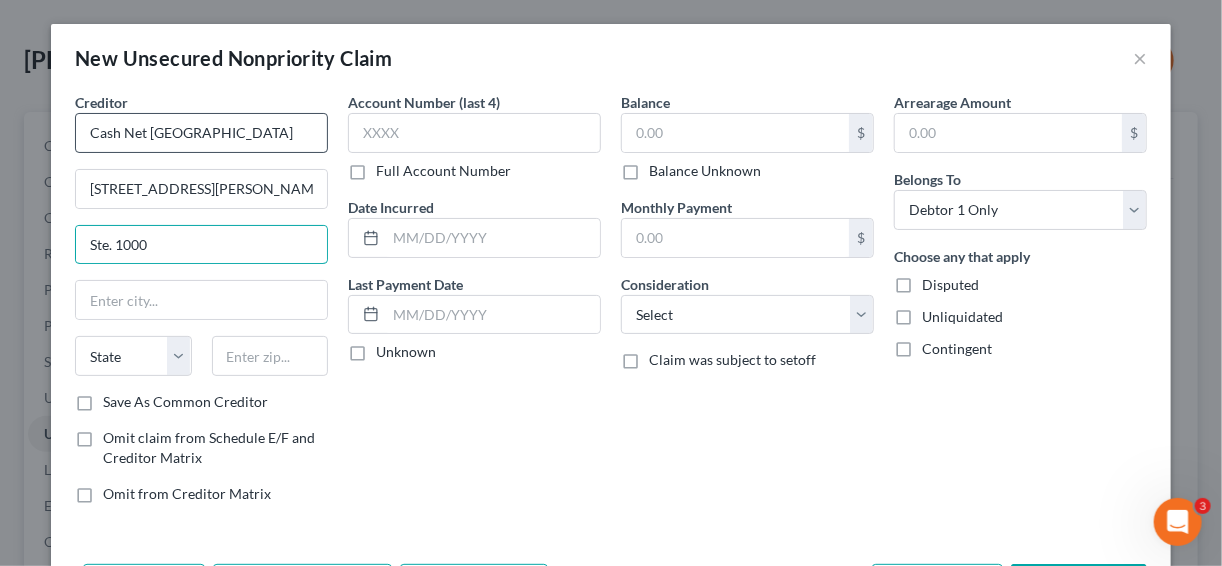 type on "Ste. 1000" 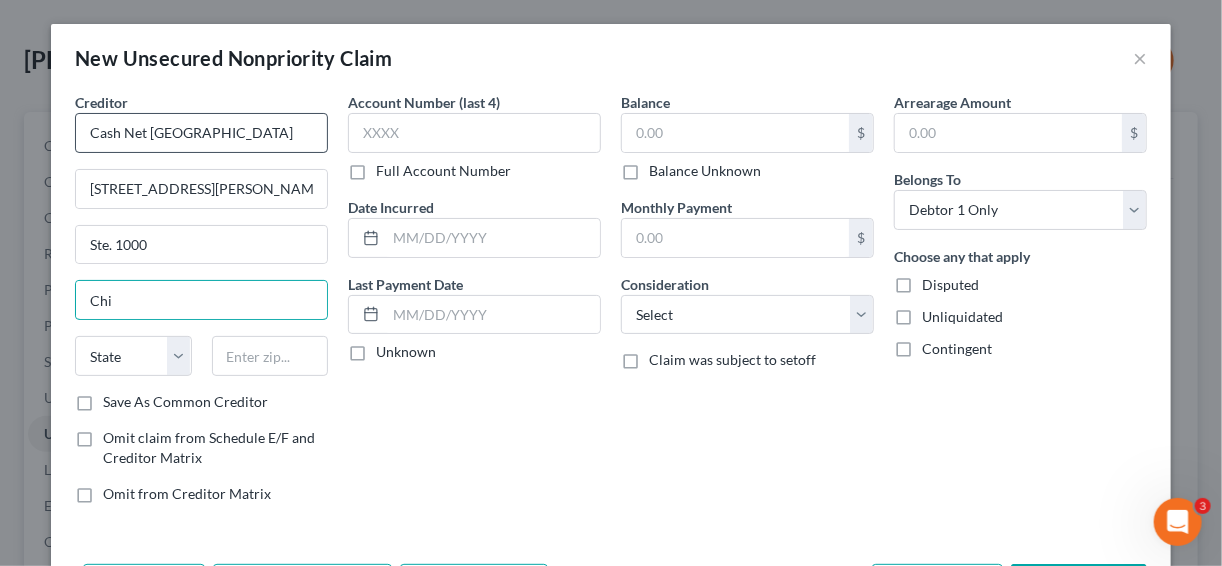 type on "[GEOGRAPHIC_DATA]" 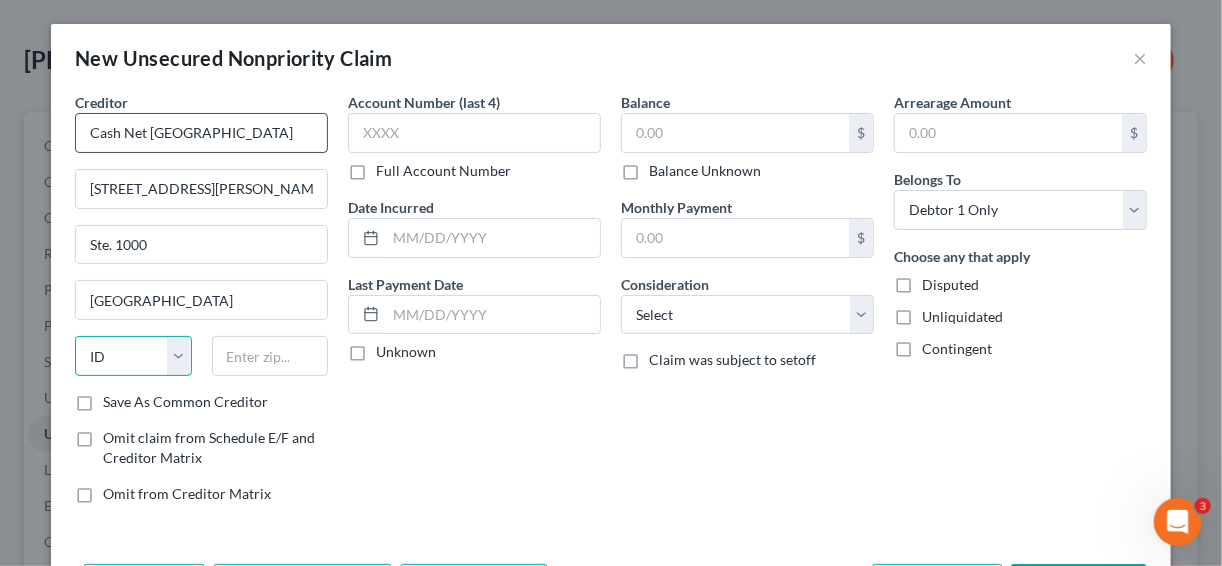 select on "14" 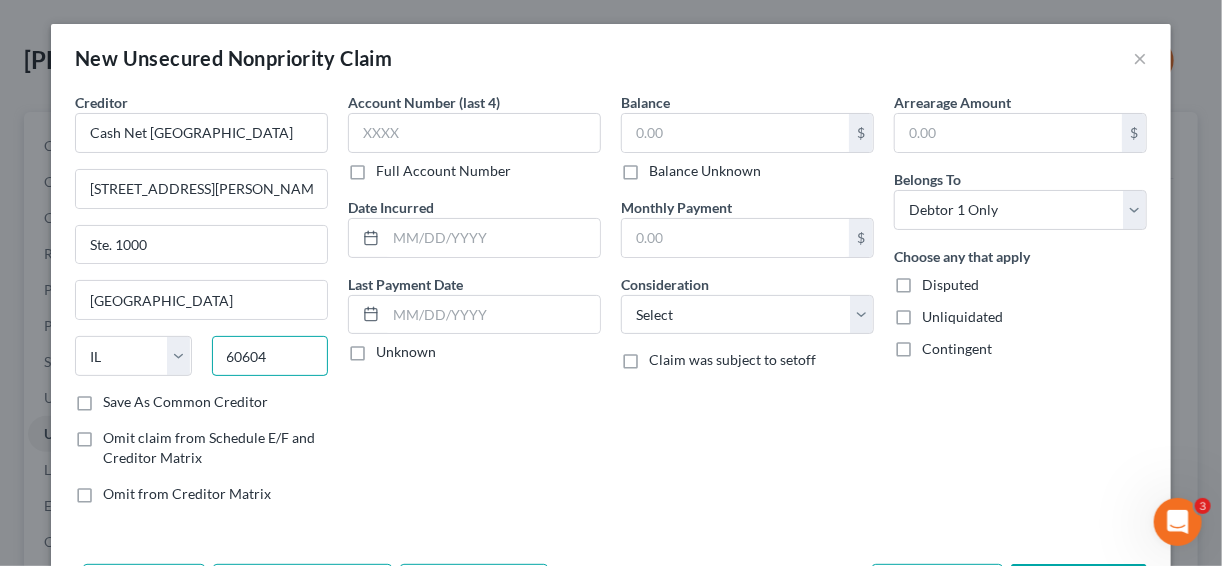 type on "60604" 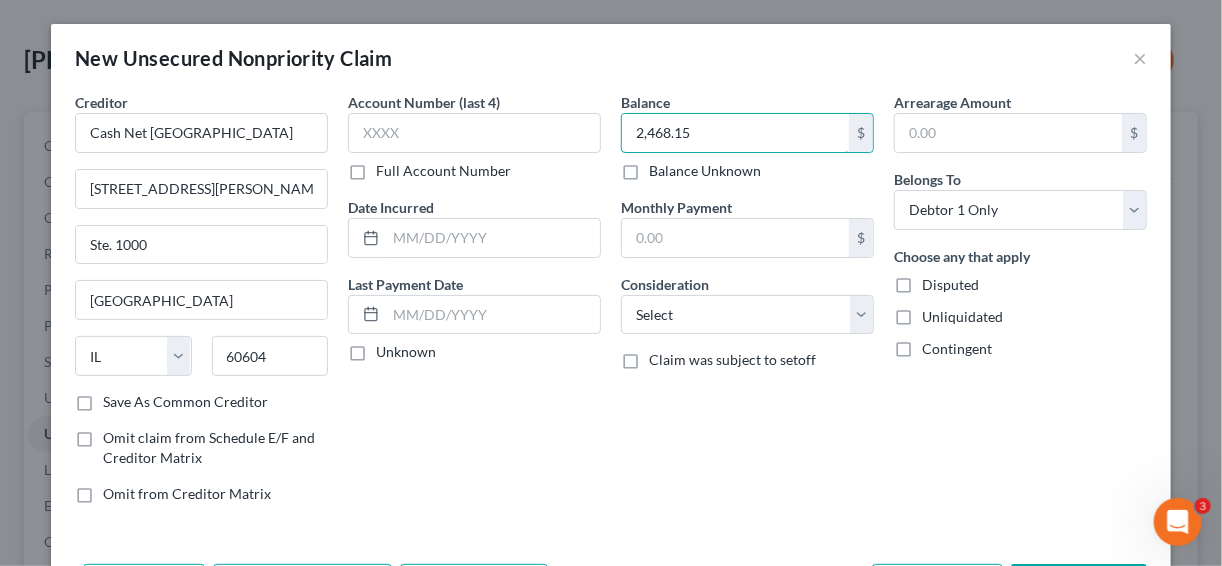 type on "2,468.15" 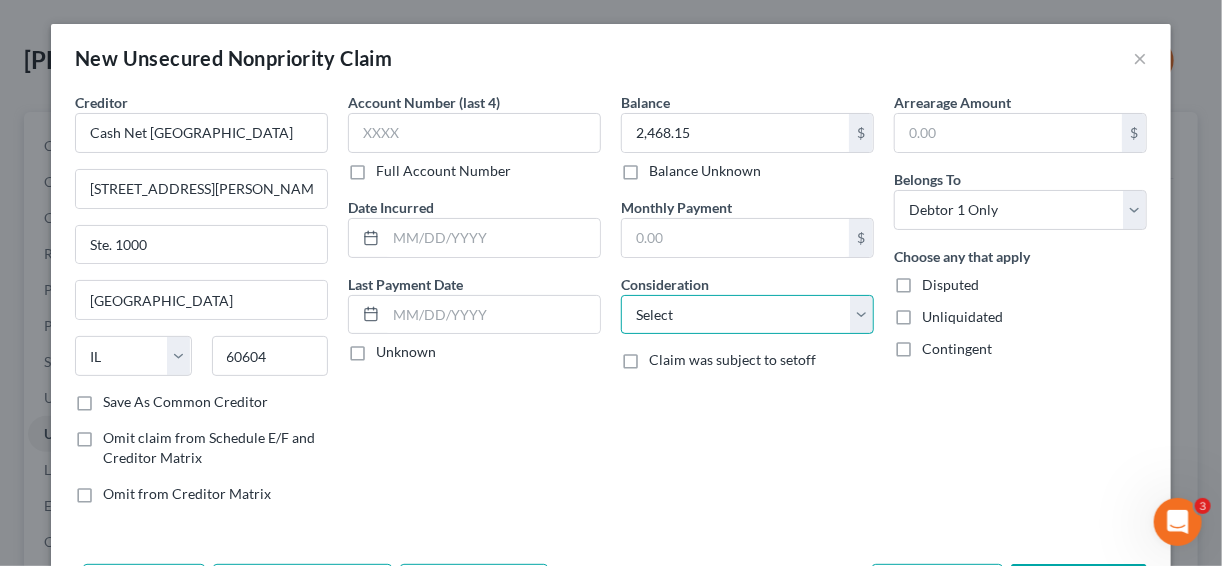 click on "Select Cable / Satellite Services Collection Agency Credit Card Debt Debt Counseling / Attorneys Deficiency Balance Domestic Support Obligations Home / Car Repairs Income Taxes Judgment Liens Medical Services Monies Loaned / Advanced Mortgage Obligation From Divorce Or Separation Obligation To Pensions Other Overdrawn Bank Account Promised To Help Pay Creditors Student Loans Suppliers And Vendors Telephone / Internet Services Utility Services" at bounding box center [747, 315] 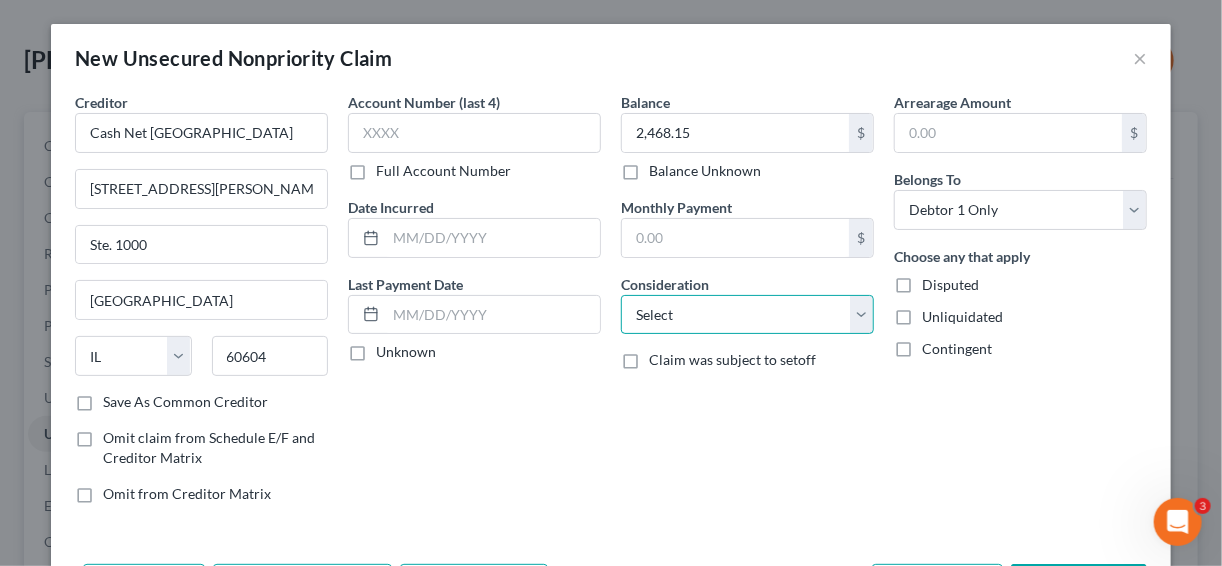 select on "10" 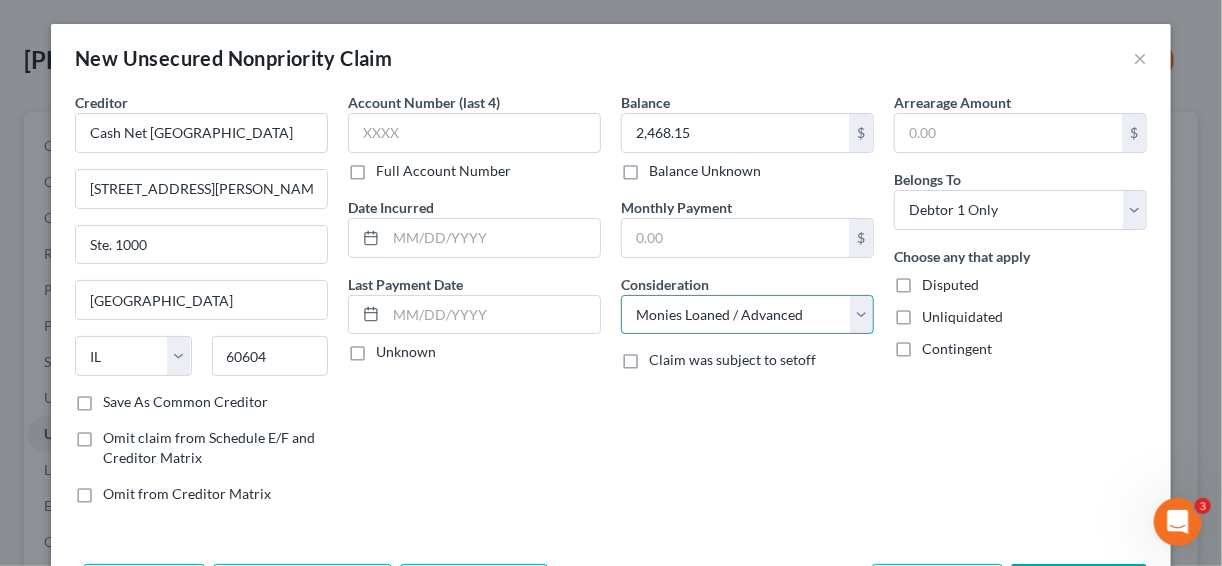 click on "Select Cable / Satellite Services Collection Agency Credit Card Debt Debt Counseling / Attorneys Deficiency Balance Domestic Support Obligations Home / Car Repairs Income Taxes Judgment Liens Medical Services Monies Loaned / Advanced Mortgage Obligation From Divorce Or Separation Obligation To Pensions Other Overdrawn Bank Account Promised To Help Pay Creditors Student Loans Suppliers And Vendors Telephone / Internet Services Utility Services" at bounding box center [747, 315] 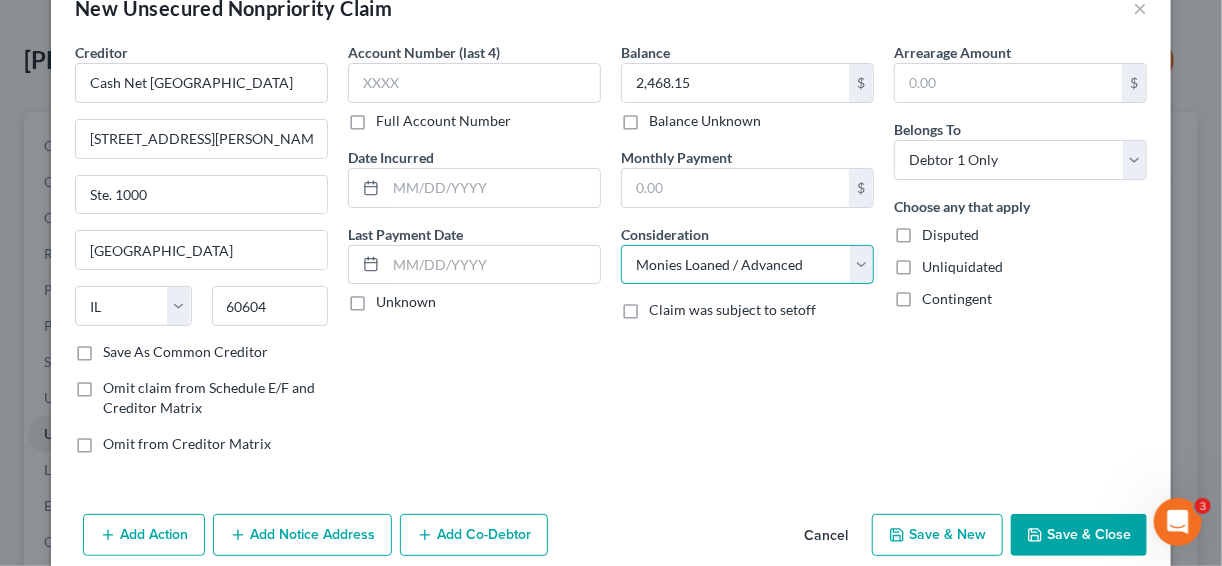 scroll, scrollTop: 75, scrollLeft: 0, axis: vertical 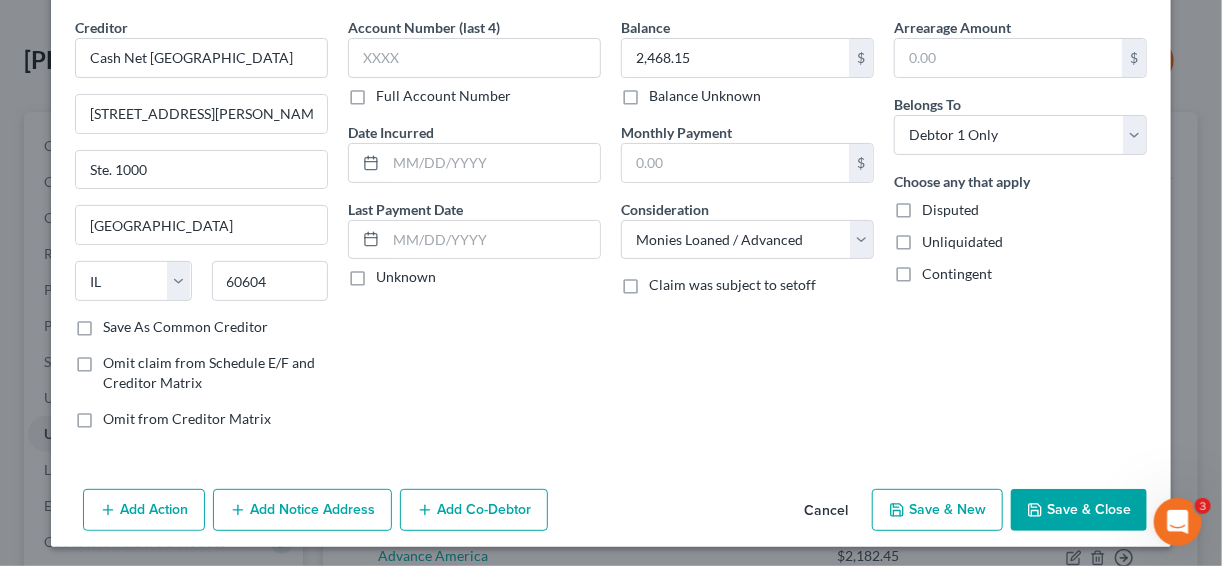 click on "Save & New" at bounding box center [937, 510] 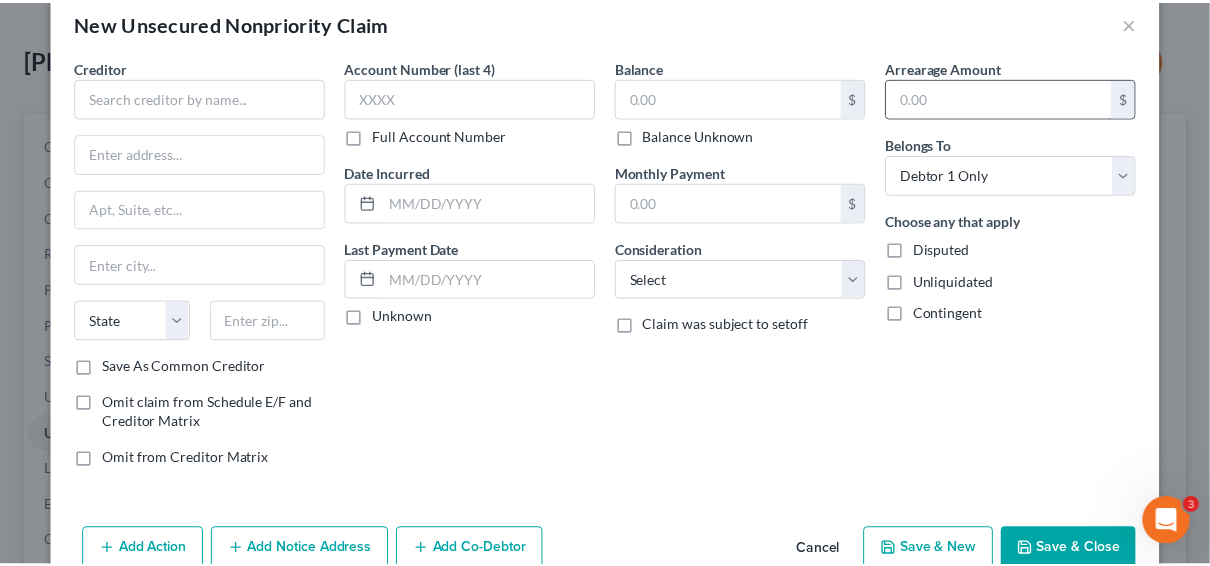 scroll, scrollTop: 0, scrollLeft: 0, axis: both 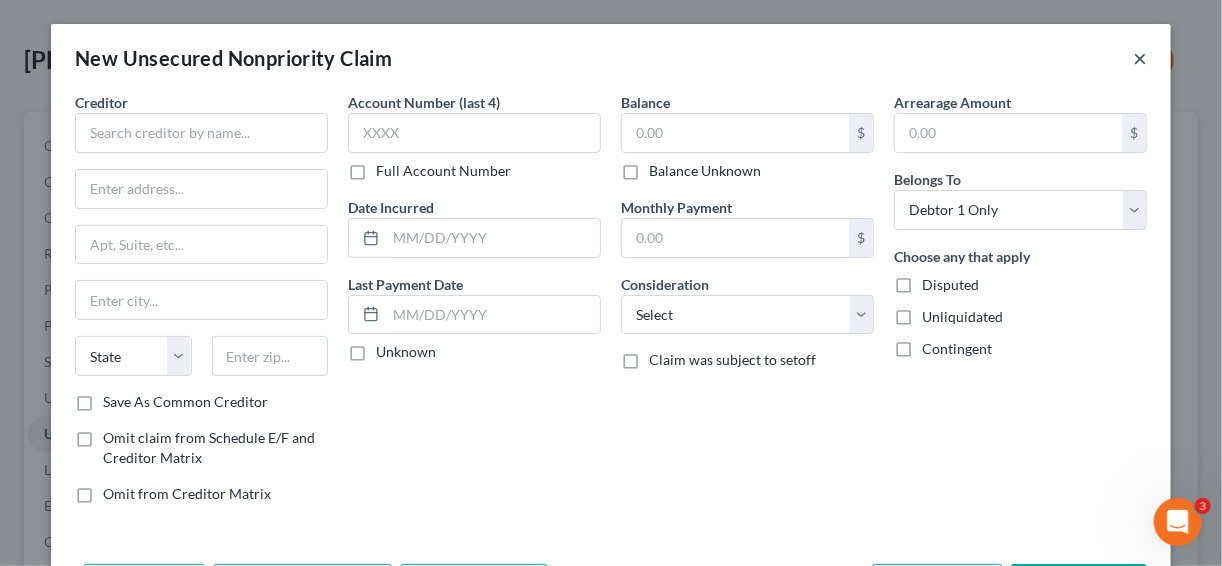 click on "×" at bounding box center [1140, 58] 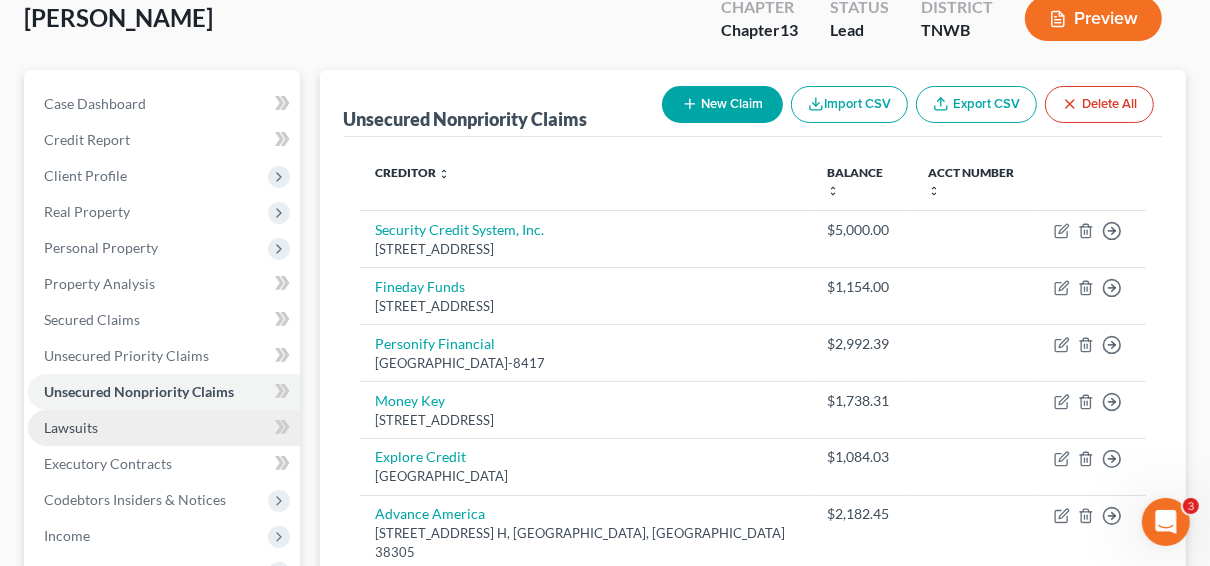 scroll, scrollTop: 160, scrollLeft: 0, axis: vertical 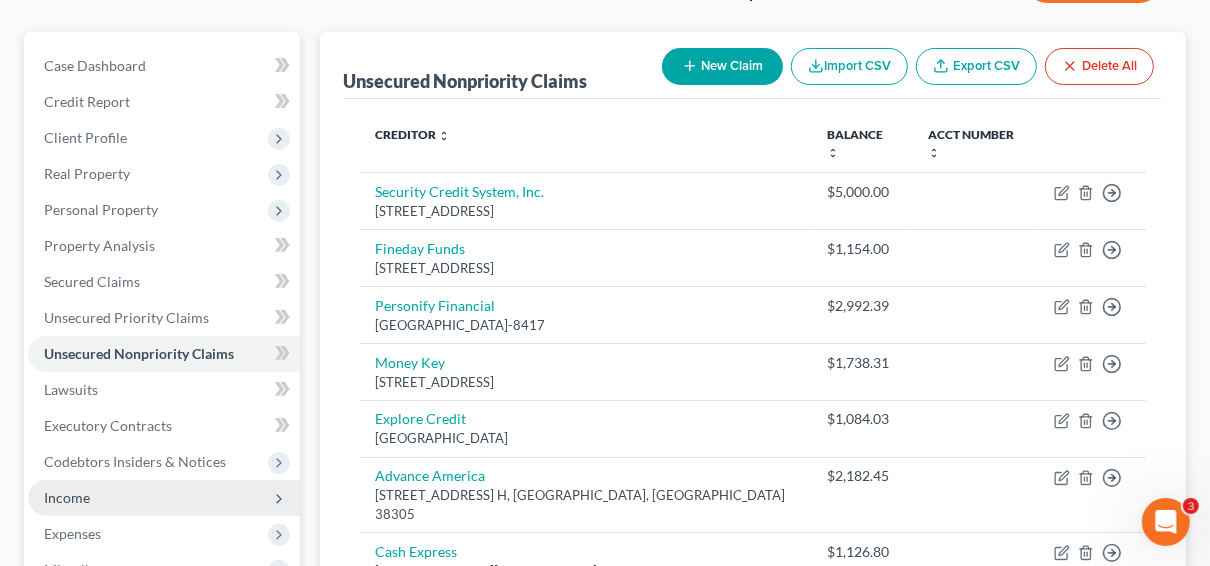 click on "Income" at bounding box center (67, 497) 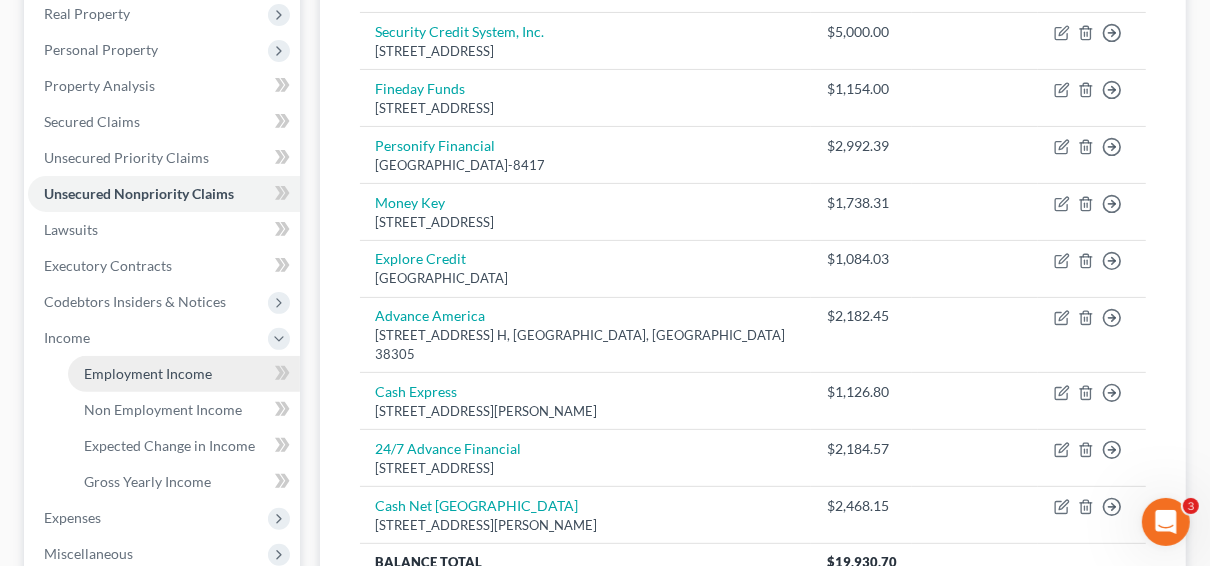 click on "Employment Income" at bounding box center [148, 373] 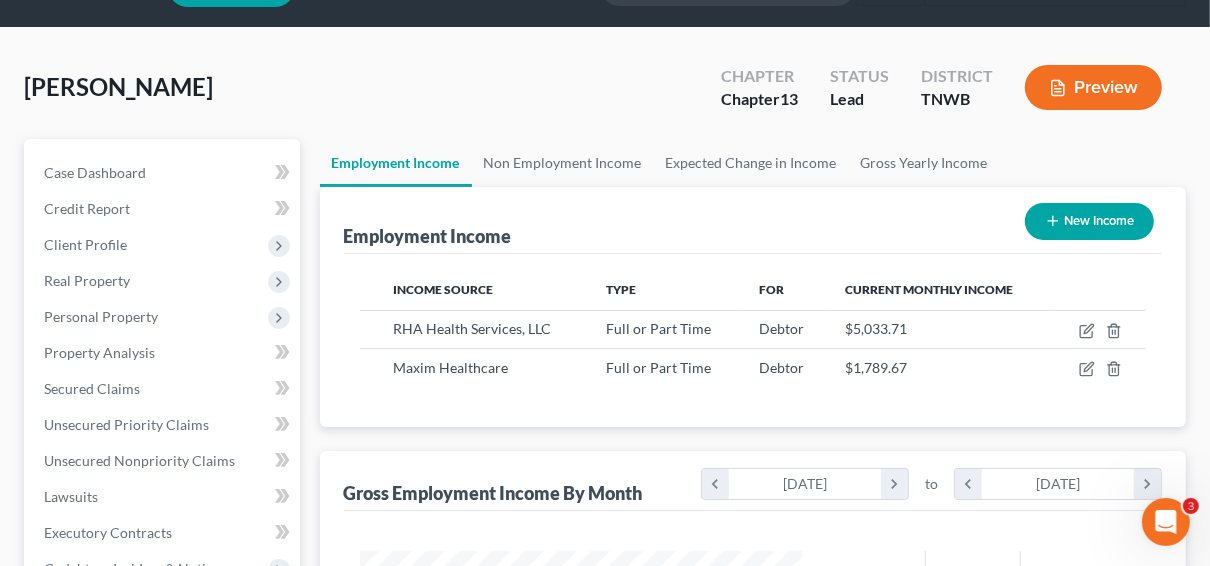 scroll, scrollTop: 0, scrollLeft: 0, axis: both 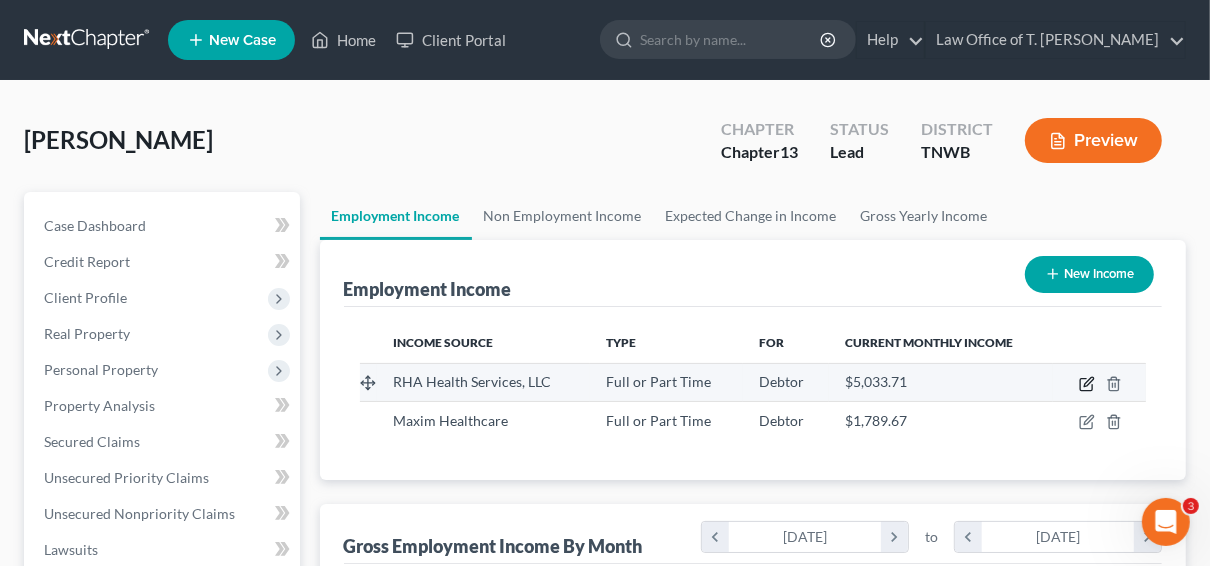 click 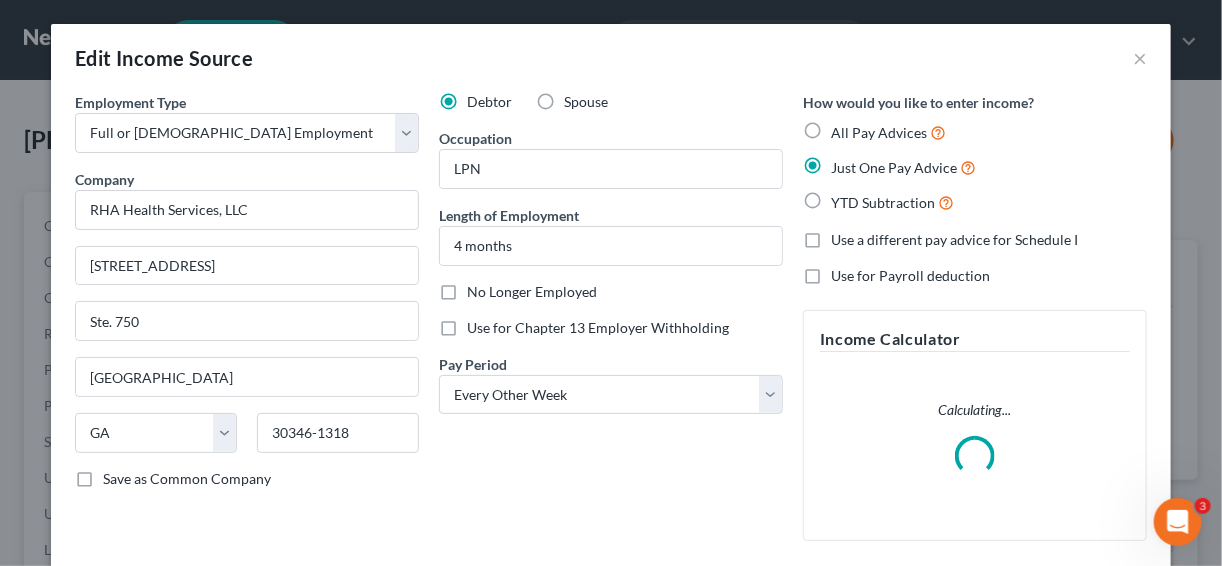 scroll, scrollTop: 999644, scrollLeft: 999512, axis: both 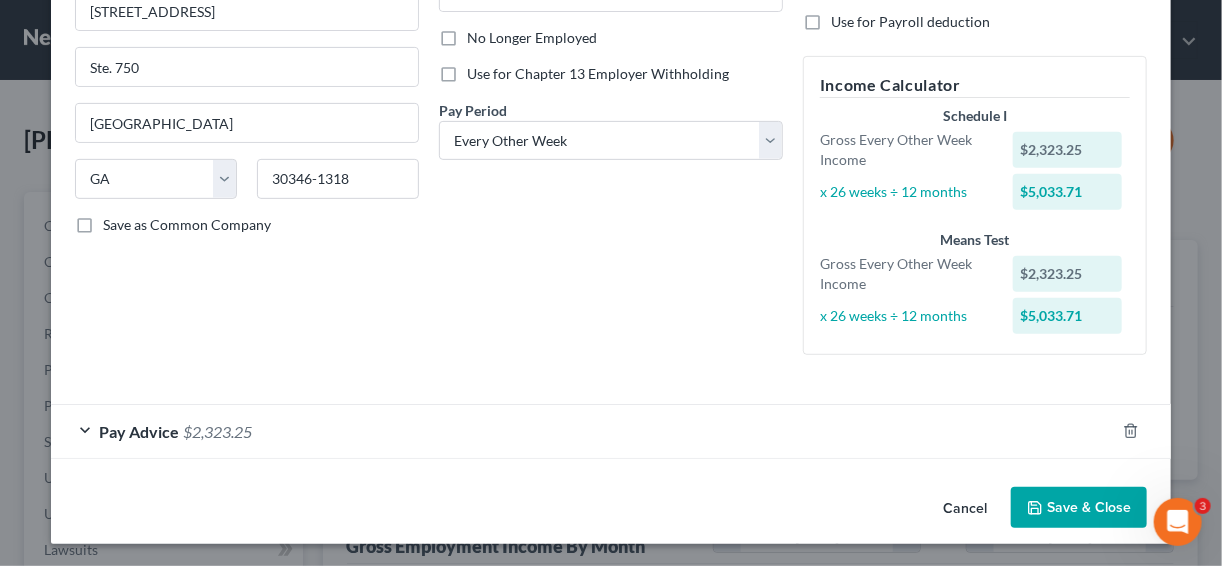 click on "Pay Advice $2,323.25" at bounding box center (583, 431) 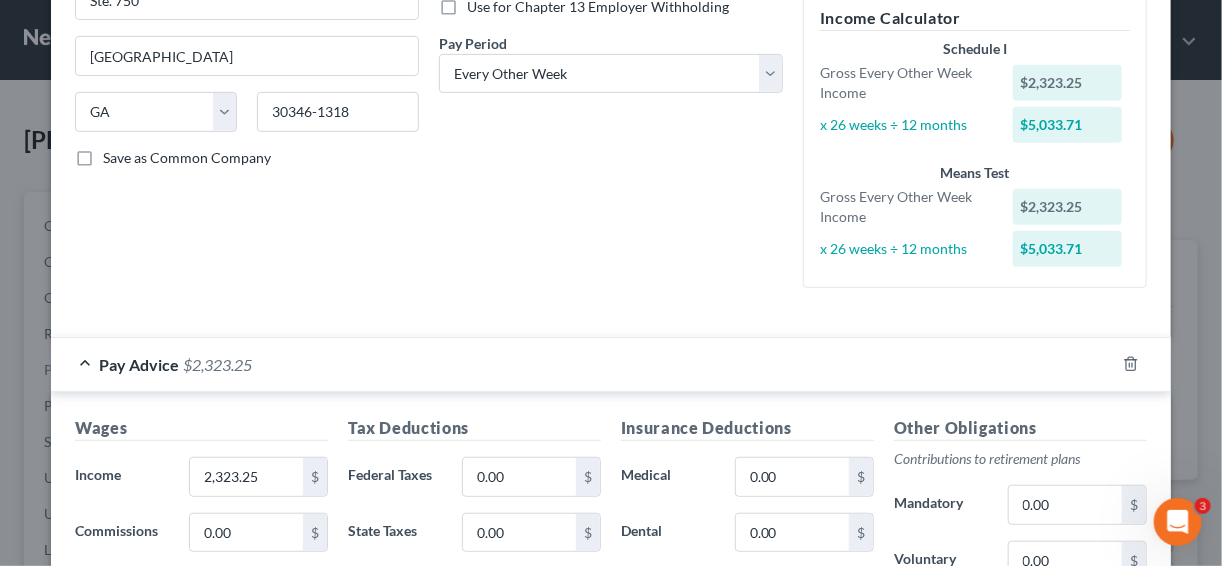 scroll, scrollTop: 494, scrollLeft: 0, axis: vertical 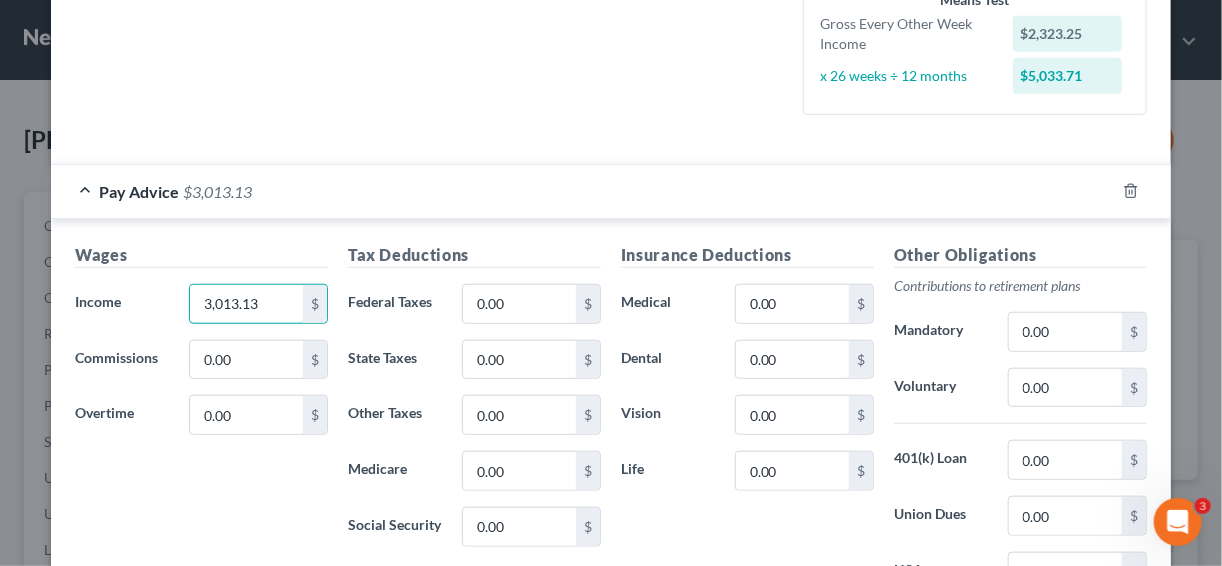 type on "3,013.13" 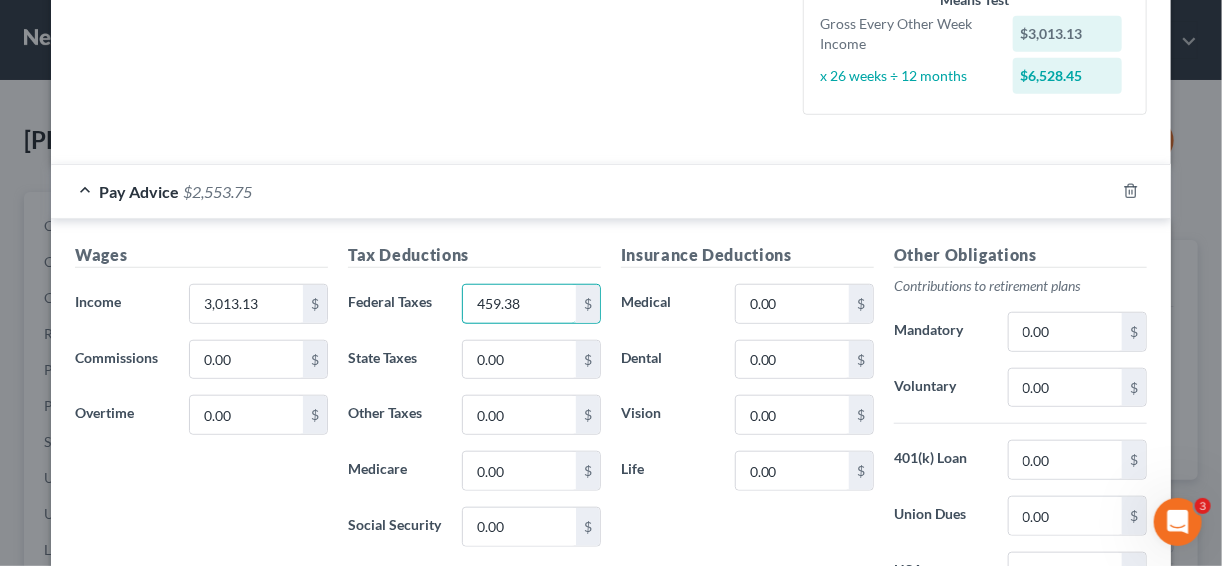 type on "459.38" 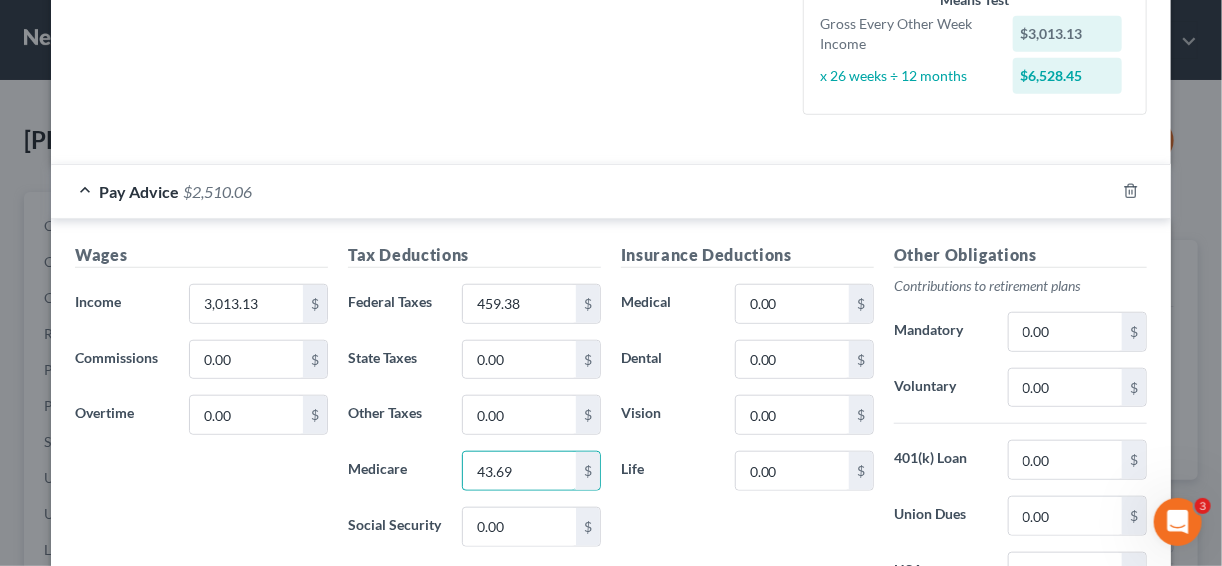 type on "43.69" 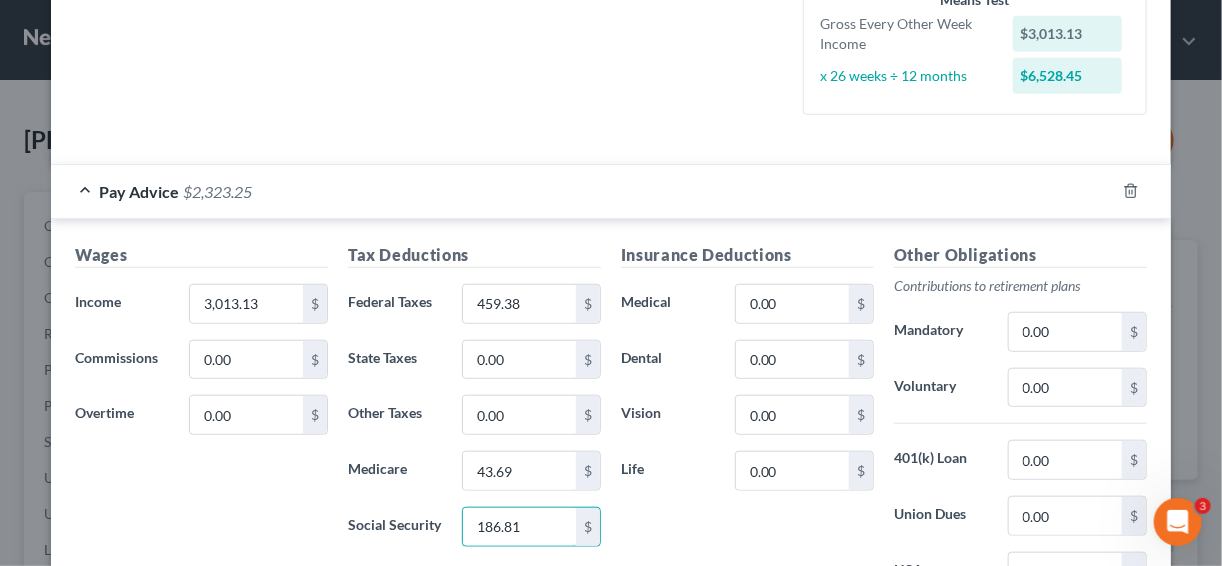 type on "186.81" 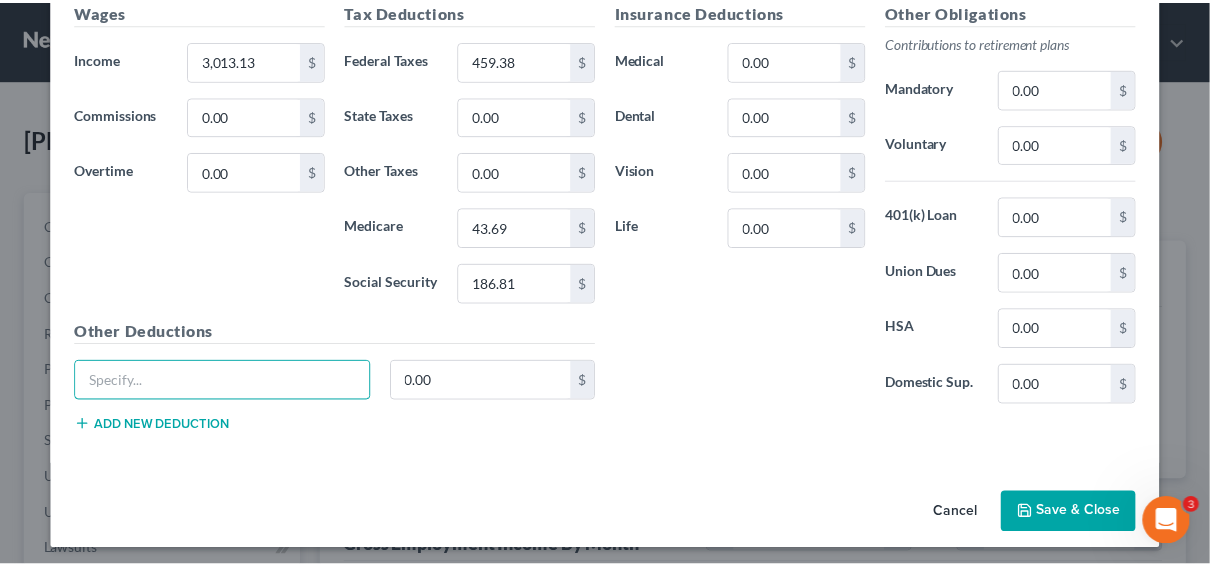 scroll, scrollTop: 737, scrollLeft: 0, axis: vertical 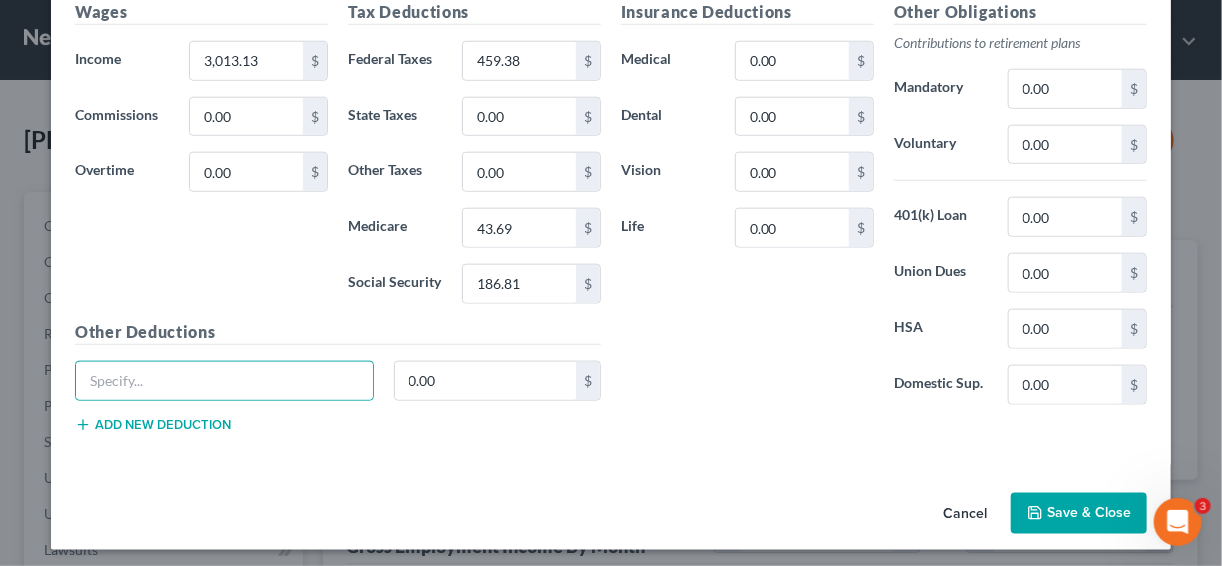 click 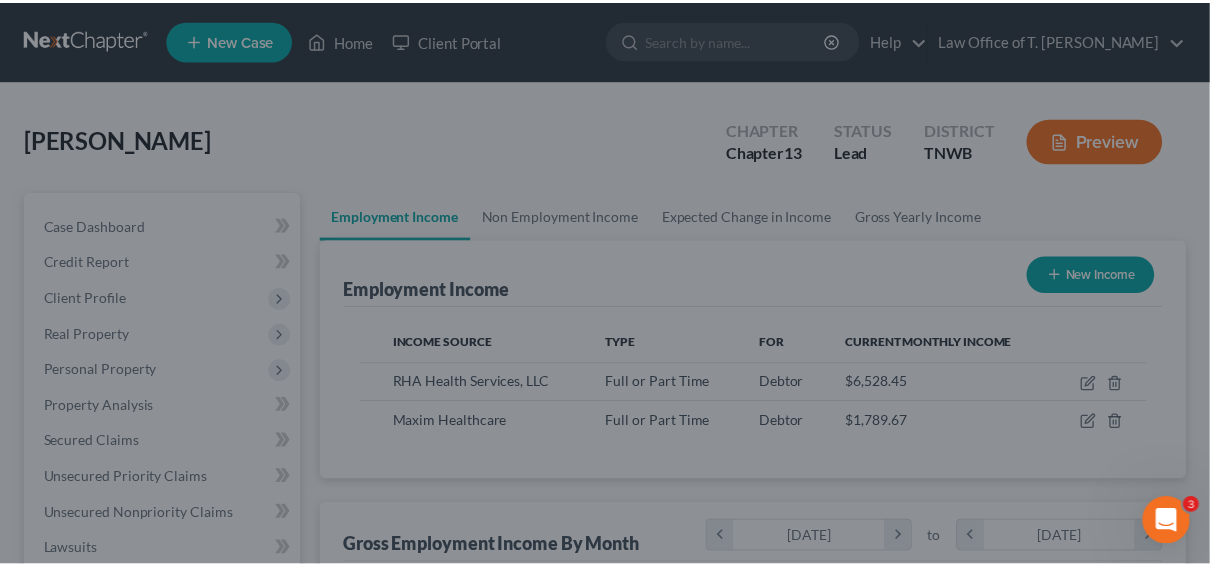 scroll, scrollTop: 355, scrollLeft: 482, axis: both 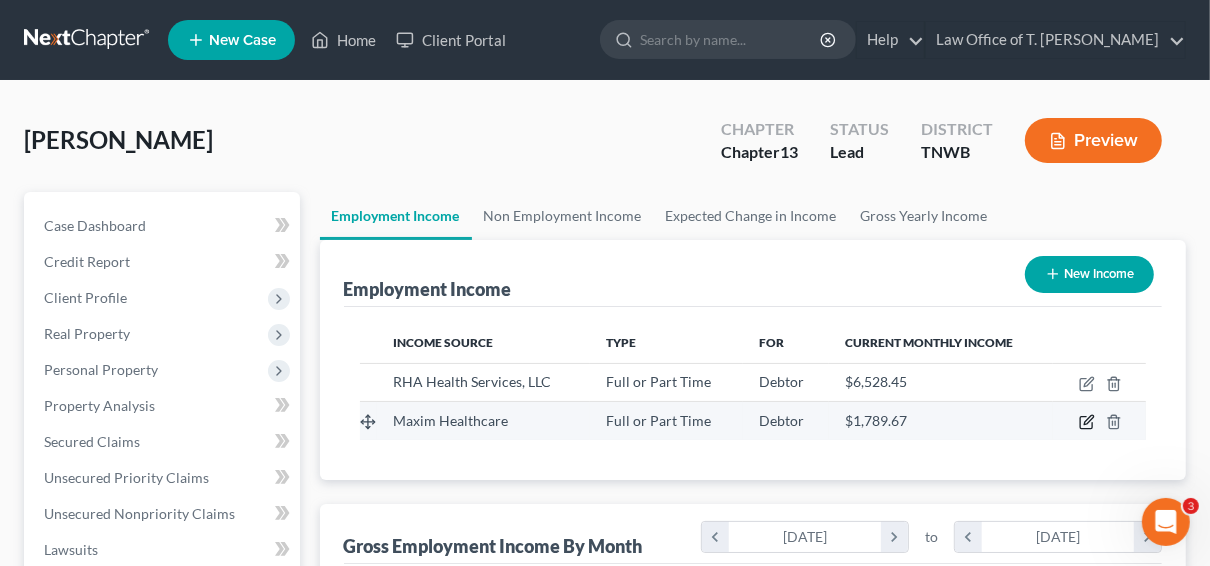 click 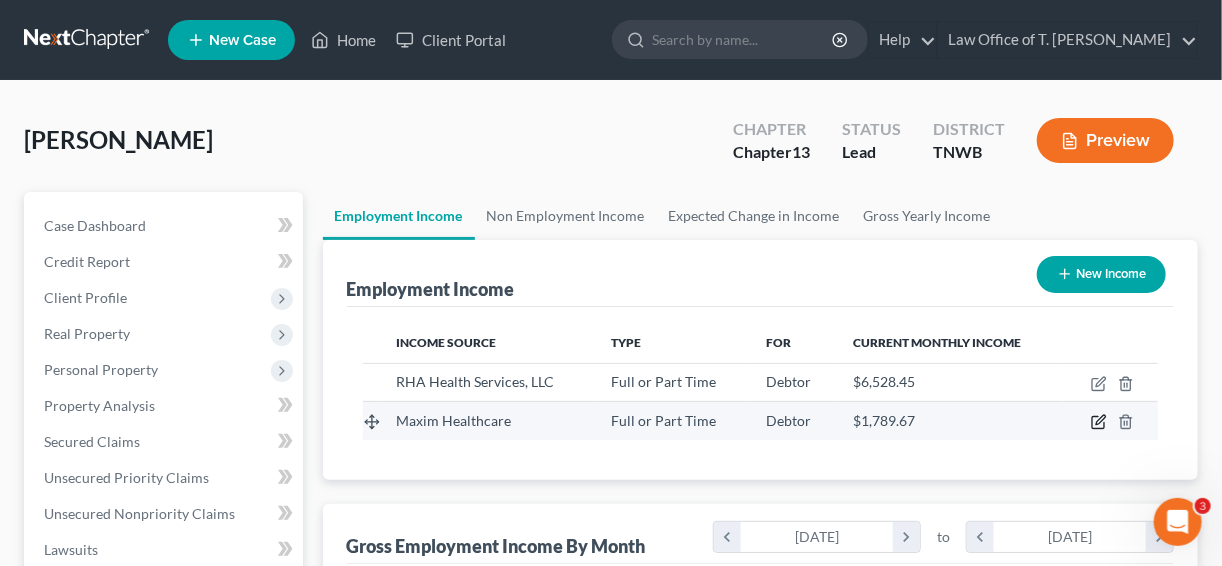 select on "0" 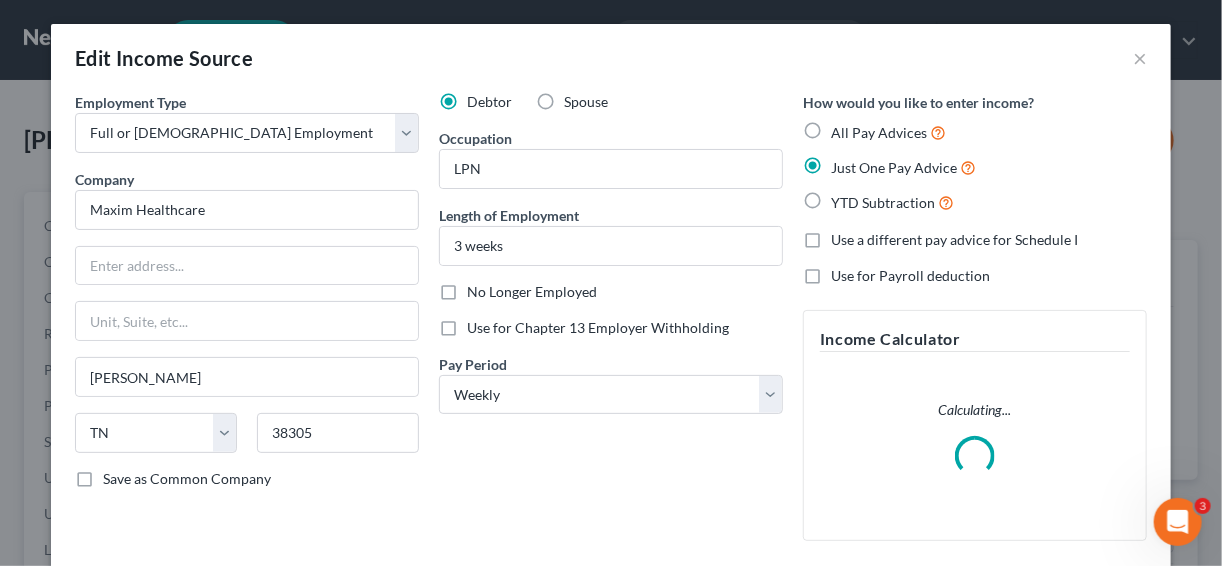 scroll, scrollTop: 999644, scrollLeft: 999512, axis: both 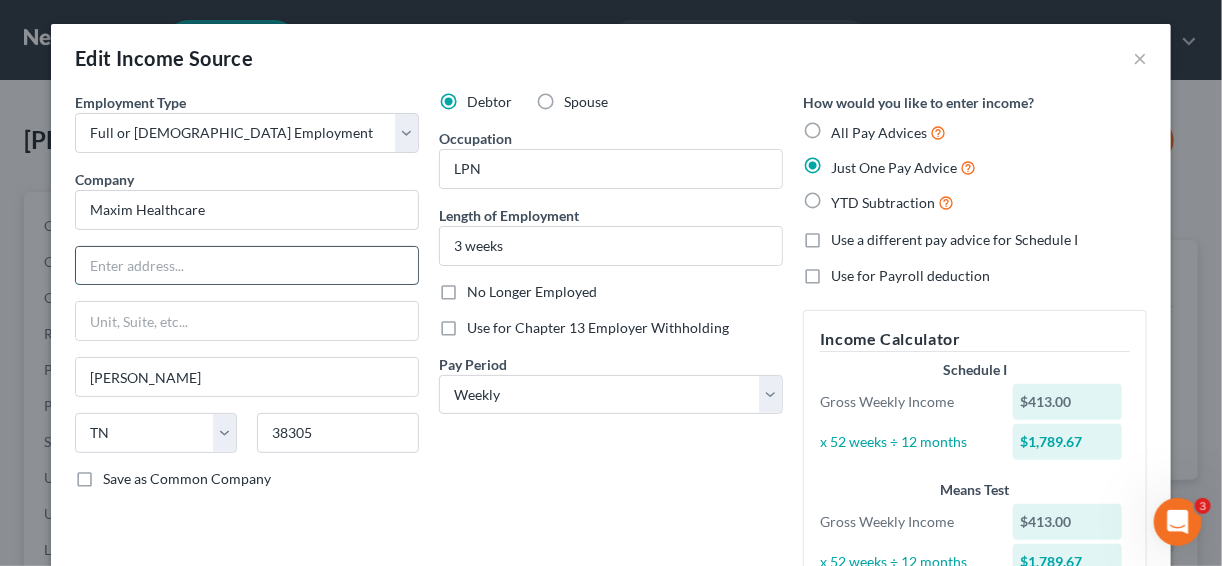 click at bounding box center [247, 266] 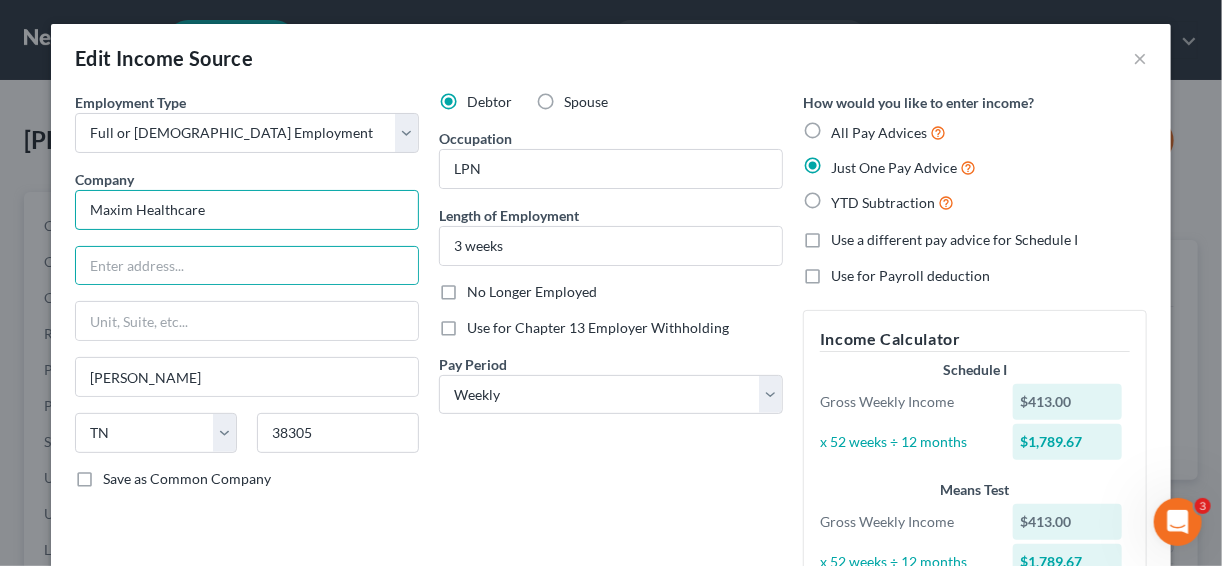 click on "Maxim Healthcare" at bounding box center [247, 210] 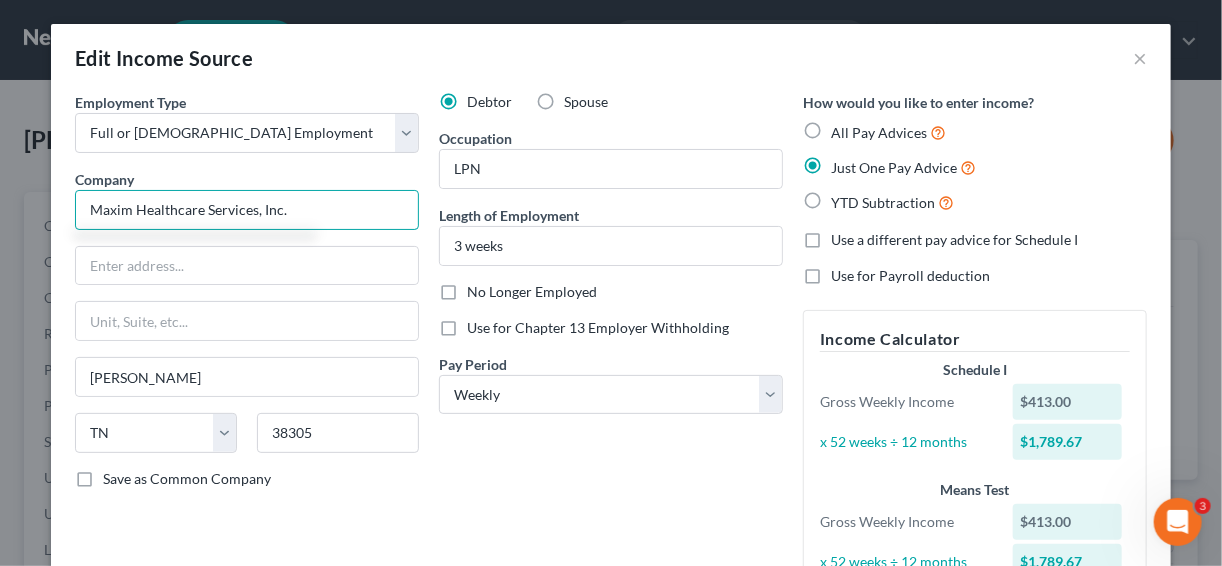 type on "Maxim Healthcare Services, Inc." 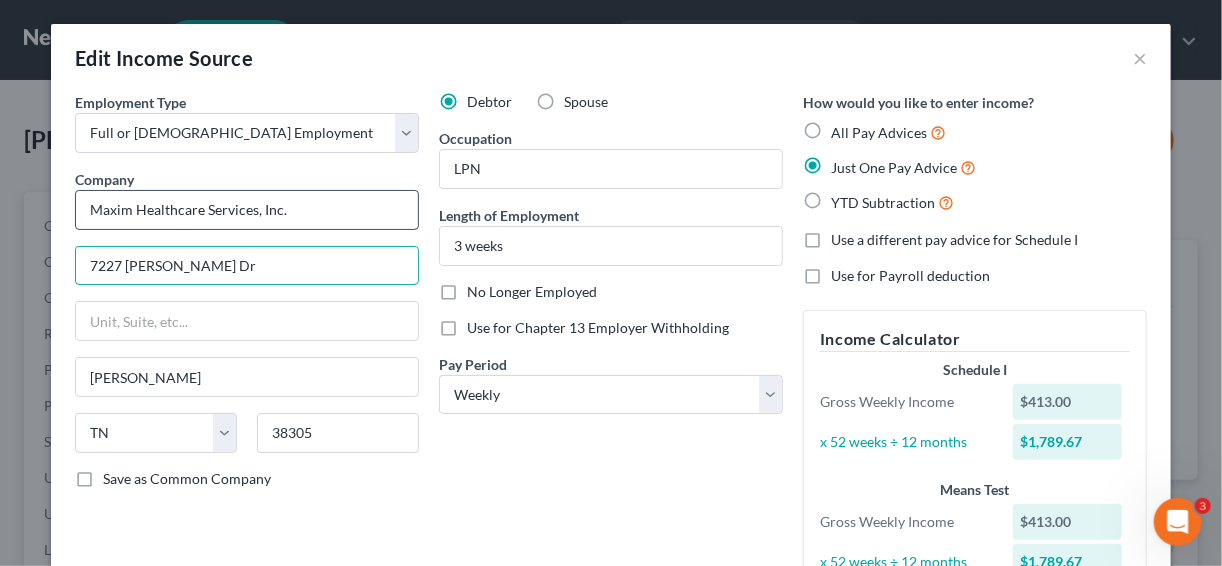 type on "7227 [PERSON_NAME] Dr" 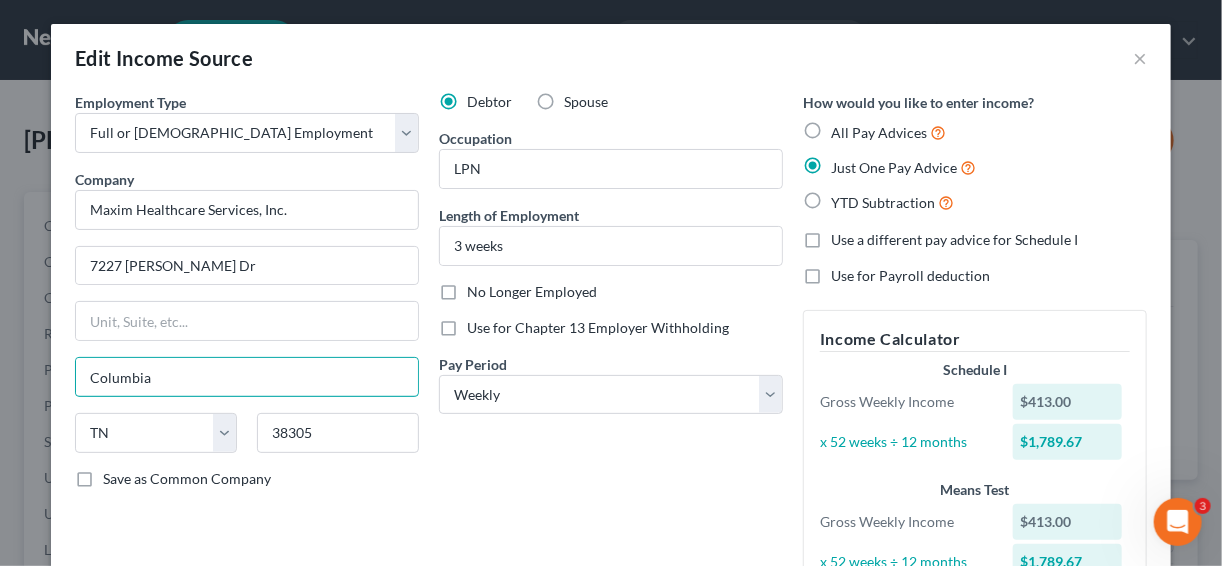 type on "Columbia" 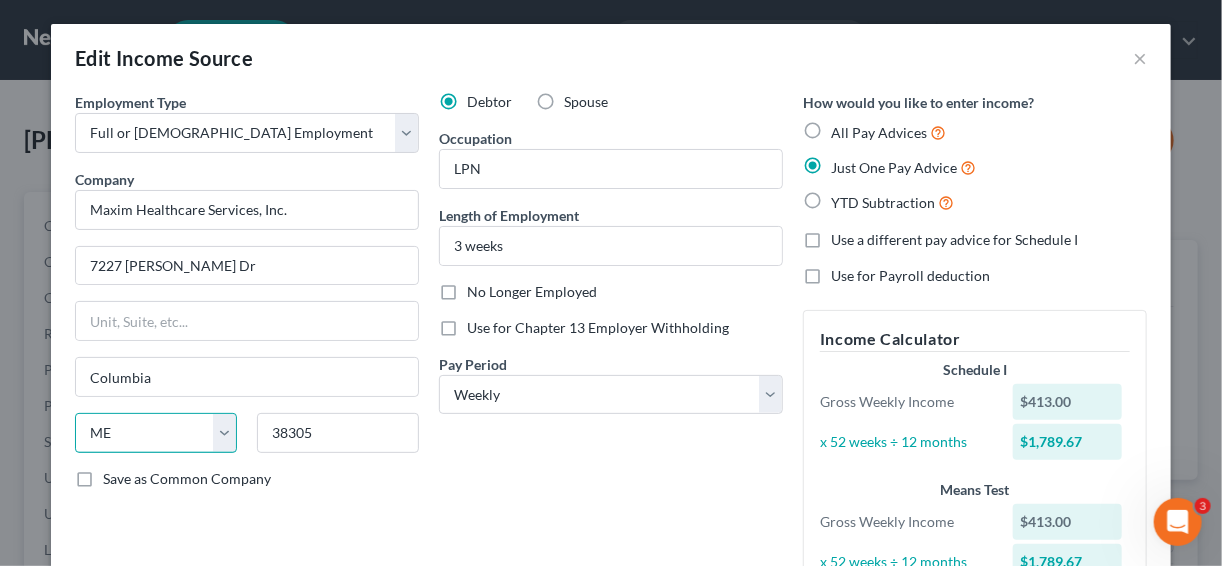select on "21" 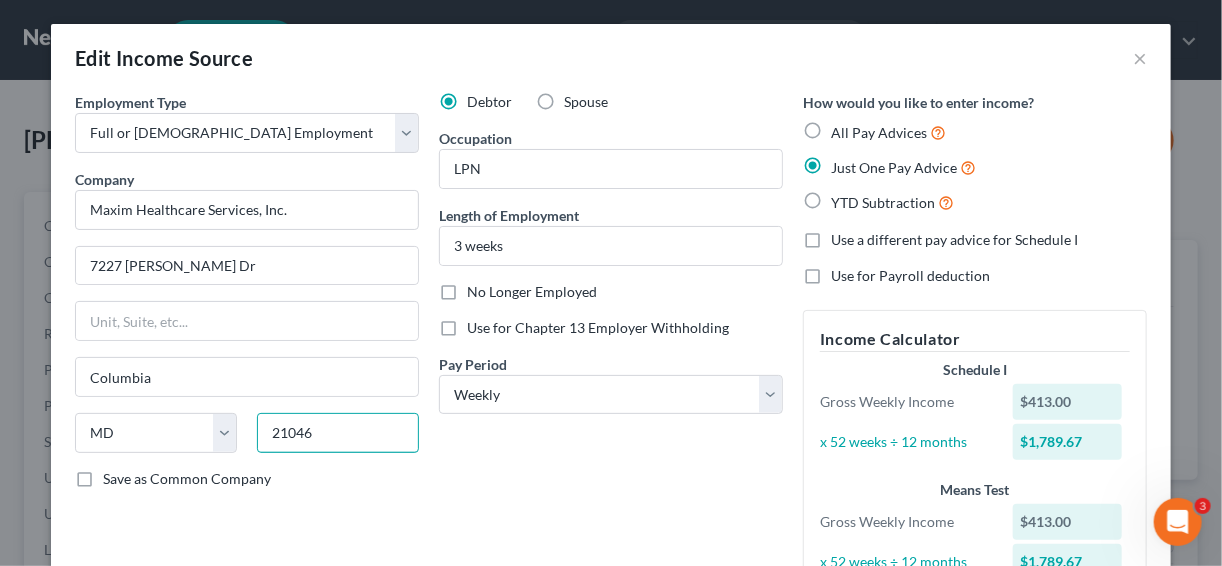 type on "21046" 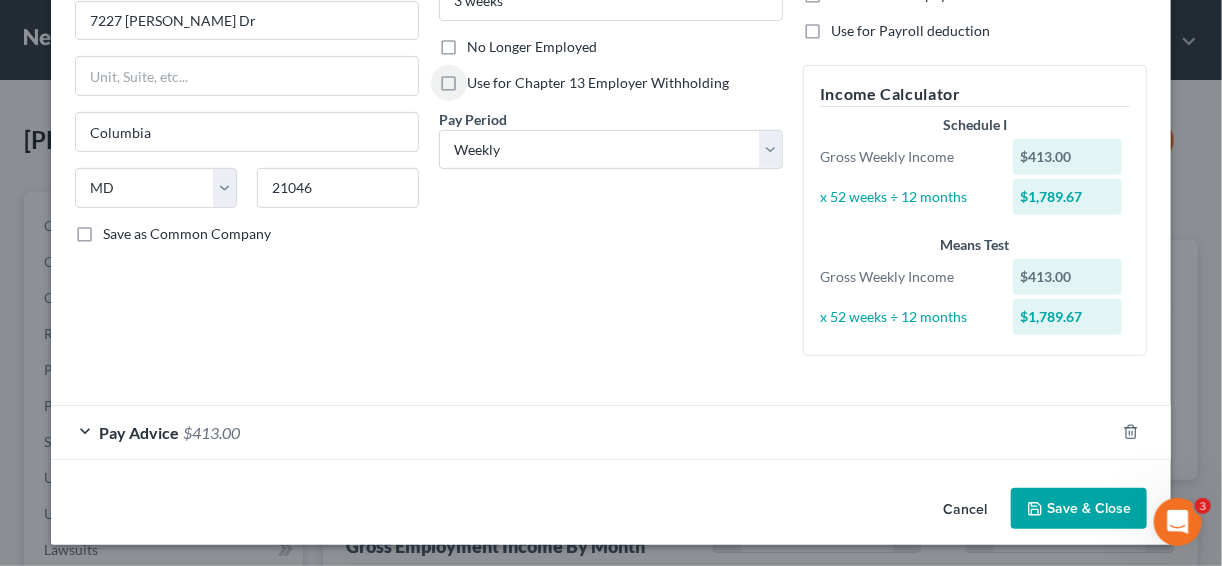 scroll, scrollTop: 246, scrollLeft: 0, axis: vertical 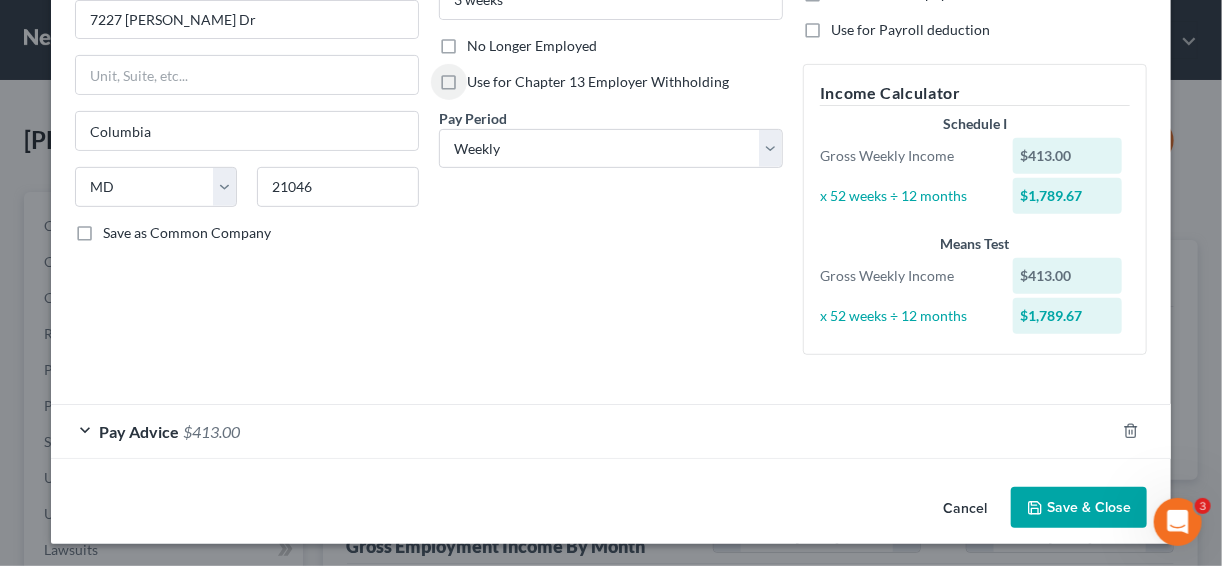 click on "Pay Advice $413.00" at bounding box center [583, 431] 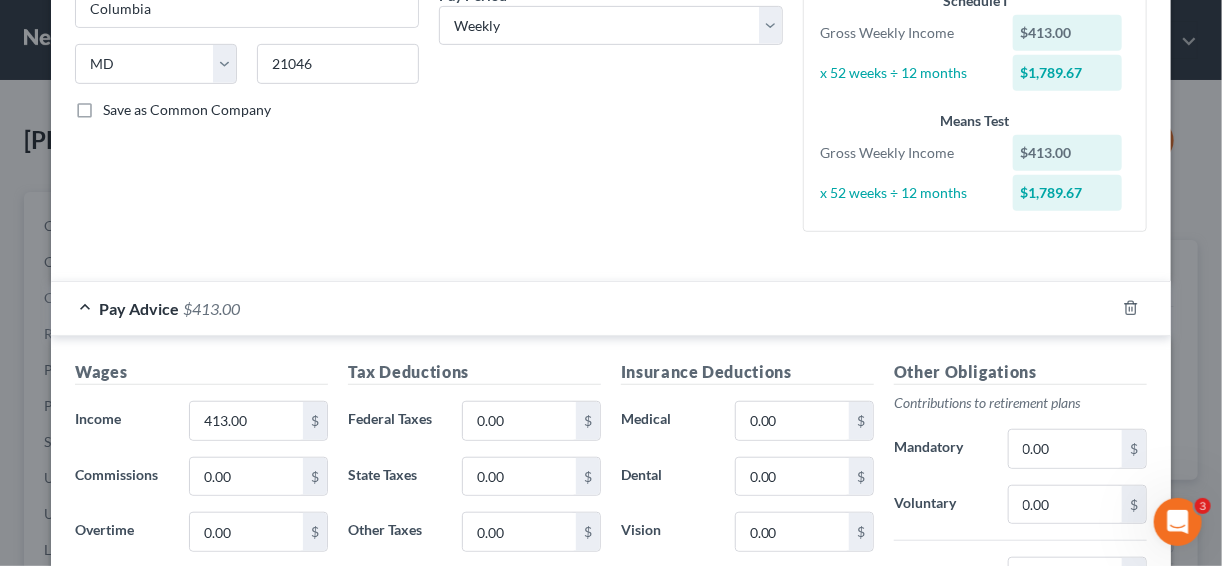 scroll, scrollTop: 406, scrollLeft: 0, axis: vertical 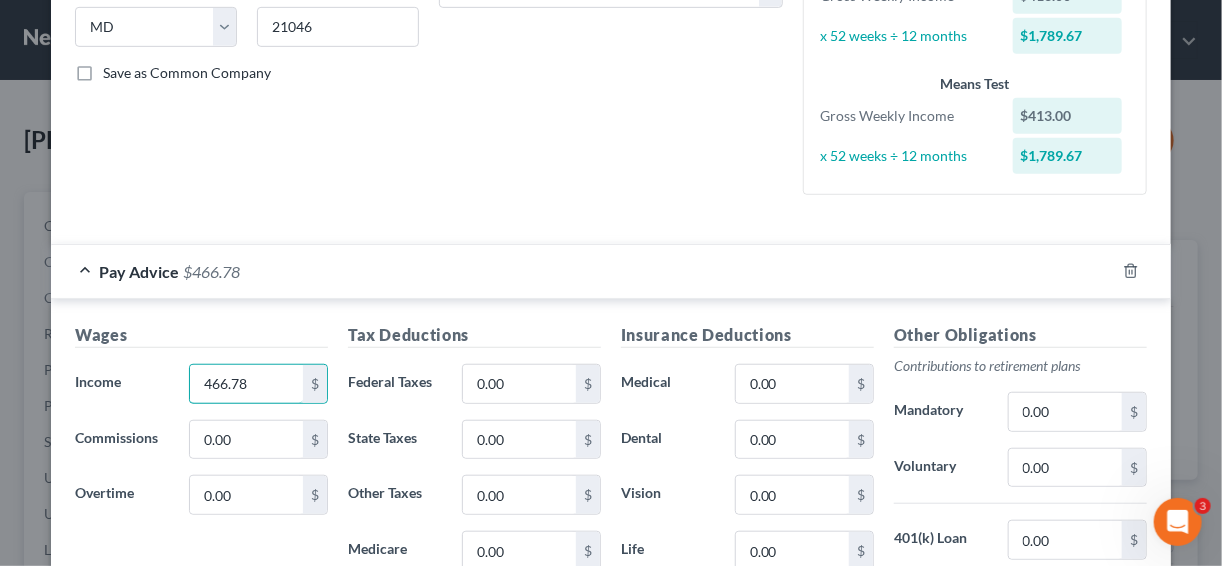 type on "466.78" 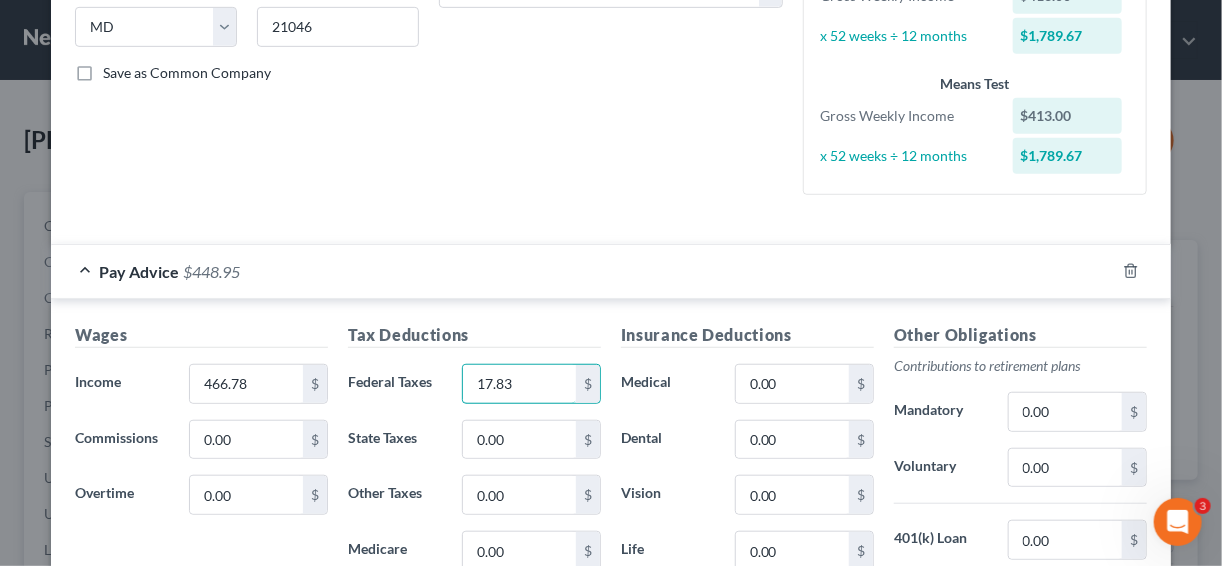 type on "17.83" 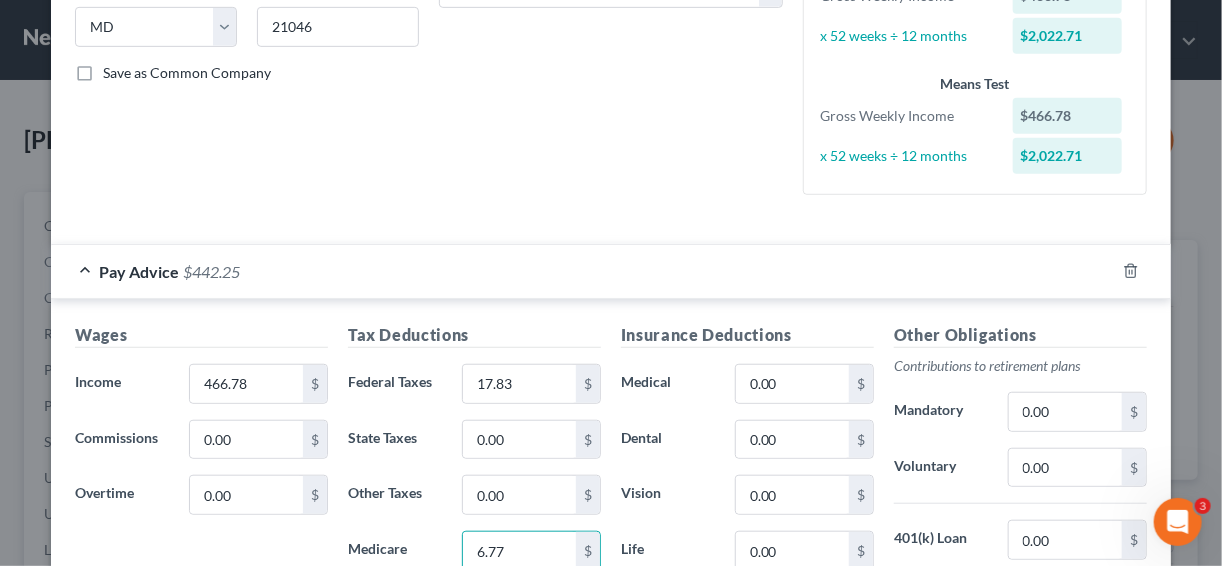 type on "6.77" 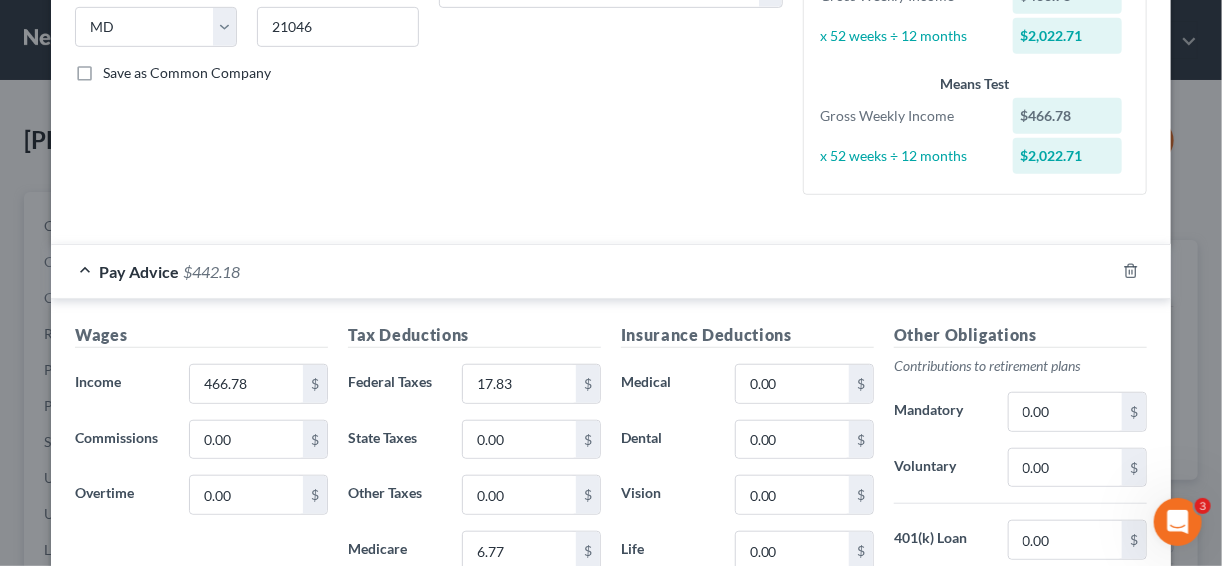 scroll, scrollTop: 724, scrollLeft: 0, axis: vertical 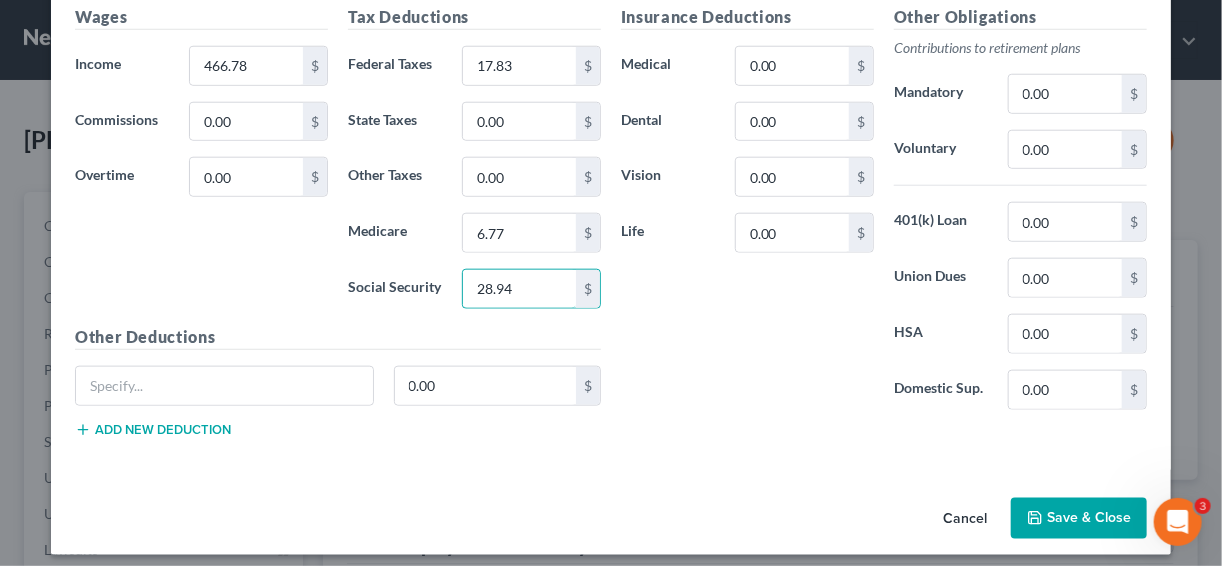 type on "28.94" 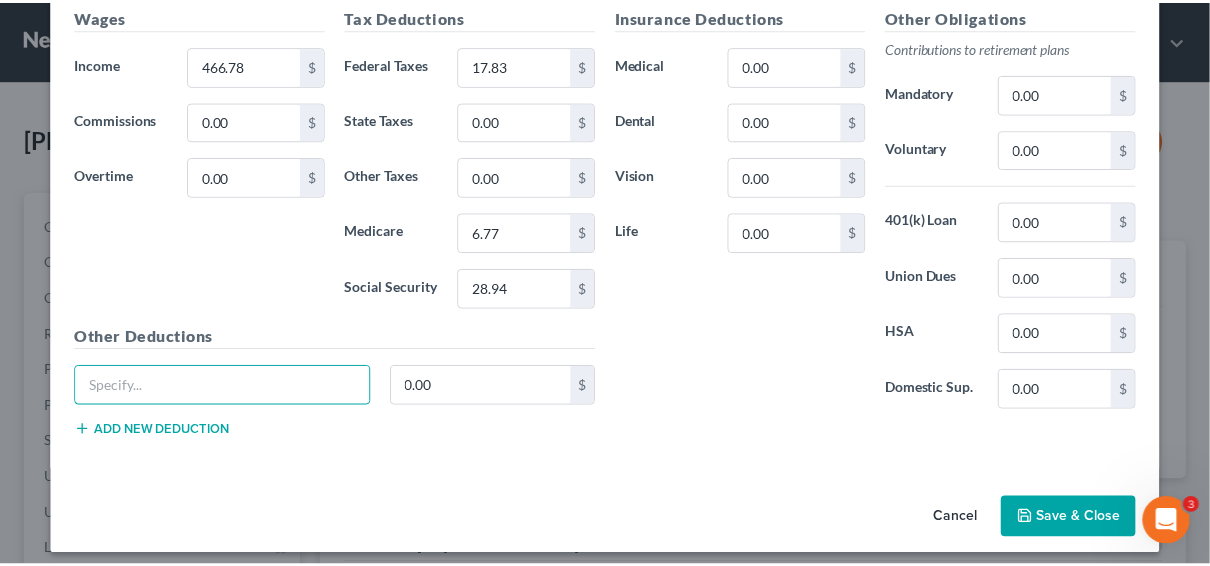 scroll, scrollTop: 730, scrollLeft: 0, axis: vertical 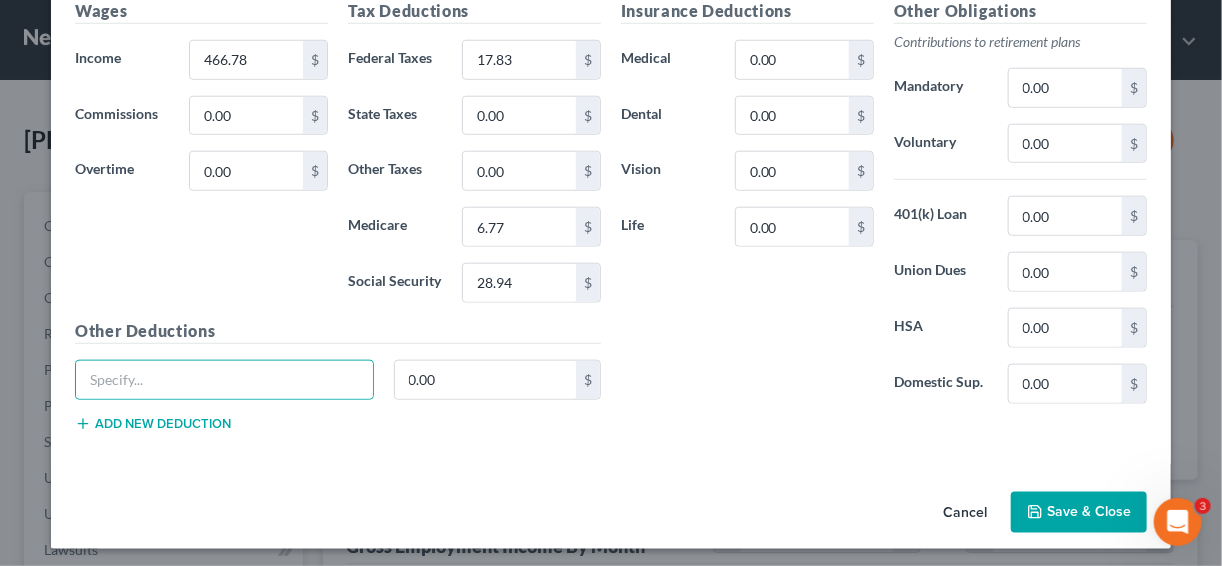 click on "Save & Close" at bounding box center [1079, 513] 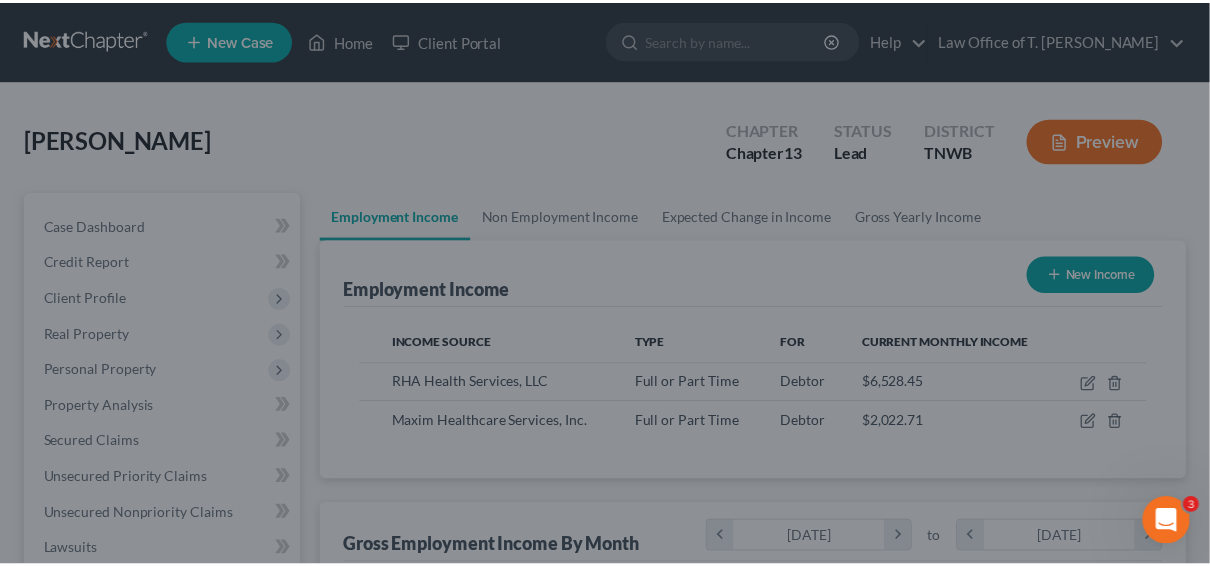 scroll, scrollTop: 355, scrollLeft: 482, axis: both 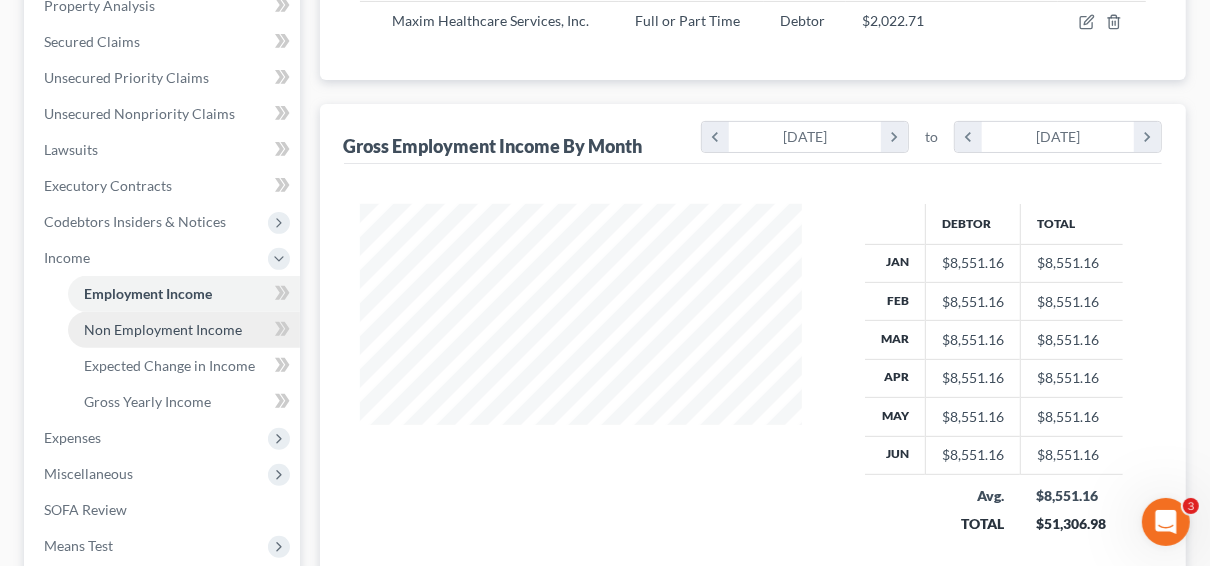 click on "Non Employment Income" at bounding box center (163, 329) 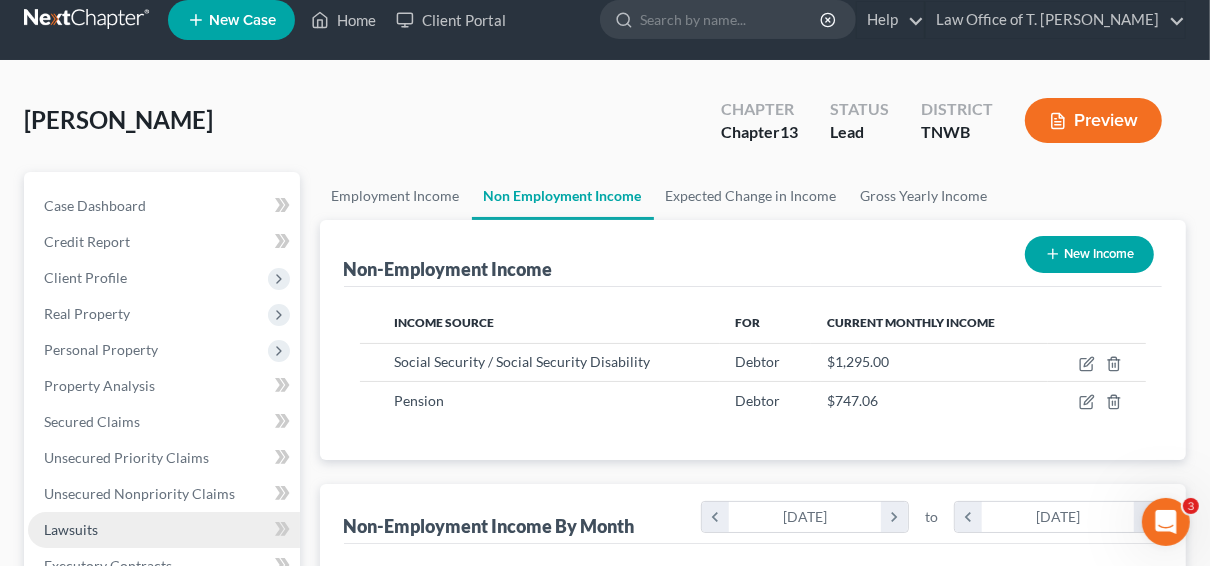 scroll, scrollTop: 0, scrollLeft: 0, axis: both 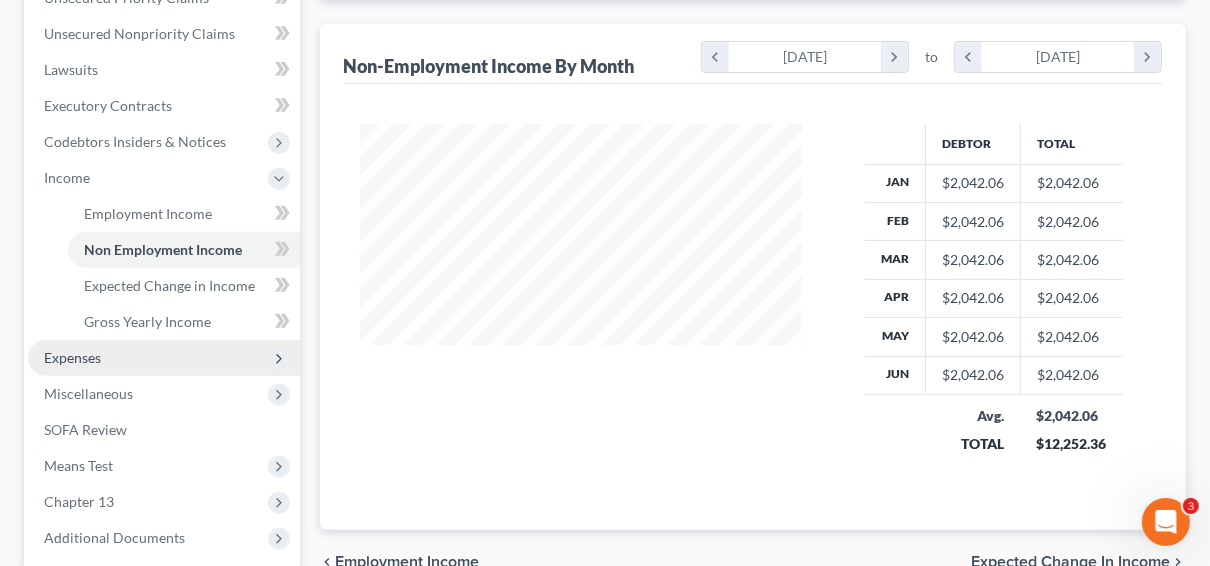 click on "Expenses" at bounding box center [164, 358] 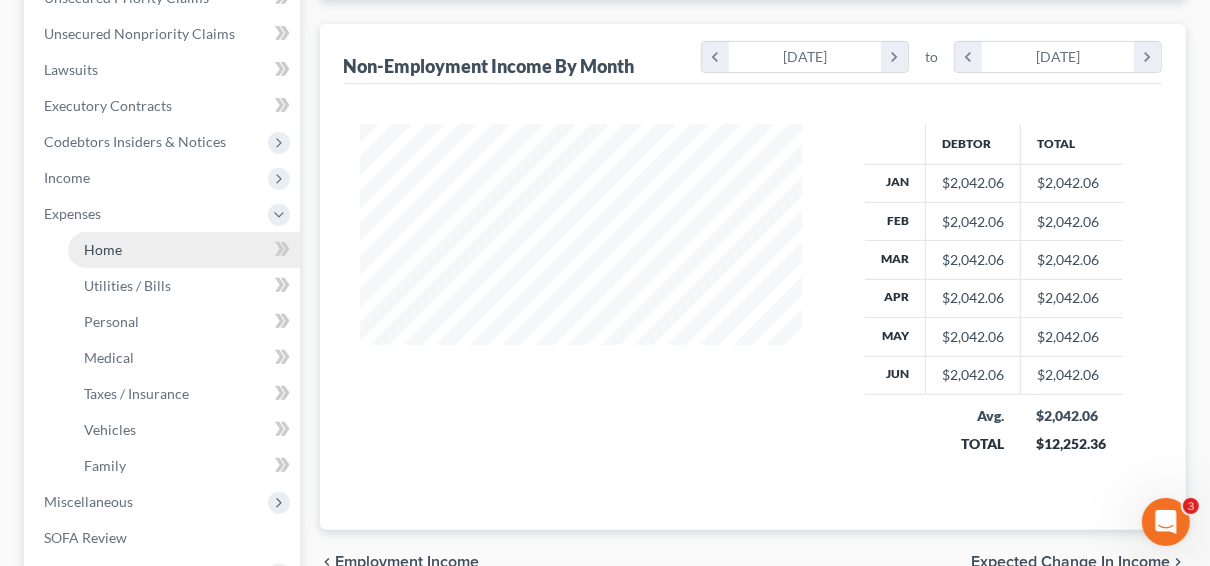 click on "Home" at bounding box center [184, 250] 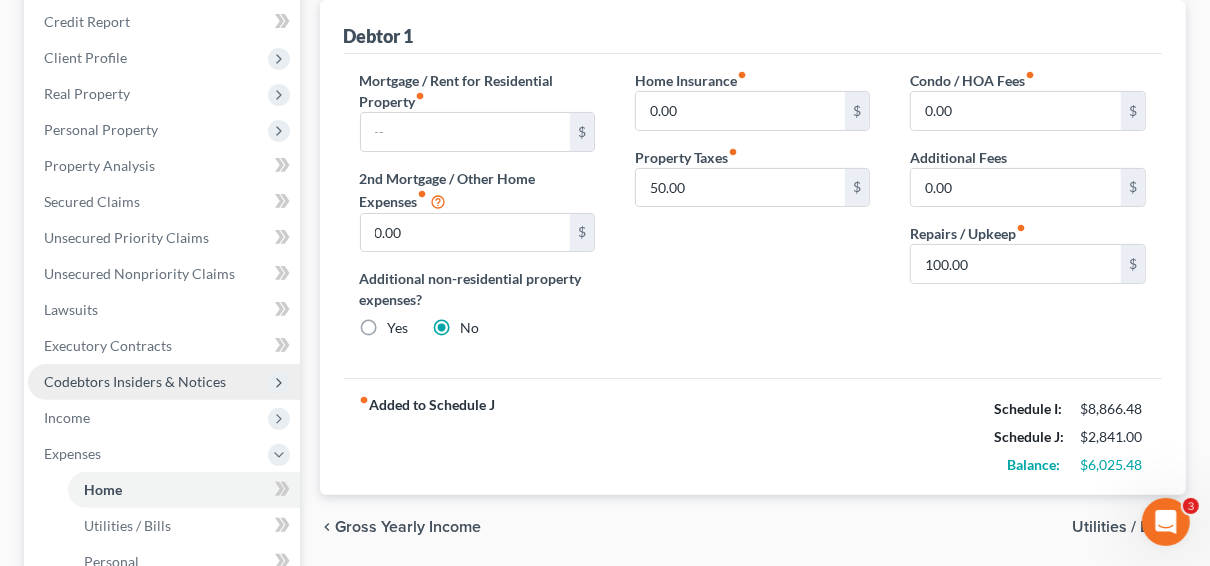 scroll, scrollTop: 320, scrollLeft: 0, axis: vertical 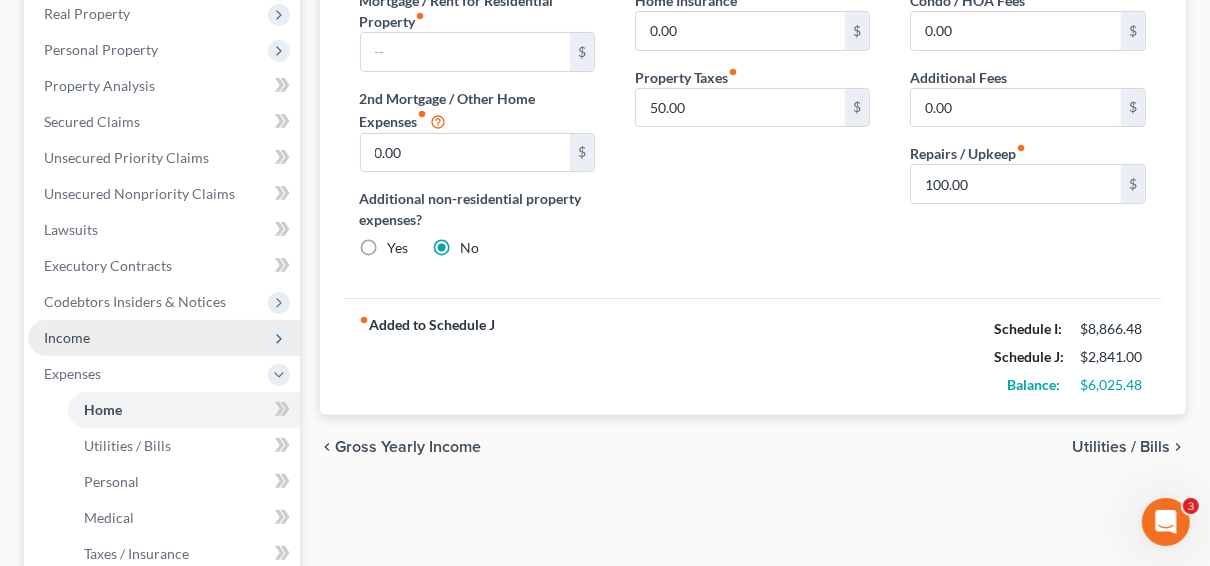 click on "Income" at bounding box center (164, 338) 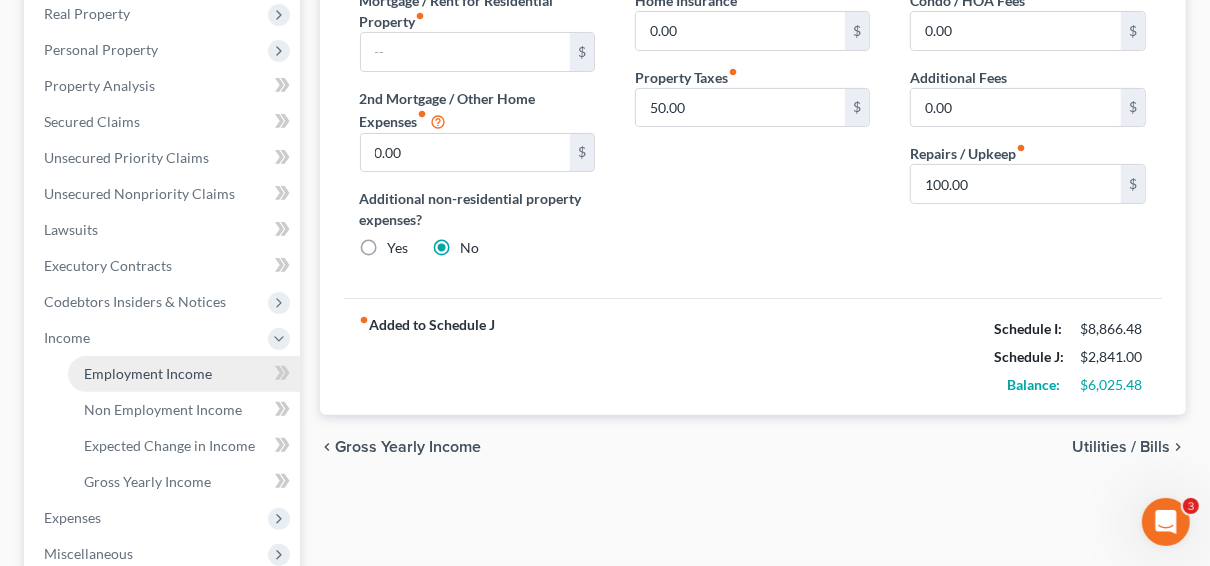 click on "Employment Income" at bounding box center (148, 373) 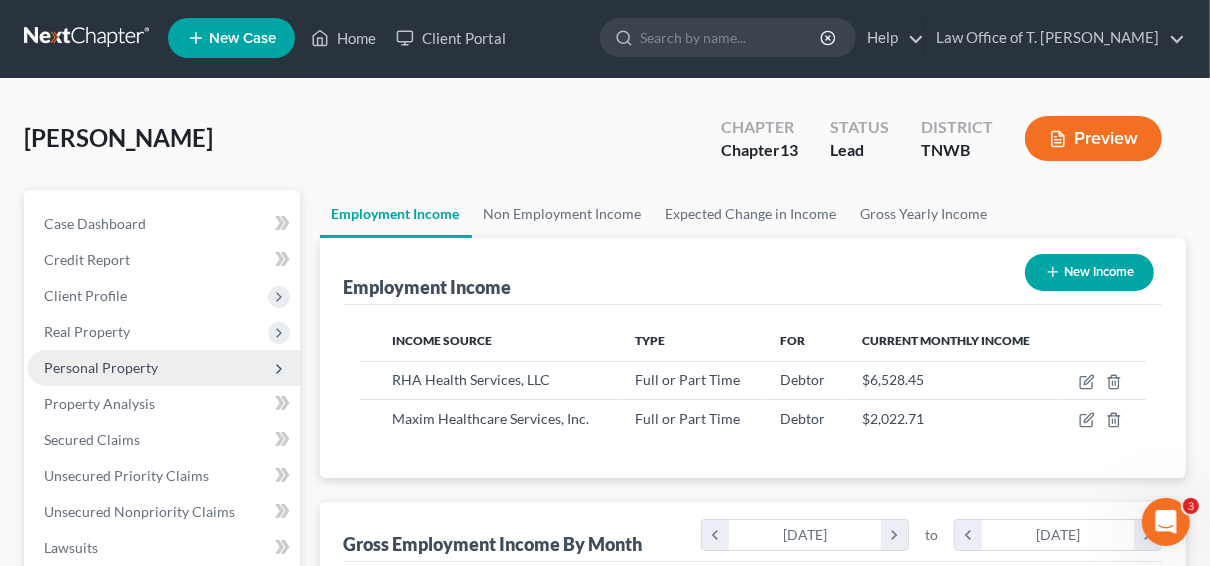 scroll, scrollTop: 0, scrollLeft: 0, axis: both 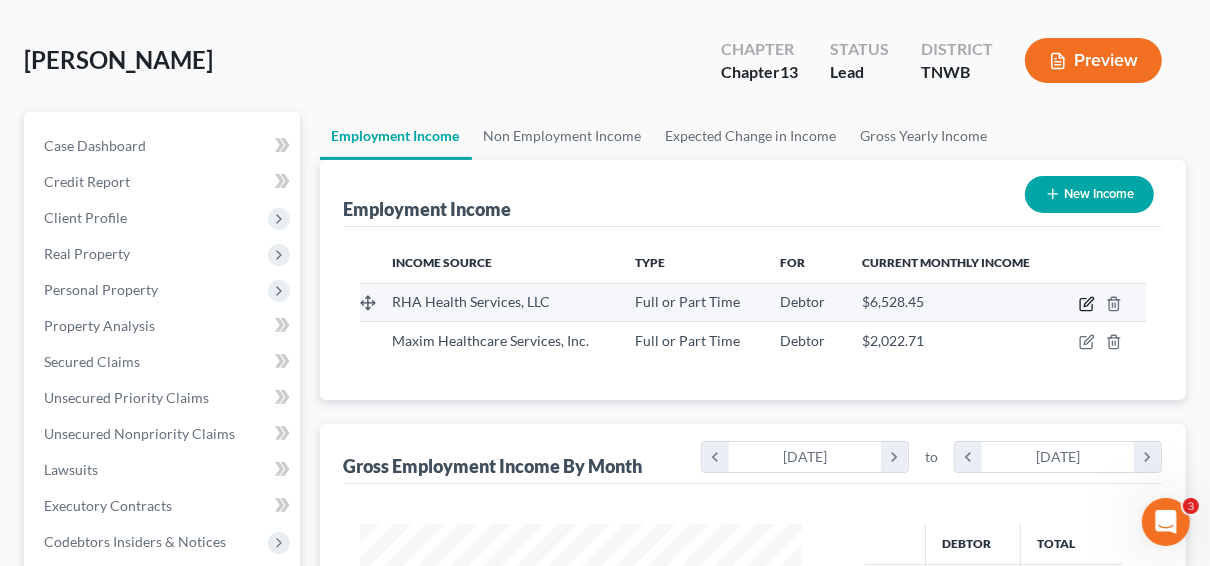 click 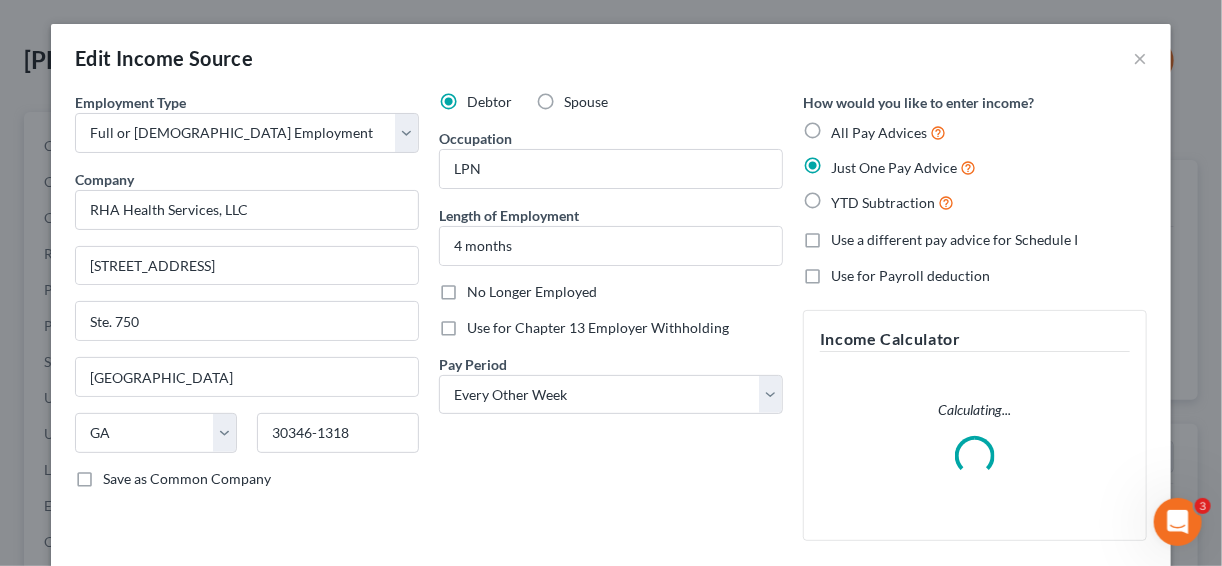scroll, scrollTop: 999644, scrollLeft: 999512, axis: both 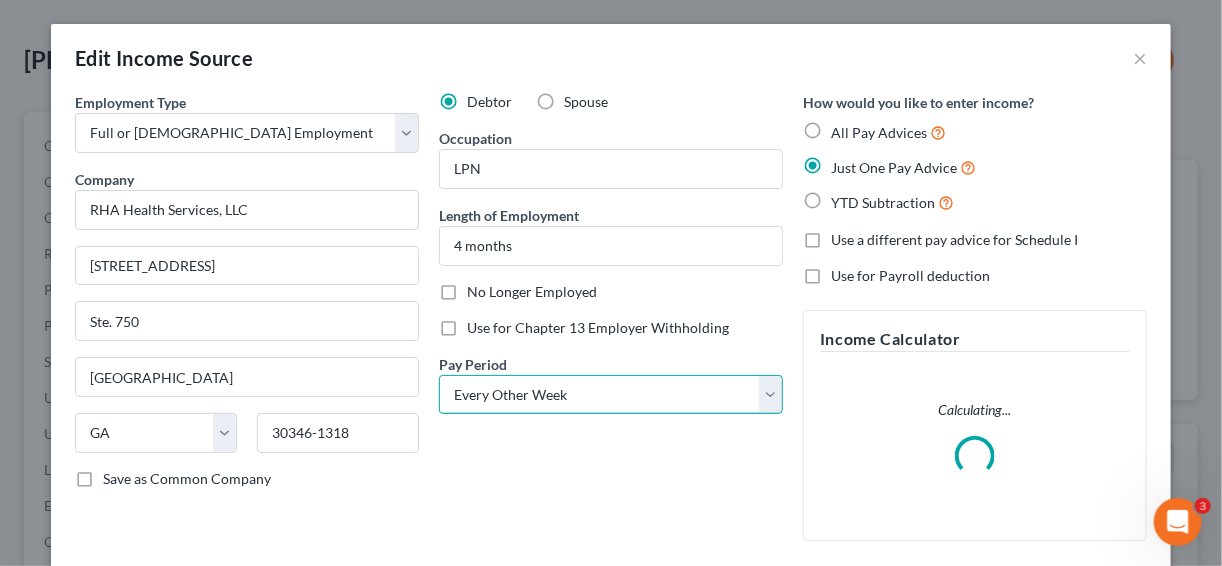 click on "Select Monthly Twice Monthly Every Other Week Weekly" at bounding box center [611, 395] 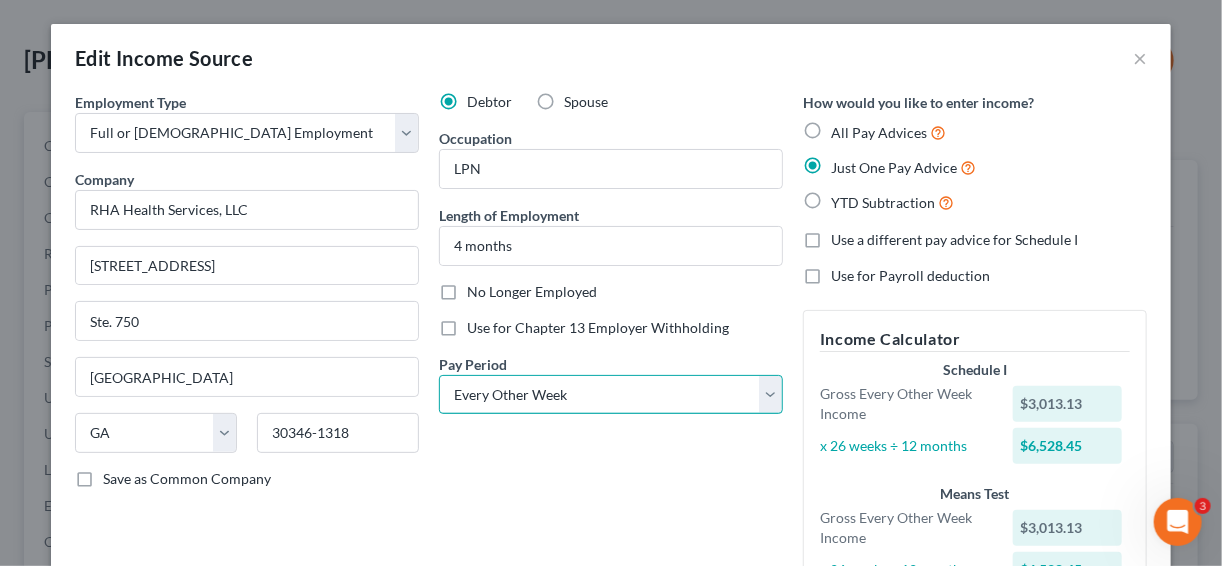 select on "1" 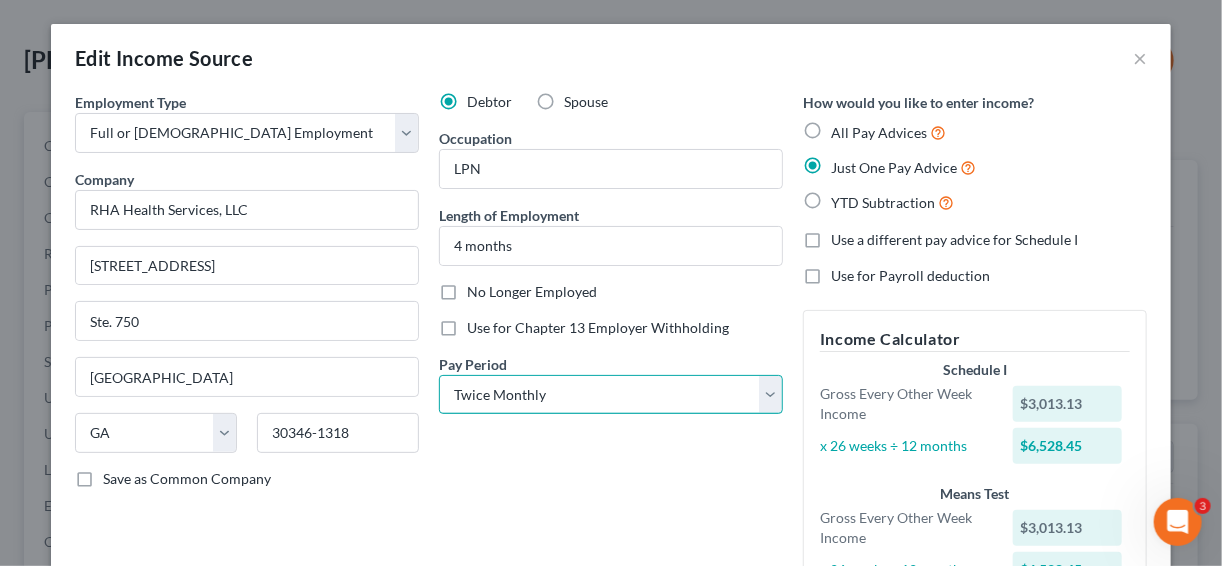 click on "Select Monthly Twice Monthly Every Other Week Weekly" at bounding box center (611, 395) 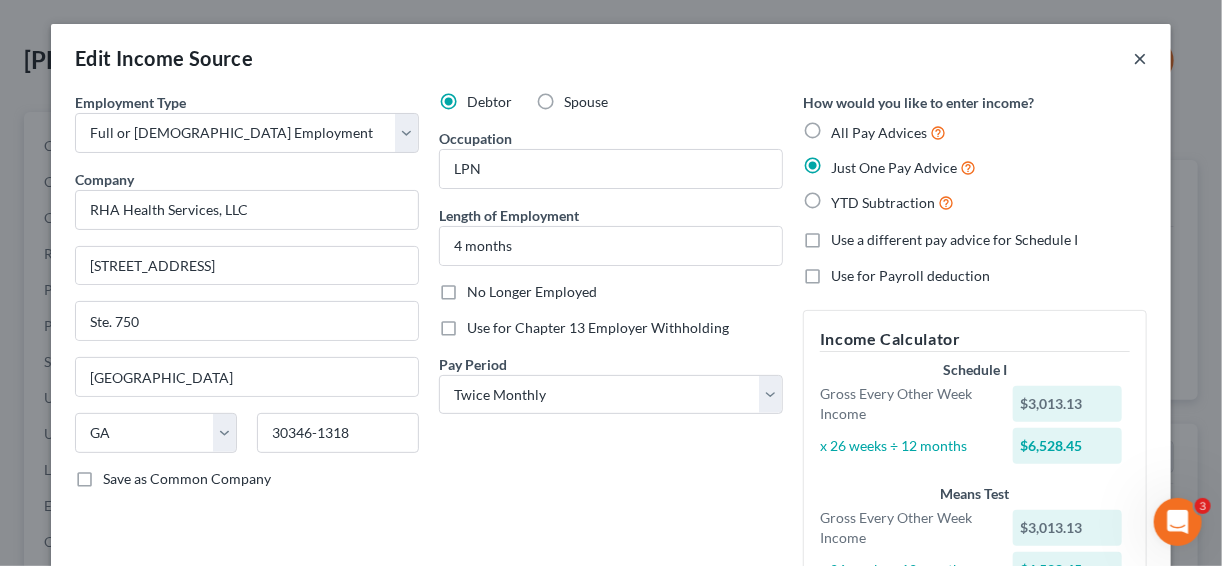 click on "×" at bounding box center (1140, 58) 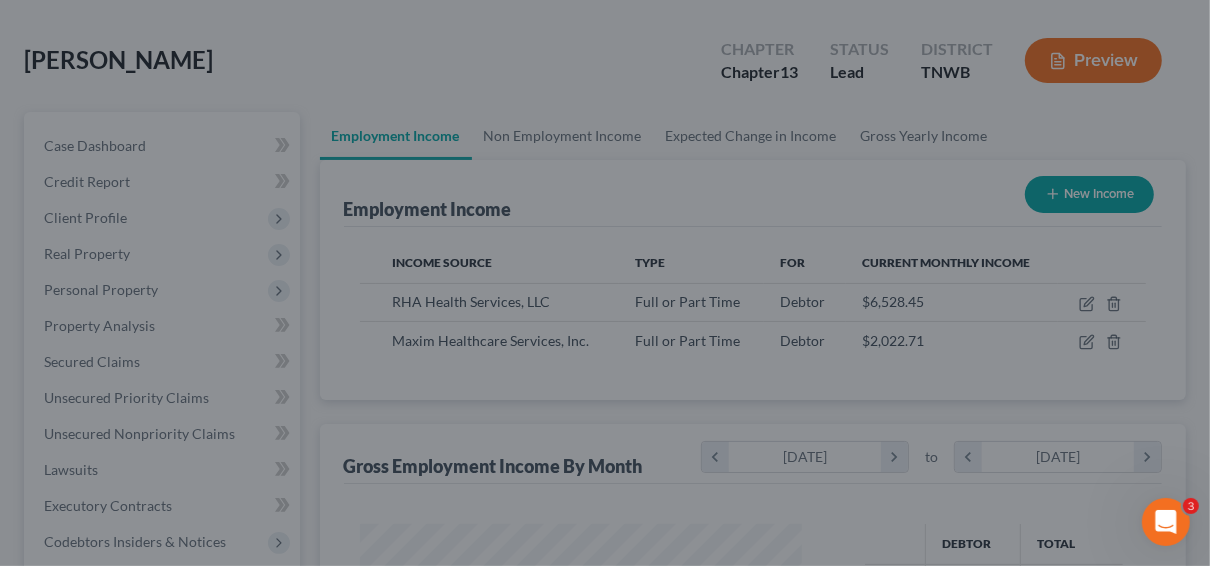 scroll, scrollTop: 355, scrollLeft: 482, axis: both 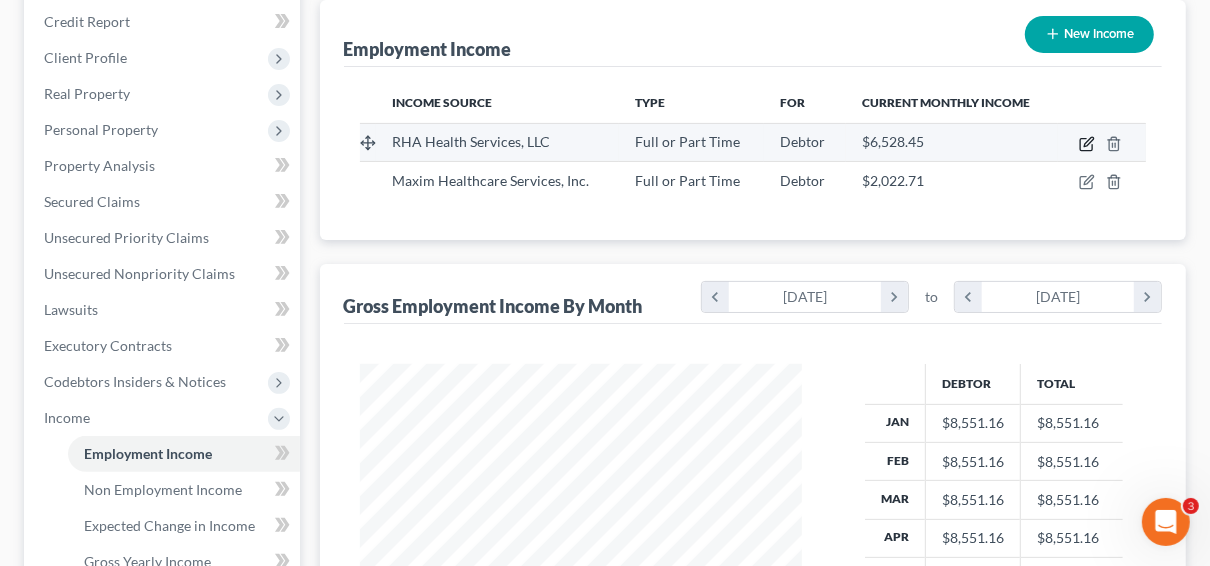 click 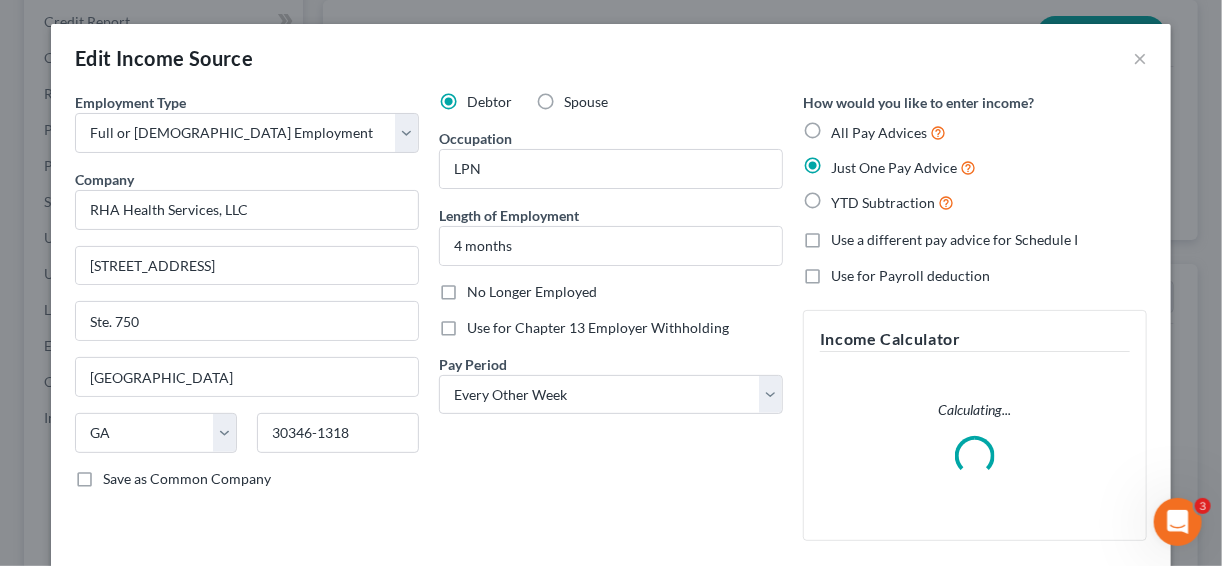 scroll, scrollTop: 999644, scrollLeft: 999512, axis: both 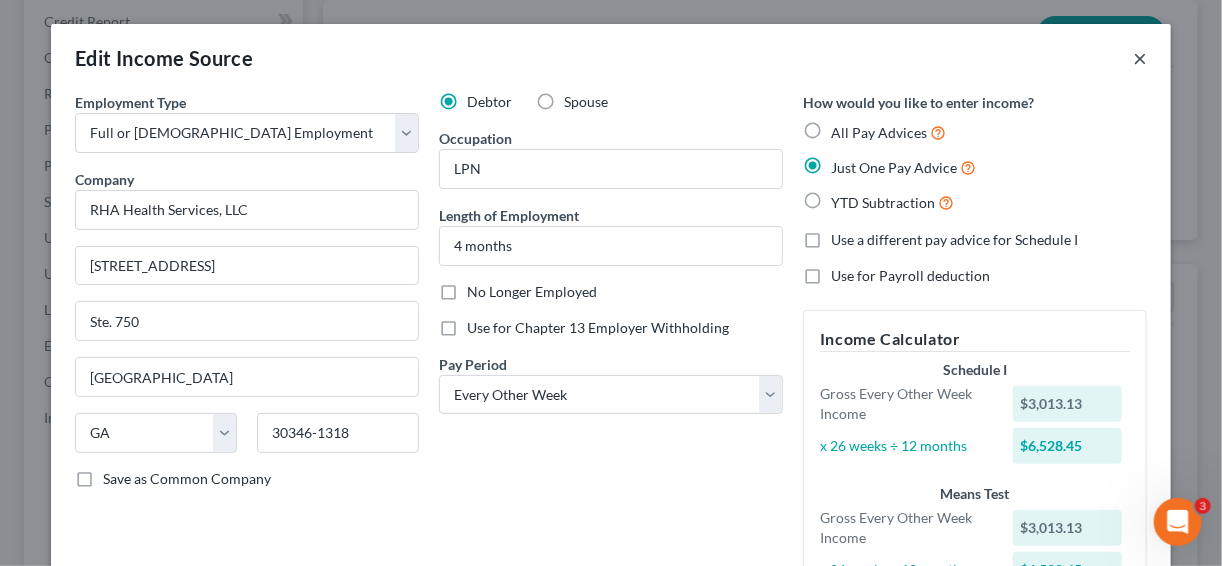 click on "×" at bounding box center (1140, 58) 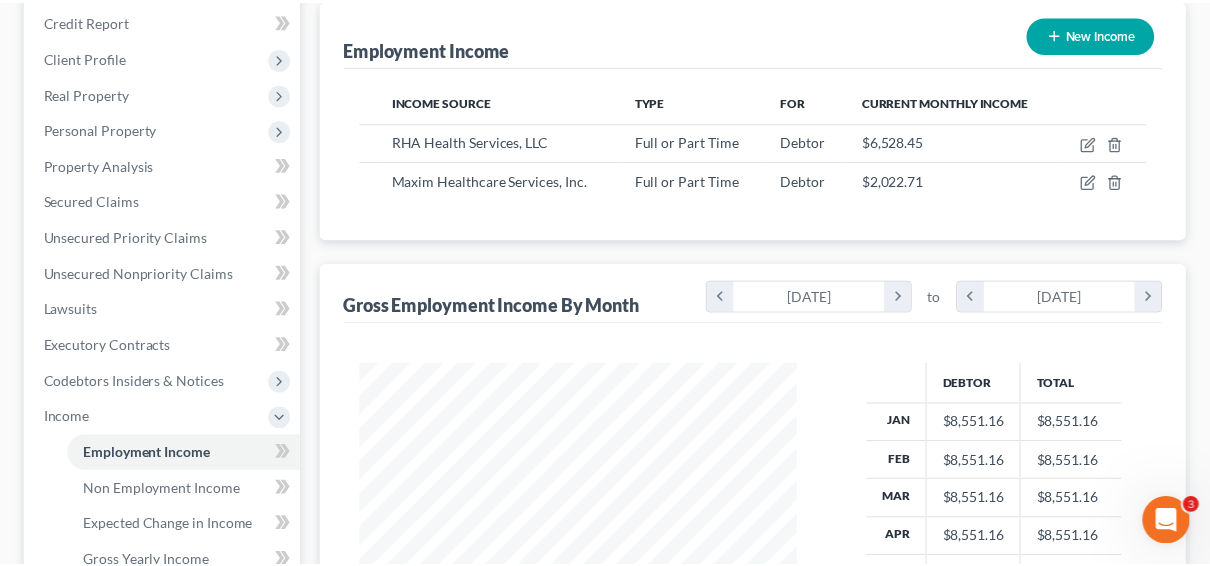 scroll, scrollTop: 355, scrollLeft: 482, axis: both 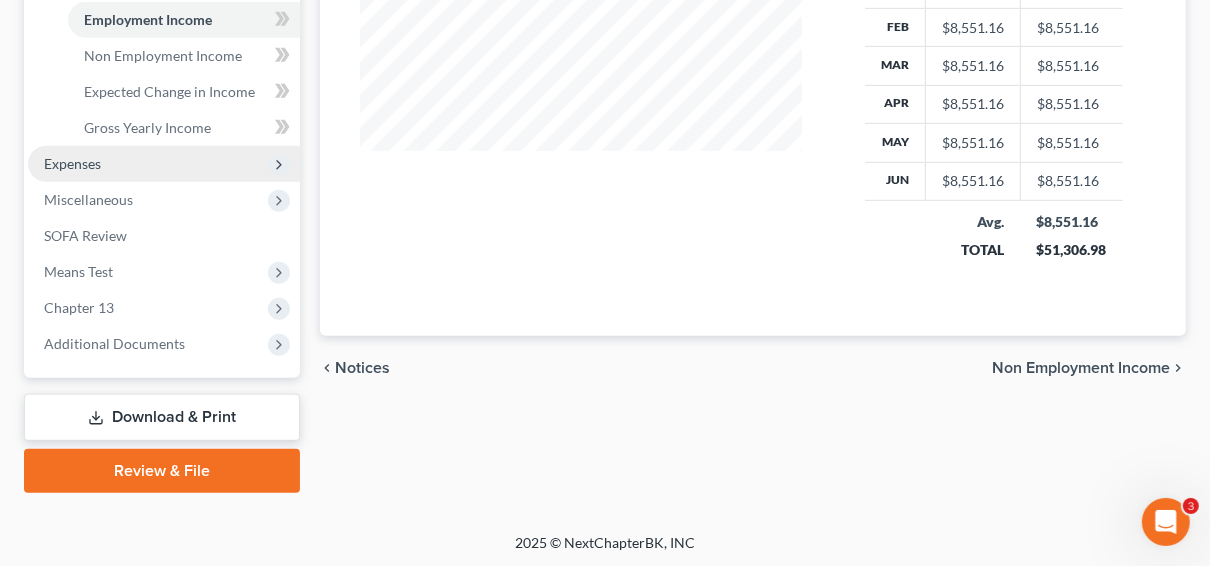 click on "Expenses" at bounding box center (72, 163) 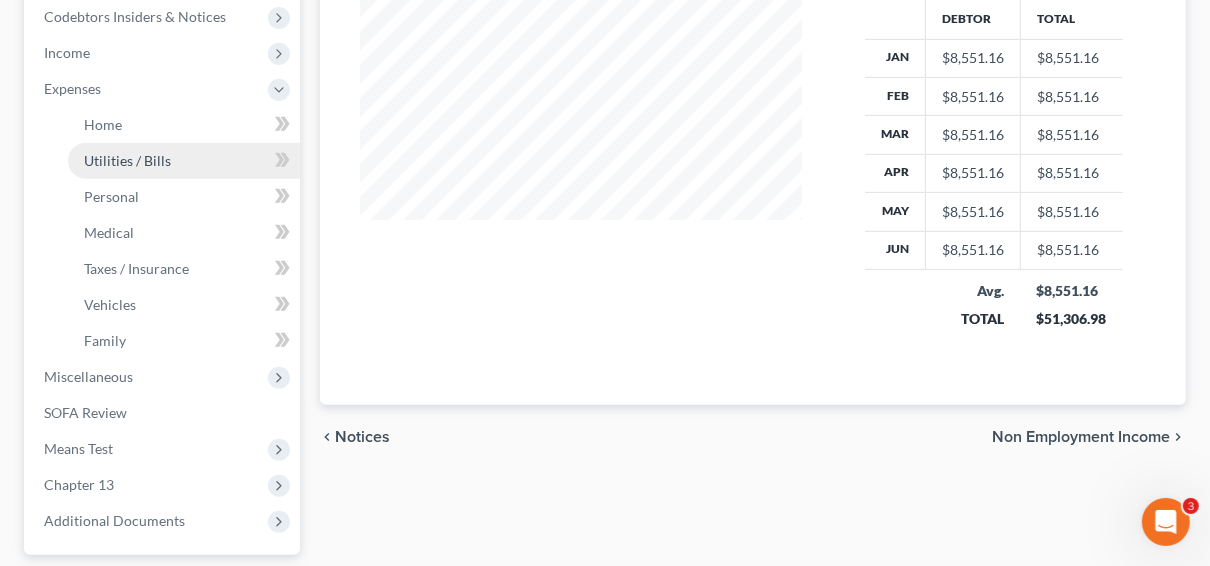 scroll, scrollTop: 514, scrollLeft: 0, axis: vertical 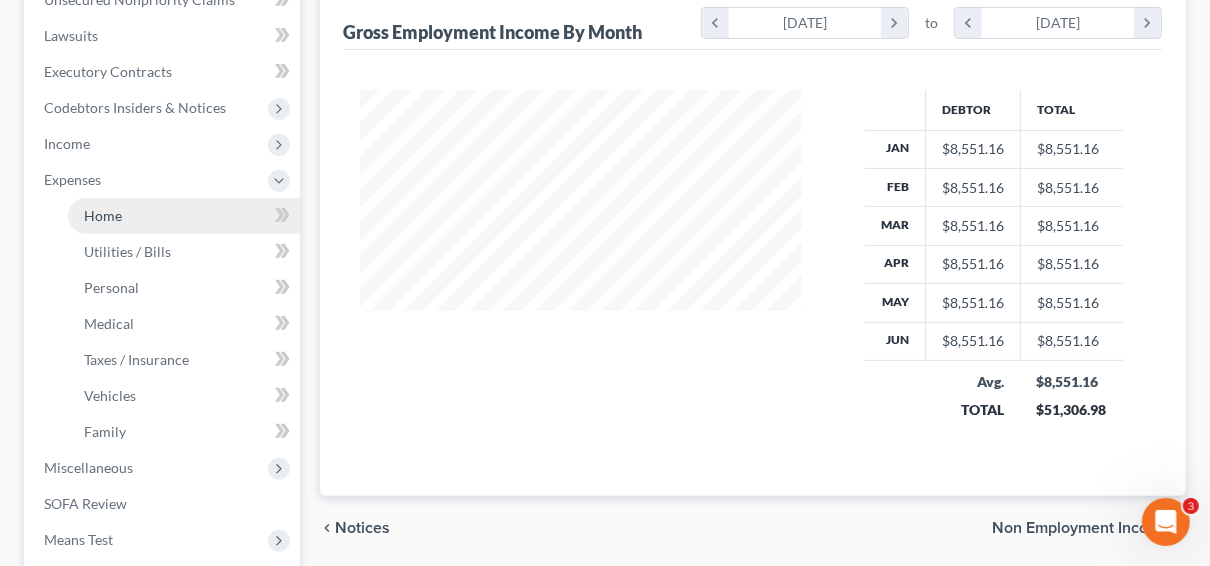 click on "Home" at bounding box center [103, 215] 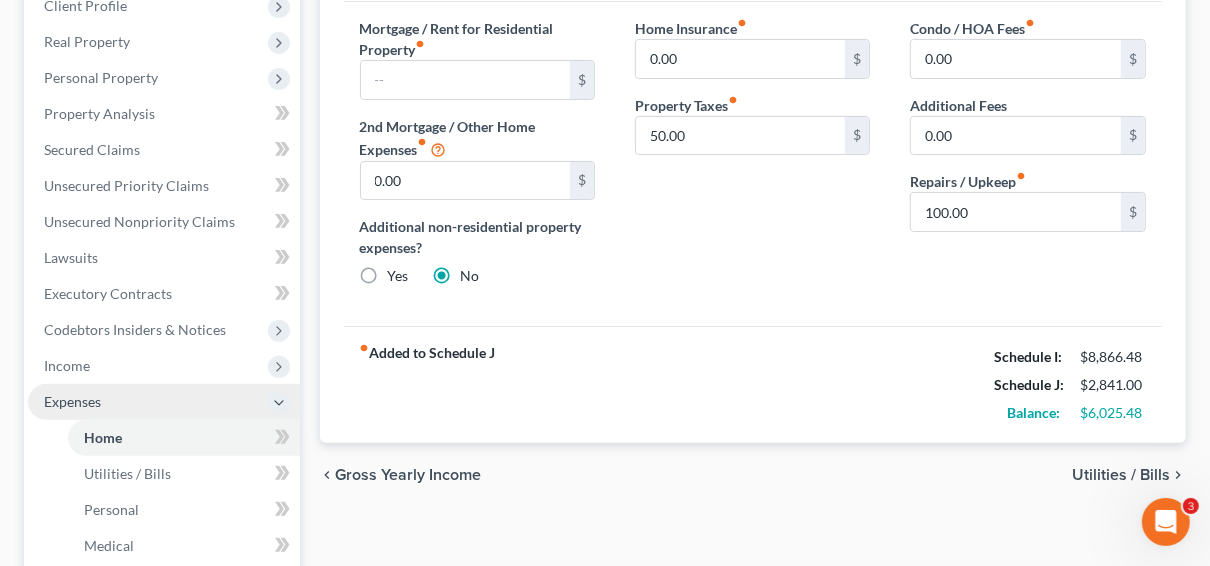 scroll, scrollTop: 320, scrollLeft: 0, axis: vertical 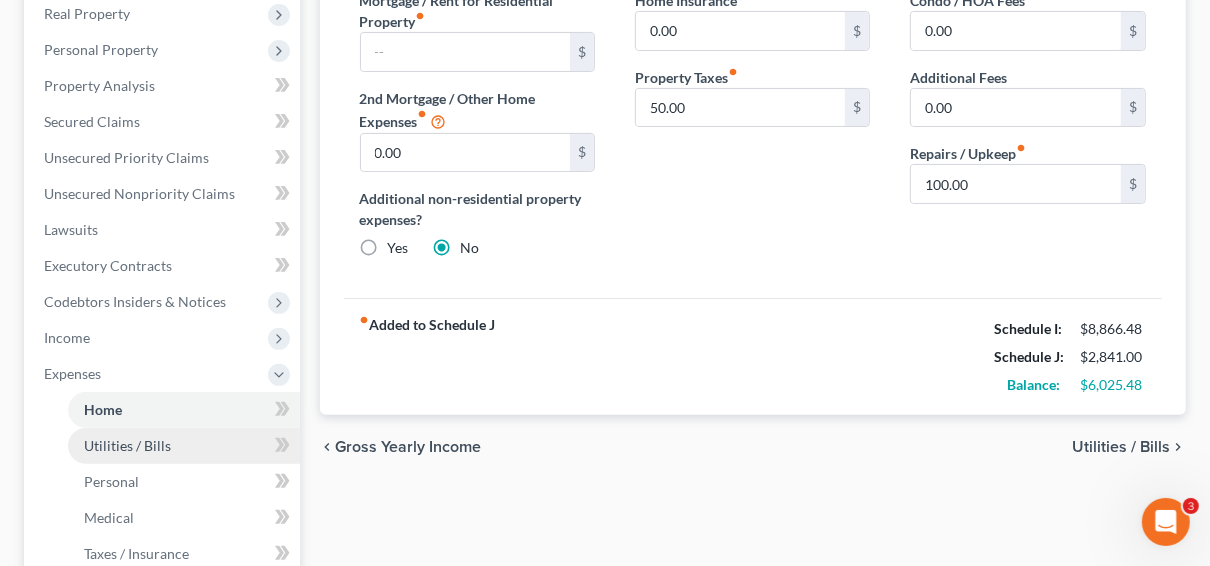 click on "Utilities / Bills" at bounding box center [127, 445] 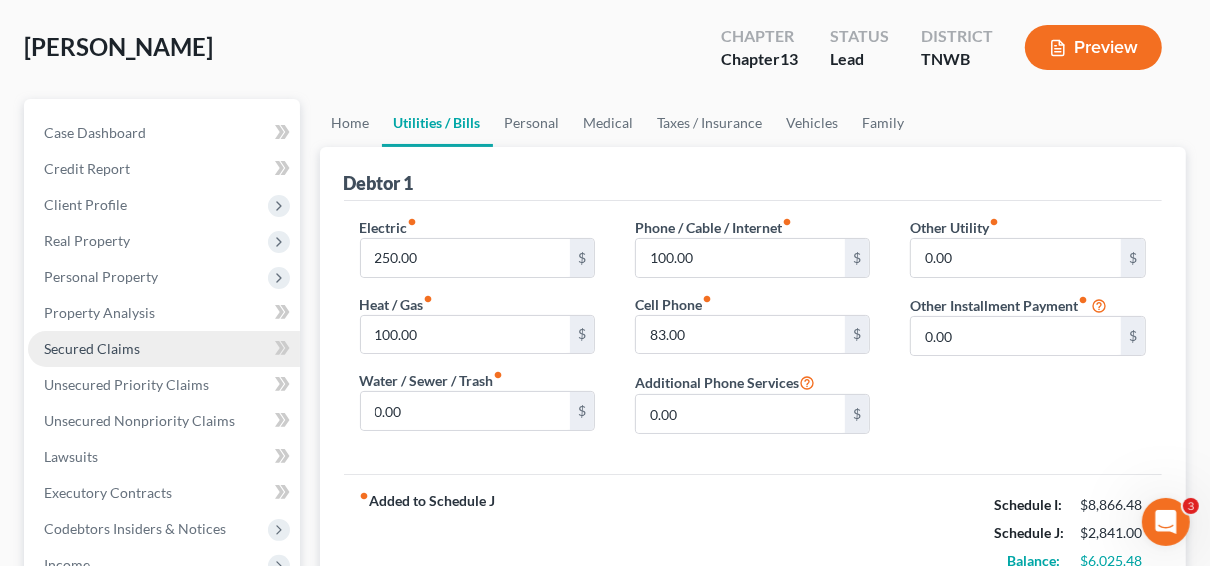 scroll 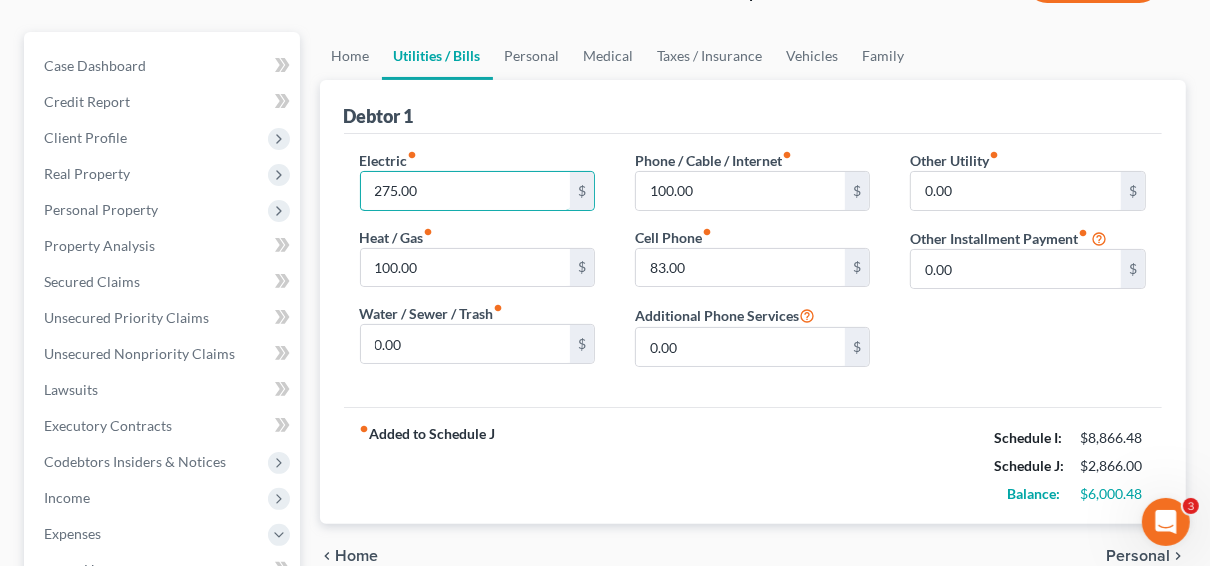type on "275.00" 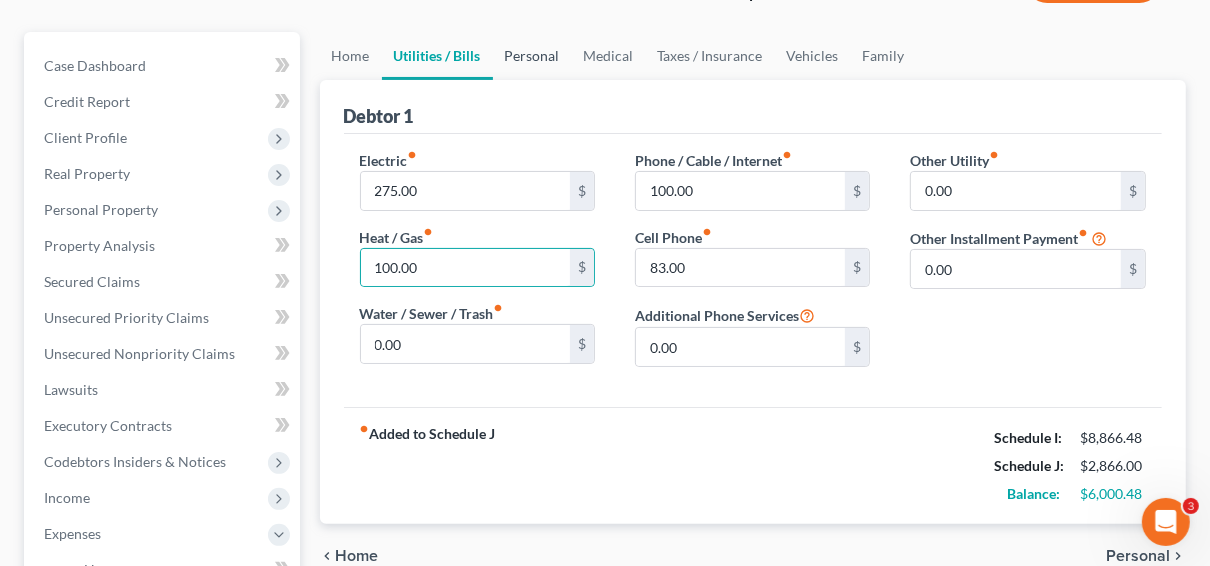 click on "Personal" at bounding box center (532, 56) 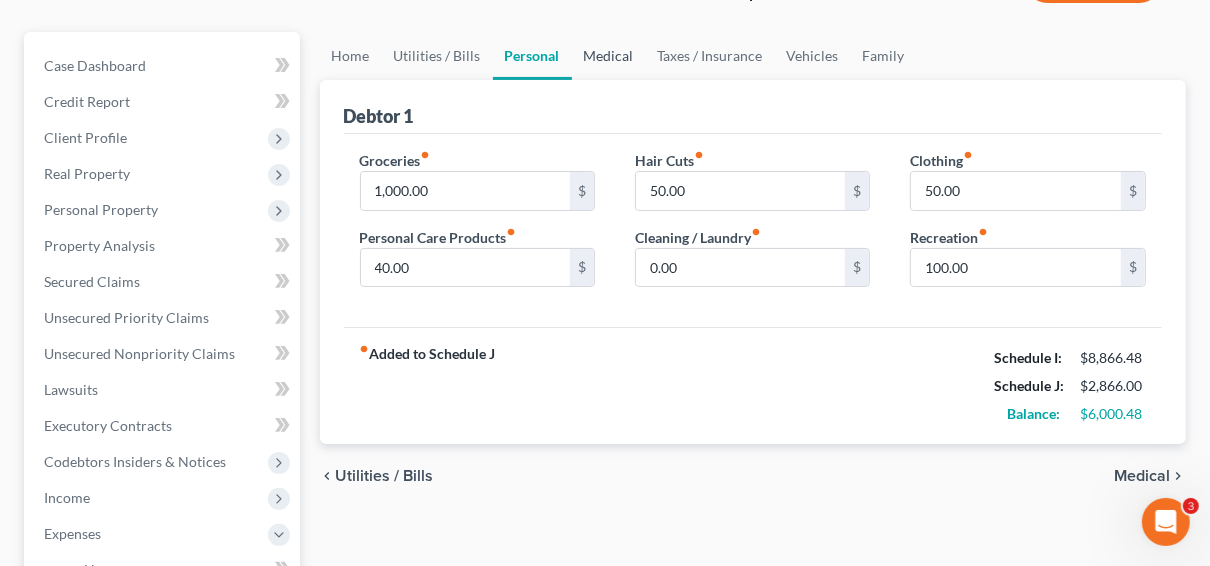 click on "Medical" at bounding box center (609, 56) 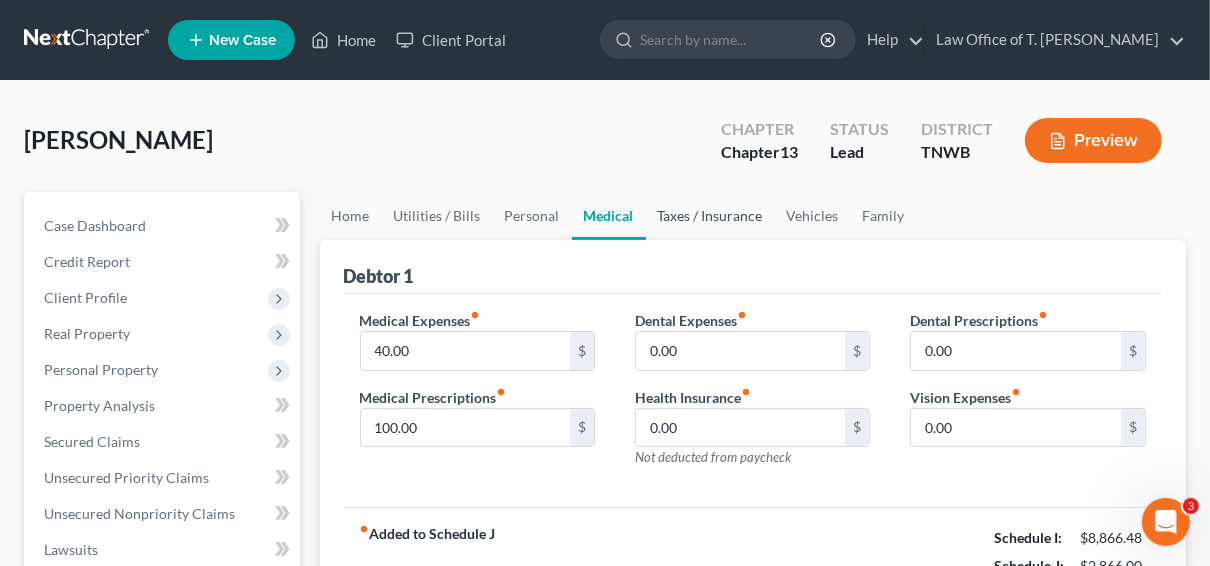 click on "Taxes / Insurance" at bounding box center (710, 216) 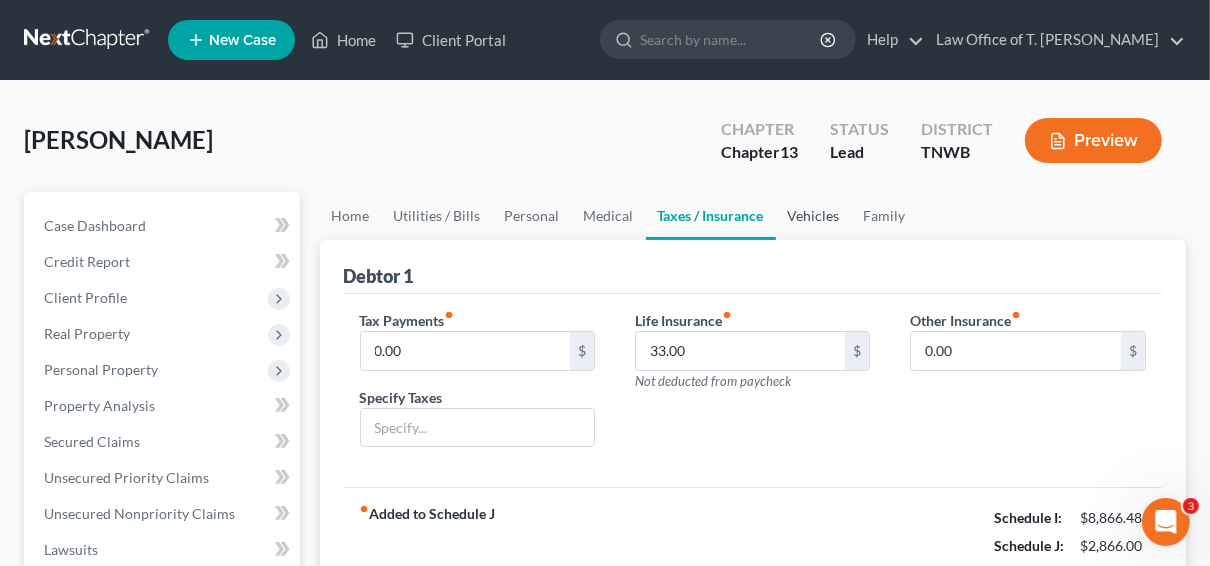 click on "Vehicles" at bounding box center [814, 216] 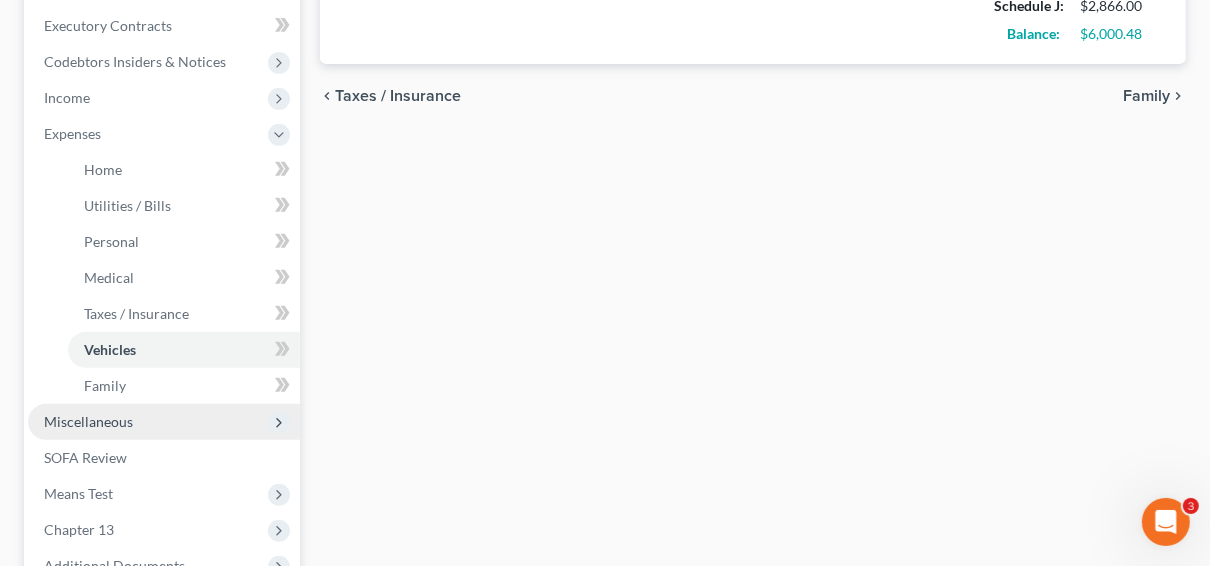 click on "Miscellaneous" at bounding box center [88, 421] 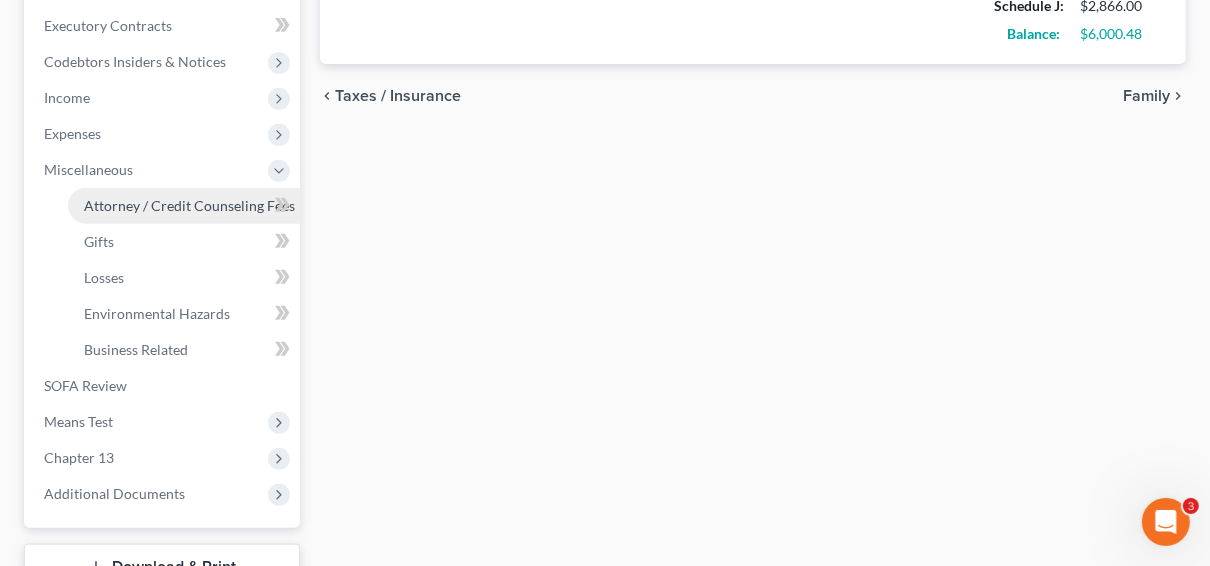 click on "Attorney / Credit Counseling Fees" at bounding box center [189, 205] 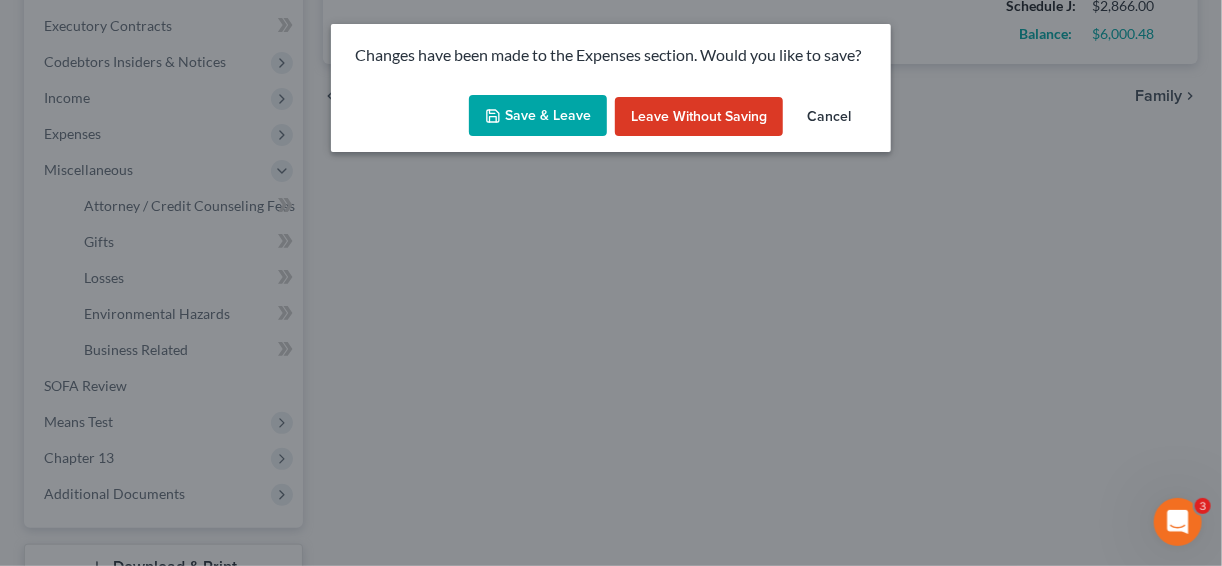 click on "Save & Leave" at bounding box center [538, 116] 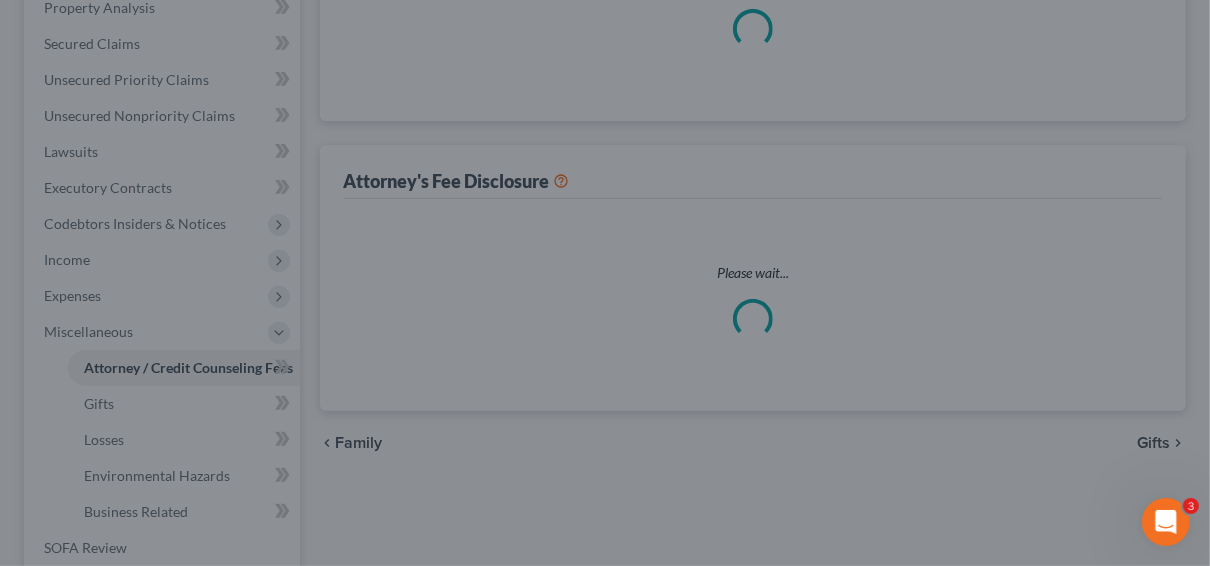 select on "1" 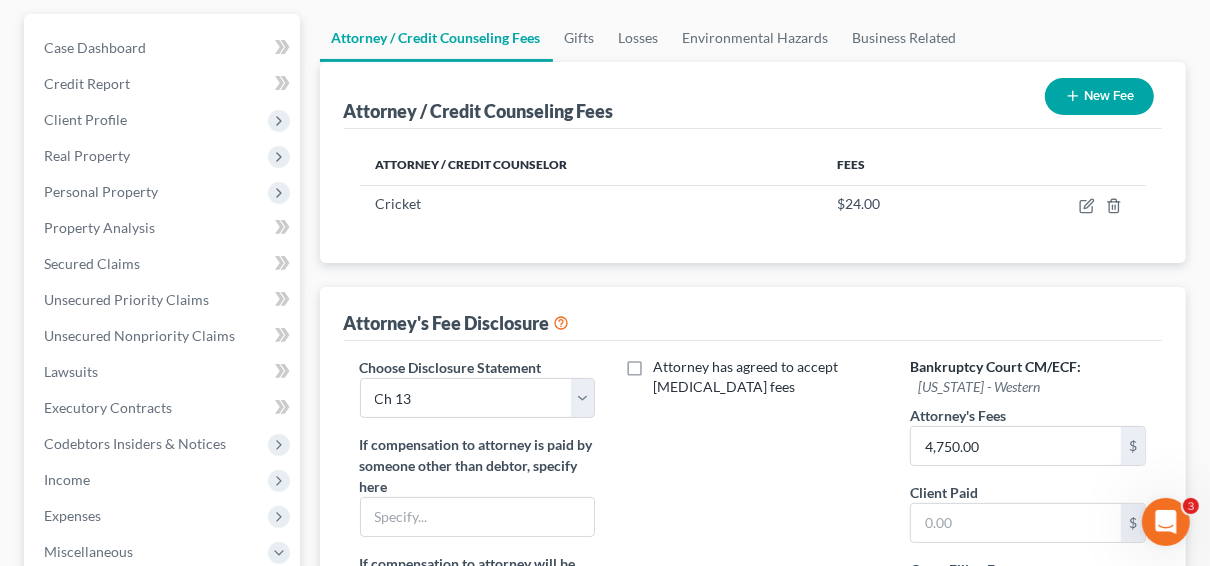 scroll, scrollTop: 16, scrollLeft: 0, axis: vertical 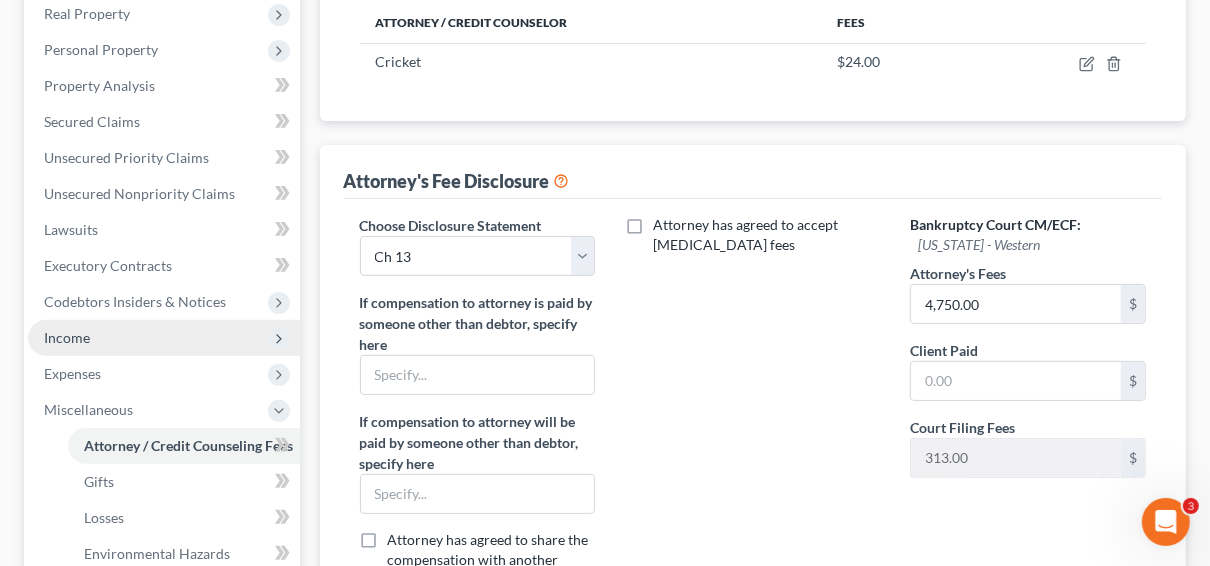 click on "Income" at bounding box center (164, 338) 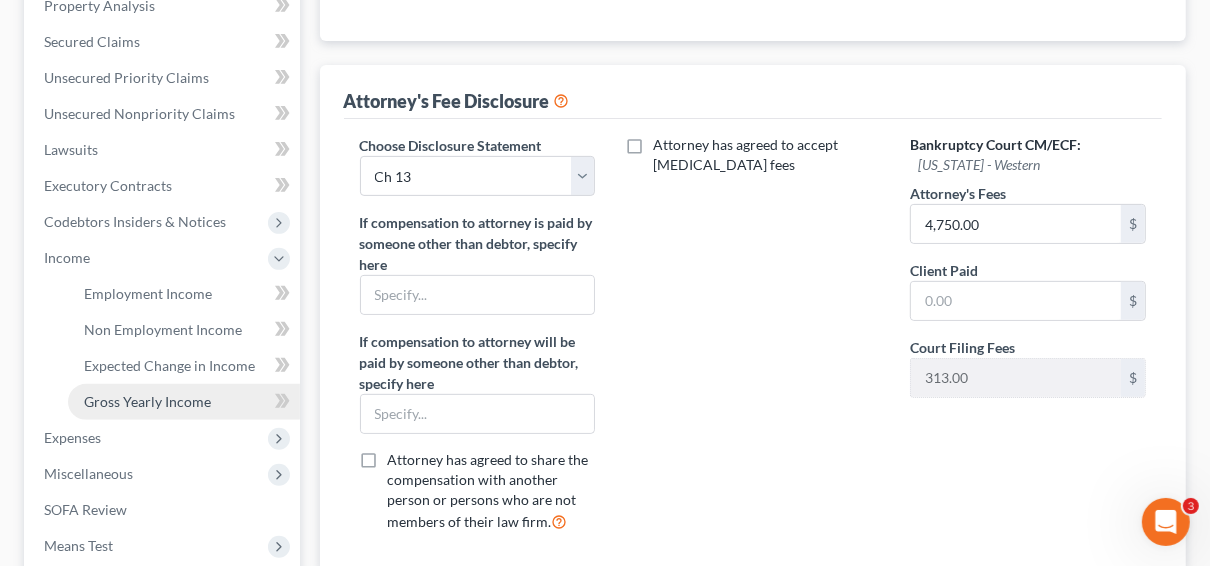 click on "Gross Yearly Income" at bounding box center (147, 401) 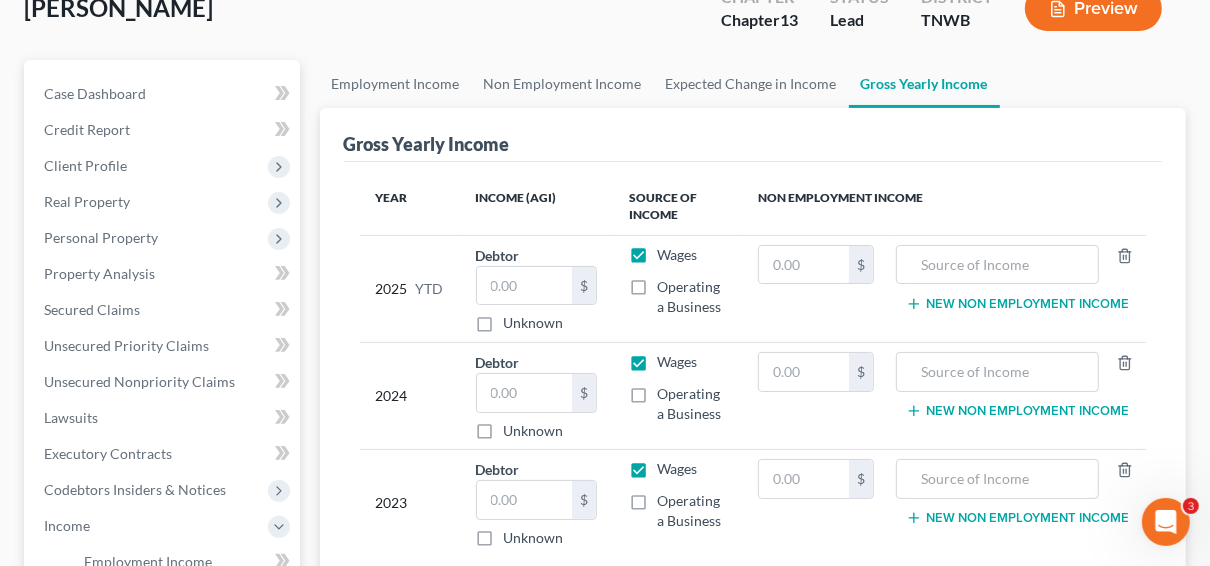 scroll, scrollTop: 160, scrollLeft: 0, axis: vertical 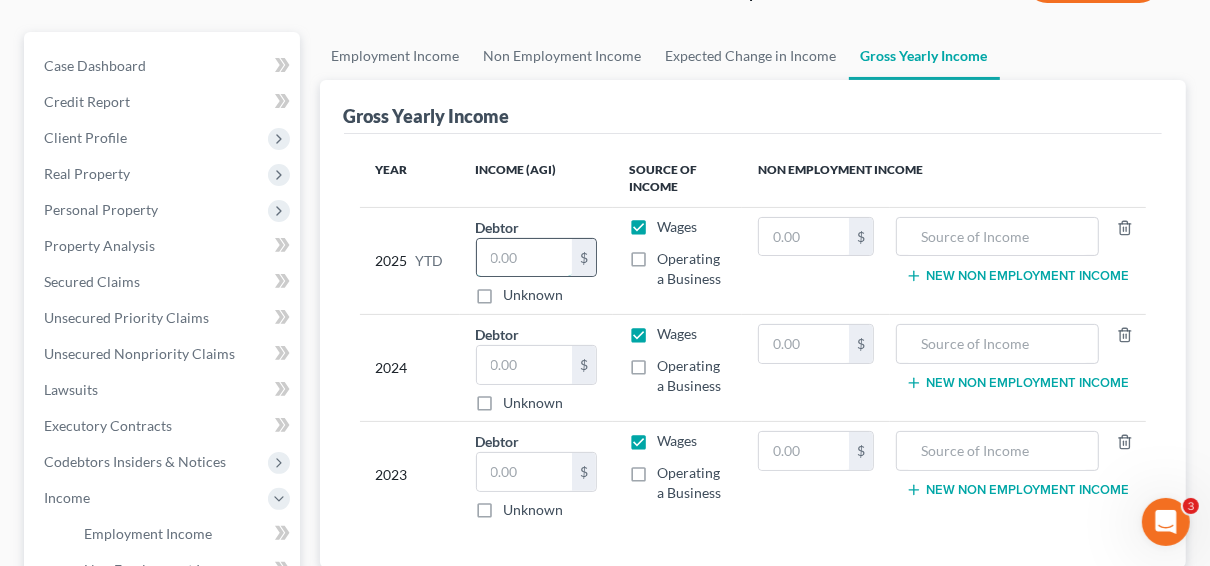 click at bounding box center [524, 258] 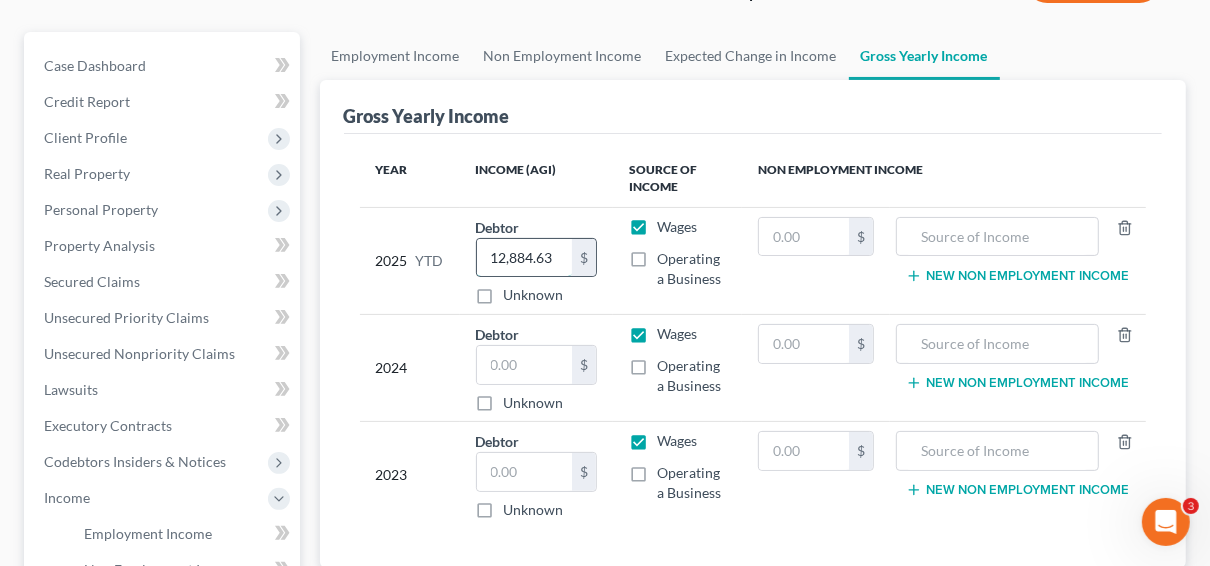 type on "12,884.63" 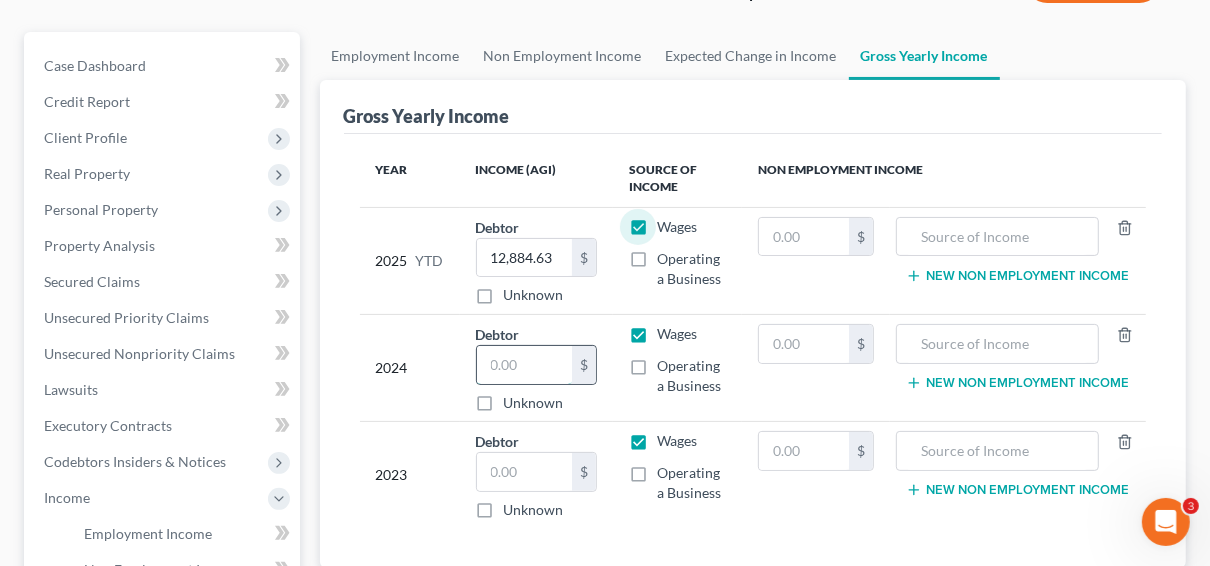 click at bounding box center [524, 365] 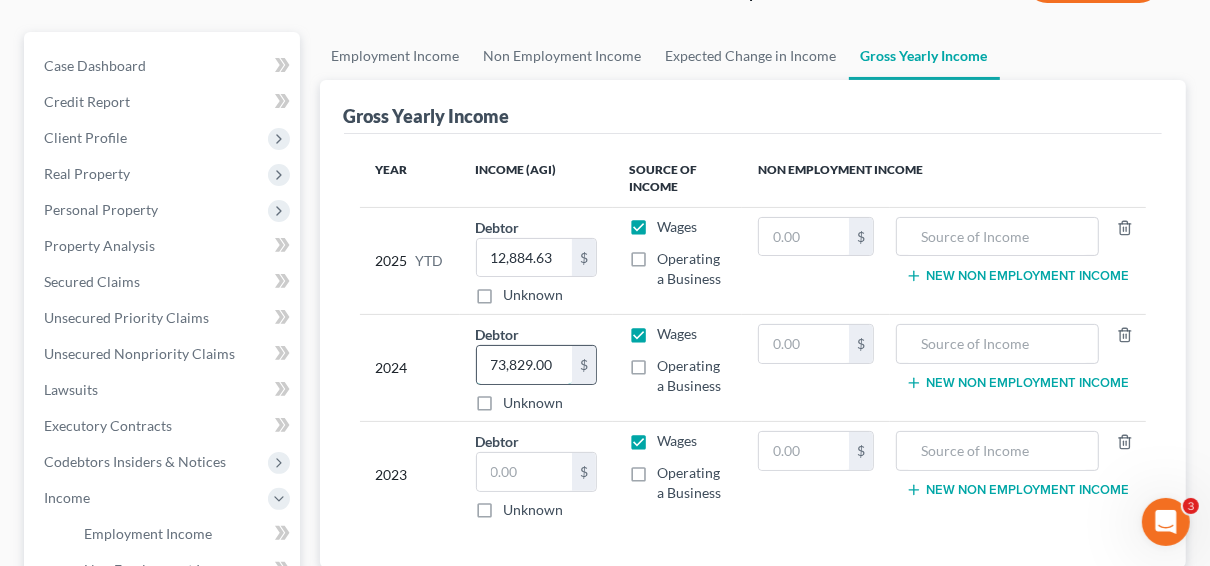 type on "73,829.00" 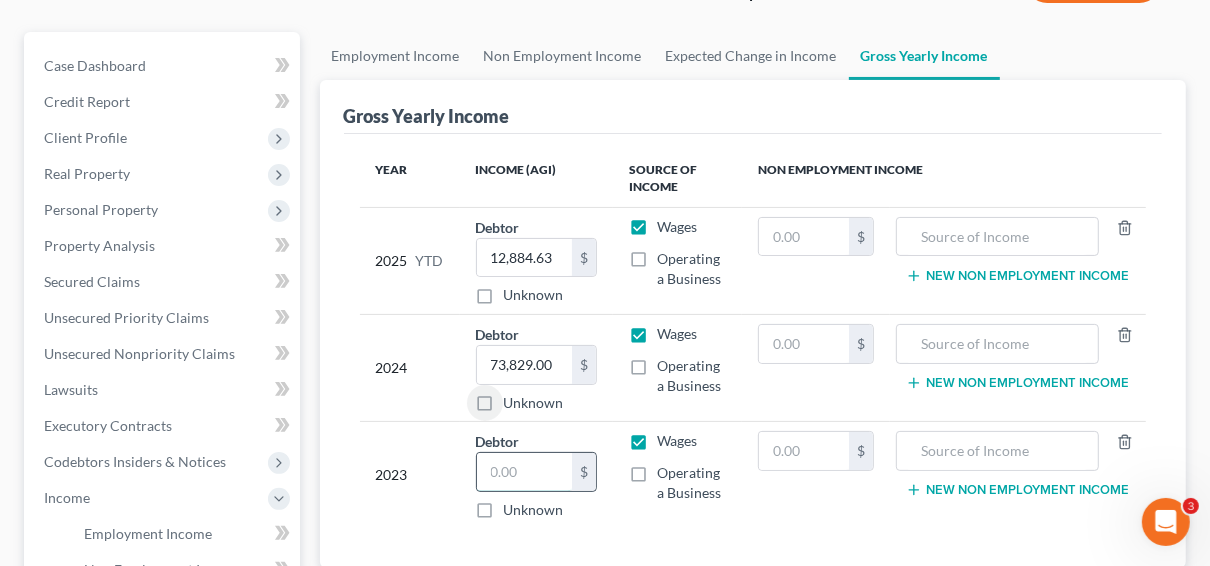click at bounding box center [524, 472] 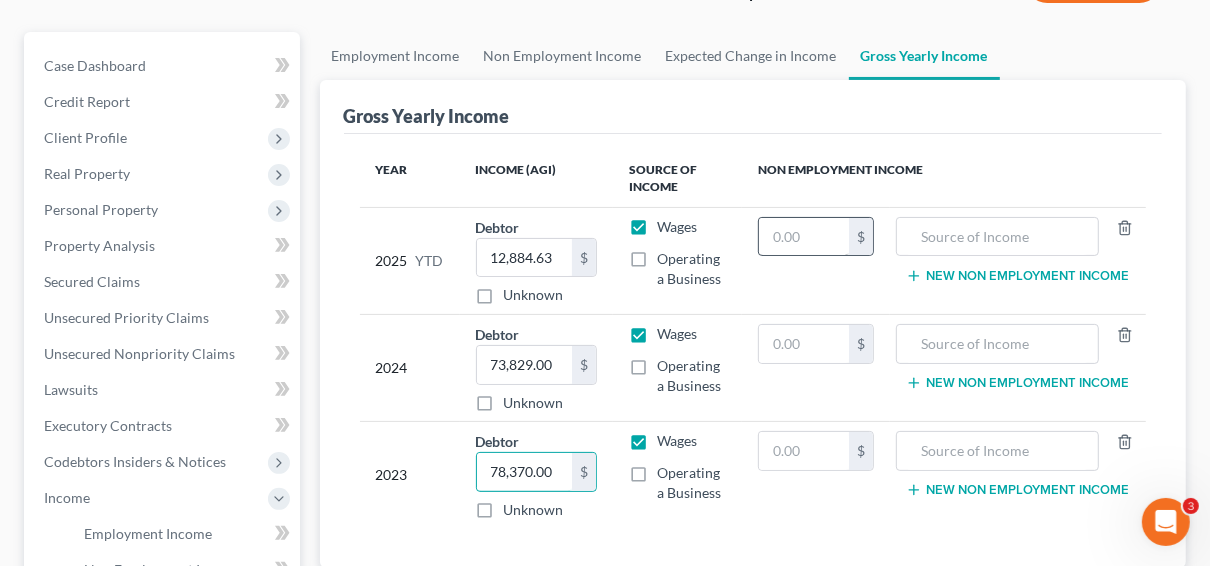 type on "78,370.00" 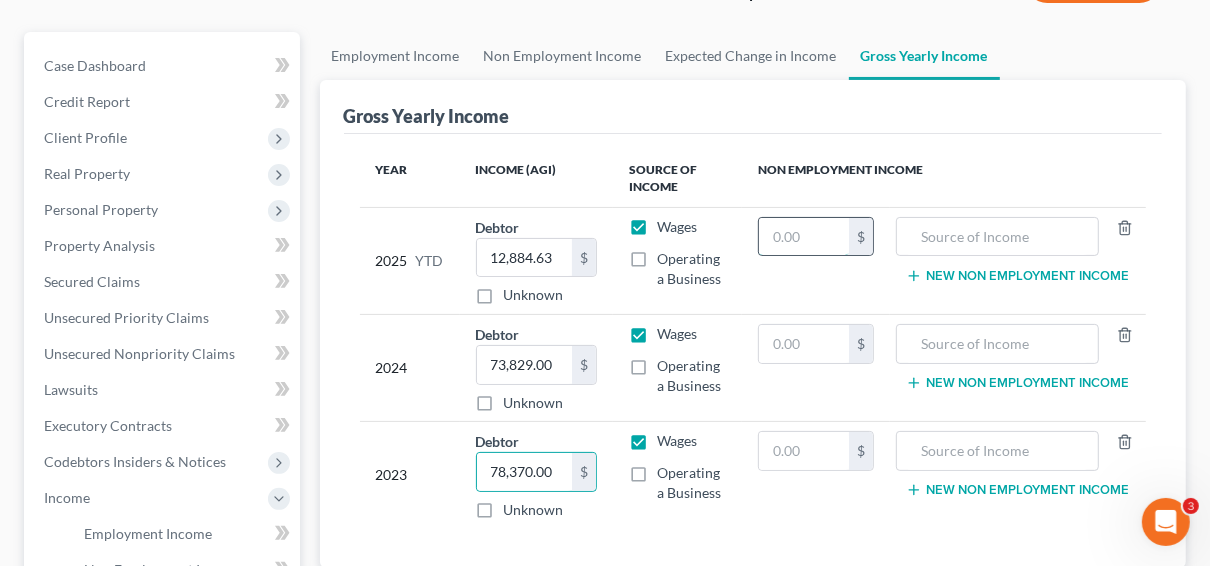 click at bounding box center [804, 237] 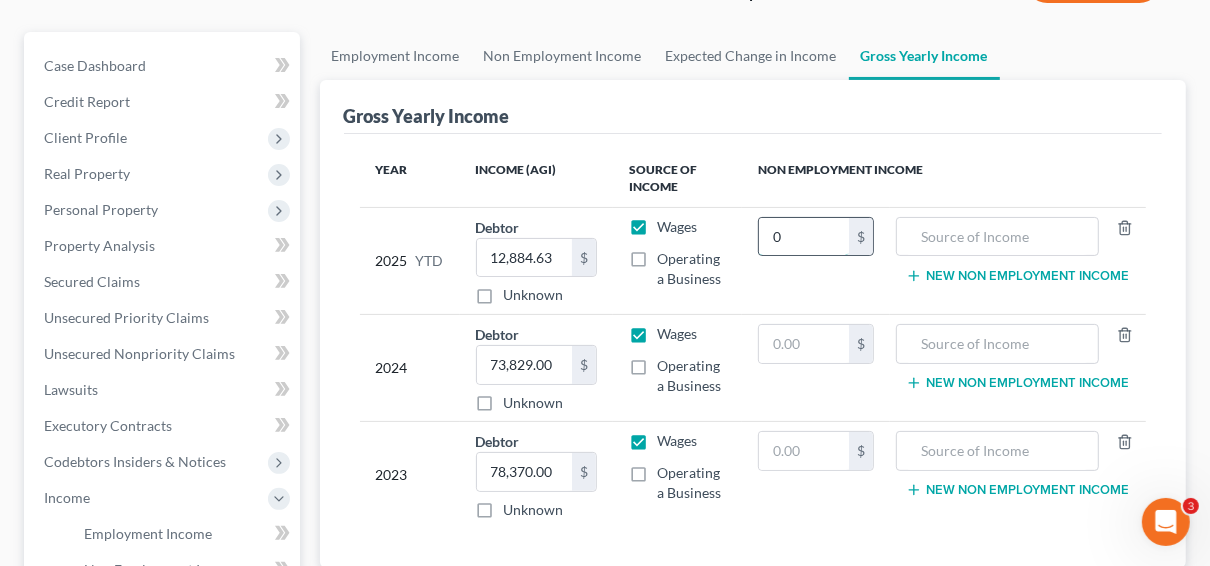 click on "0" at bounding box center [804, 237] 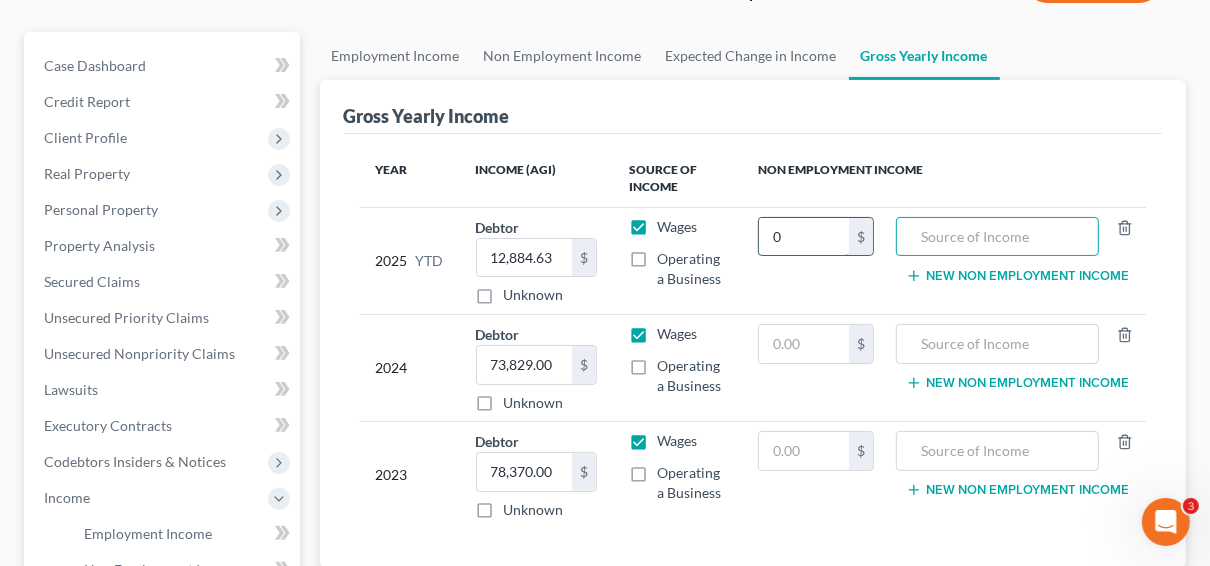 click on "0" at bounding box center (804, 237) 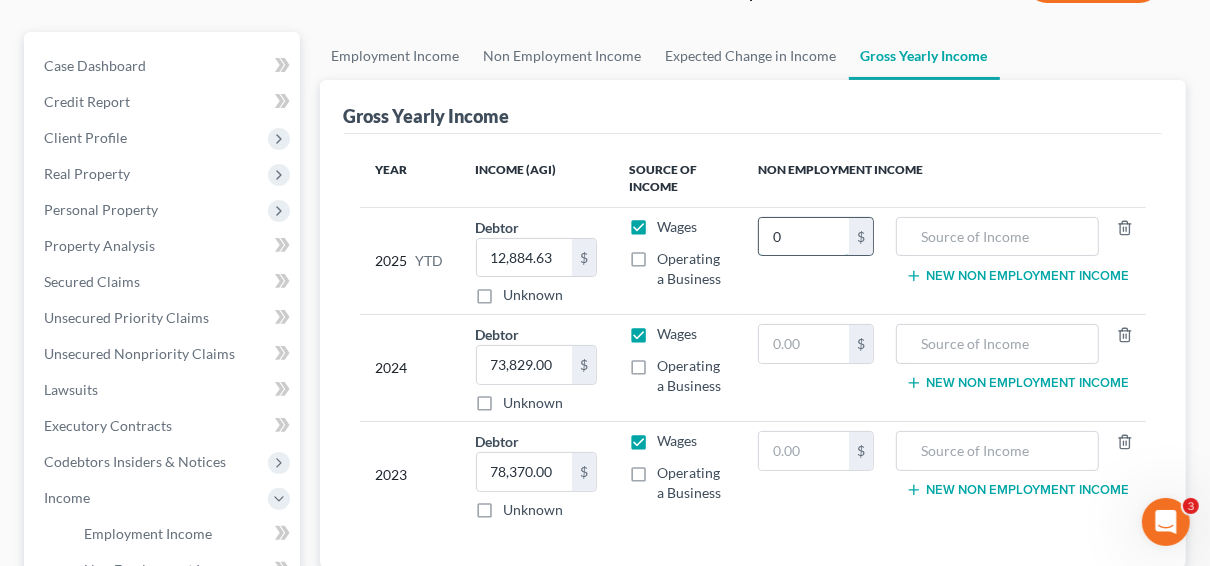 click on "0" at bounding box center [804, 237] 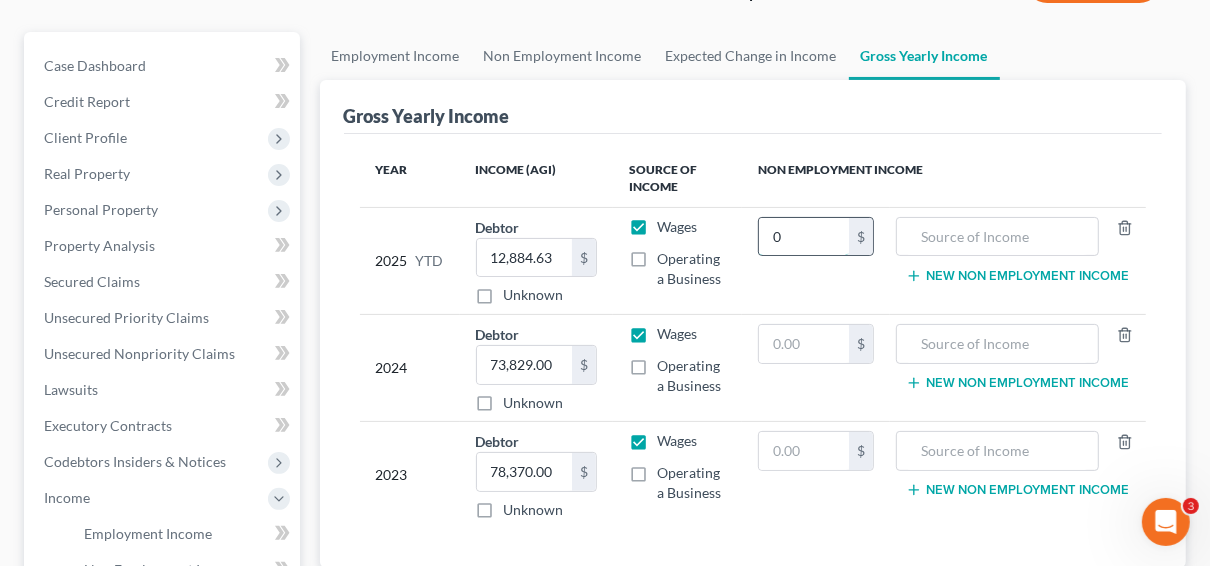 click on "0" at bounding box center (804, 237) 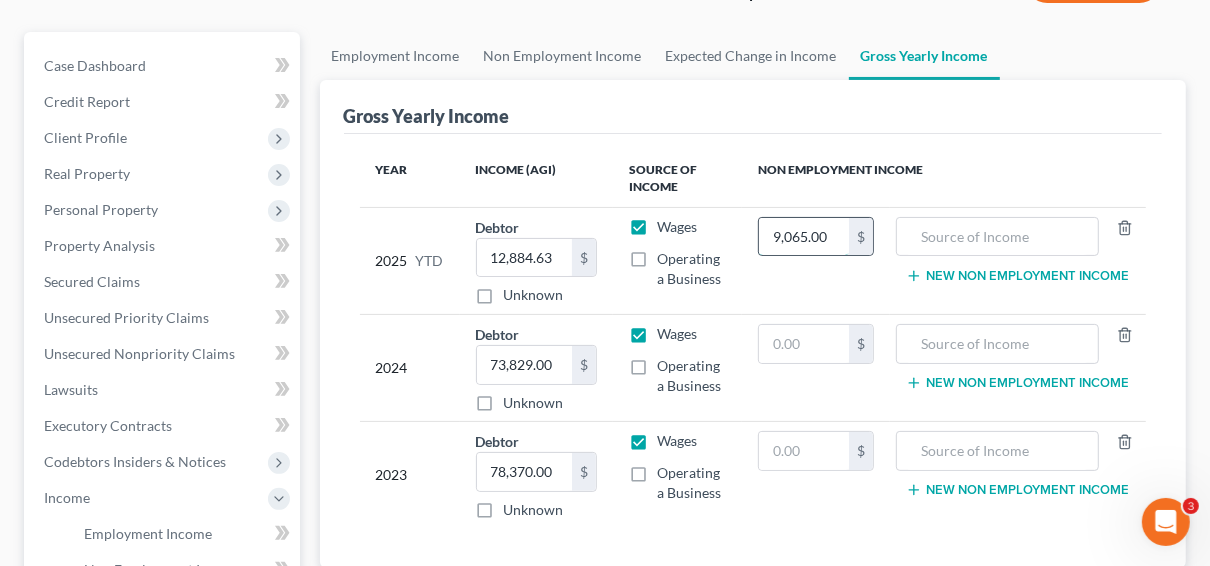 type on "9,065.00" 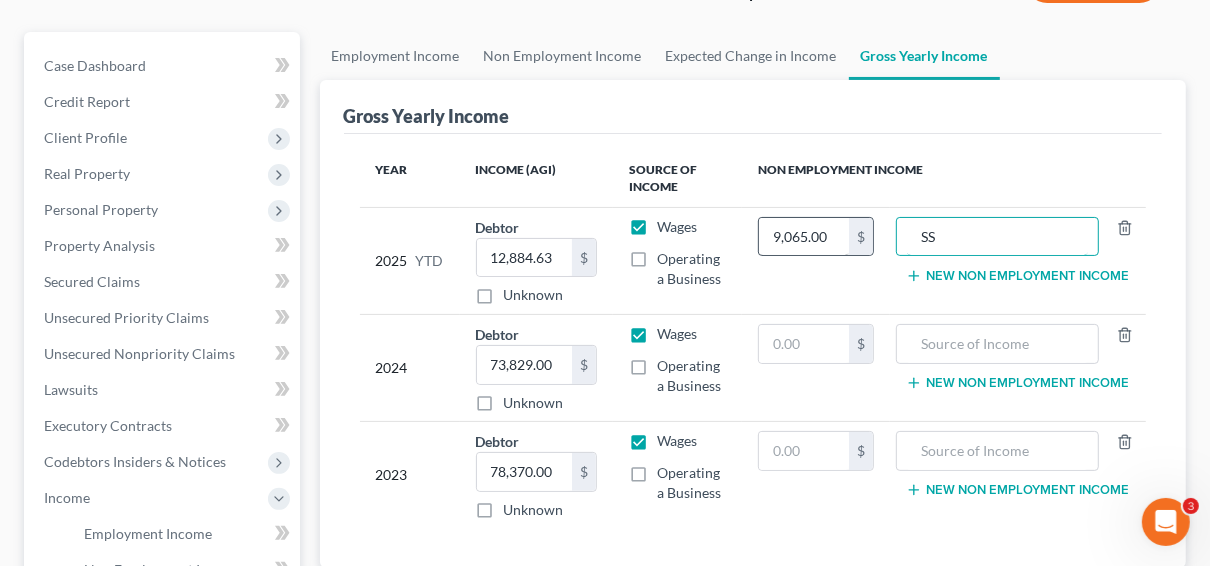 type on "SS" 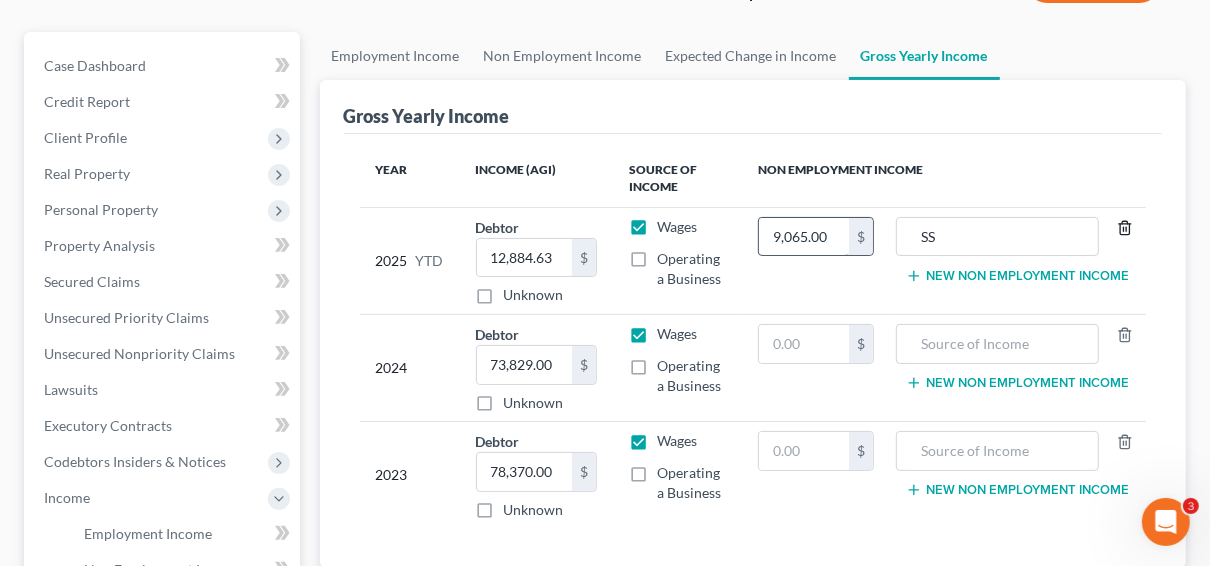 type 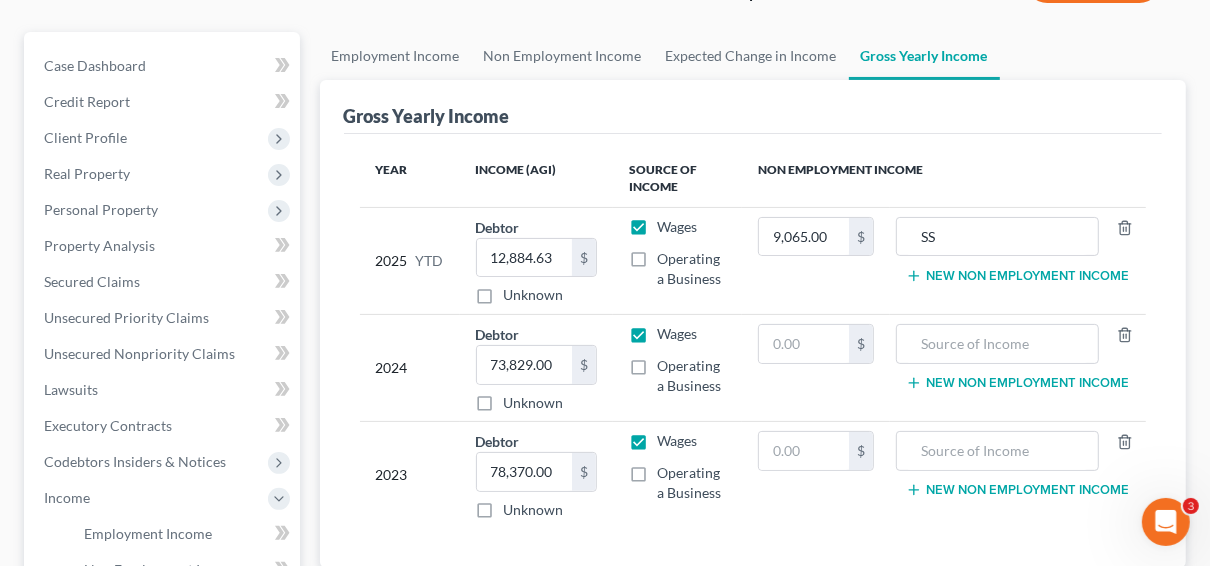 click on "New Non Employment Income" at bounding box center (1017, 276) 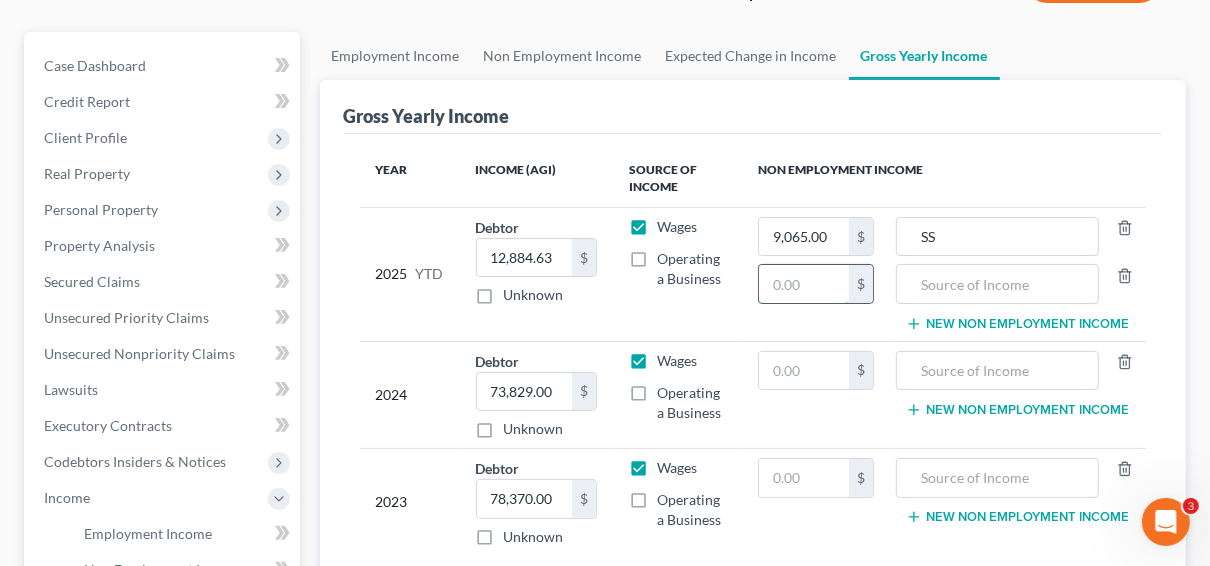 click at bounding box center [804, 284] 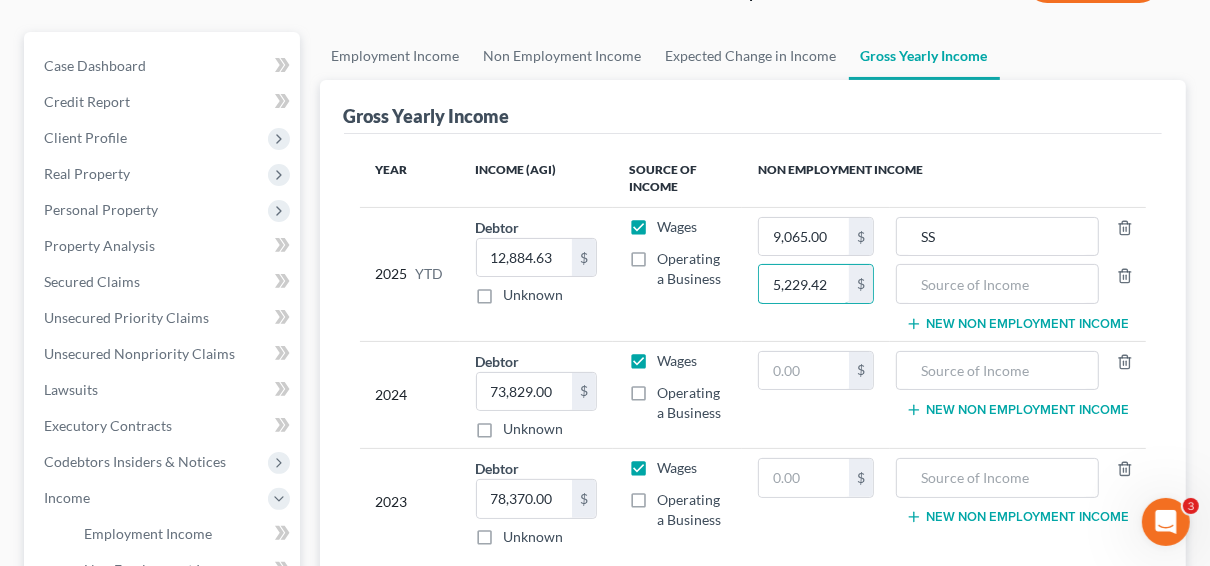 type on "5,229.42" 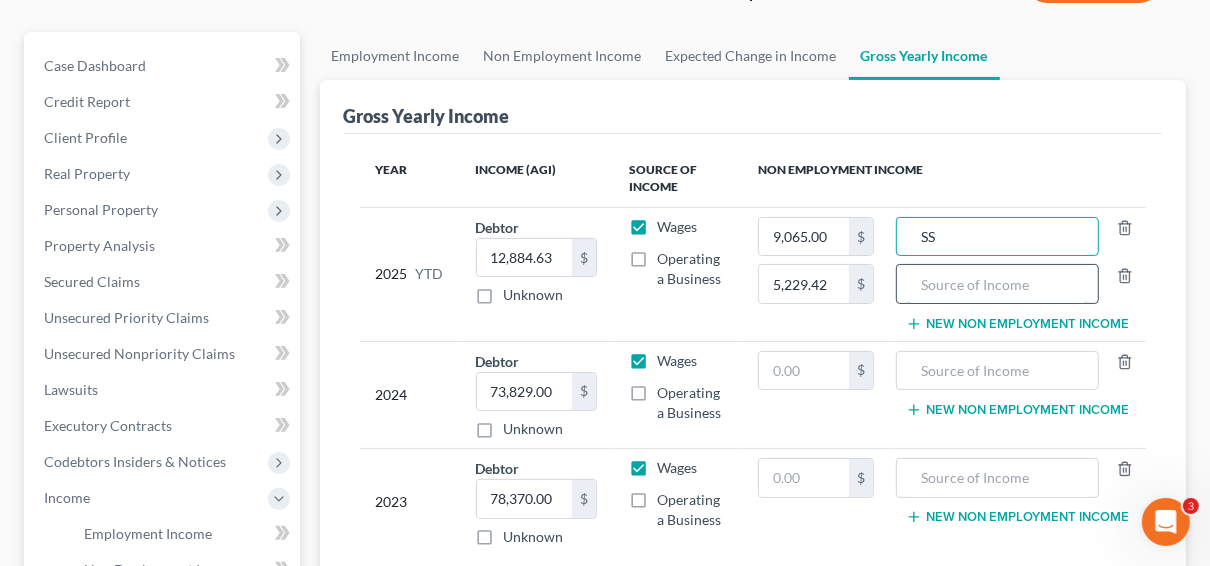 click at bounding box center (997, 284) 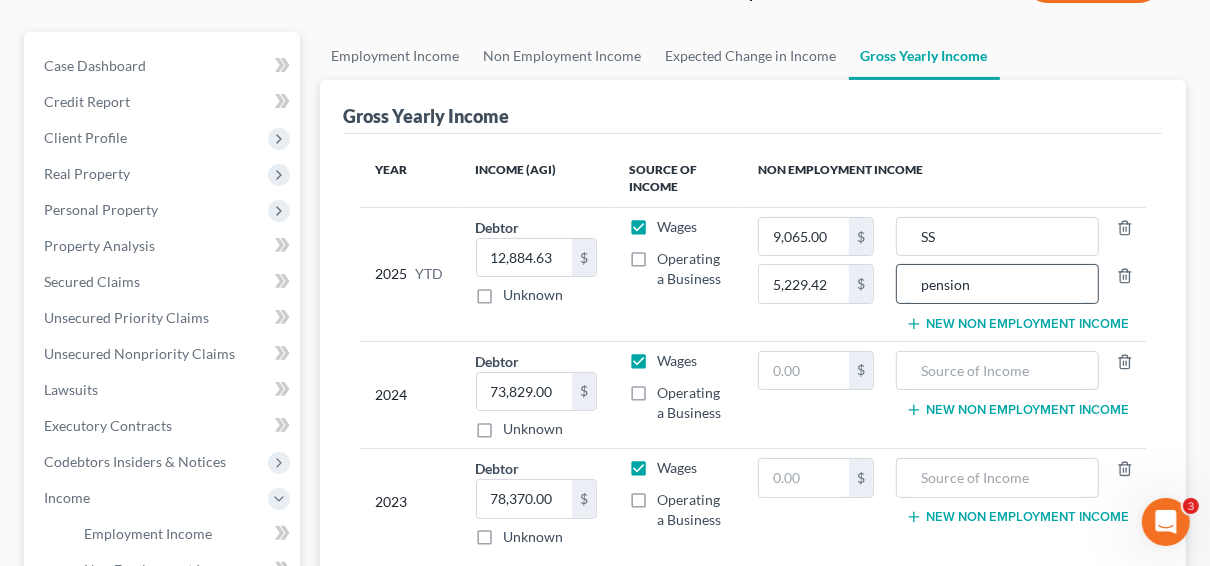 type on "pension" 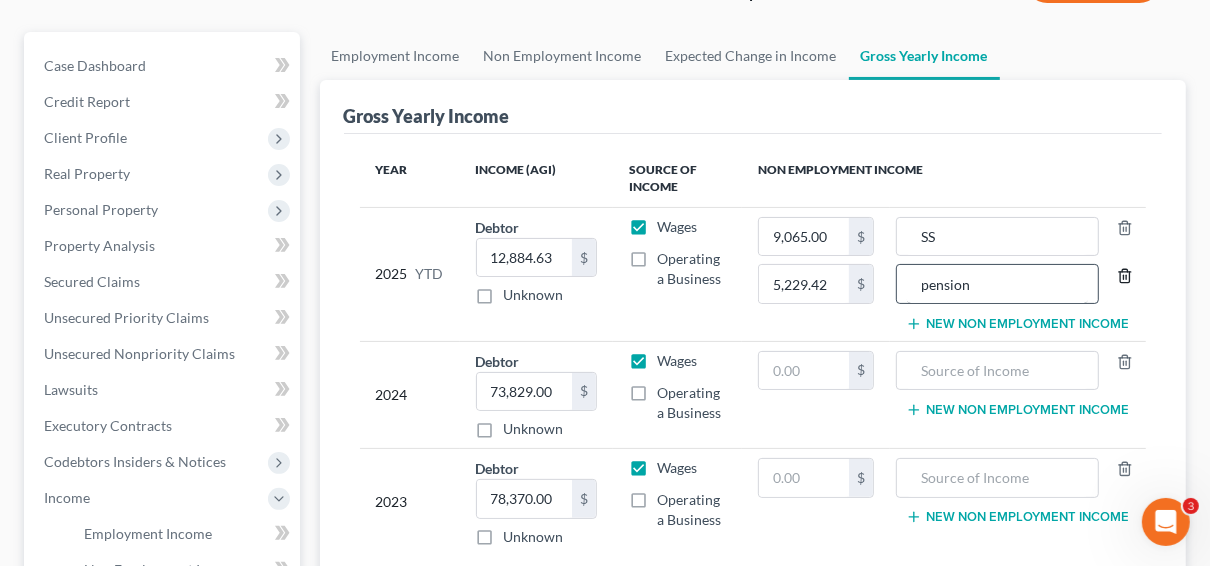 type 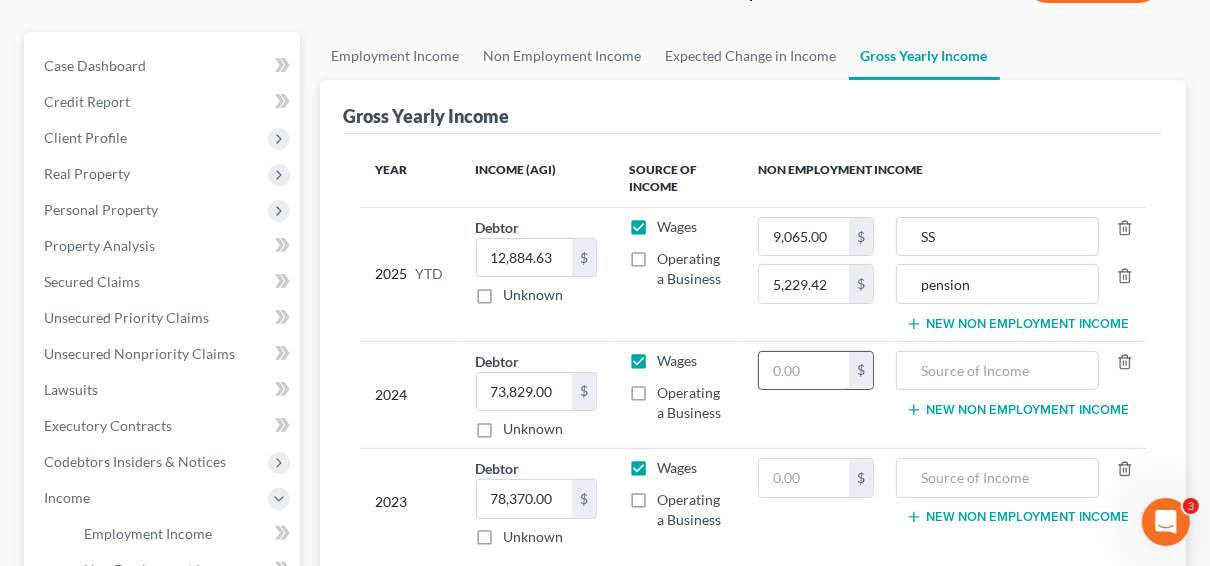 drag, startPoint x: 816, startPoint y: 362, endPoint x: 821, endPoint y: 376, distance: 14.866069 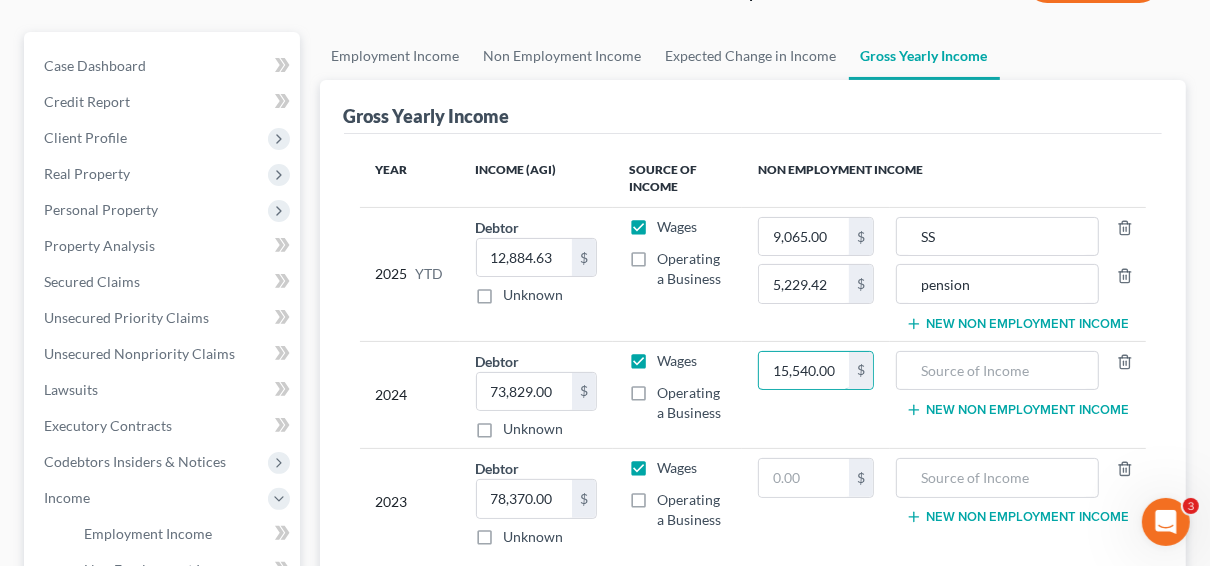 type on "15,540.00" 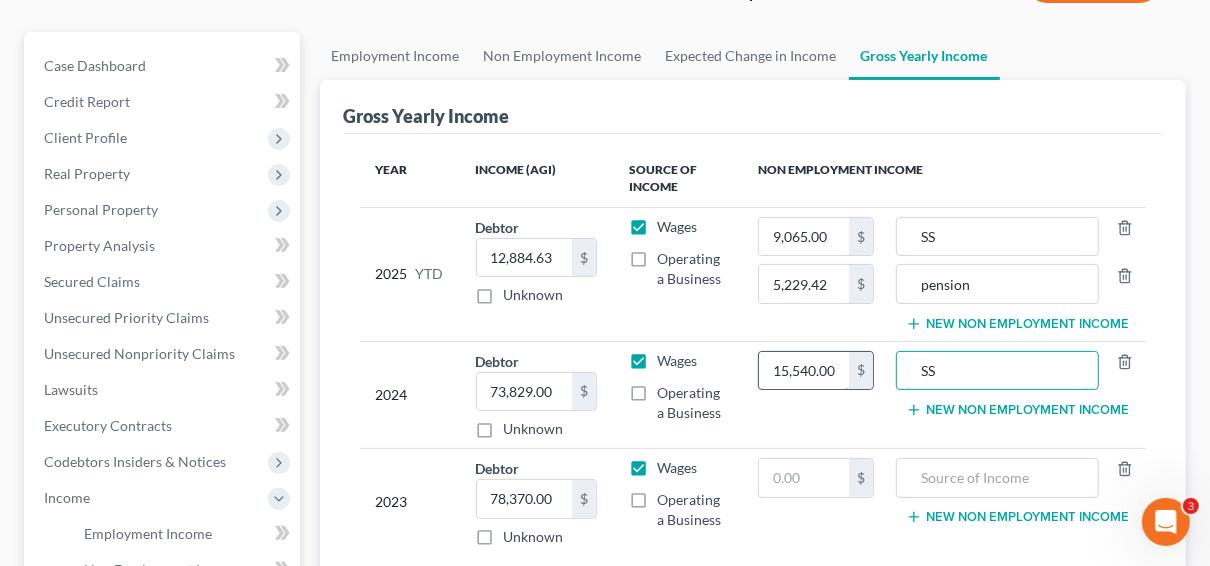type on "SS" 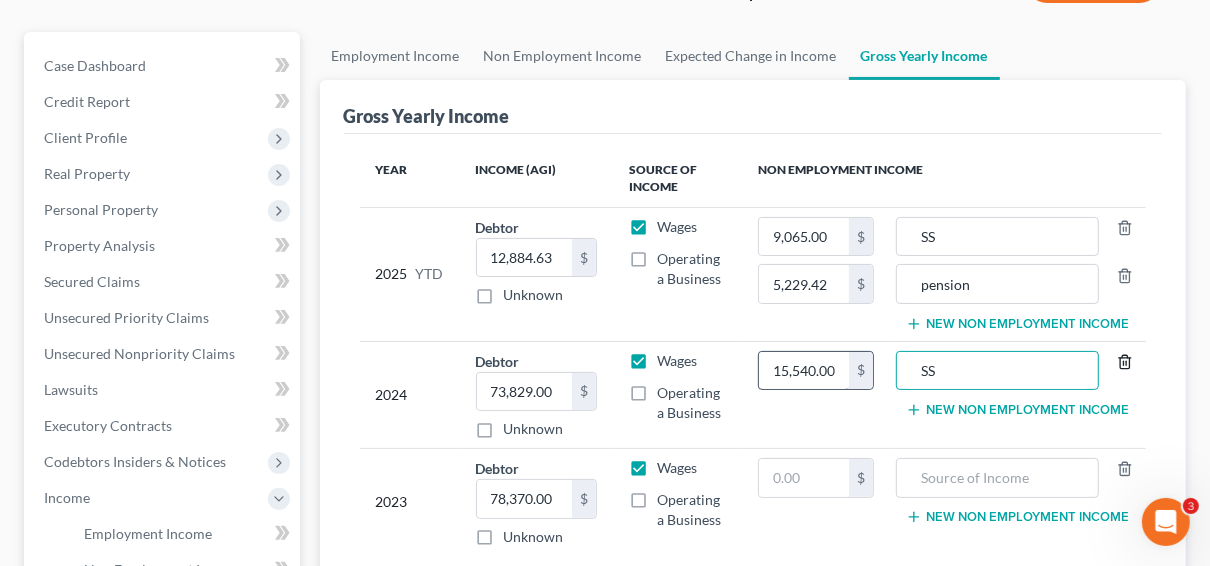 type 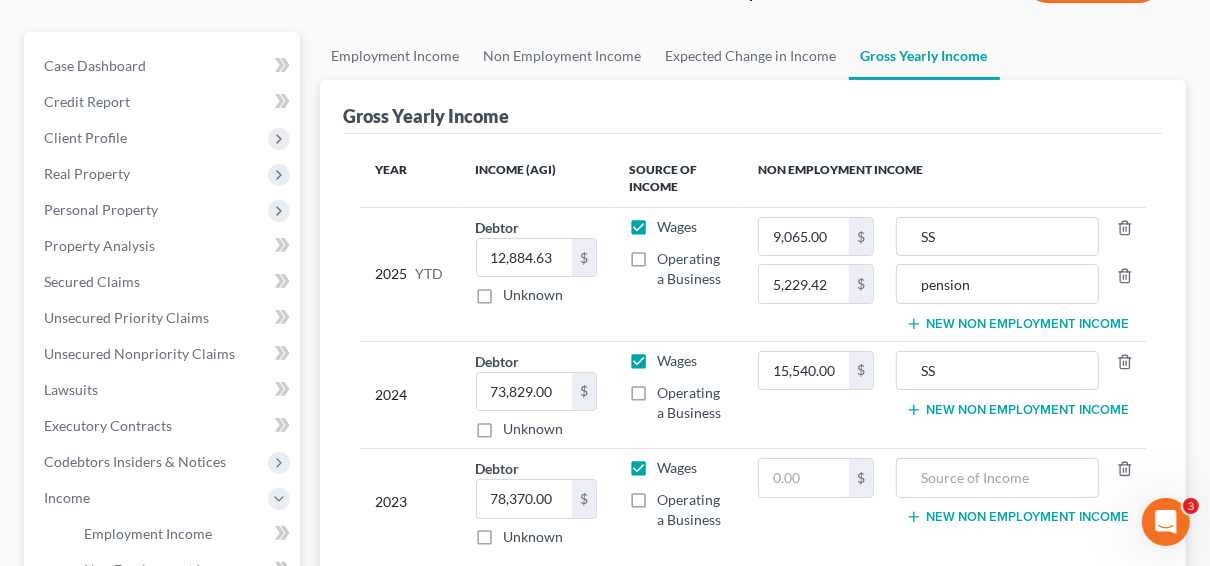 click on "New Non Employment Income" at bounding box center (1017, 410) 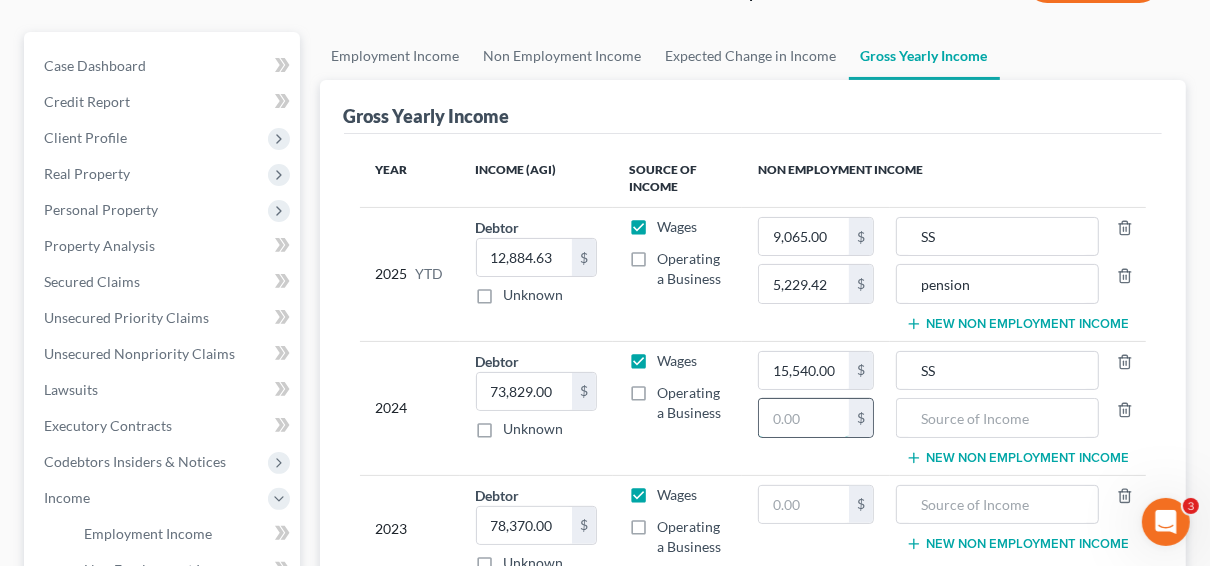 click at bounding box center (804, 418) 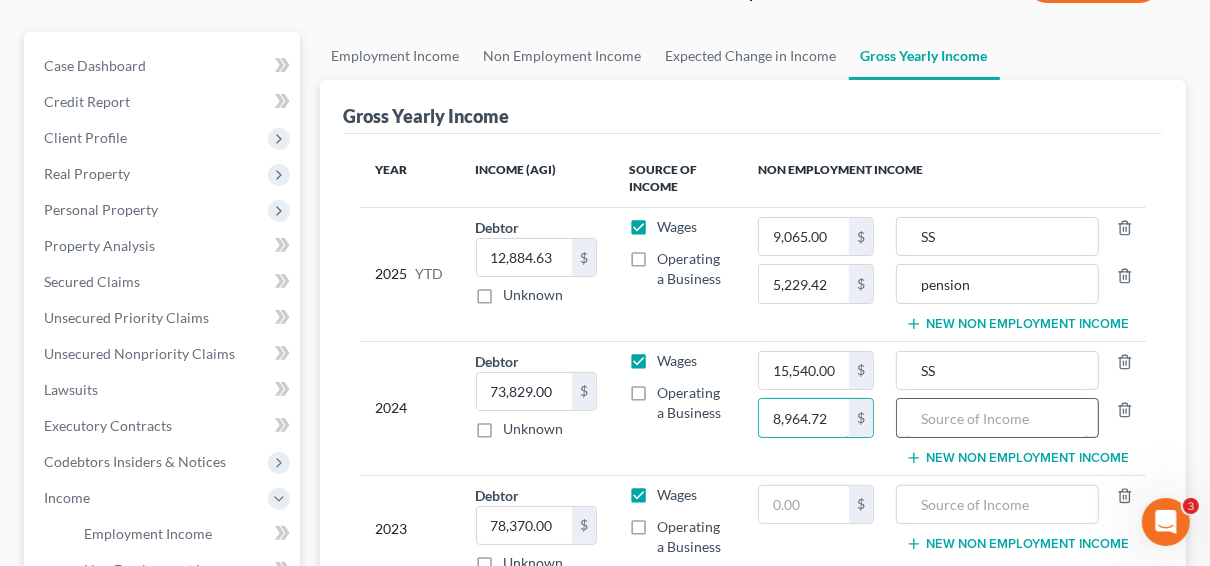 type on "8,964.72" 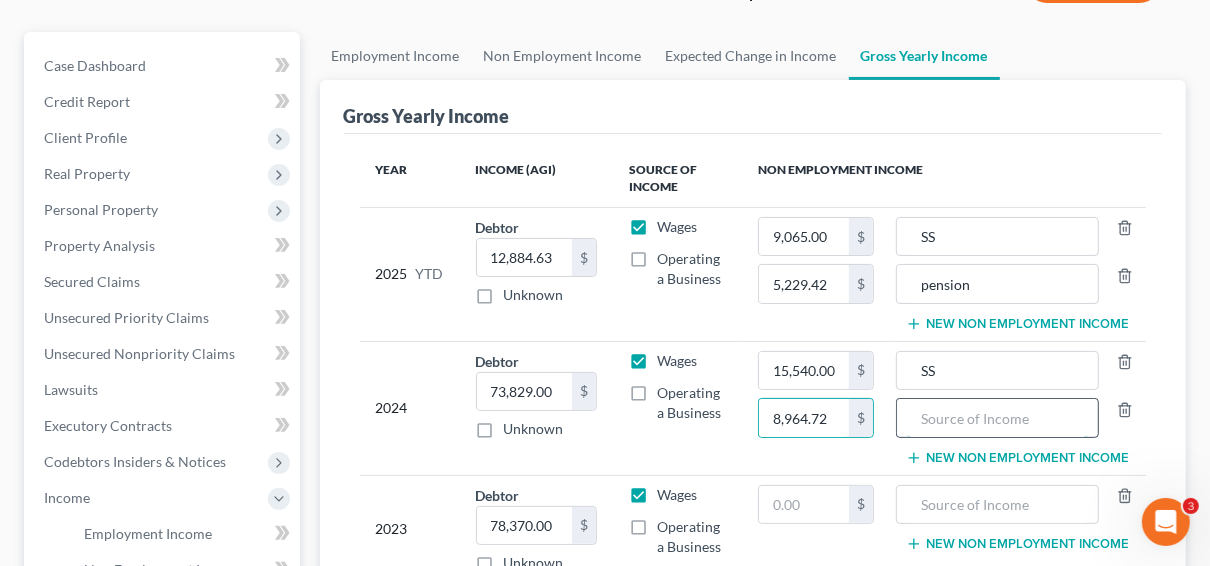 click at bounding box center (997, 418) 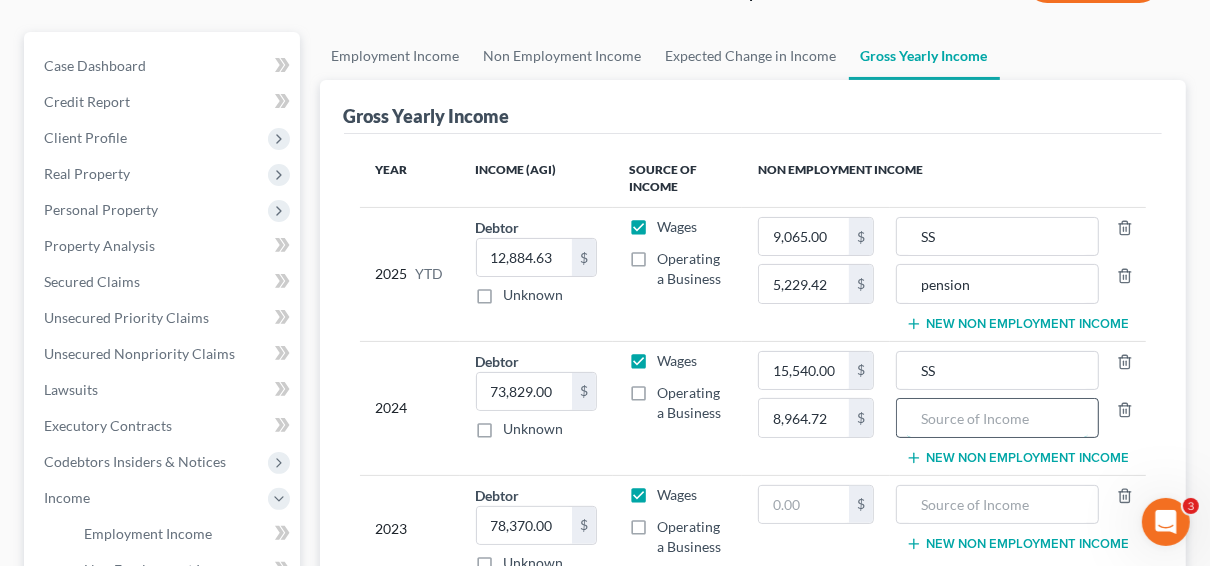 click at bounding box center [997, 418] 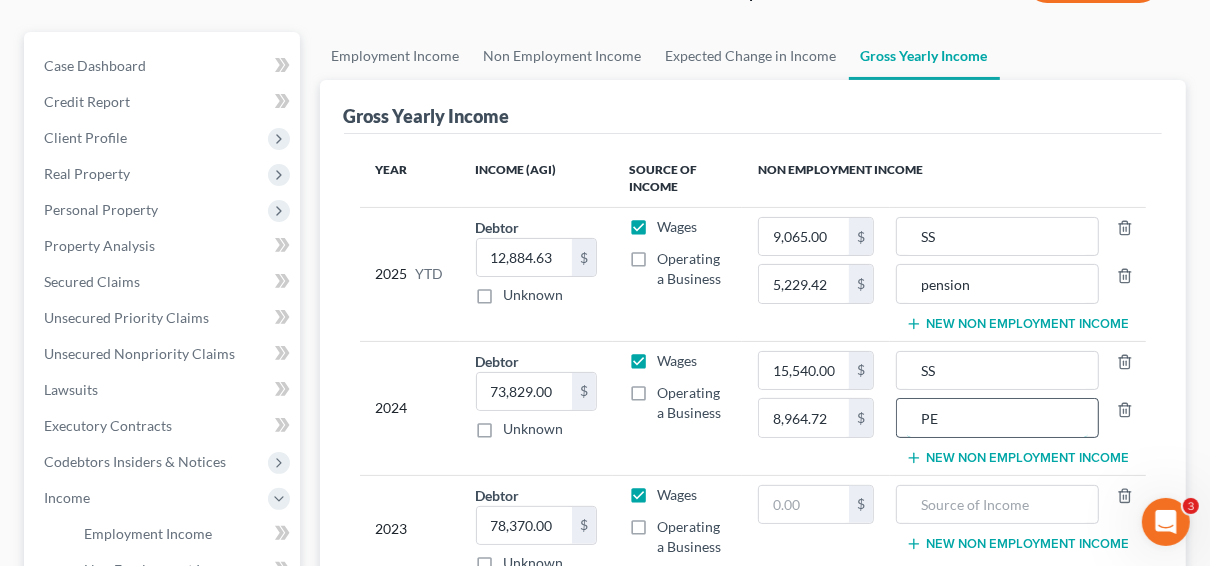 type 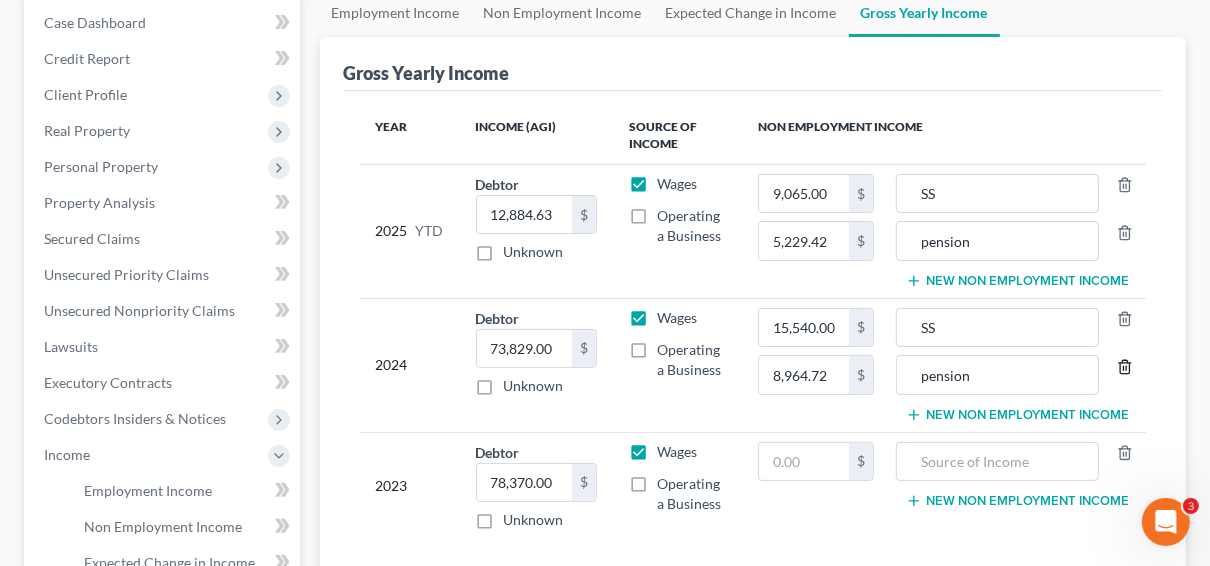 scroll, scrollTop: 240, scrollLeft: 0, axis: vertical 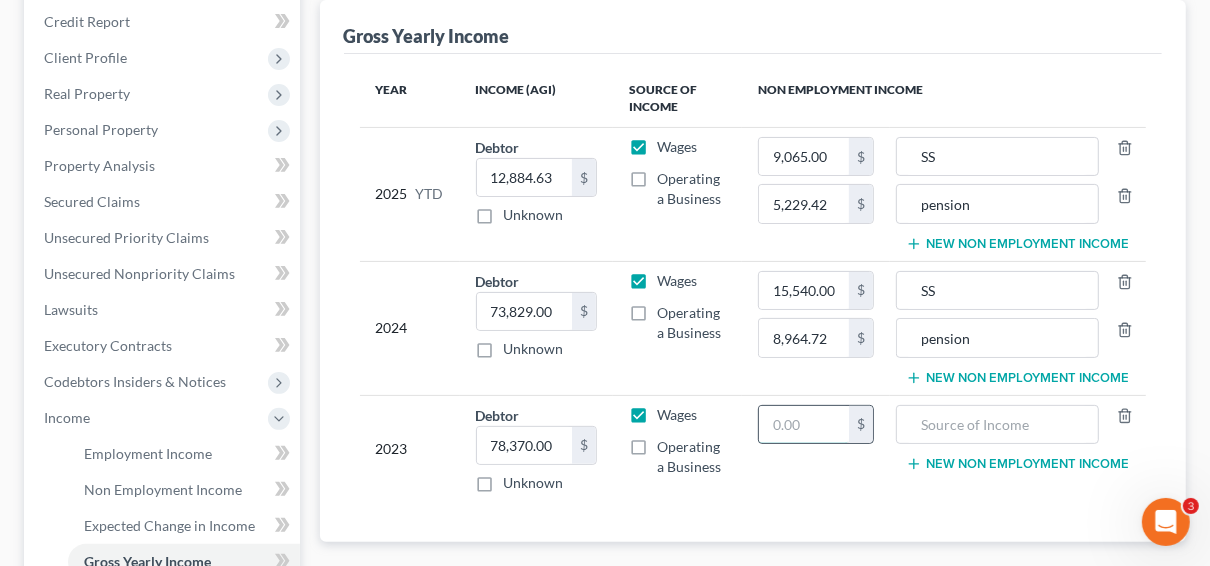 click at bounding box center [804, 425] 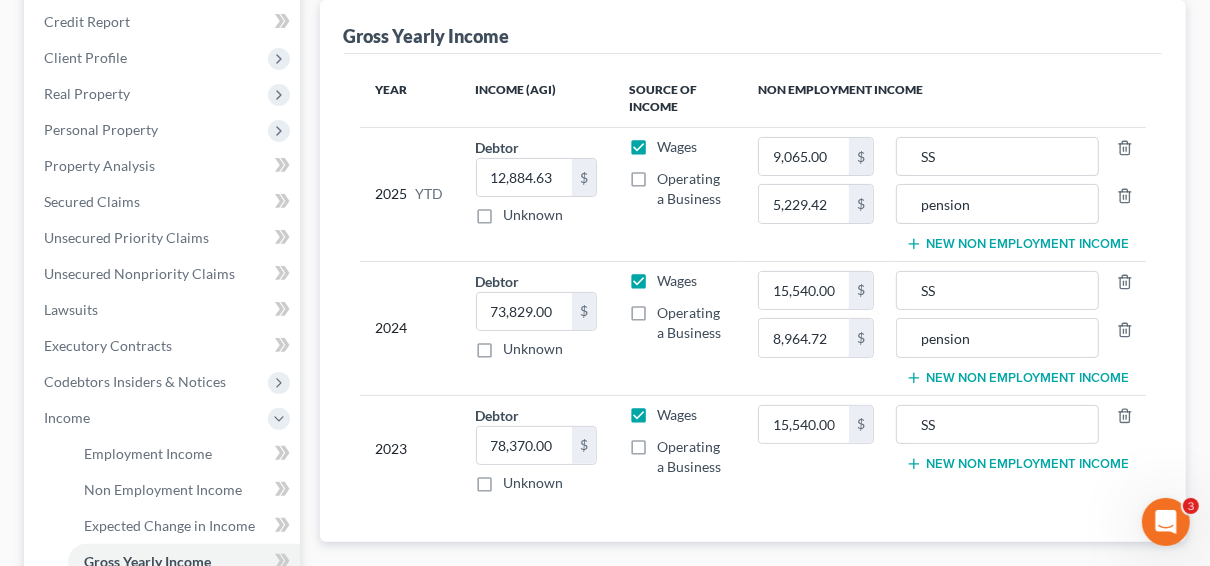 click on "New Non Employment Income" at bounding box center [1017, 464] 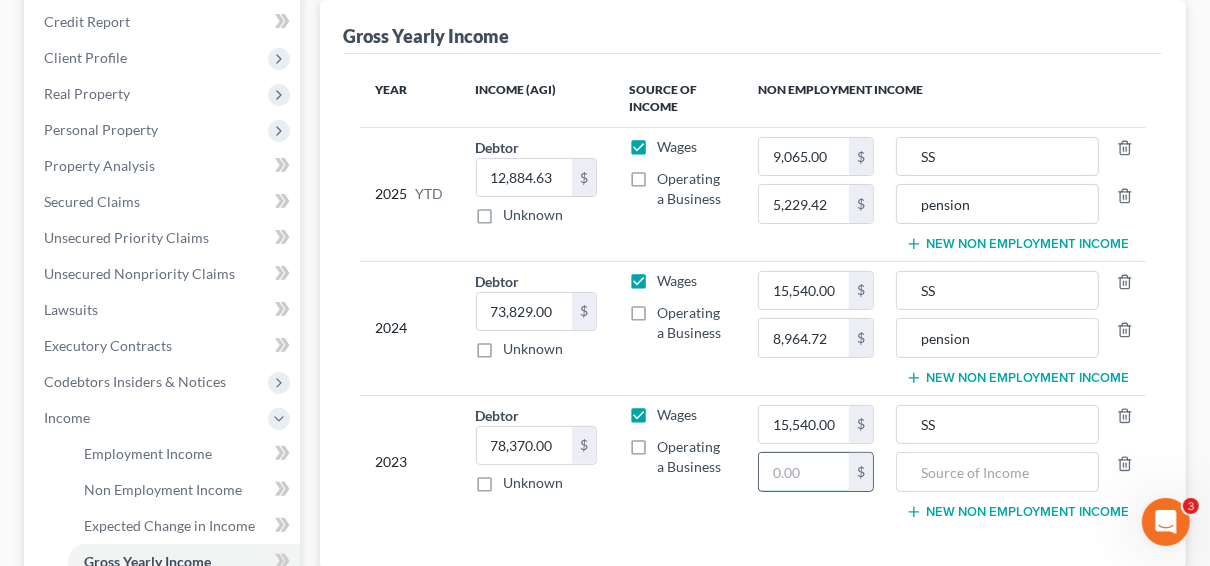 click at bounding box center (804, 472) 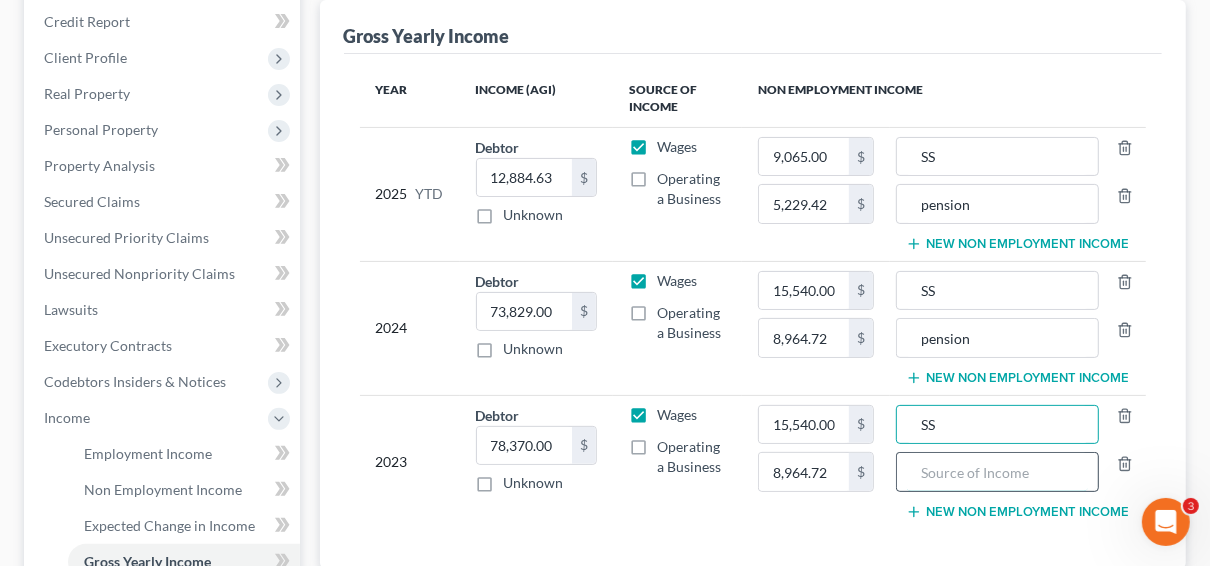 click at bounding box center [997, 472] 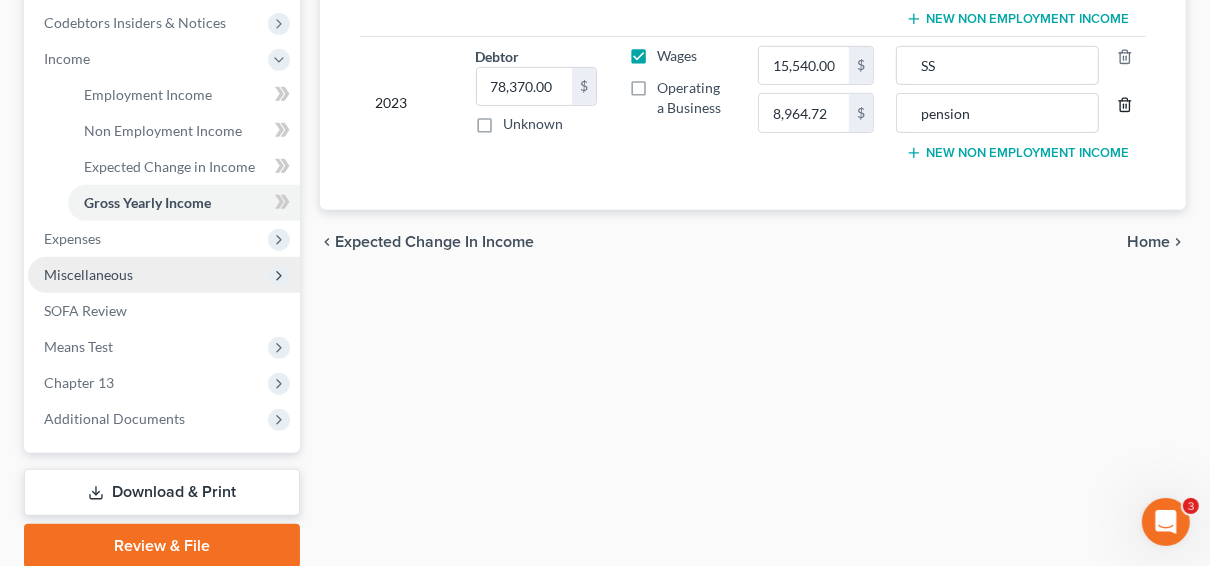scroll, scrollTop: 640, scrollLeft: 0, axis: vertical 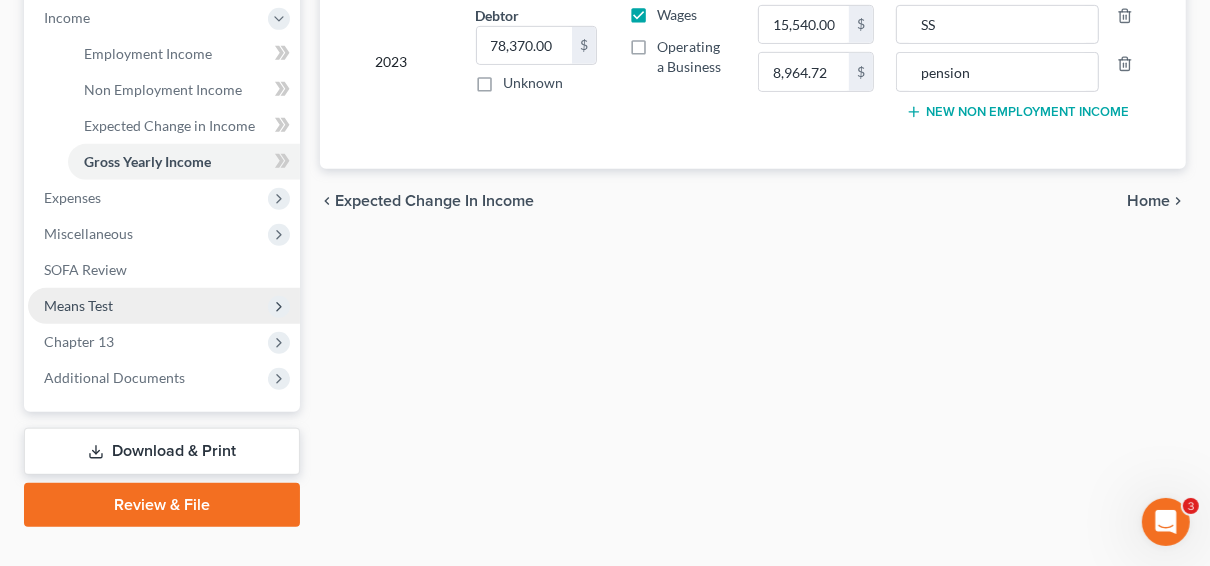 click on "Means Test" at bounding box center (78, 305) 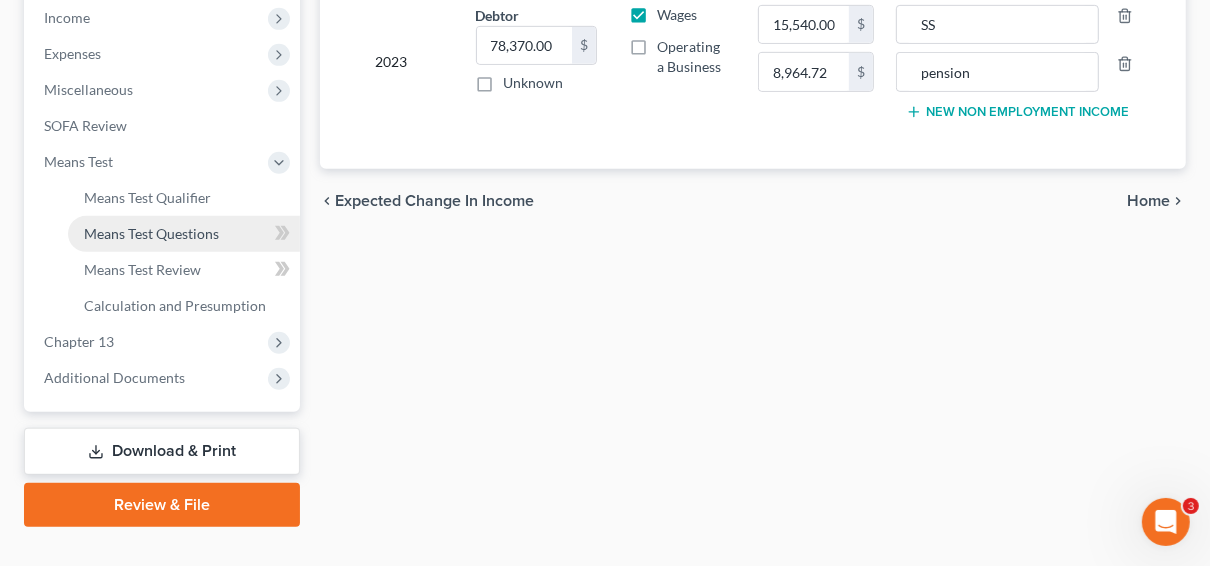 click on "Means Test Questions" at bounding box center [151, 233] 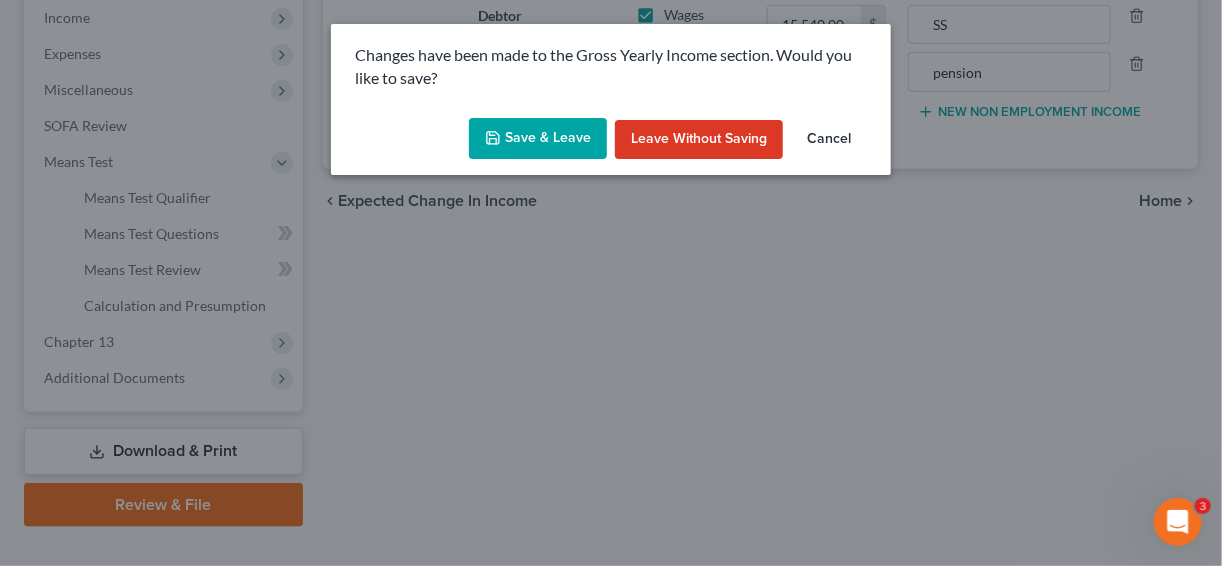 click on "Save & Leave" at bounding box center (538, 139) 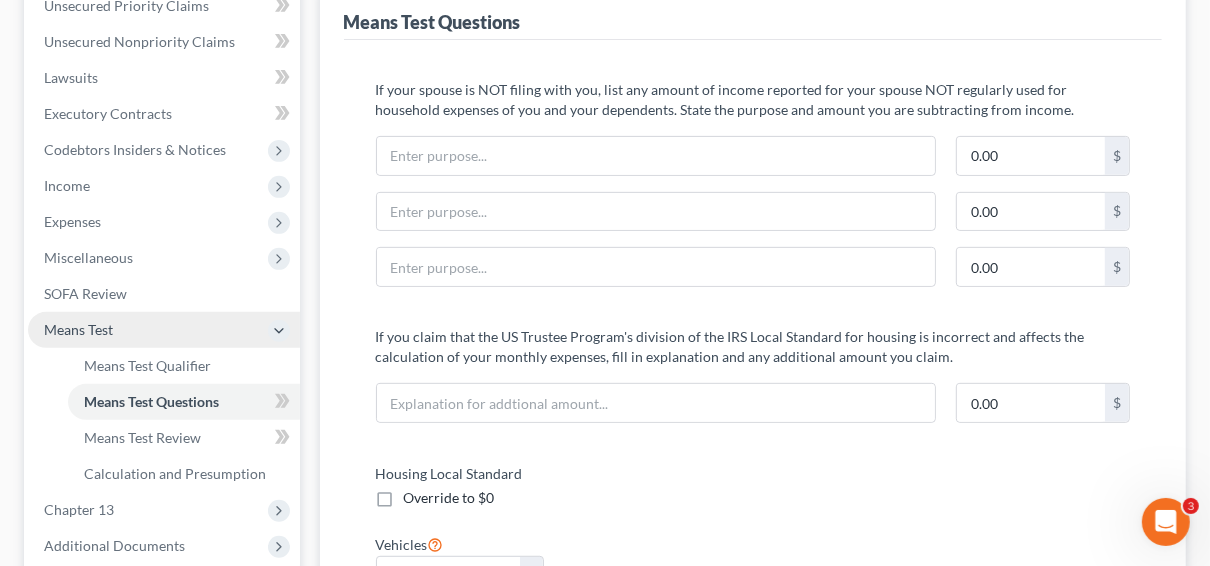 scroll, scrollTop: 480, scrollLeft: 0, axis: vertical 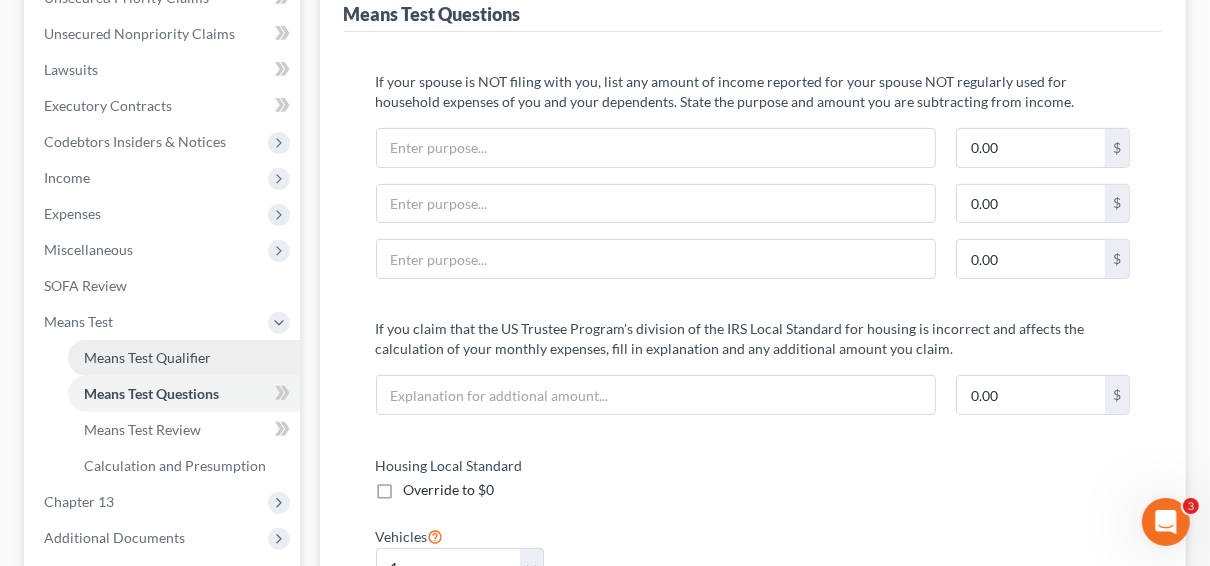 click on "Means Test Qualifier" at bounding box center [147, 357] 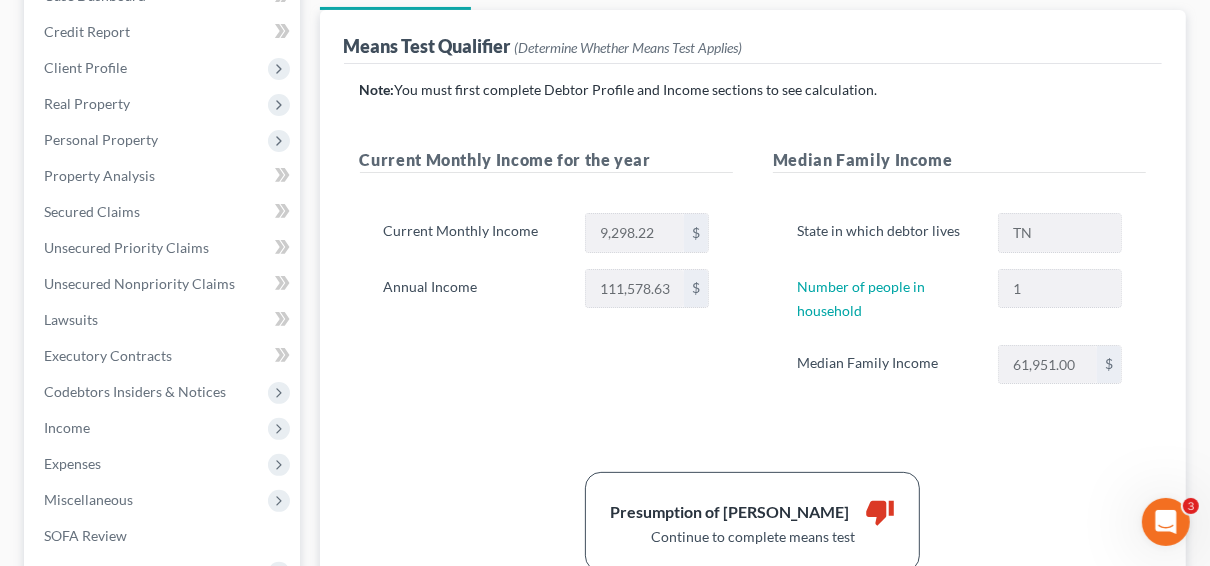 scroll, scrollTop: 0, scrollLeft: 0, axis: both 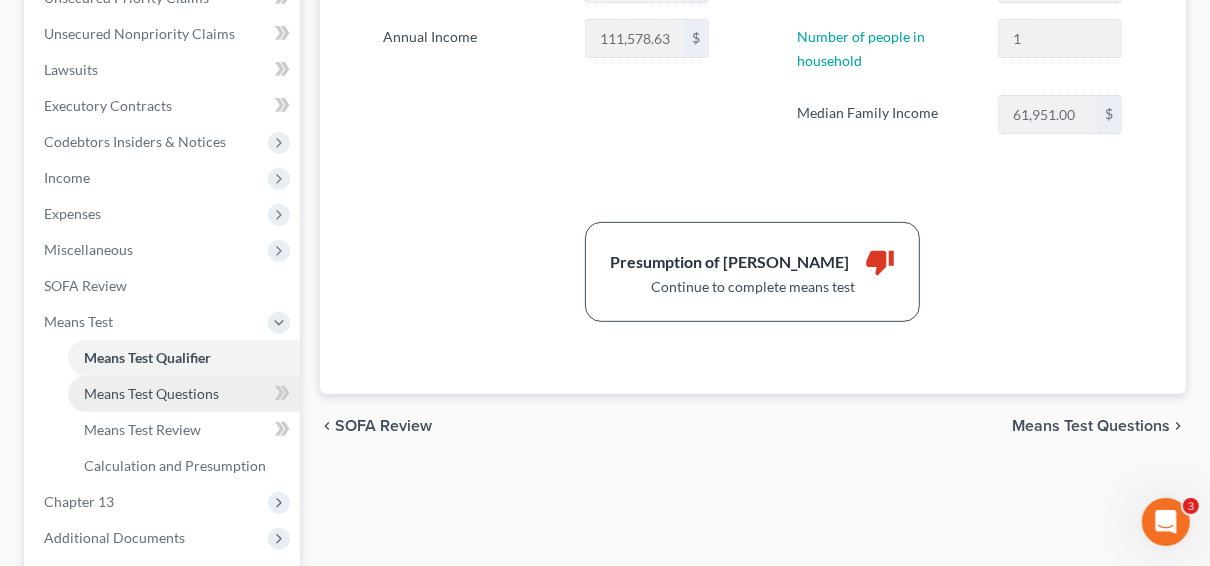 click on "Means Test Questions" at bounding box center [151, 393] 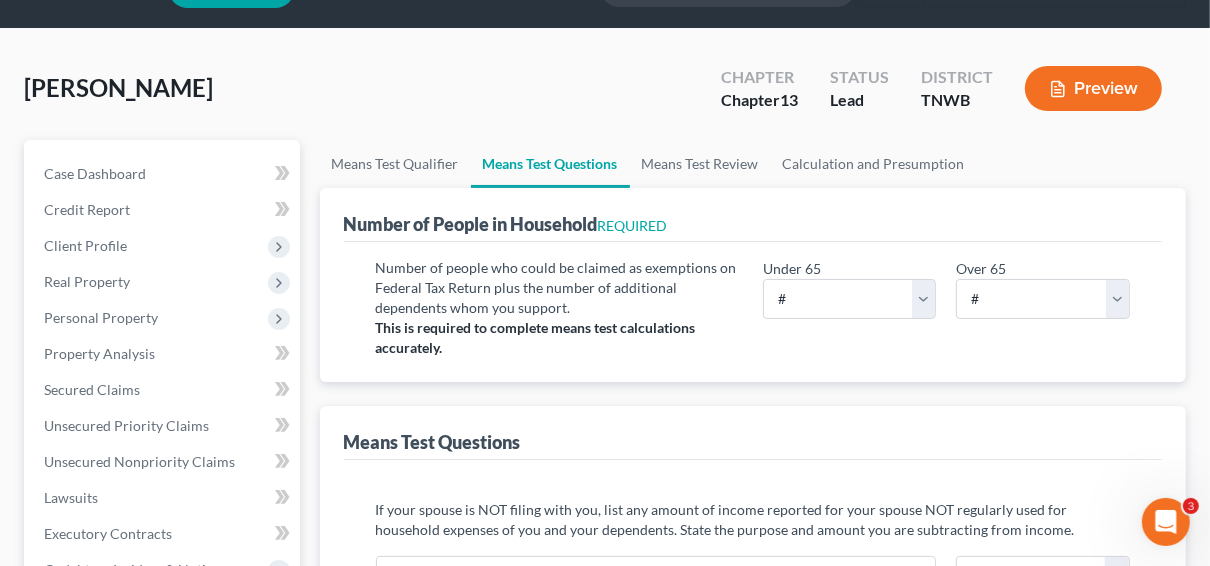 scroll, scrollTop: 80, scrollLeft: 0, axis: vertical 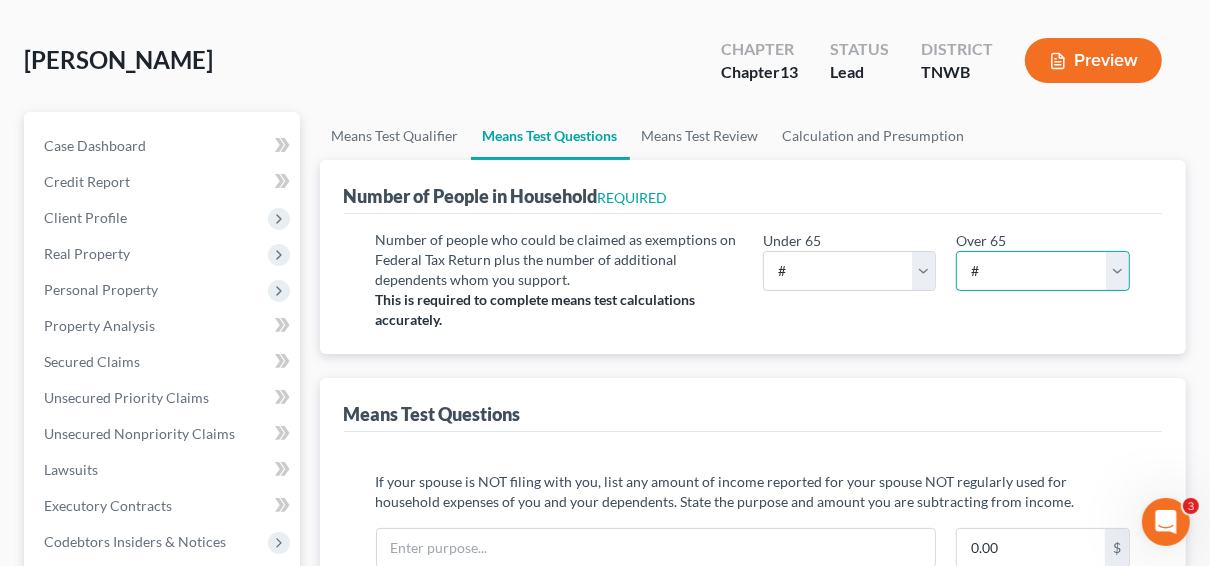 click on "# 0 1 2 3 4 5 6 7 8 9 10" at bounding box center [1043, 271] 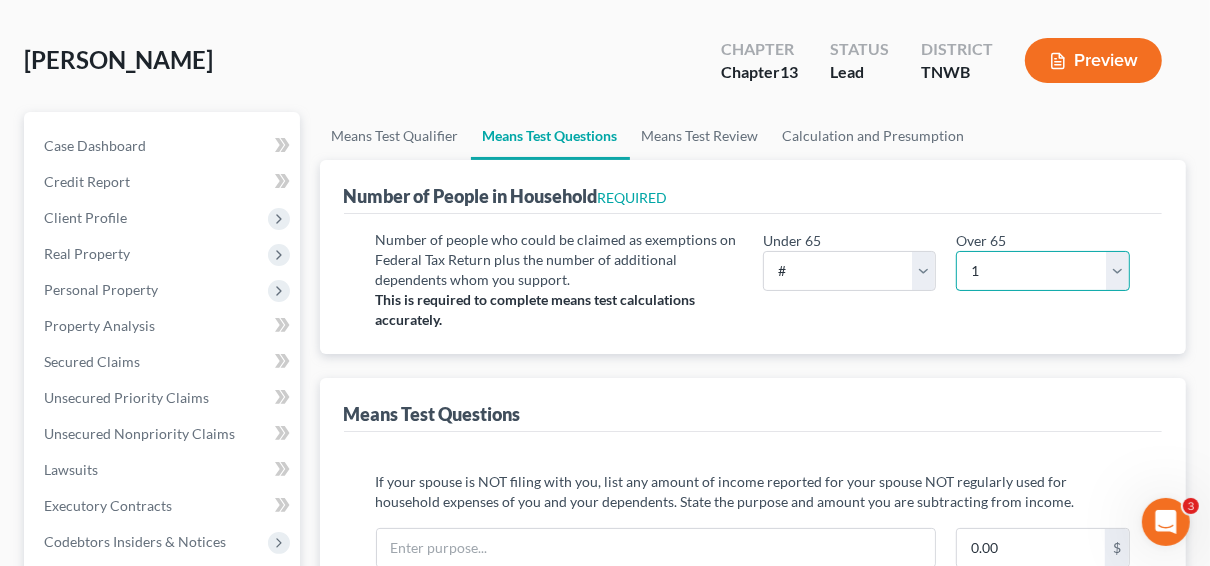 click on "# 0 1 2 3 4 5 6 7 8 9 10" at bounding box center (1043, 271) 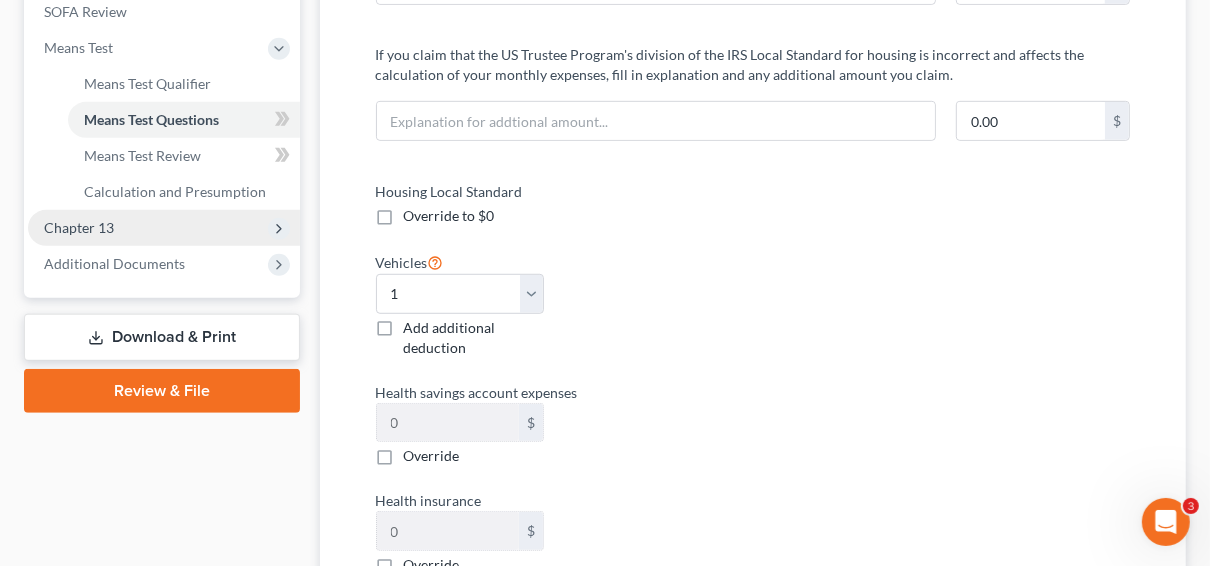 scroll, scrollTop: 720, scrollLeft: 0, axis: vertical 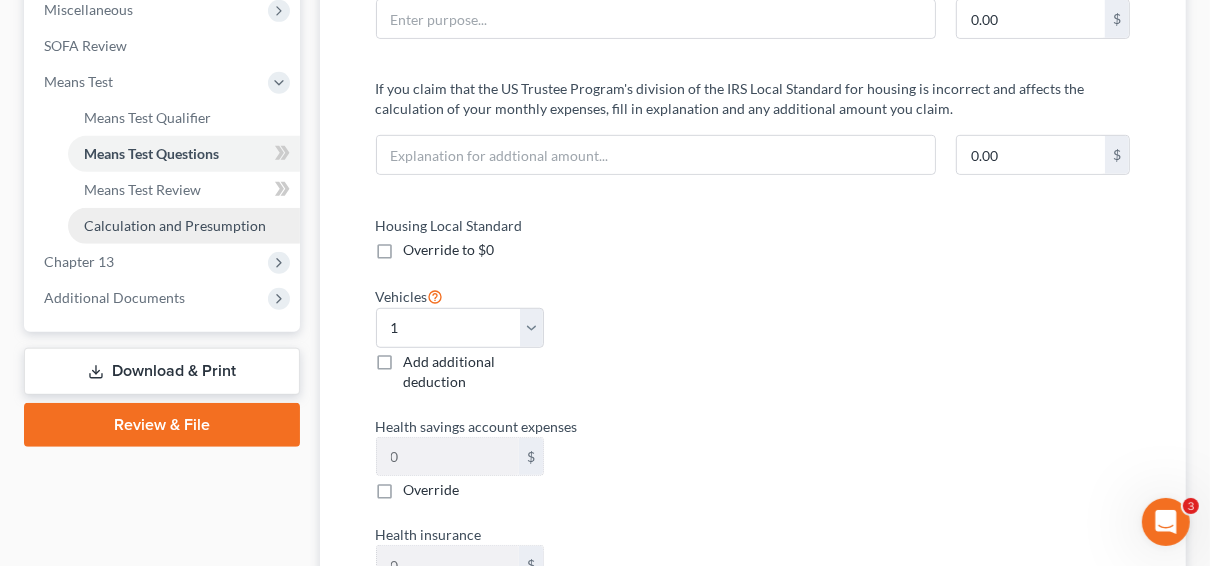click on "Calculation and Presumption" at bounding box center (175, 225) 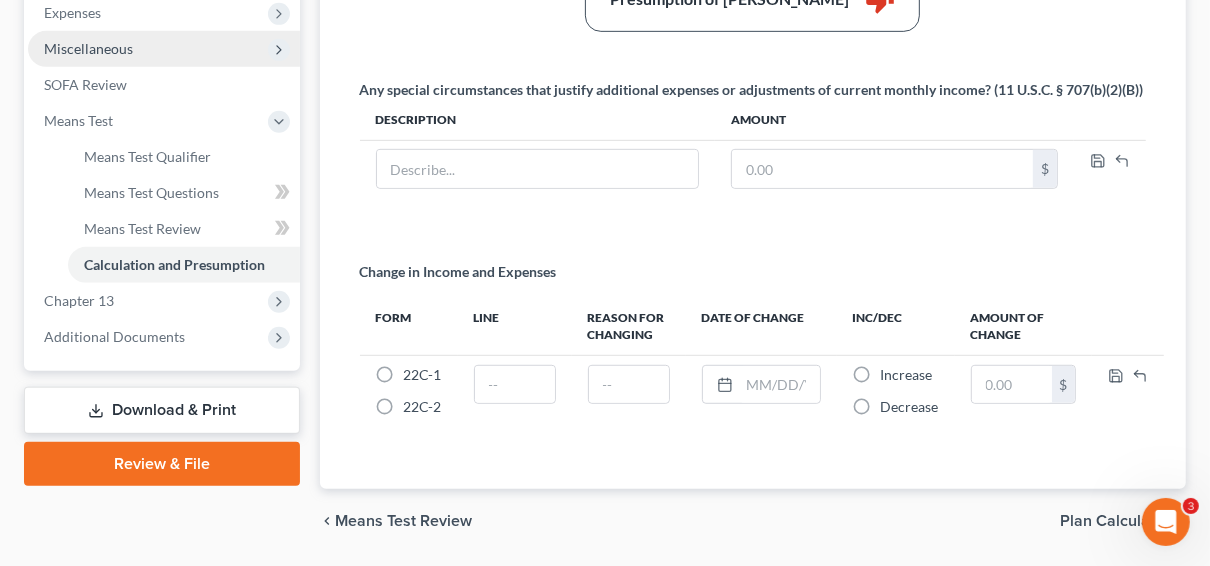 scroll, scrollTop: 720, scrollLeft: 0, axis: vertical 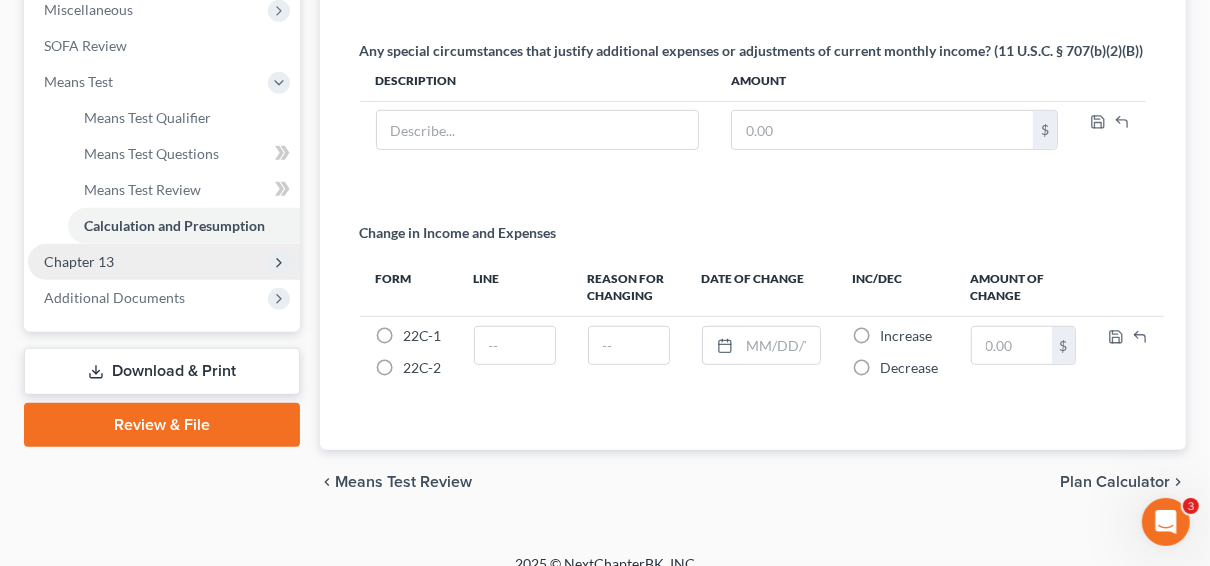 click on "Chapter 13" at bounding box center [164, 262] 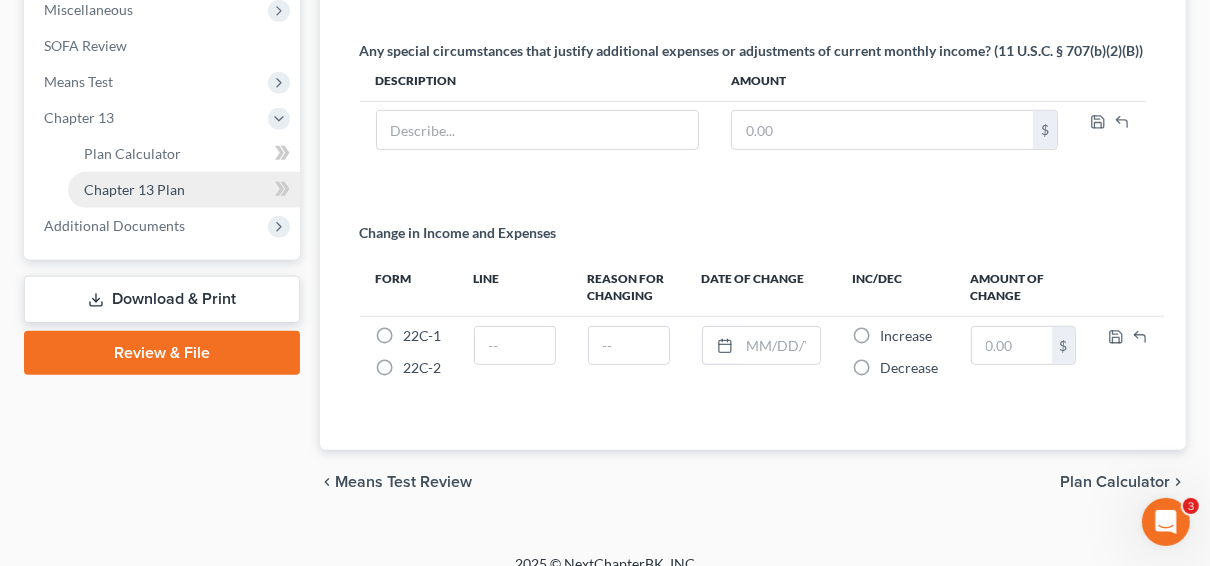 click on "Chapter 13 Plan" at bounding box center [184, 190] 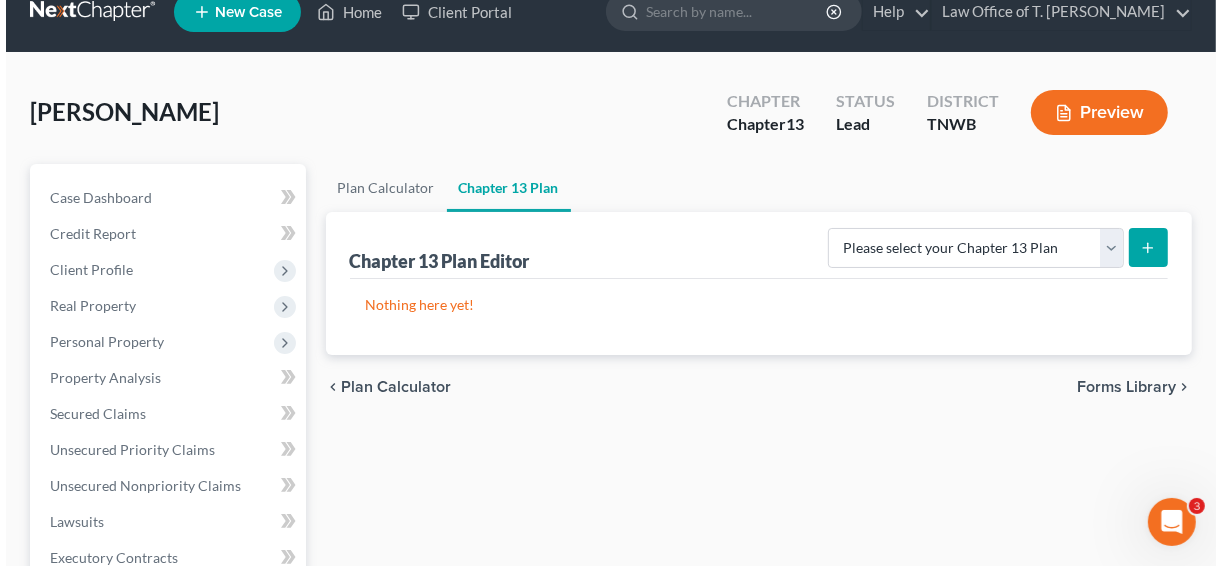 scroll, scrollTop: 0, scrollLeft: 0, axis: both 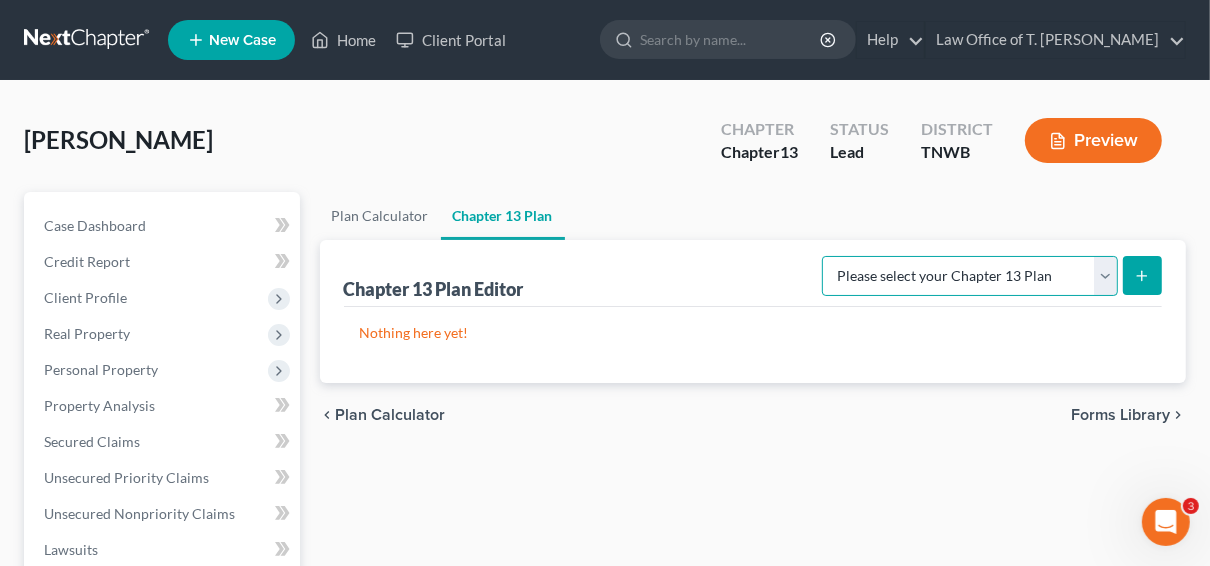 click on "Please select your Chapter 13 Plan National Form Plan - Official Form 113 [US_STATE] Western - Effective [DATE]" at bounding box center (970, 276) 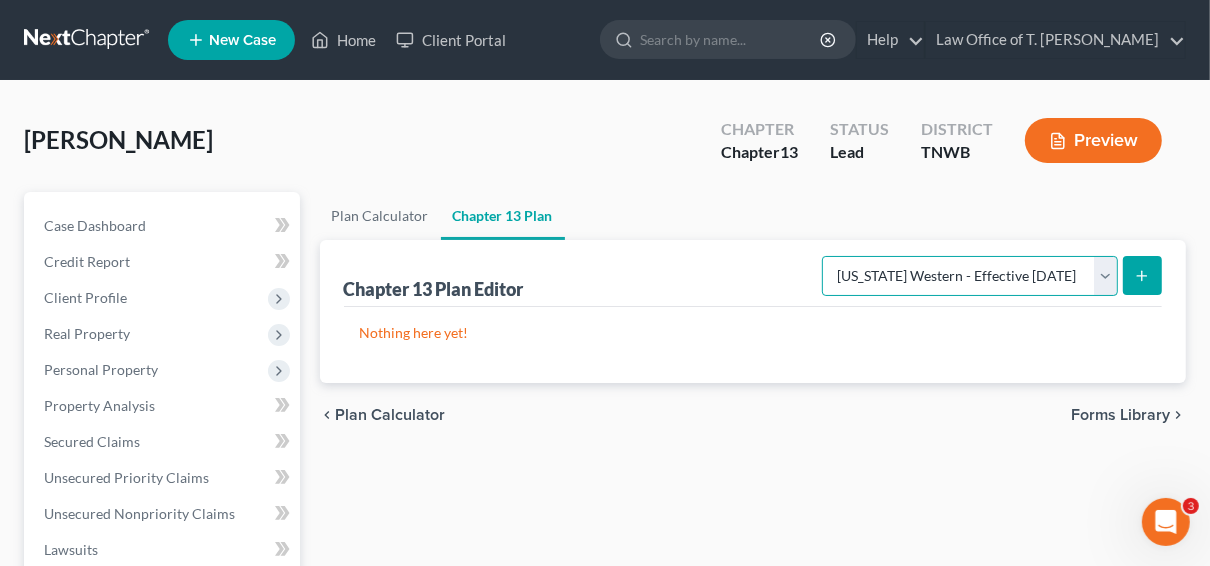 click on "Please select your Chapter 13 Plan National Form Plan - Official Form 113 [US_STATE] Western - Effective [DATE]" at bounding box center [970, 276] 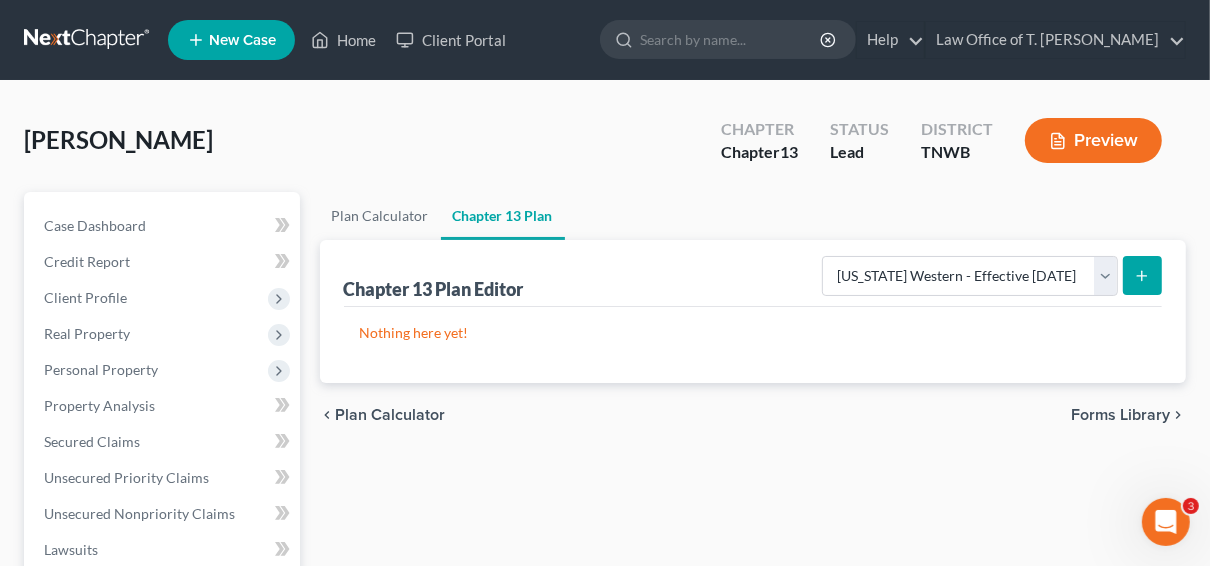 click at bounding box center (1142, 275) 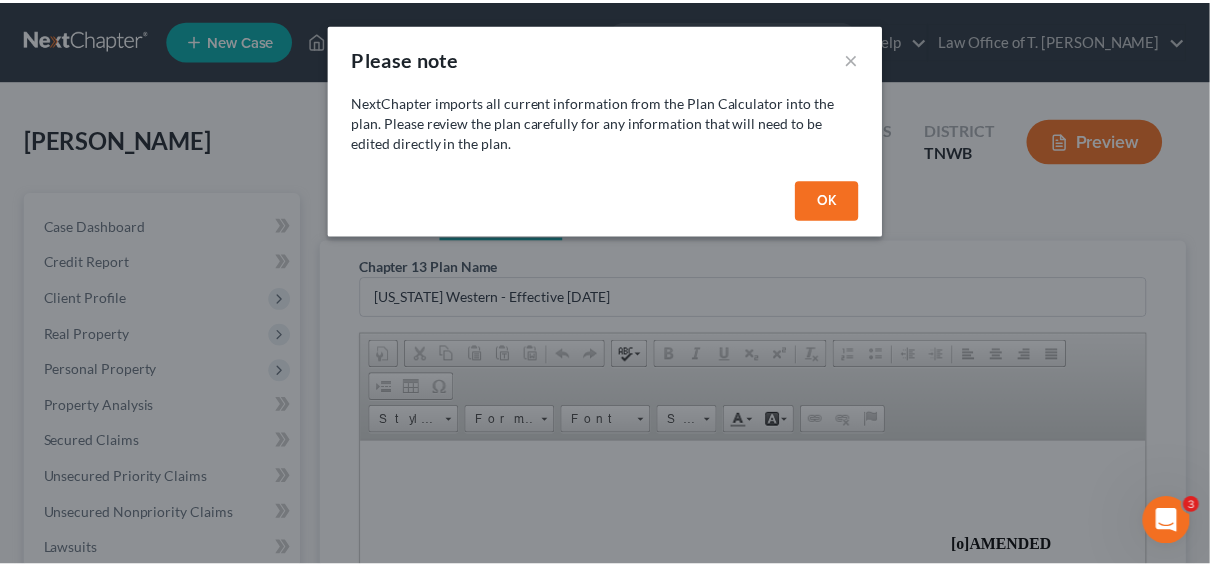 scroll, scrollTop: 0, scrollLeft: 0, axis: both 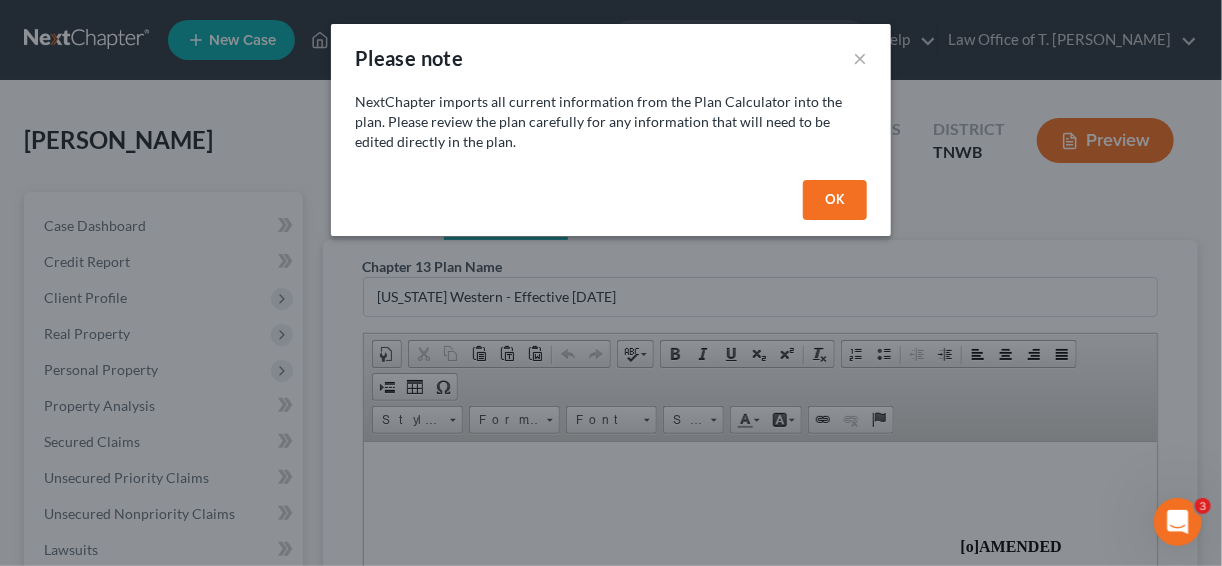 click on "OK" at bounding box center (835, 200) 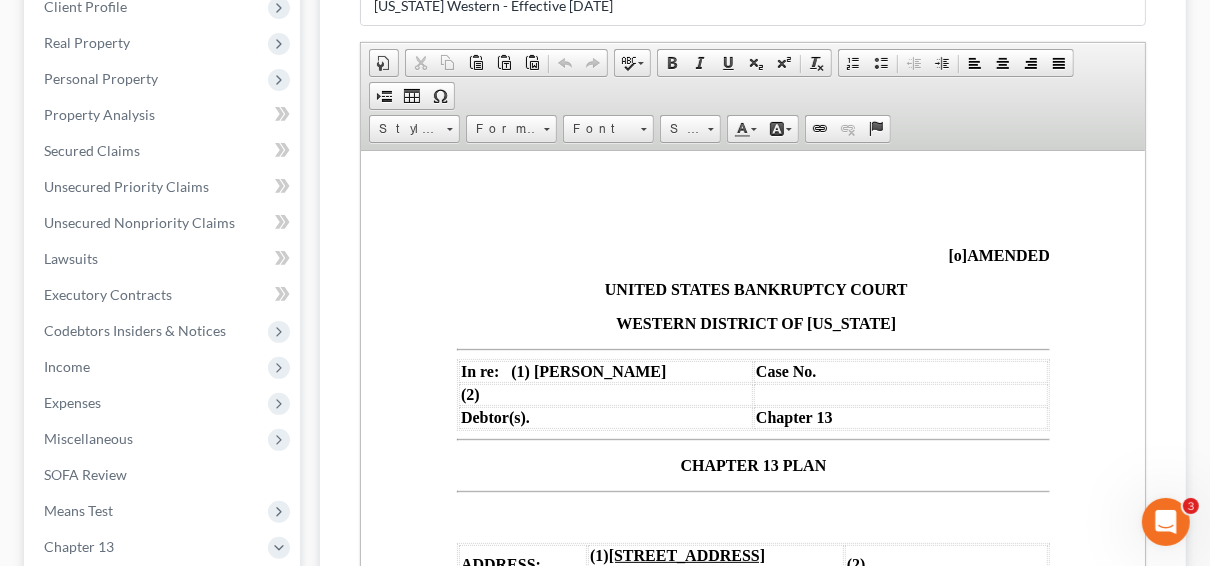 scroll, scrollTop: 400, scrollLeft: 0, axis: vertical 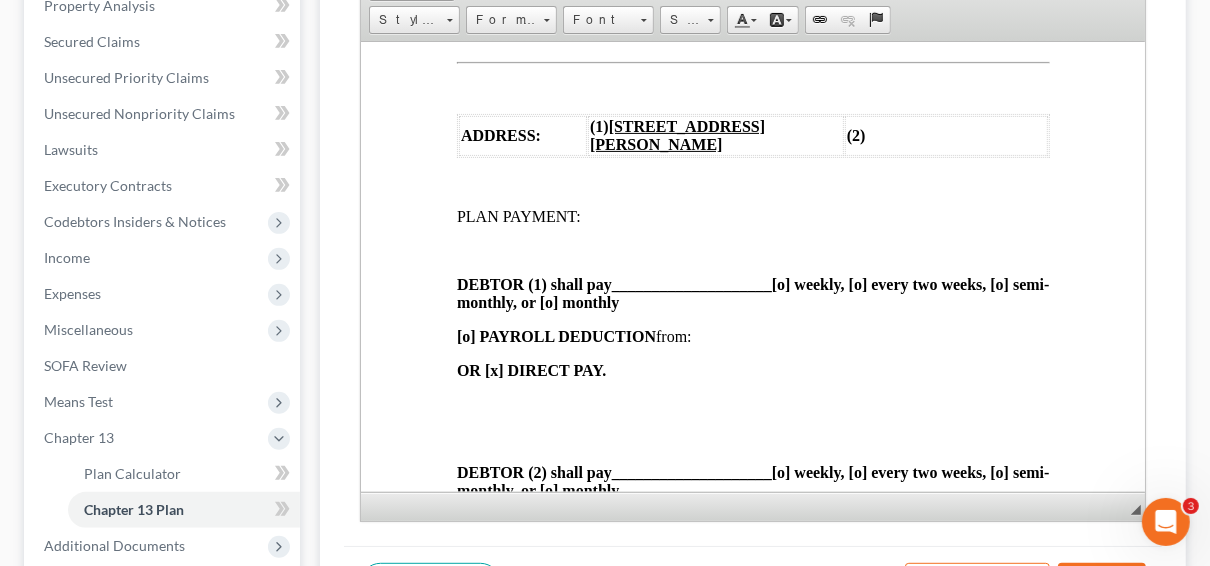 click on "____________________" at bounding box center [691, 283] 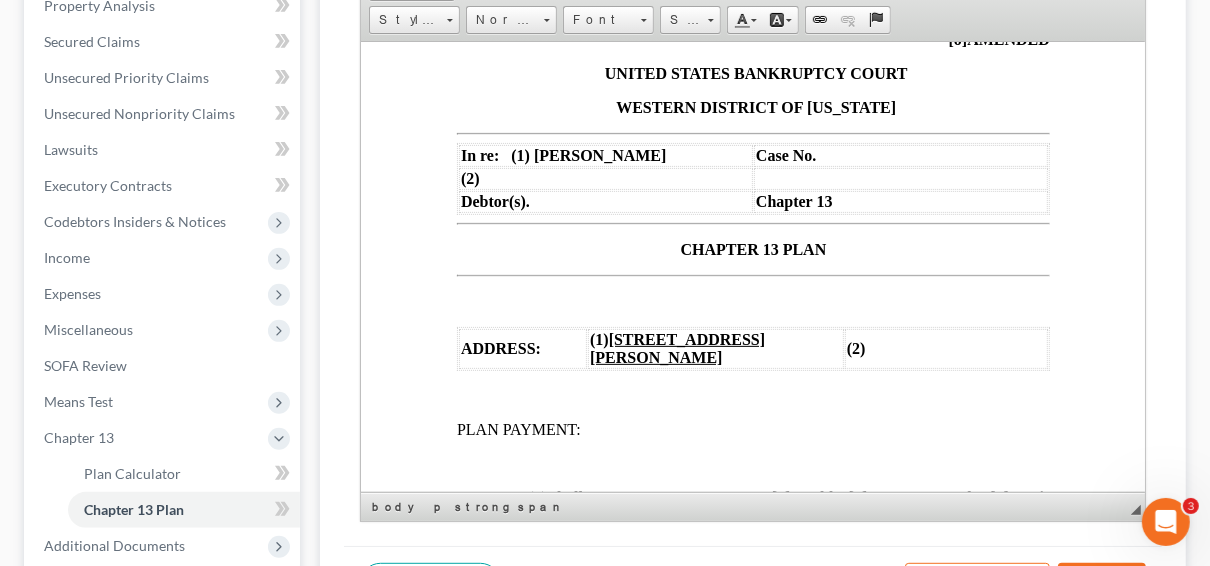 scroll, scrollTop: 80, scrollLeft: 0, axis: vertical 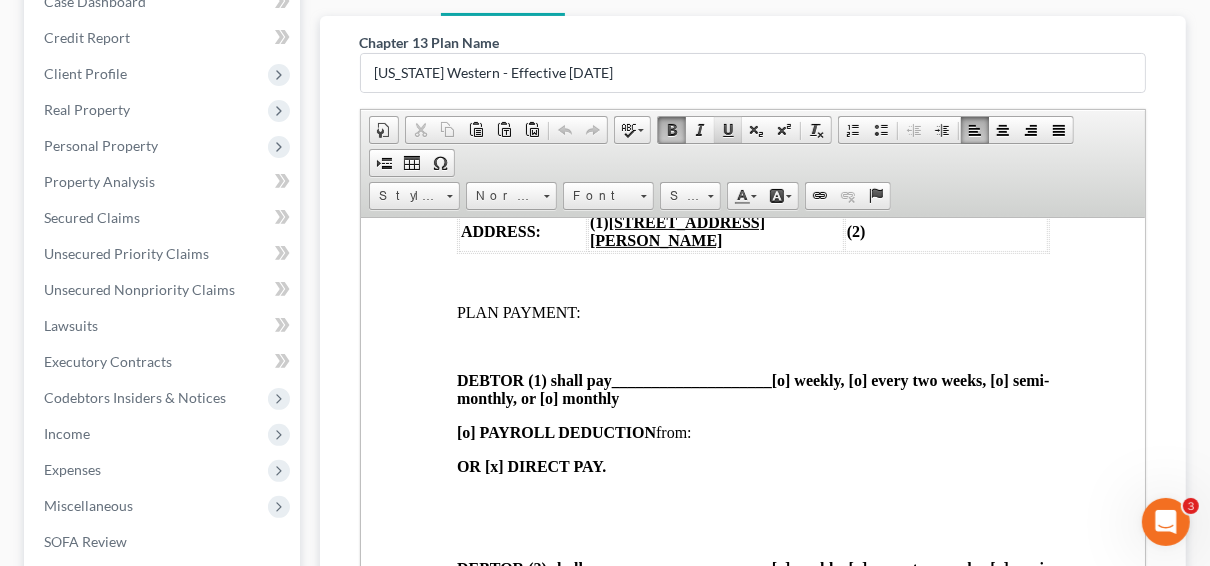 click at bounding box center [728, 130] 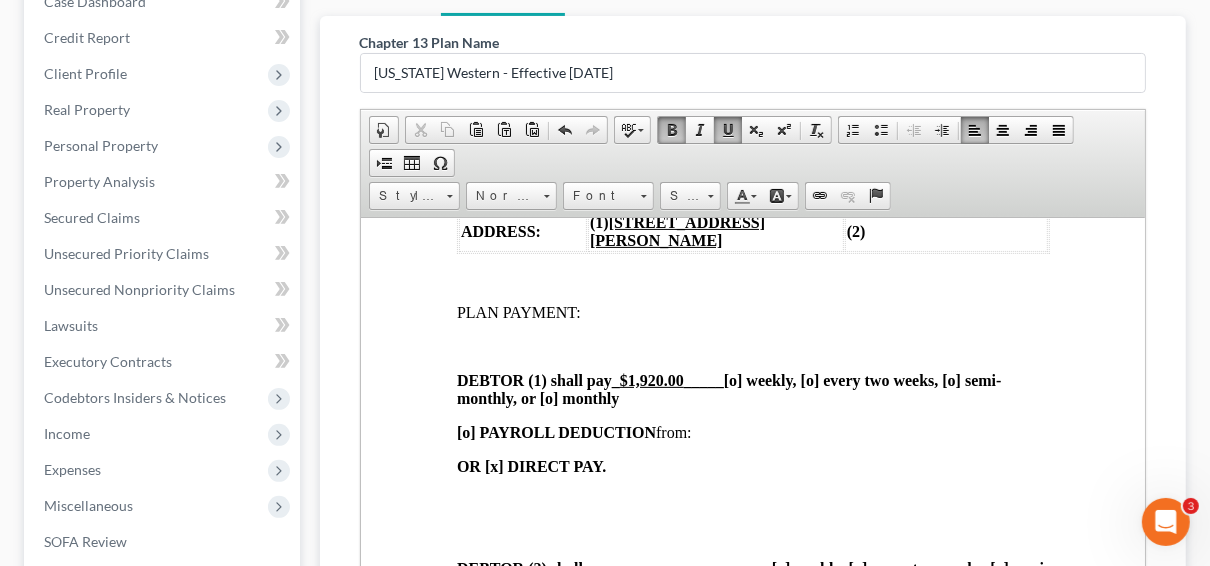 click on "DEBTOR (1) shall pay  _ $1,920.00 _____  [o] weekly, [o] every two weeks, [o] semi-monthly, or [o] monthly" at bounding box center (728, 388) 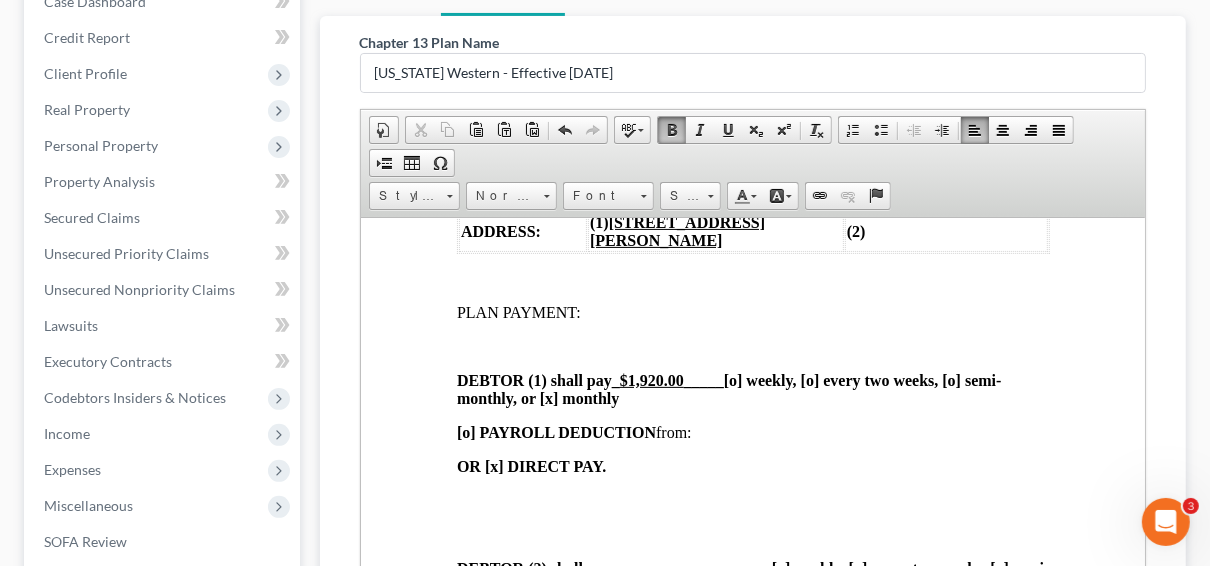 click on "OR [x] DIRECT PAY." at bounding box center (530, 465) 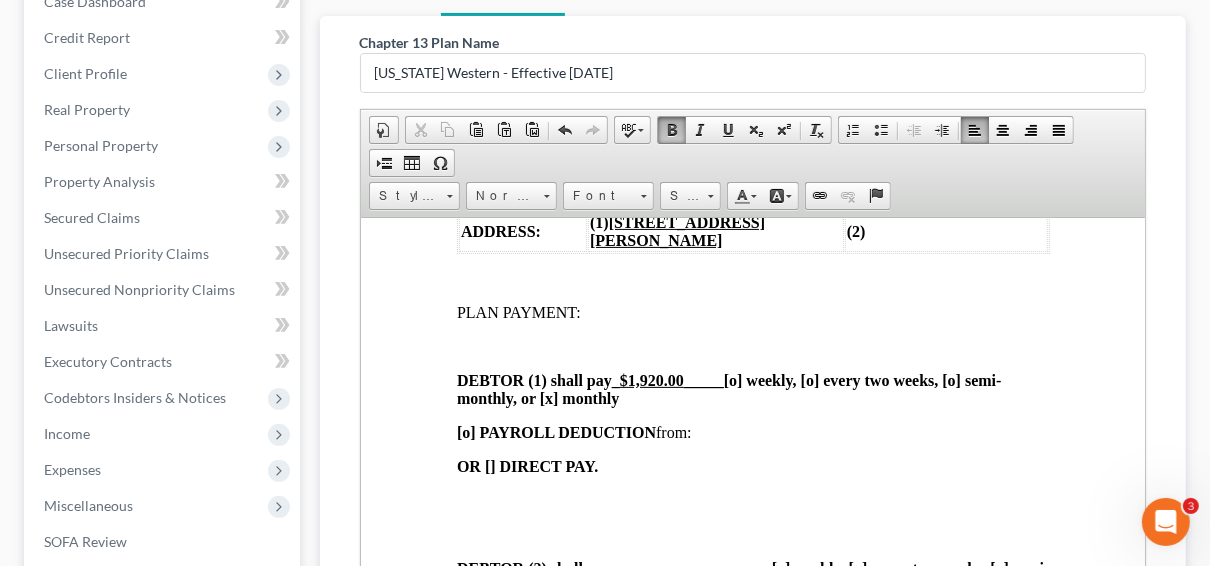 click on "[o] PAYROLL DEDUCTION" at bounding box center [555, 431] 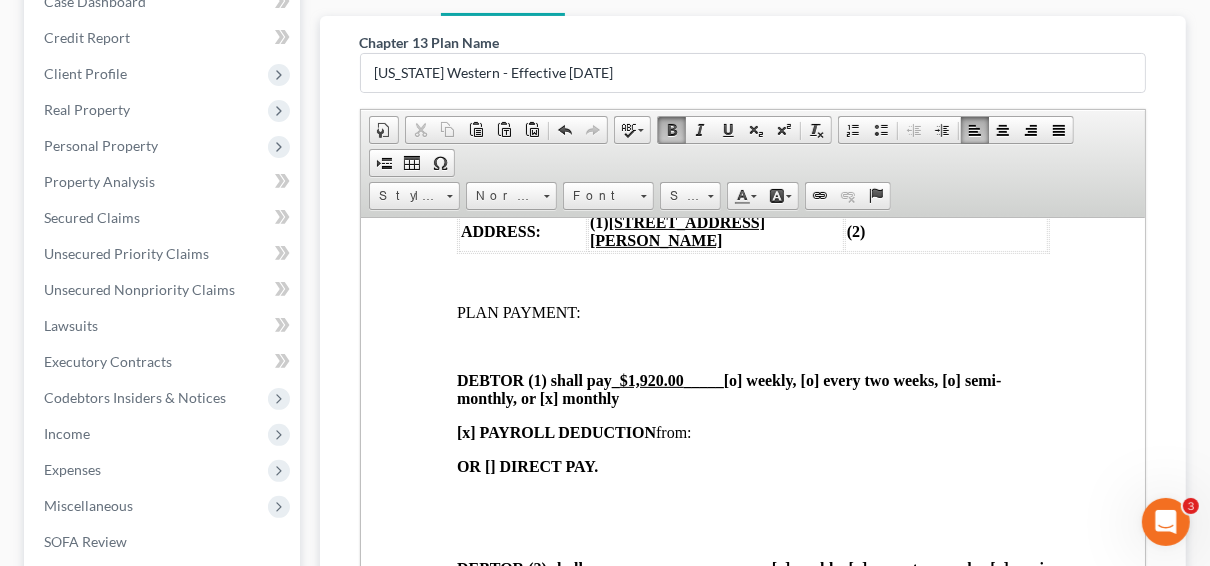 click on "$1,920.00" at bounding box center (651, 379) 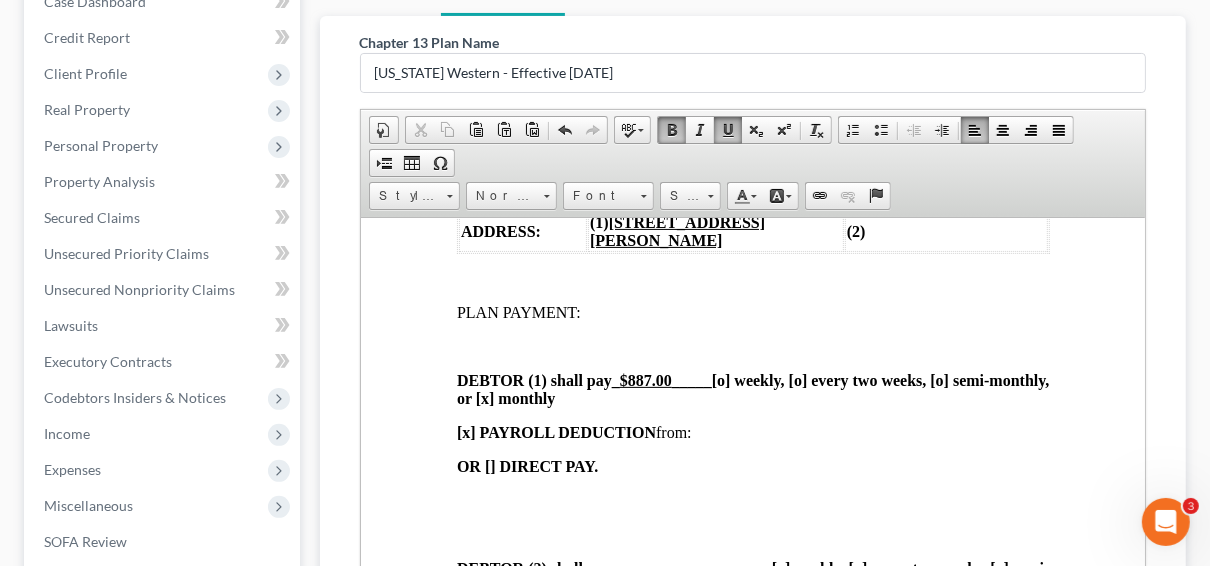 click on "DEBTOR (1) shall pay  _ $887.00 _____  [o] weekly, [o] every two weeks, [o] semi-monthly, or [x ] monthly" at bounding box center (752, 388) 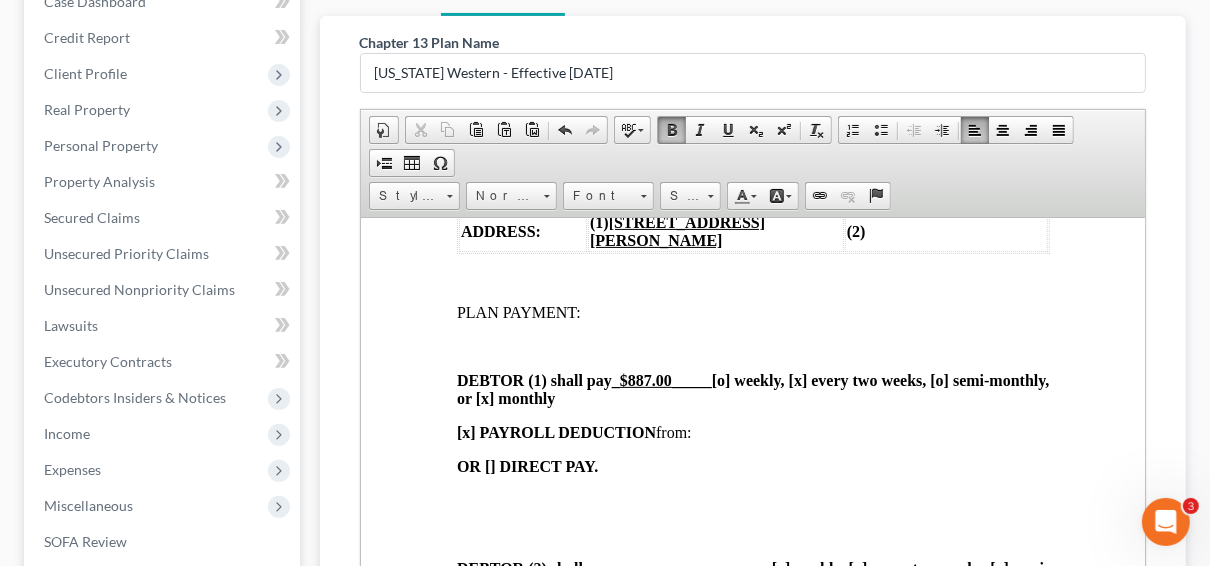 click on "DEBTOR (1) shall pay  _ $887.00 _____  [o] weekly, [x ] every two weeks, [o] semi-monthly, or [x ] monthly" at bounding box center (752, 388) 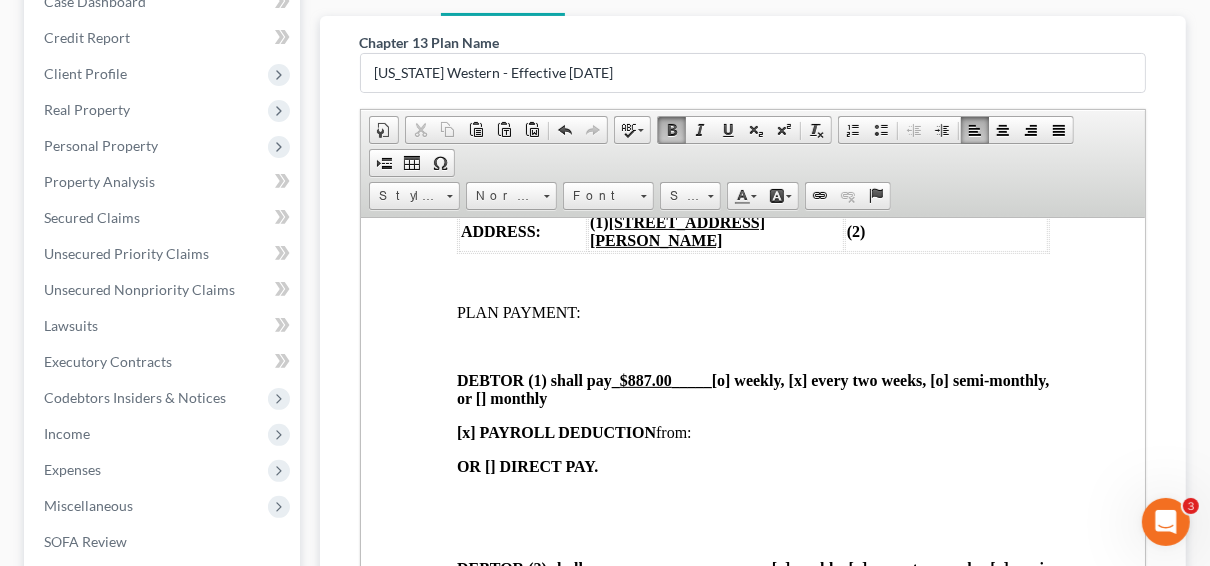 click on "[o]  AMENDED UNITED STATES BANKRUPTCY COURT WESTERN DISTRICT OF [US_STATE] In re:   (1) [PERSON_NAME] Case No.             (2)  Debtor(s). Chapter 13 CHAPTER 13 PLAN ADDRESS:  (1)  [STREET_ADDRESS][PERSON_NAME] (2)  PLAN PAYMENT: DEBTOR (1) shall pay  _ $887.00 _____  [o] weekly, [x ] every two weeks, [o] semi-monthly, or [  ] monthly [x ] PAYROLL DEDUCTION  from: OR [  ] DIRECT PAY. DEBTOR (2) shall pay  ____________________  [o] weekly, [o] every two weeks, [o] semi-monthly, or [o] monthly [o] PAYROLL DEDUCTION  from: OR [x] DIRECT PAY. 1. THIS PLAN [Rule 3015.1 Notice]: (A) CONTAINS A NON-STANDARD PROVISION. [See plan provision #19] [o]  Yes [x]  No (B) LIMITS THE AMOUNT OF A SECURED CLAIM BASED ON A VALUATION OF THE COLLATERAL FOR THE CLAIM. [See plan provisions #7 and #8] [o] Yes [x] No (C) AVOIDS A SECURITY INTEREST OR LIEN.  [See plan provision #12]. [o] Yes [x] No 2.  ADMINISTRATIVE EXPENSES:   3.  AUTO INSURANCE:  [o]   Included in Plan;  OR  [x] 4.  DOMESTIC SUPPORT: 5." at bounding box center [752, 1685] 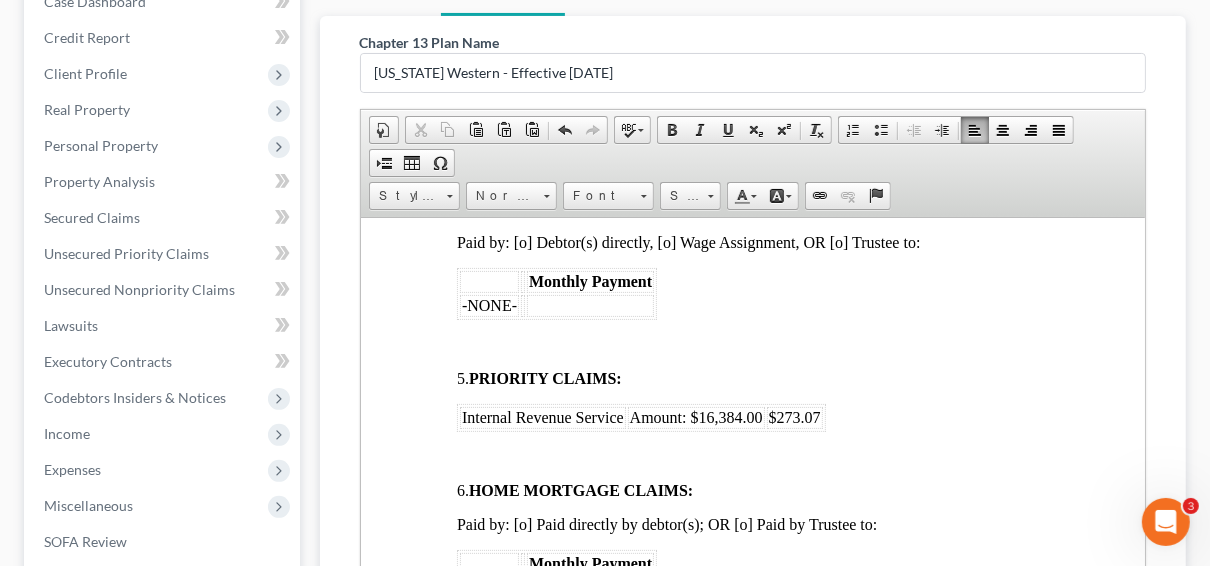 scroll, scrollTop: 1360, scrollLeft: 0, axis: vertical 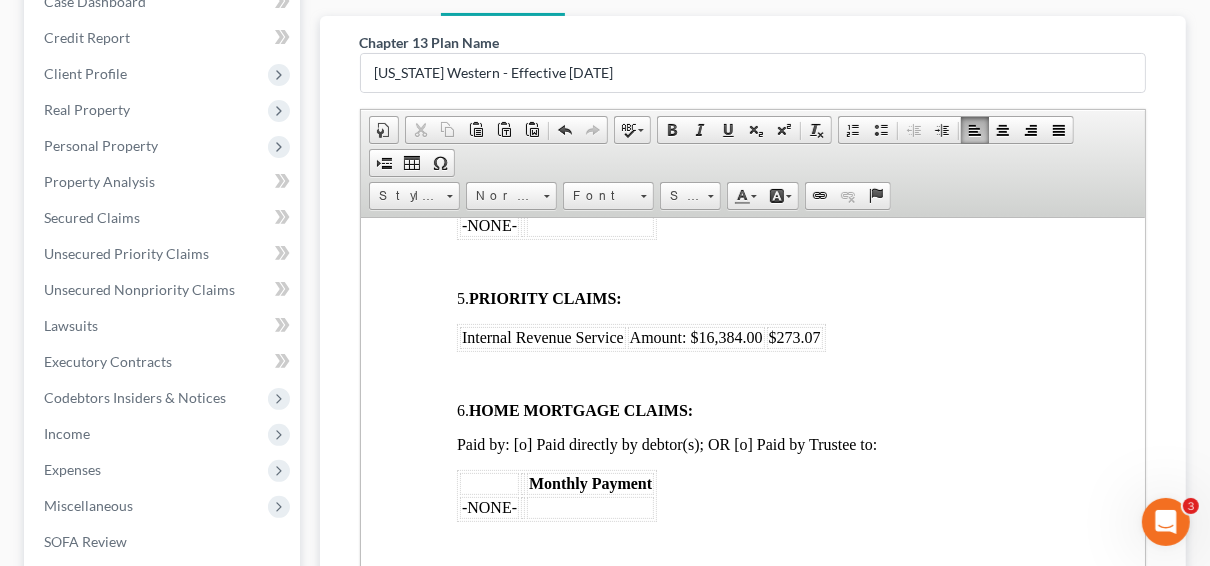 click on "Amount: $16,384.00" at bounding box center [695, 337] 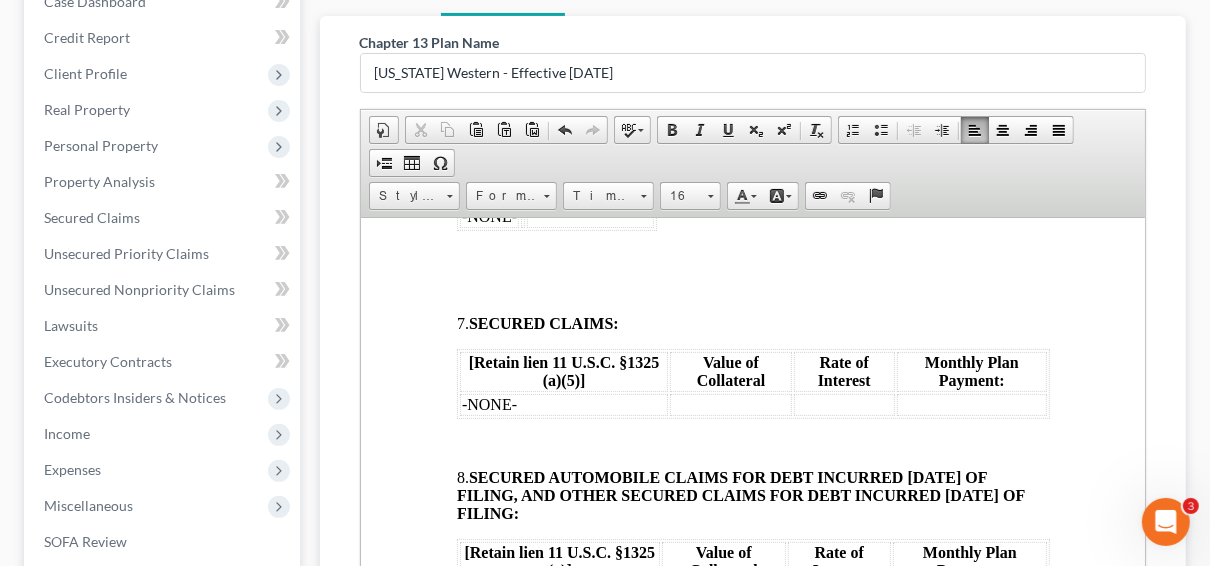 scroll, scrollTop: 1680, scrollLeft: 0, axis: vertical 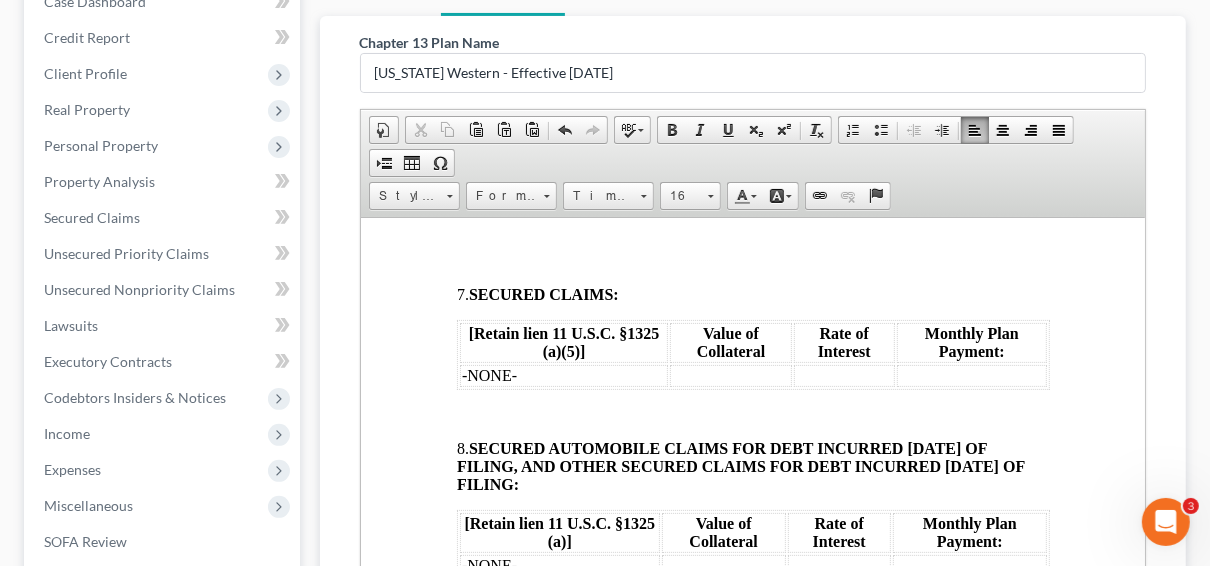 click on "-NONE-" at bounding box center [563, 375] 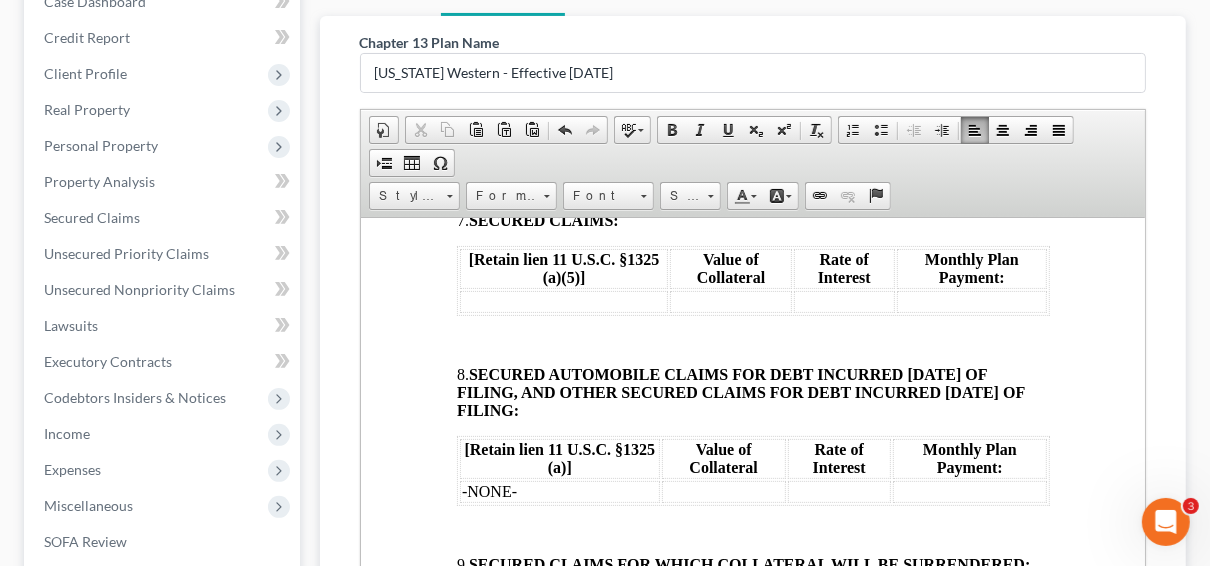 scroll, scrollTop: 1840, scrollLeft: 0, axis: vertical 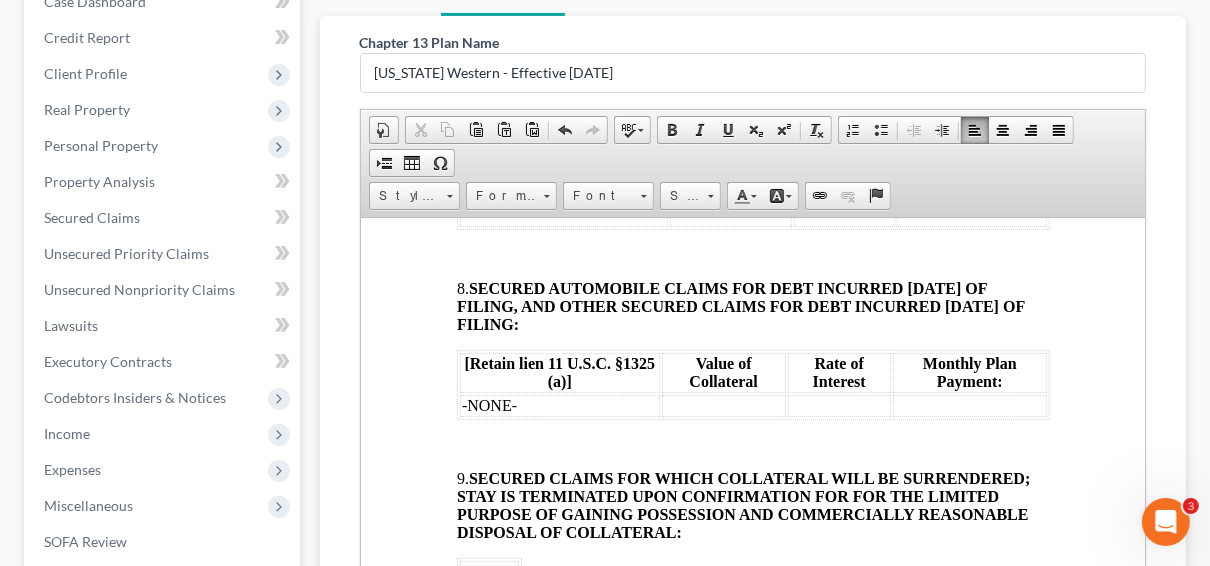 click on "-NONE-" at bounding box center [559, 405] 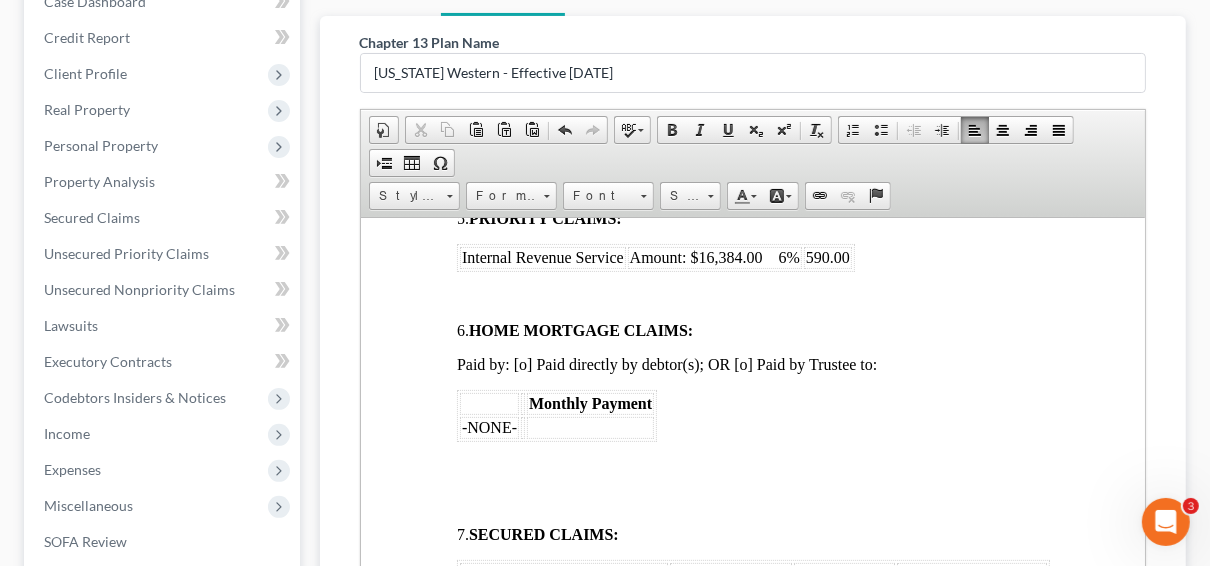 scroll, scrollTop: 1360, scrollLeft: 0, axis: vertical 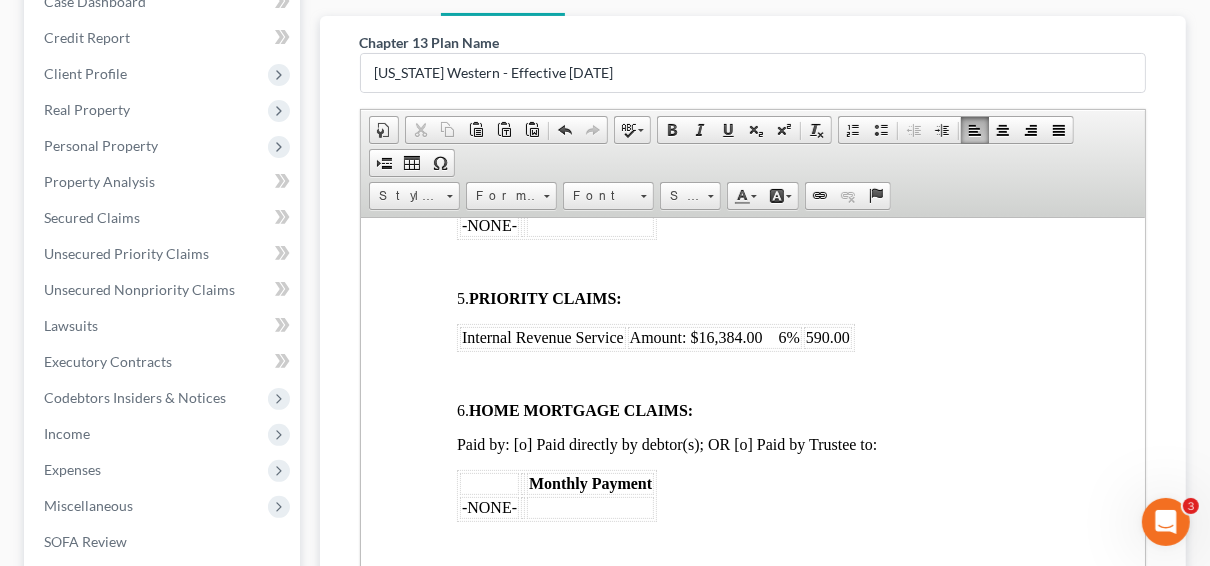 click on "Amount: $16,384.00    6%" at bounding box center (714, 336) 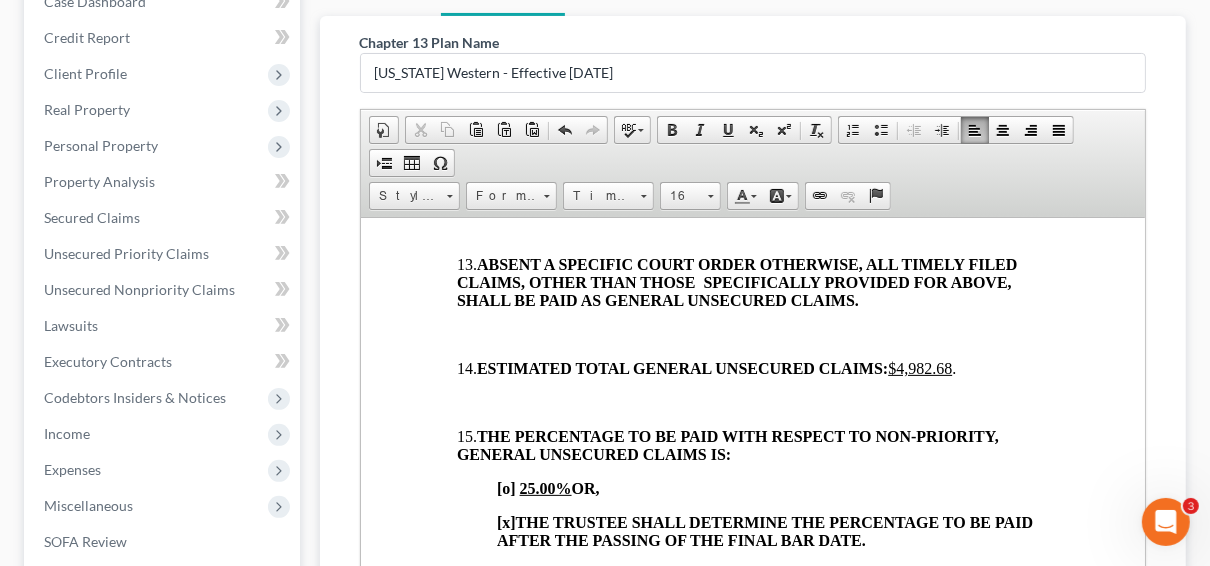 scroll, scrollTop: 2720, scrollLeft: 0, axis: vertical 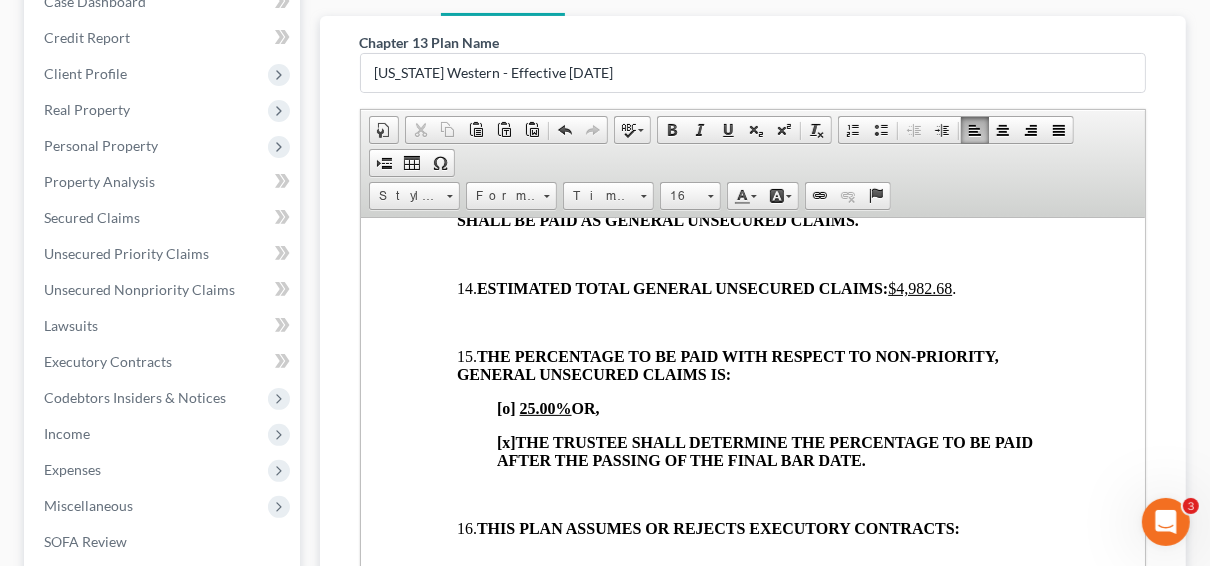 click on "[o]   25.00%  OR," at bounding box center [547, 407] 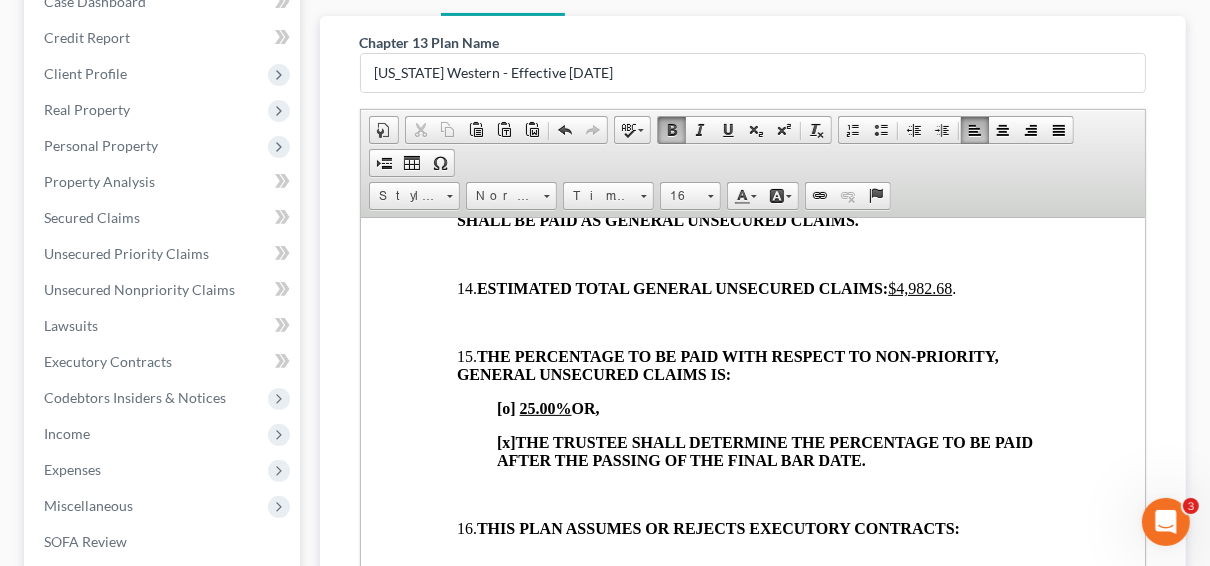 click on "25.00%" at bounding box center (545, 407) 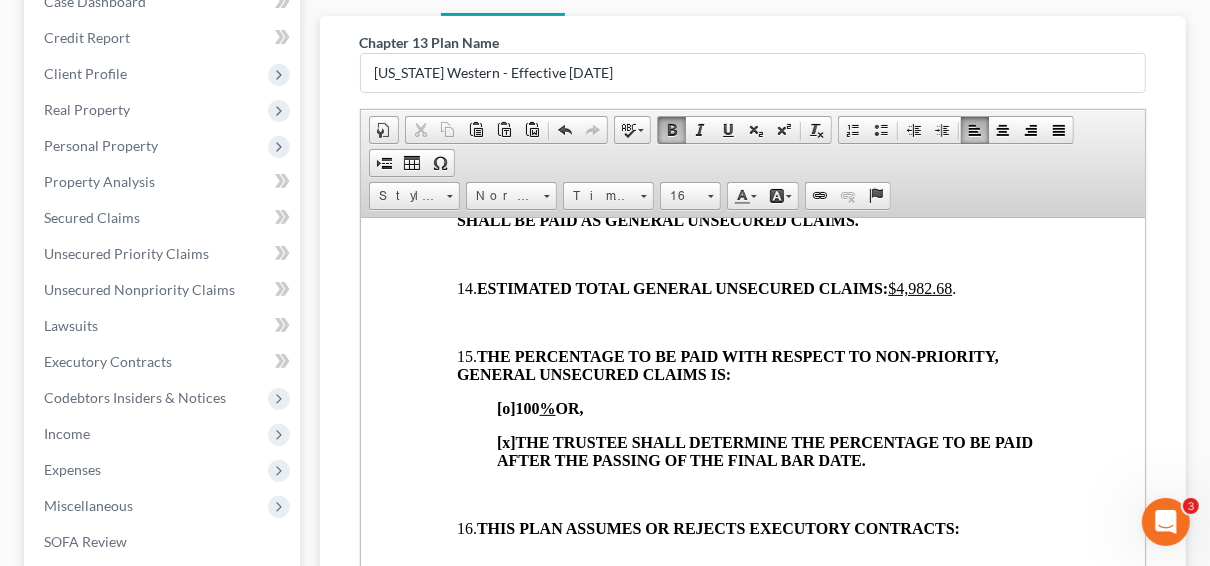 click on "[o]" at bounding box center (505, 407) 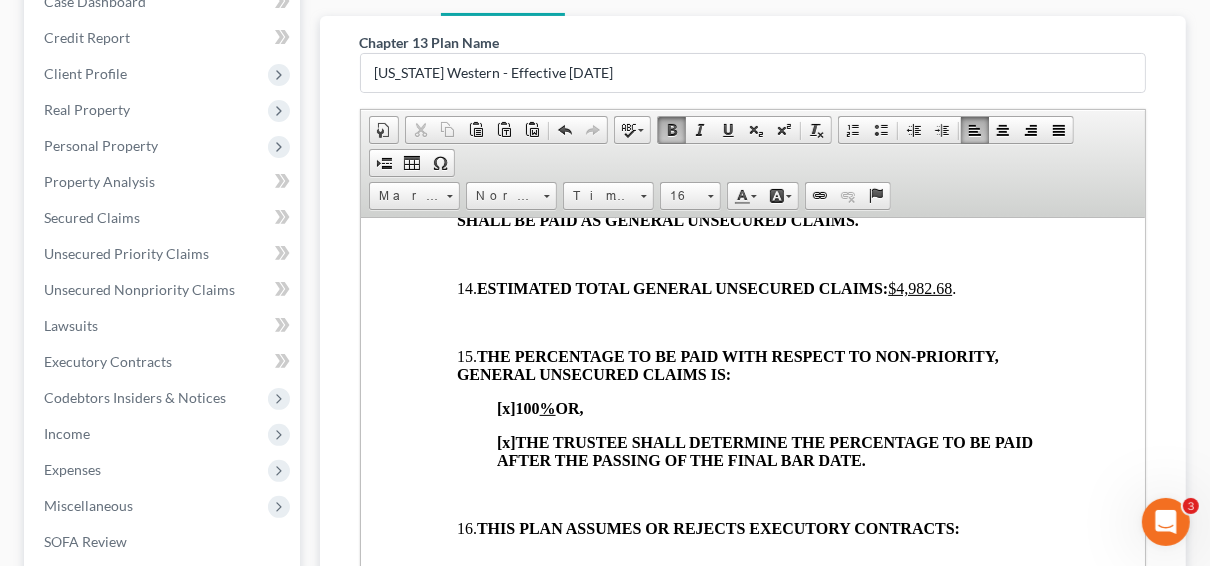 drag, startPoint x: 492, startPoint y: 418, endPoint x: 906, endPoint y: 443, distance: 414.75415 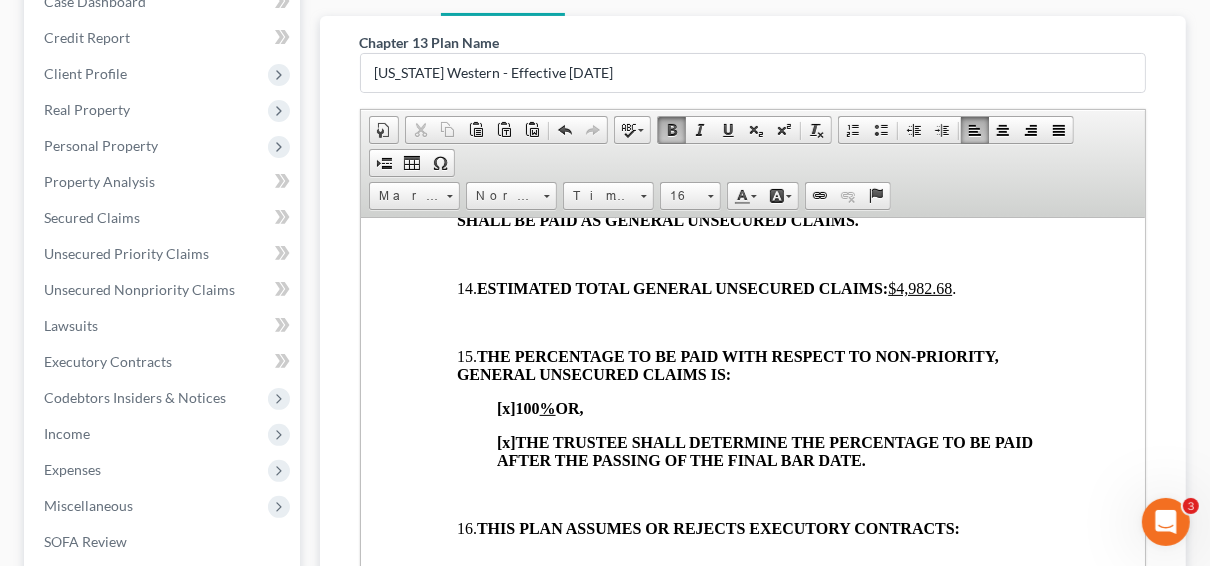 click on "[o]  AMENDED UNITED STATES BANKRUPTCY COURT WESTERN DISTRICT OF [US_STATE] In re:   (1) [PERSON_NAME] Case No.             (2)  Debtor(s). Chapter 13 CHAPTER 13 PLAN ADDRESS:  (1)  [STREET_ADDRESS][PERSON_NAME] (2)  PLAN PAYMENT: DEBTOR (1) shall pay  _ $887.00 _____  [o] weekly, [x ] every two weeks, [o] semi-monthly, or [  ] monthly [x ] PAYROLL DEDUCTION  from:RHA Health Services, LLC, [STREET_ADDRESS] OR [  ] DIRECT PAY. DEBTOR (2) shall pay  ____________________  [o] weekly, [o] every two weeks, [o] semi-monthly, or [o] monthly [o] PAYROLL DEDUCTION  from: OR [x] DIRECT PAY. 1. THIS PLAN [Rule 3015.1 Notice]: (A) CONTAINS A NON-STANDARD PROVISION. [See plan provision #19] [o]  Yes [x]  No (B) LIMITS THE AMOUNT OF A SECURED CLAIM BASED ON A VALUATION OF THE COLLATERAL FOR THE CLAIM. [See plan provisions #7 and #8] [o] Yes [x] No (C) AVOIDS A SECURITY INTEREST OR LIEN.  [See plan provision #12]. [o] Yes [x] No 2.  3.  AUTO INSURANCE:  [o]" at bounding box center (752, -635) 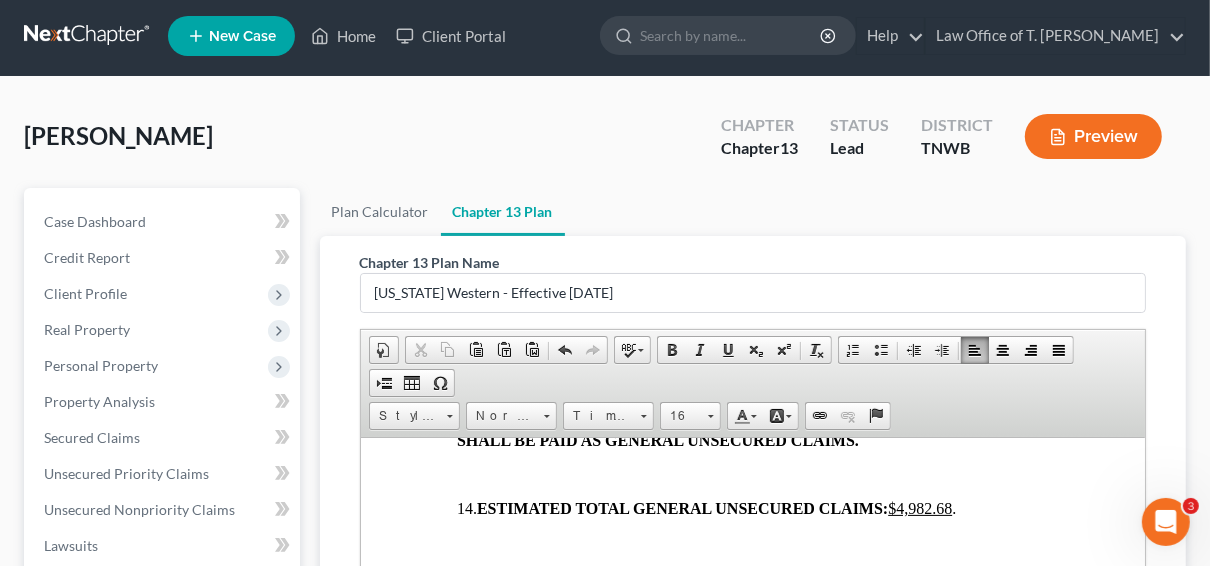 scroll, scrollTop: 0, scrollLeft: 0, axis: both 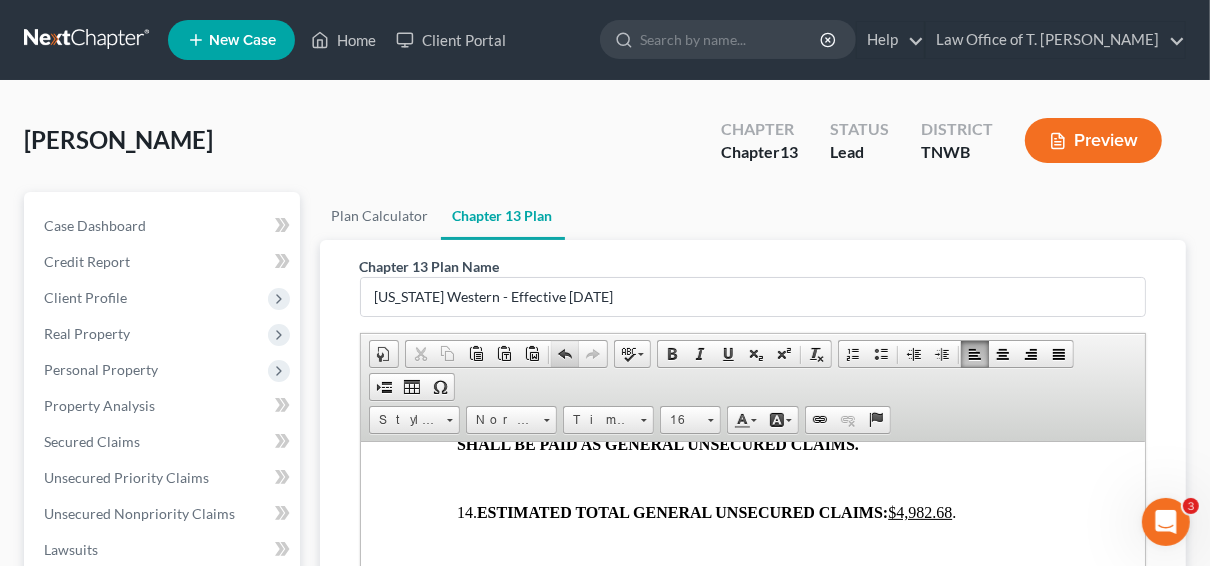 click at bounding box center [565, 354] 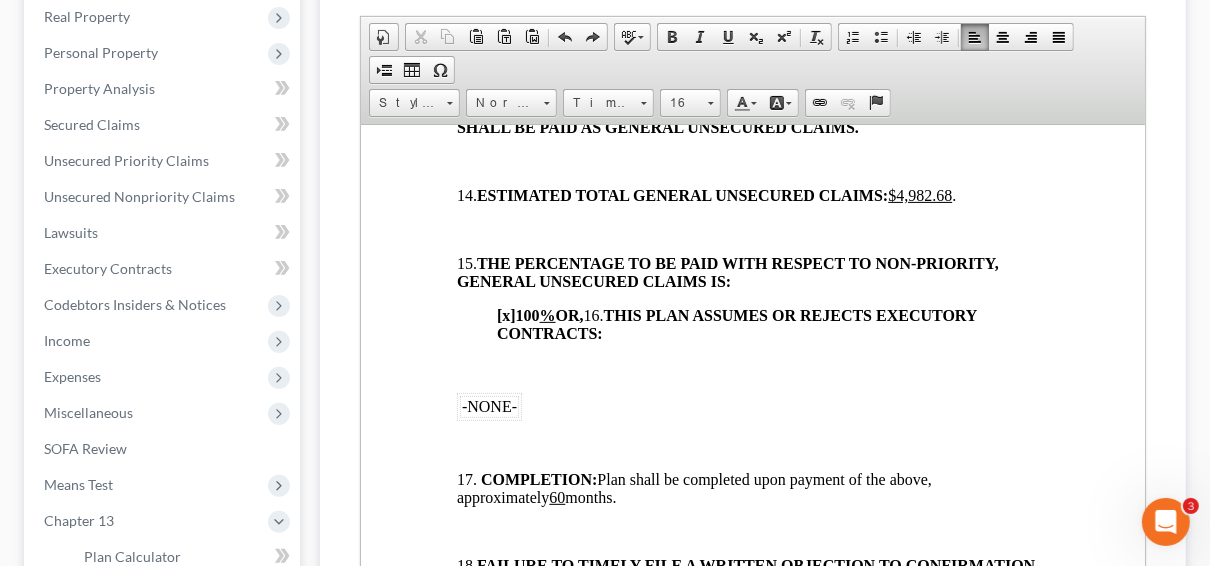 scroll, scrollTop: 400, scrollLeft: 0, axis: vertical 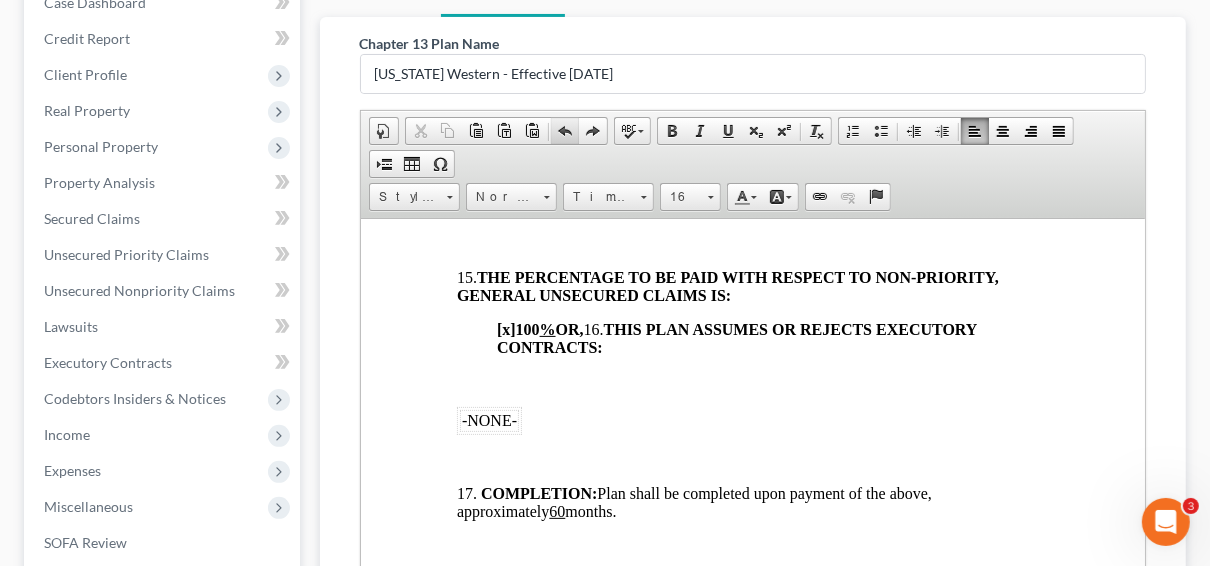 click at bounding box center (565, 131) 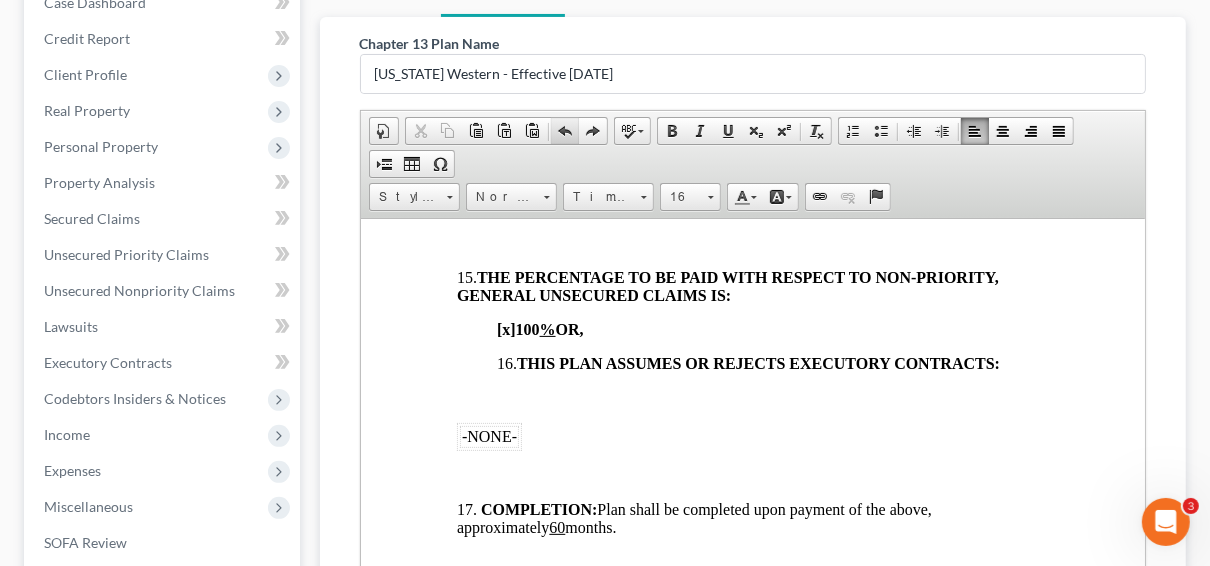 click at bounding box center (565, 131) 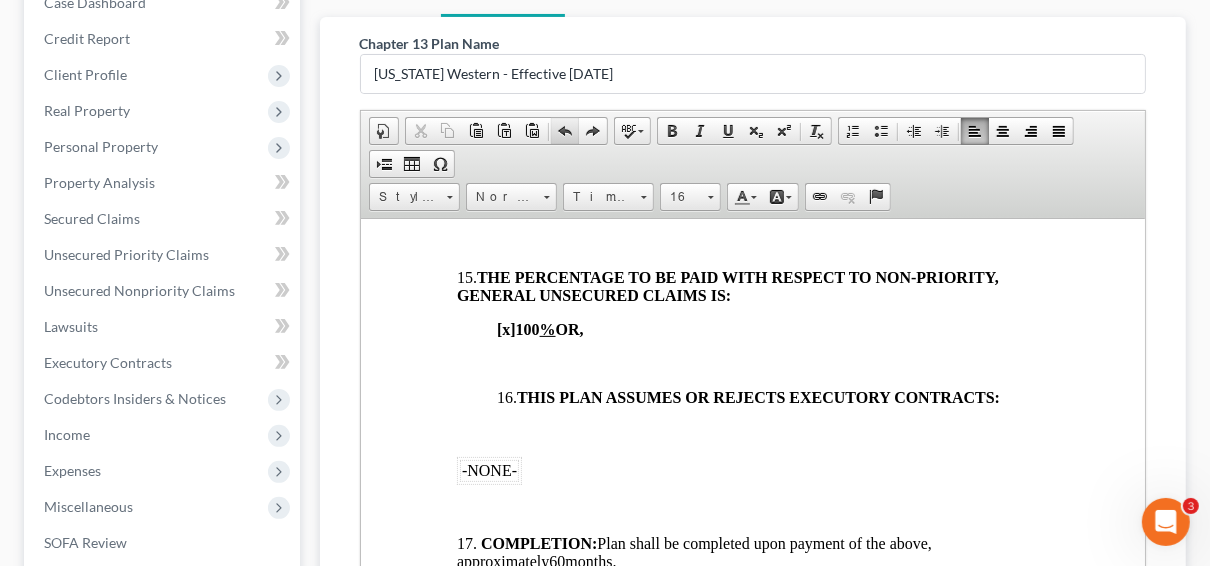 click at bounding box center [565, 131] 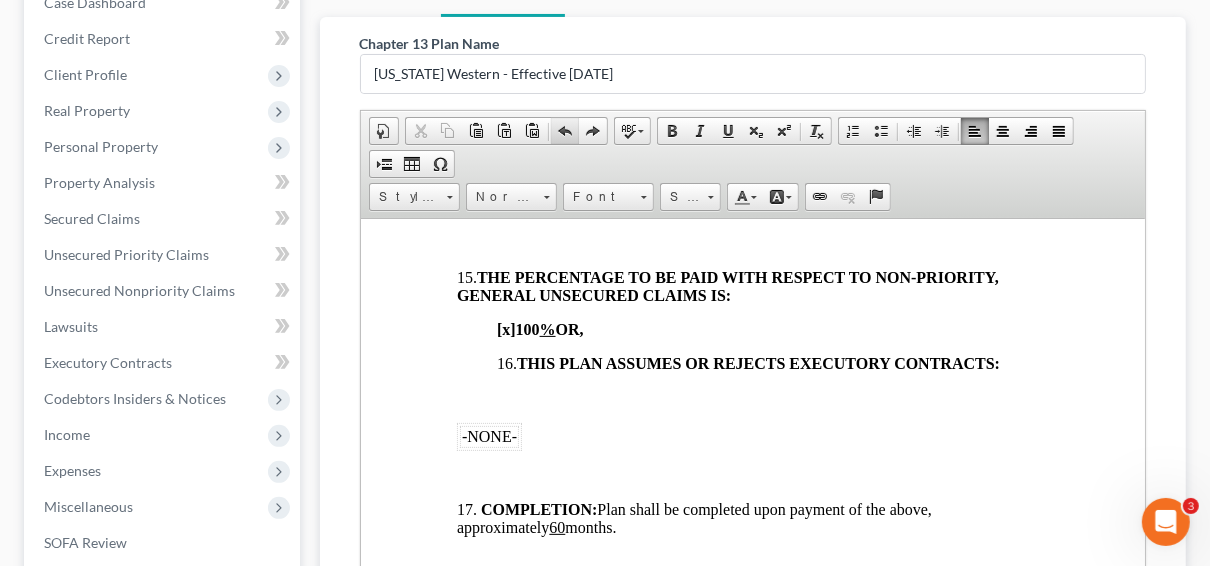 click at bounding box center [565, 131] 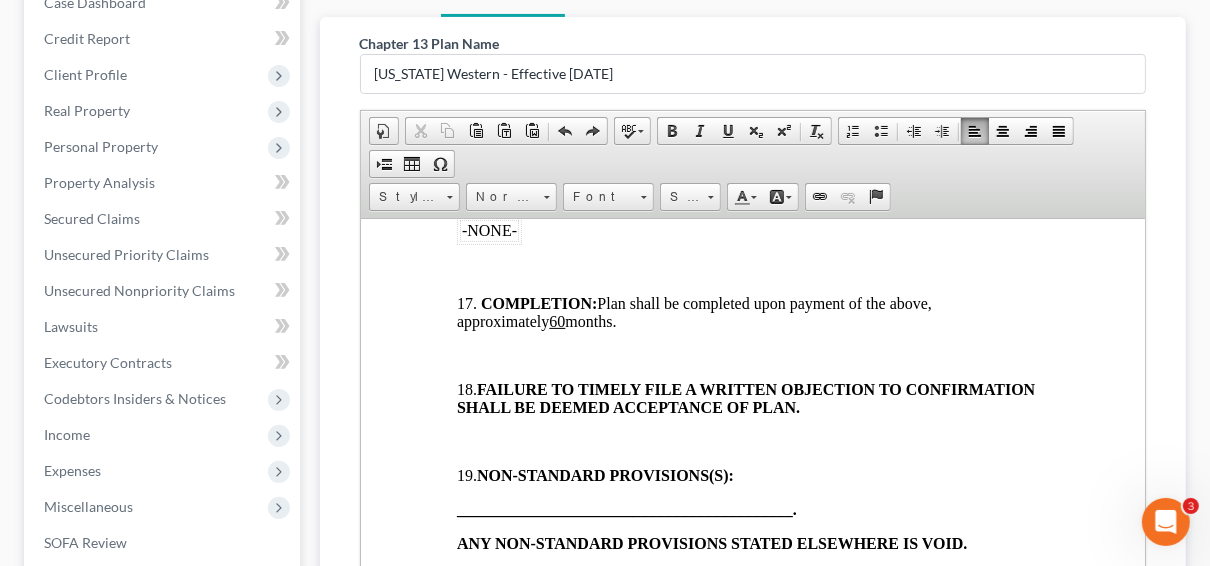 scroll, scrollTop: 3040, scrollLeft: 0, axis: vertical 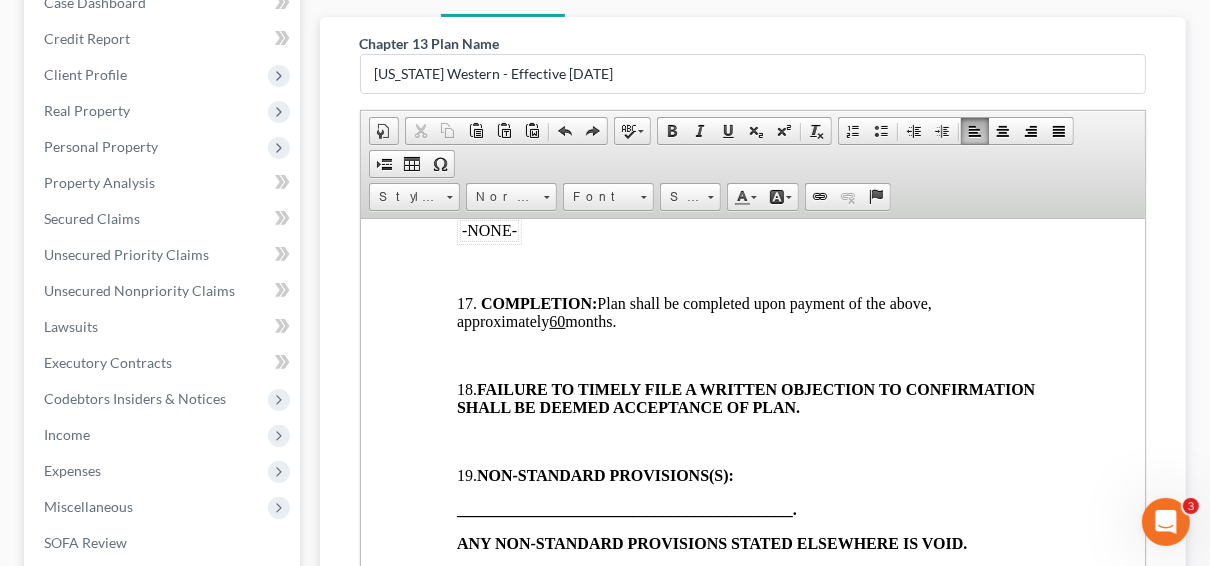click on "60" at bounding box center [556, 320] 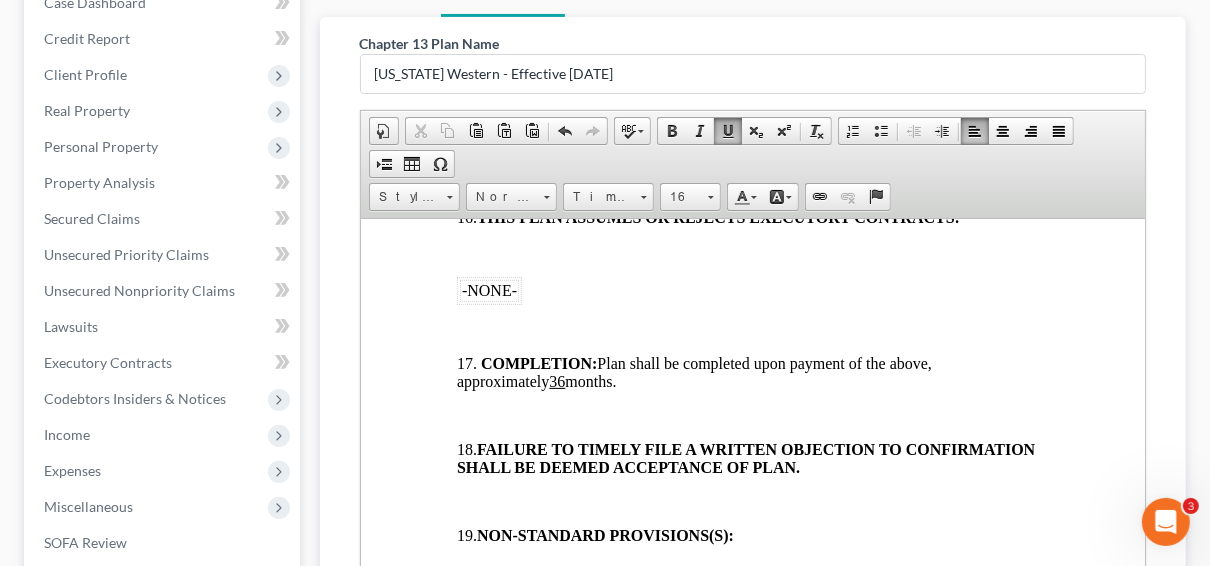 scroll, scrollTop: 2969, scrollLeft: 0, axis: vertical 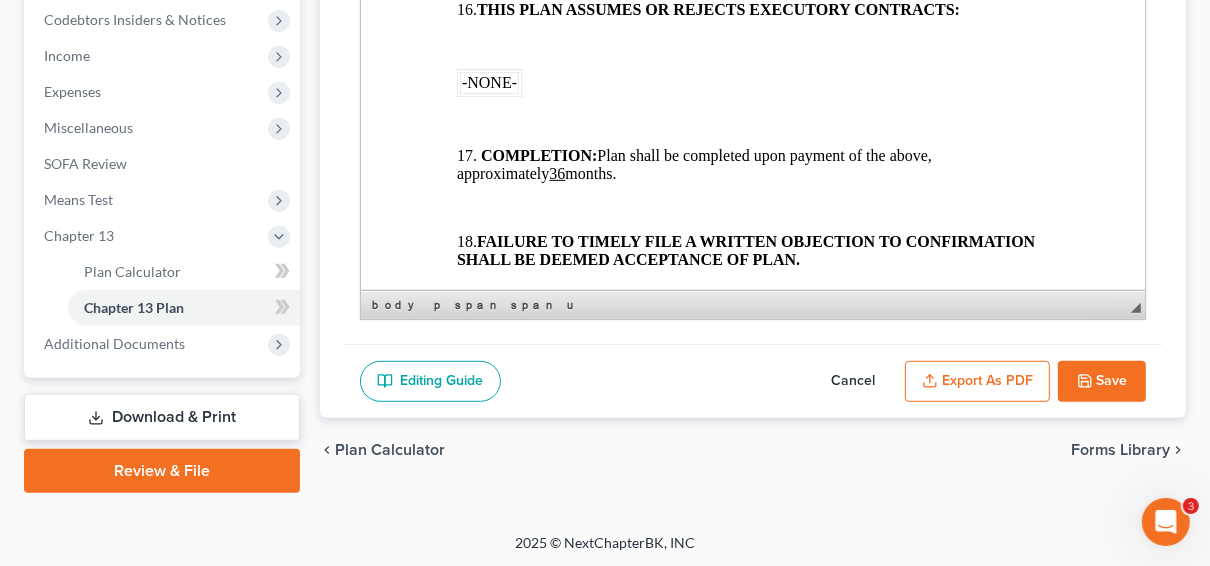 click on "Save" at bounding box center [1102, 382] 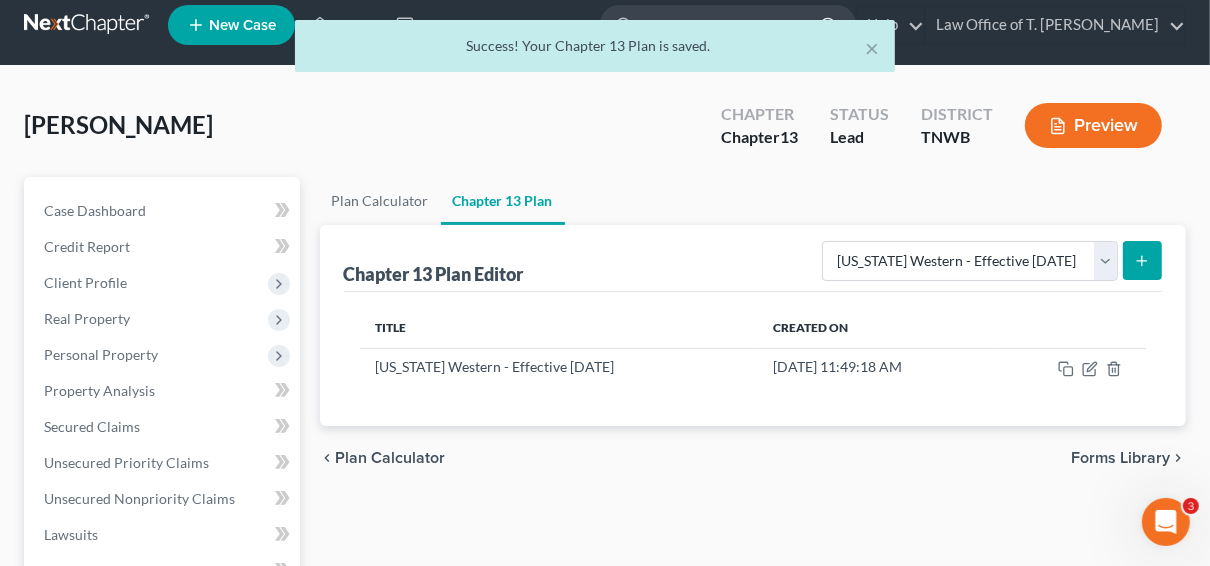 scroll, scrollTop: 0, scrollLeft: 0, axis: both 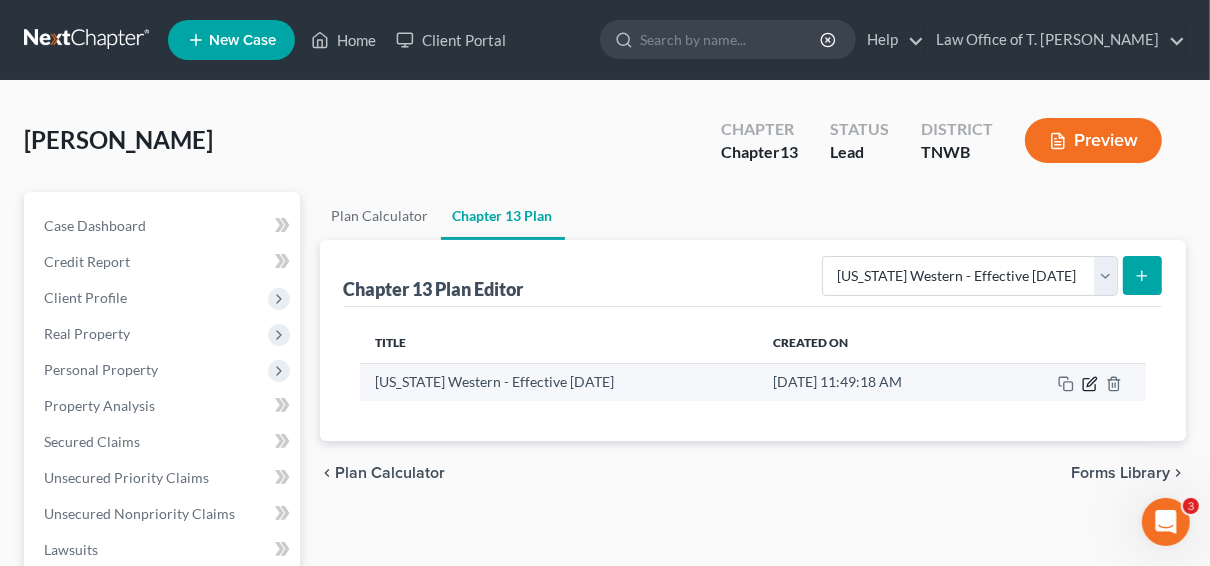 click 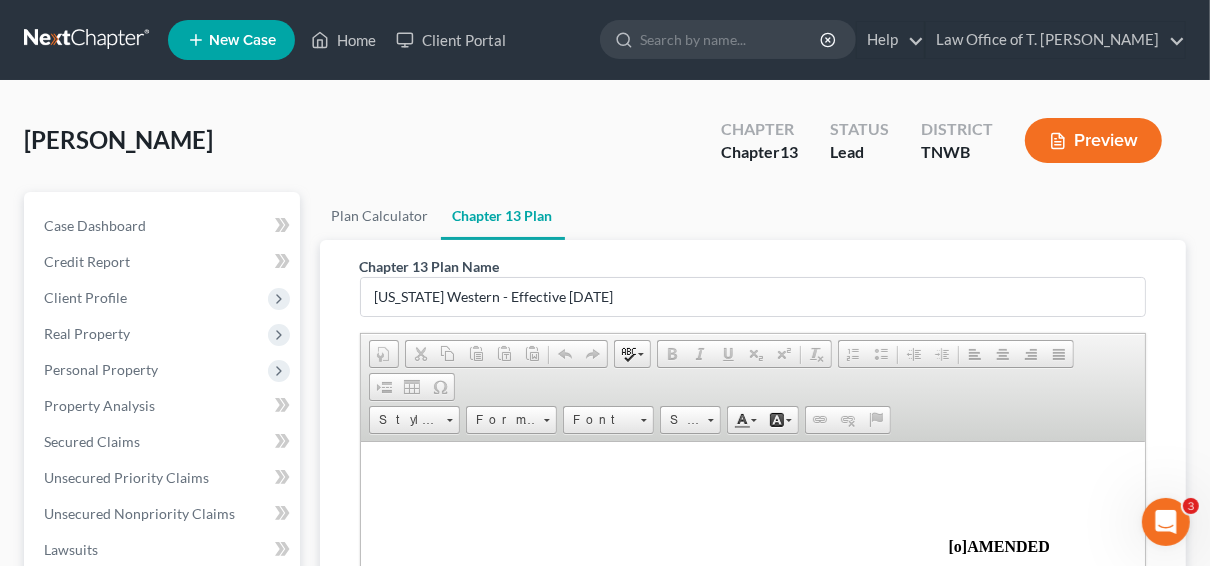 scroll, scrollTop: 0, scrollLeft: 0, axis: both 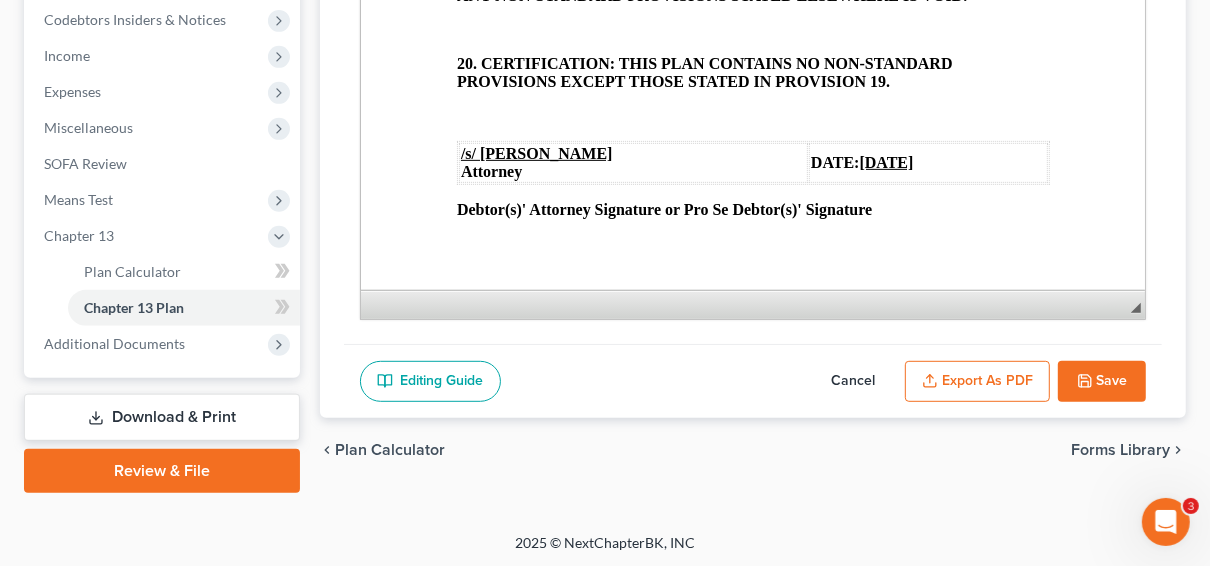click on "Export as PDF" at bounding box center [977, 382] 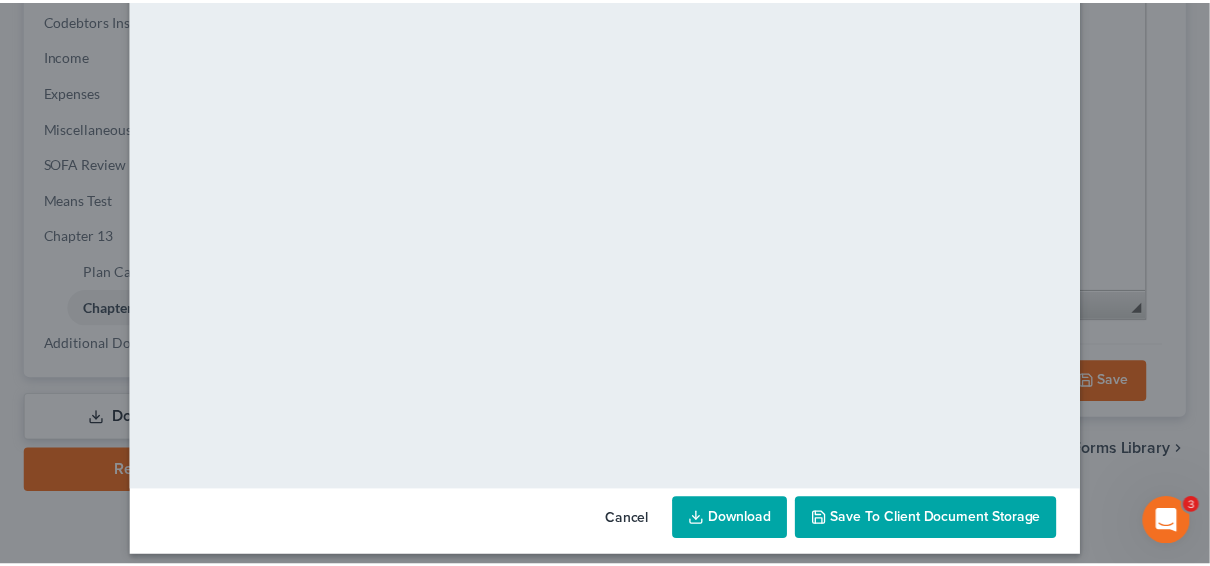 scroll, scrollTop: 270, scrollLeft: 0, axis: vertical 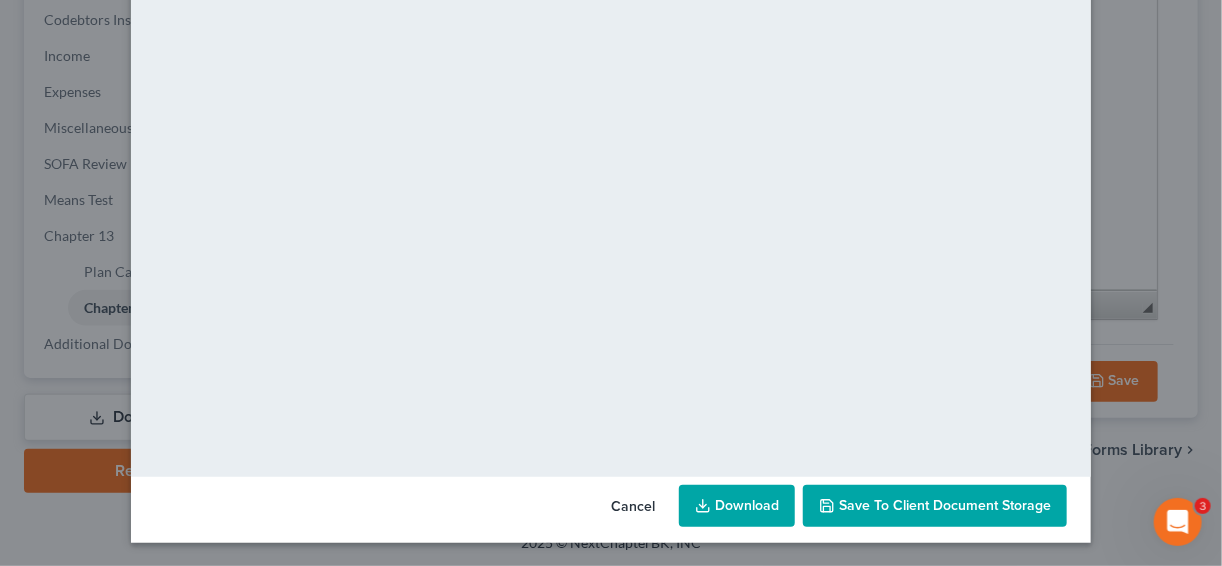 click on "Download" at bounding box center [737, 506] 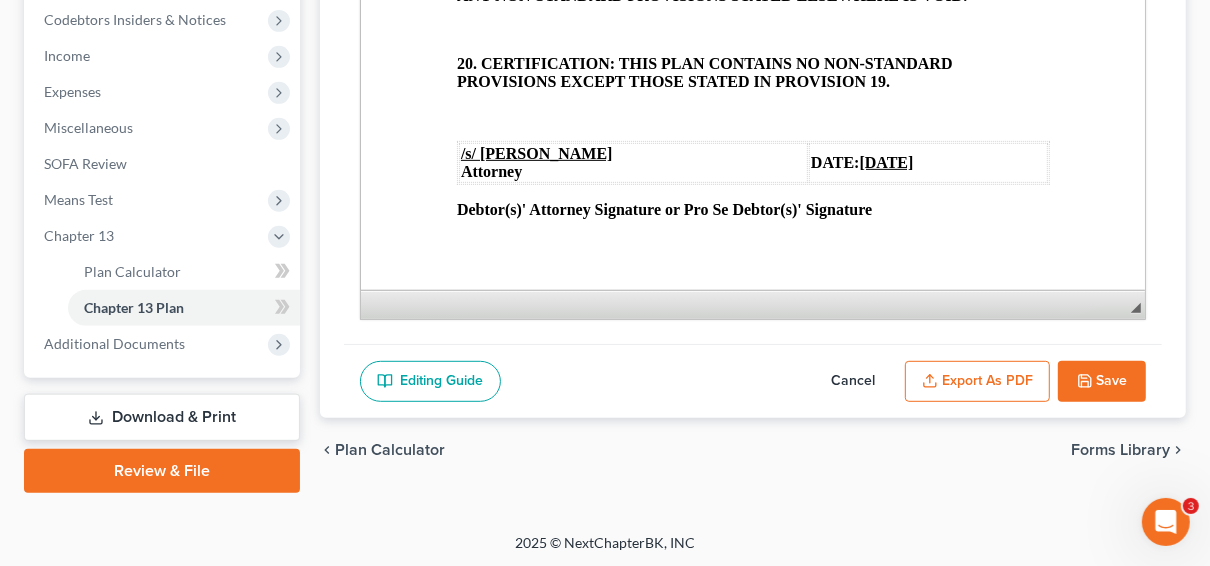 click on "Download & Print" at bounding box center (162, 417) 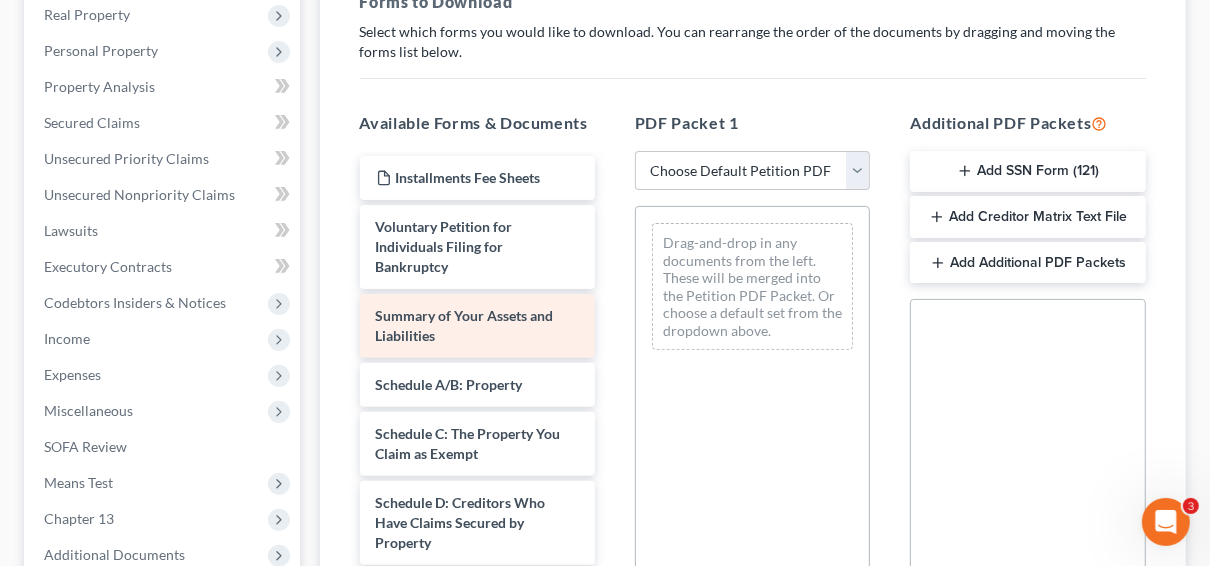 scroll, scrollTop: 320, scrollLeft: 0, axis: vertical 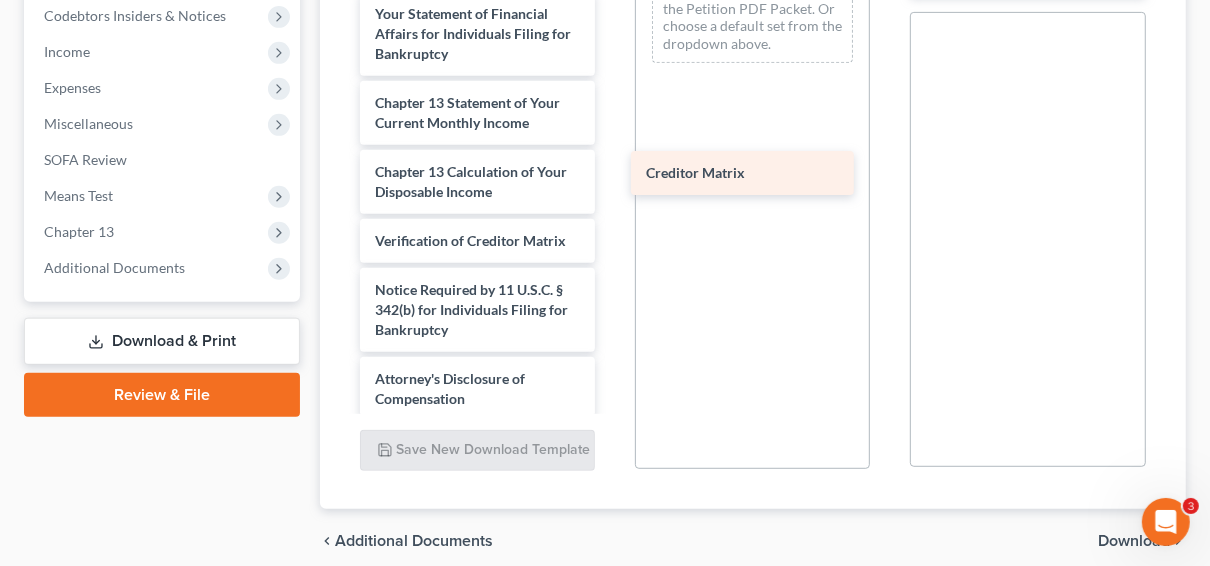 drag, startPoint x: 465, startPoint y: 264, endPoint x: 760, endPoint y: 166, distance: 310.85205 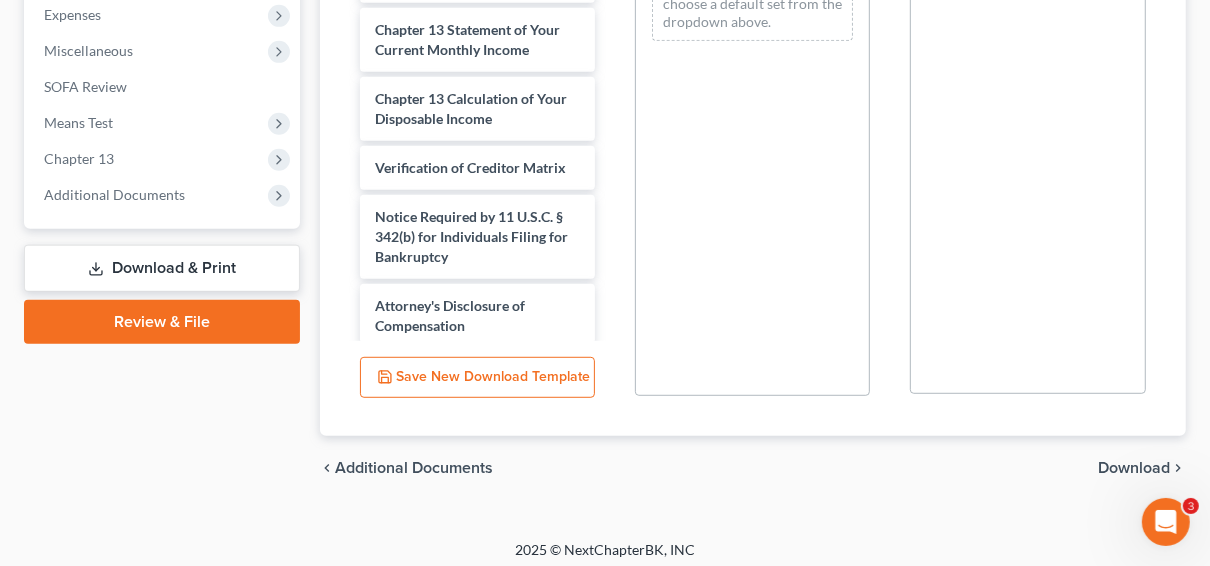 scroll, scrollTop: 686, scrollLeft: 0, axis: vertical 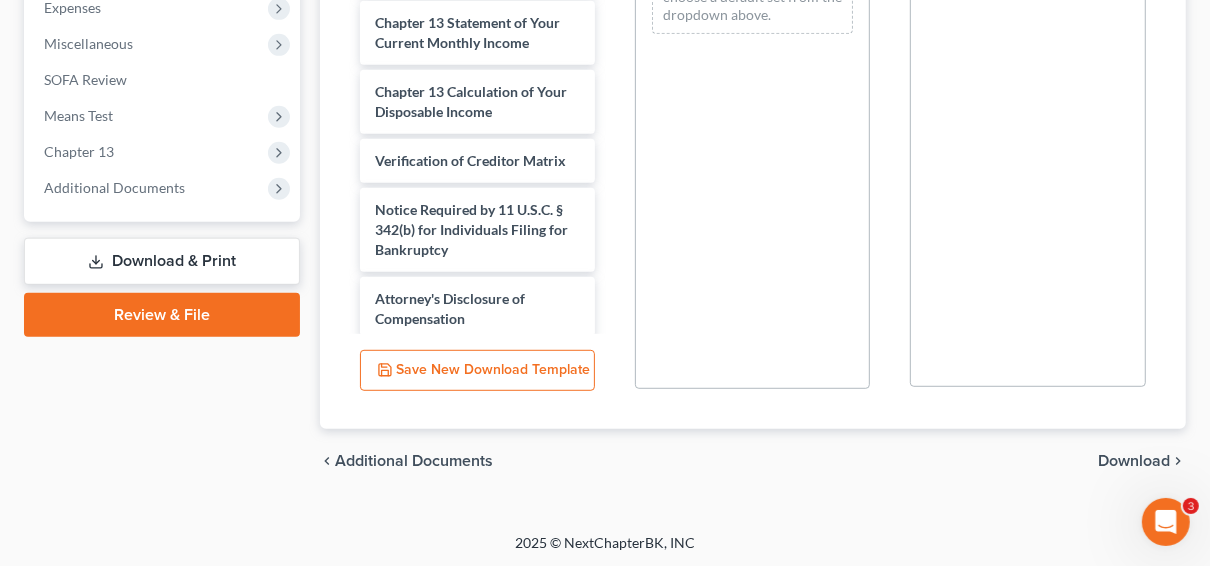 click on "Download" at bounding box center [1134, 461] 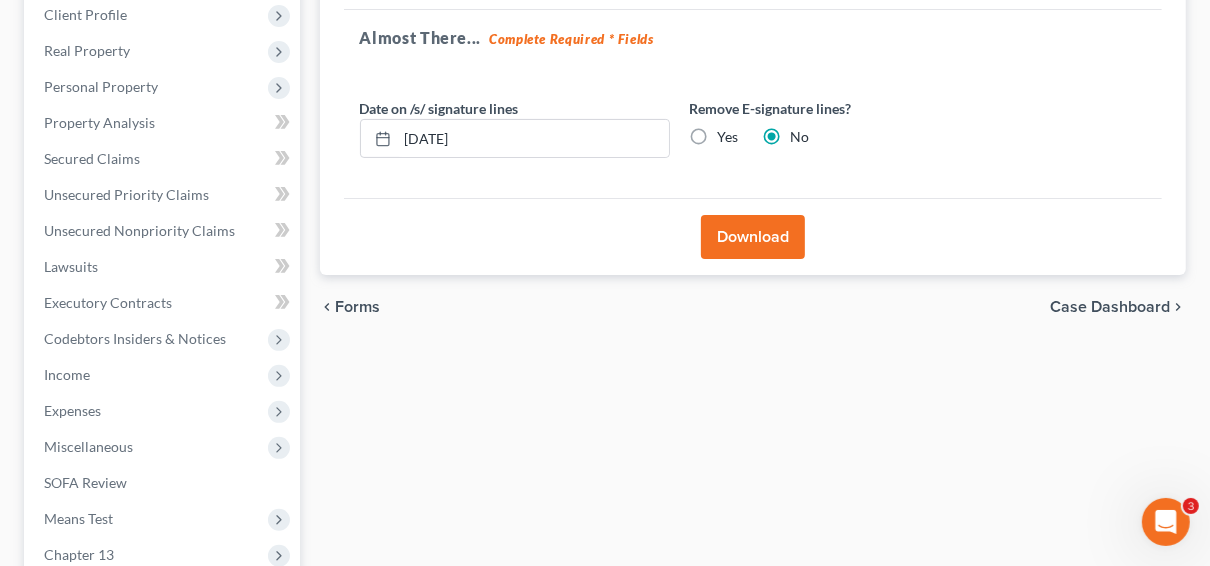 scroll, scrollTop: 210, scrollLeft: 0, axis: vertical 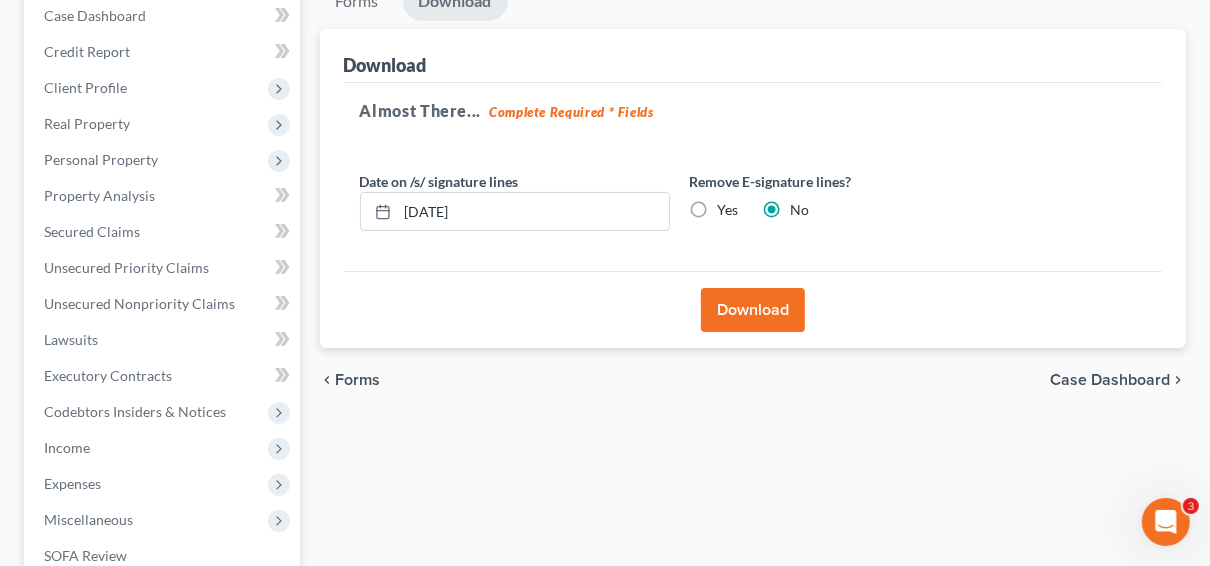 click on "Download" at bounding box center (753, 310) 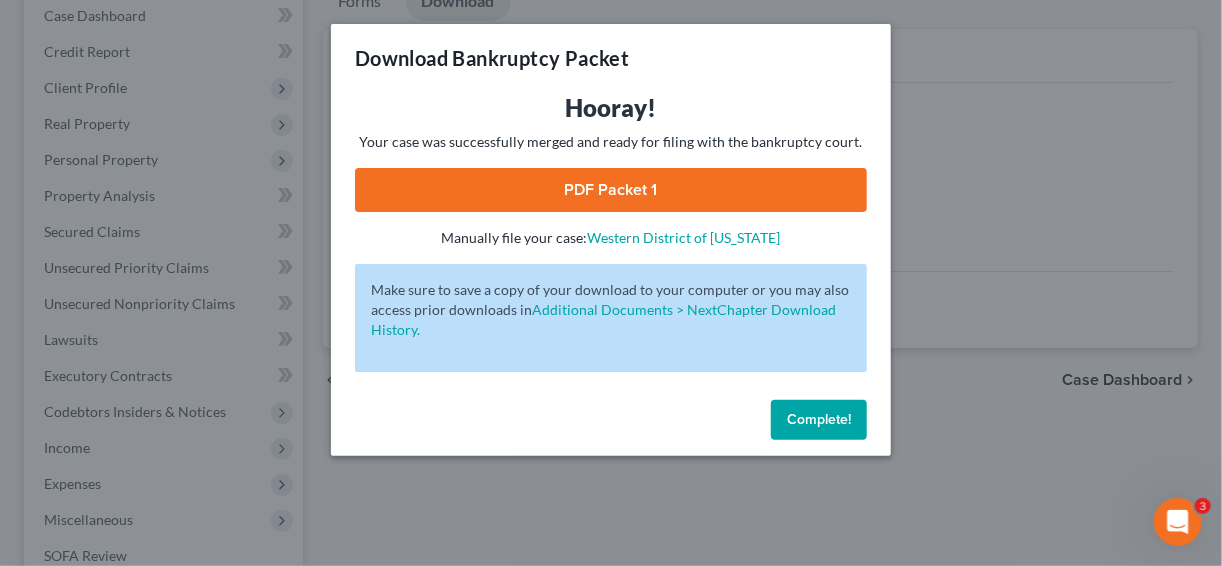 click on "PDF Packet 1" at bounding box center (611, 190) 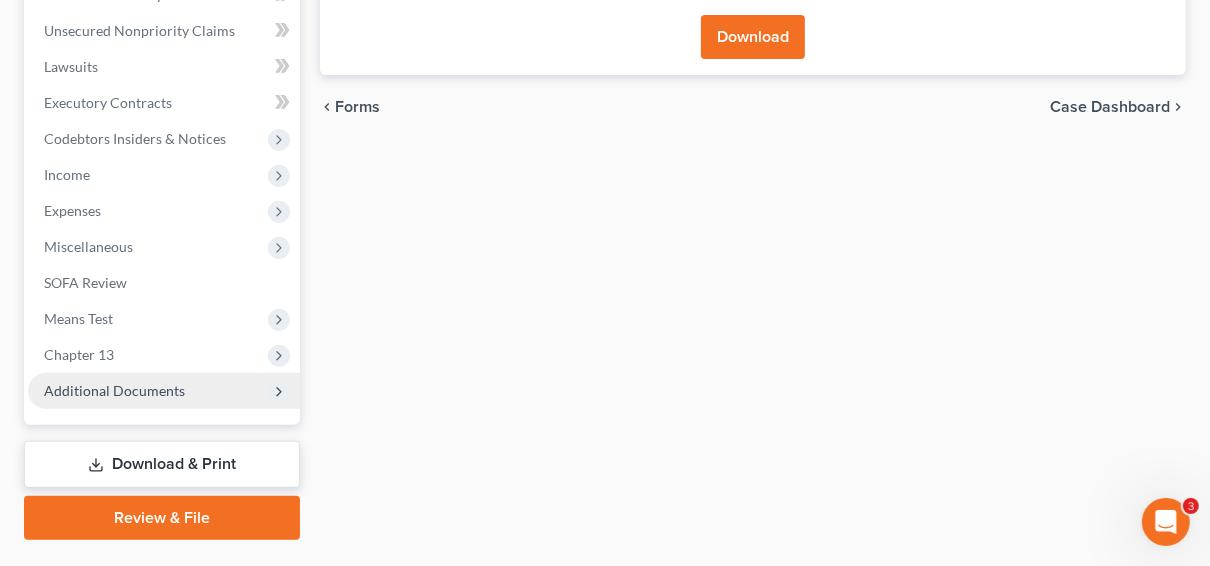 scroll, scrollTop: 530, scrollLeft: 0, axis: vertical 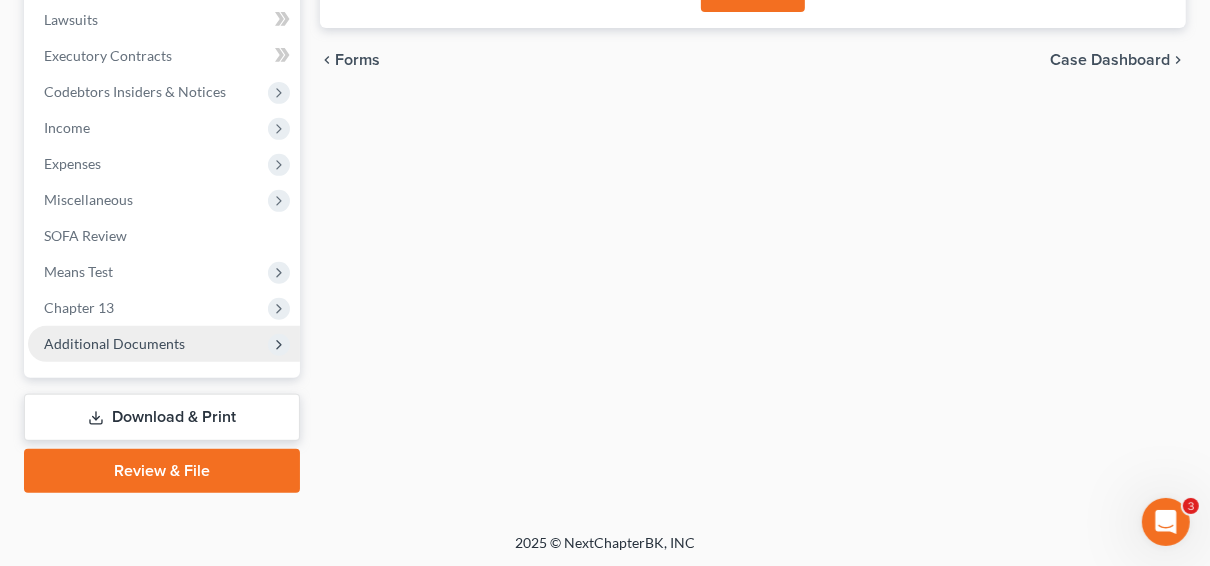 click on "Additional Documents" at bounding box center [114, 343] 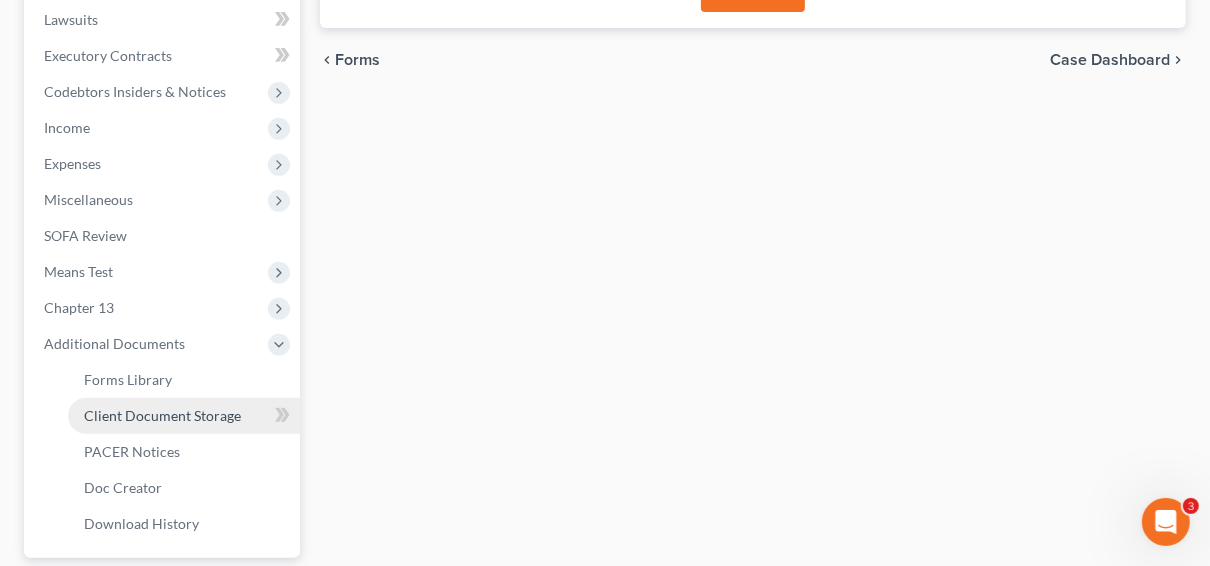 drag, startPoint x: 156, startPoint y: 410, endPoint x: 166, endPoint y: 416, distance: 11.661903 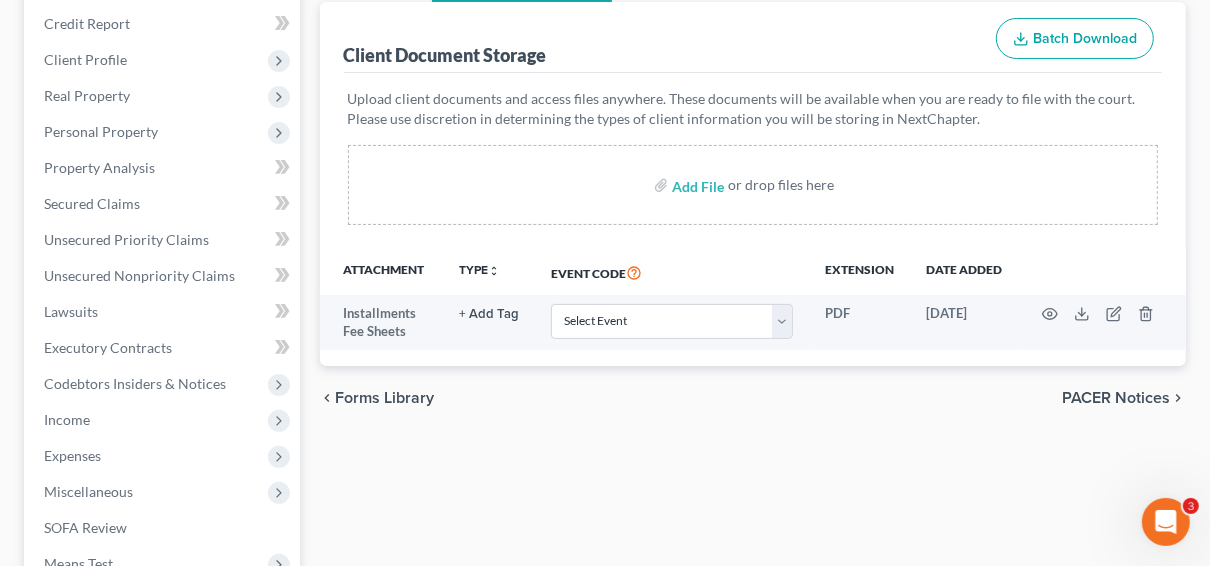 scroll, scrollTop: 240, scrollLeft: 0, axis: vertical 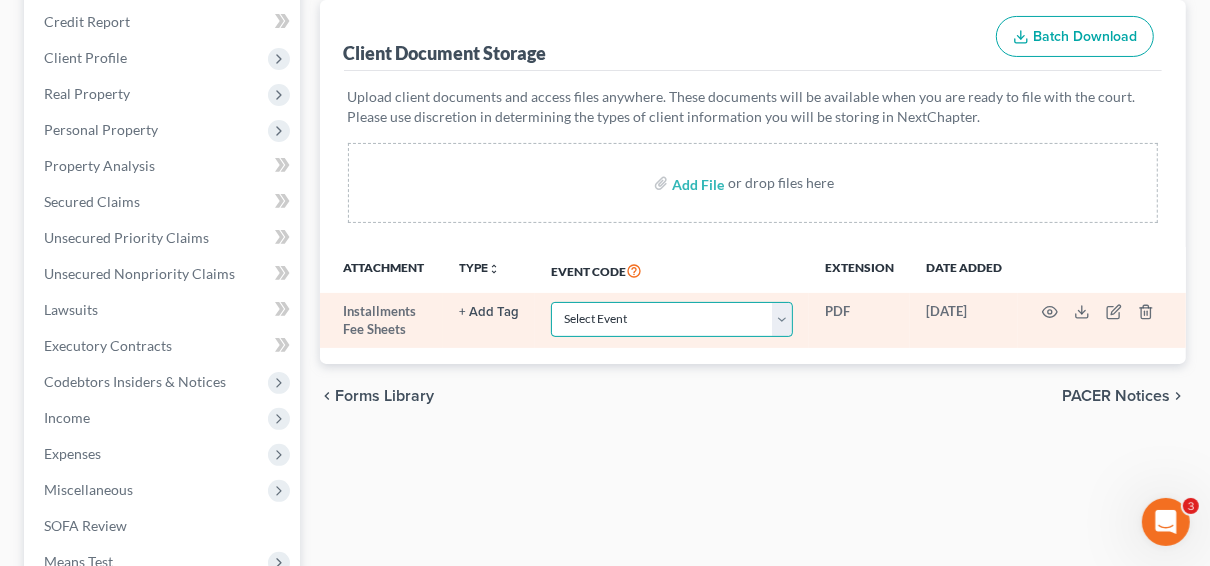 click on "Select Event 20 Largest Unsecured Creditors Amended Creditor Matrix (Fee) Amended Schedules D-H (Two Or More Amended--One Fee Charged) Amended/Amendment/Corrected Amended/Corrected Voluntary Petition Amendment To Add Creditors Application To Pay Filing Fee In Installments Attachment to Voluntary Petition for Non-Individuals Ch 11 Business Income and Expenses Certificate Of Credit Counseling Ch 7 - Form 122A-1 Statement Of Your Monthly Income Ch 7 - Form 122A-1Supp Statement of Exemption from Presumption of Abuse Ch 7 - Form 122A-2 Means Test Calculation Chapter 11 - Form 122B Statement Of Your Current Monthly Income Chapter 11 Final Report And Account Chapter 11 Post-Confirmation Report Chapter 13 - Form 122C-1 Statement Of Your Monthly Income Chapter 13 - Form 122C-2 Calculation Of Disposable Income Chapter 13 Plan Debtor Cert RE Domestic Support Obligations FORM 2830 (Ch 13) Debtor Request for Electronic Noticing (DeBN) Debtor's Election Of Small Business Designation Debtor's Statement Of Intent Matrix" at bounding box center [672, 319] 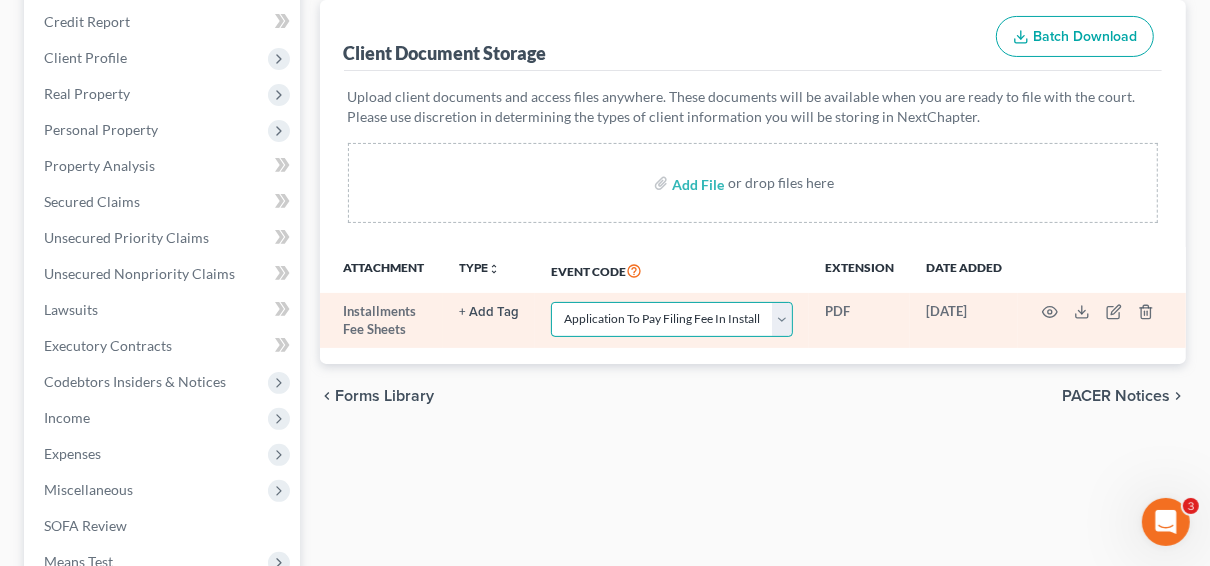 click on "Select Event 20 Largest Unsecured Creditors Amended Creditor Matrix (Fee) Amended Schedules D-H (Two Or More Amended--One Fee Charged) Amended/Amendment/Corrected Amended/Corrected Voluntary Petition Amendment To Add Creditors Application To Pay Filing Fee In Installments Attachment to Voluntary Petition for Non-Individuals Ch 11 Business Income and Expenses Certificate Of Credit Counseling Ch 7 - Form 122A-1 Statement Of Your Monthly Income Ch 7 - Form 122A-1Supp Statement of Exemption from Presumption of Abuse Ch 7 - Form 122A-2 Means Test Calculation Chapter 11 - Form 122B Statement Of Your Current Monthly Income Chapter 11 Final Report And Account Chapter 11 Post-Confirmation Report Chapter 13 - Form 122C-1 Statement Of Your Monthly Income Chapter 13 - Form 122C-2 Calculation Of Disposable Income Chapter 13 Plan Debtor Cert RE Domestic Support Obligations FORM 2830 (Ch 13) Debtor Request for Electronic Noticing (DeBN) Debtor's Election Of Small Business Designation Debtor's Statement Of Intent Matrix" at bounding box center (672, 319) 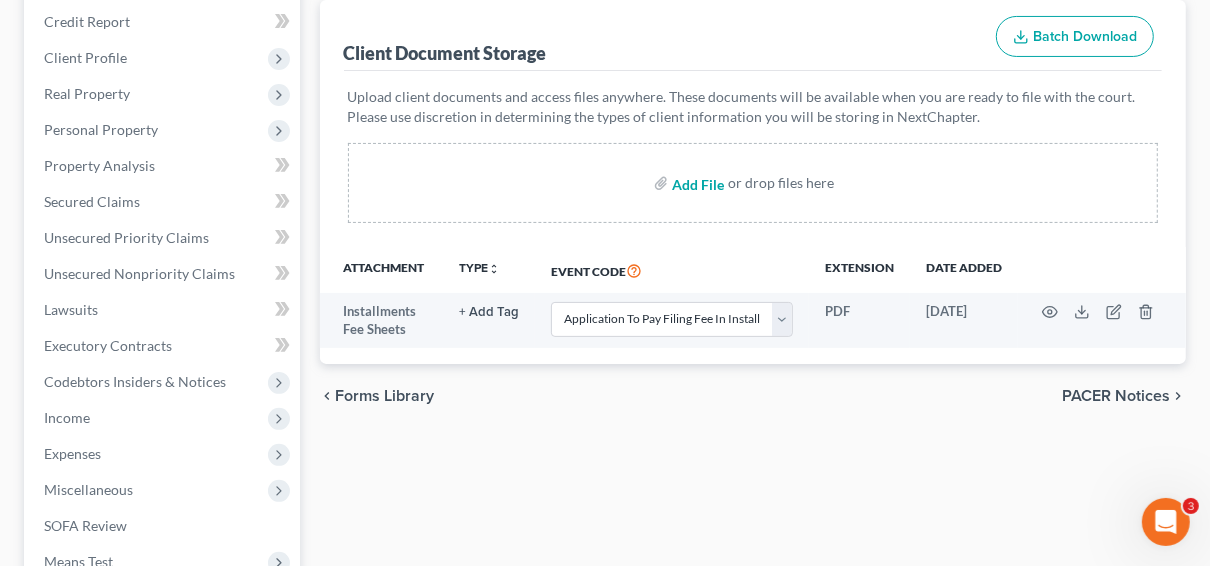 click at bounding box center [696, 183] 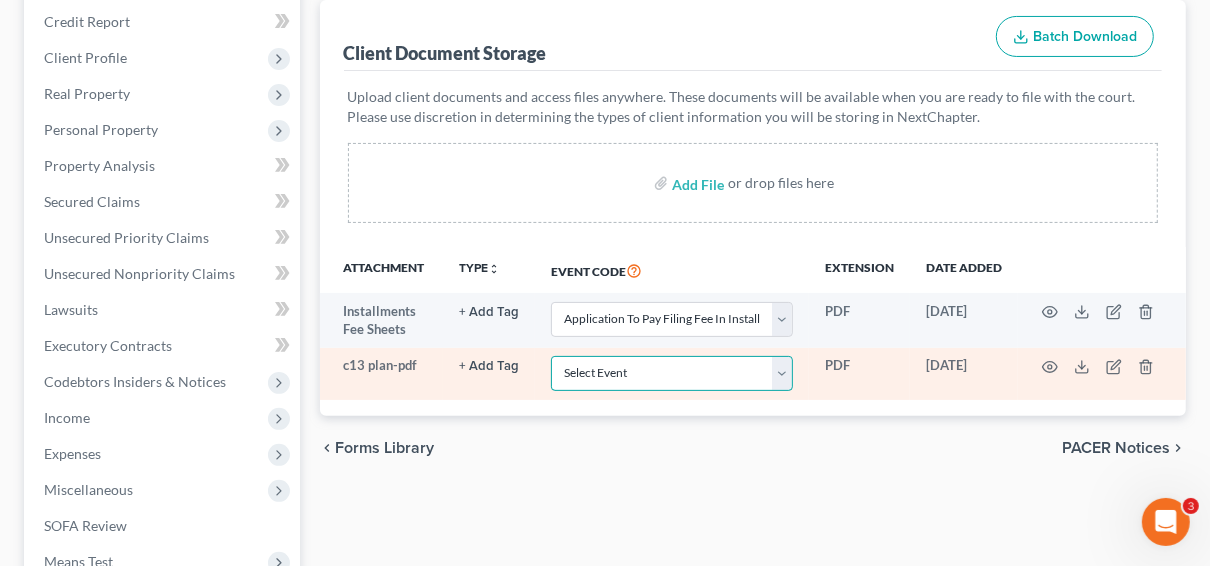 click on "Select Event 20 Largest Unsecured Creditors Amended Creditor Matrix (Fee) Amended Schedules D-H (Two Or More Amended--One Fee Charged) Amended/Amendment/Corrected Amended/Corrected Voluntary Petition Amendment To Add Creditors Application To Pay Filing Fee In Installments Attachment to Voluntary Petition for Non-Individuals Ch 11 Business Income and Expenses Certificate Of Credit Counseling Ch 7 - Form 122A-1 Statement Of Your Monthly Income Ch 7 - Form 122A-1Supp Statement of Exemption from Presumption of Abuse Ch 7 - Form 122A-2 Means Test Calculation Chapter 11 - Form 122B Statement Of Your Current Monthly Income Chapter 11 Final Report And Account Chapter 11 Post-Confirmation Report Chapter 13 - Form 122C-1 Statement Of Your Monthly Income Chapter 13 - Form 122C-2 Calculation Of Disposable Income Chapter 13 Plan Debtor Cert RE Domestic Support Obligations FORM 2830 (Ch 13) Debtor Request for Electronic Noticing (DeBN) Debtor's Election Of Small Business Designation Debtor's Statement Of Intent Matrix" at bounding box center [672, 373] 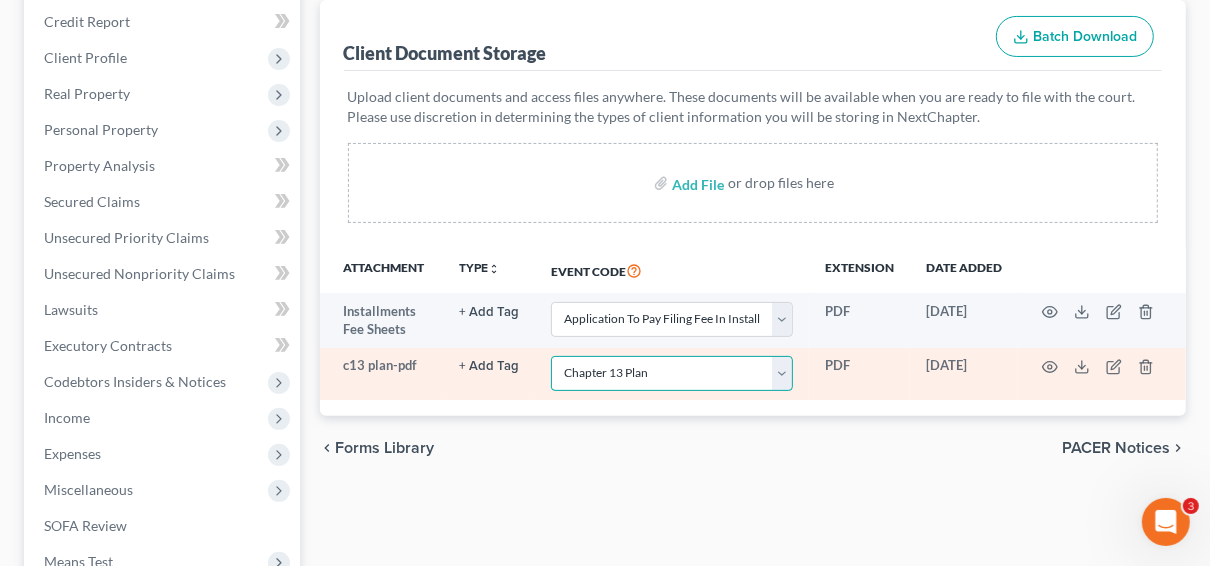 click on "Select Event 20 Largest Unsecured Creditors Amended Creditor Matrix (Fee) Amended Schedules D-H (Two Or More Amended--One Fee Charged) Amended/Amendment/Corrected Amended/Corrected Voluntary Petition Amendment To Add Creditors Application To Pay Filing Fee In Installments Attachment to Voluntary Petition for Non-Individuals Ch 11 Business Income and Expenses Certificate Of Credit Counseling Ch 7 - Form 122A-1 Statement Of Your Monthly Income Ch 7 - Form 122A-1Supp Statement of Exemption from Presumption of Abuse Ch 7 - Form 122A-2 Means Test Calculation Chapter 11 - Form 122B Statement Of Your Current Monthly Income Chapter 11 Final Report And Account Chapter 11 Post-Confirmation Report Chapter 13 - Form 122C-1 Statement Of Your Monthly Income Chapter 13 - Form 122C-2 Calculation Of Disposable Income Chapter 13 Plan Debtor Cert RE Domestic Support Obligations FORM 2830 (Ch 13) Debtor Request for Electronic Noticing (DeBN) Debtor's Election Of Small Business Designation Debtor's Statement Of Intent Matrix" at bounding box center [672, 373] 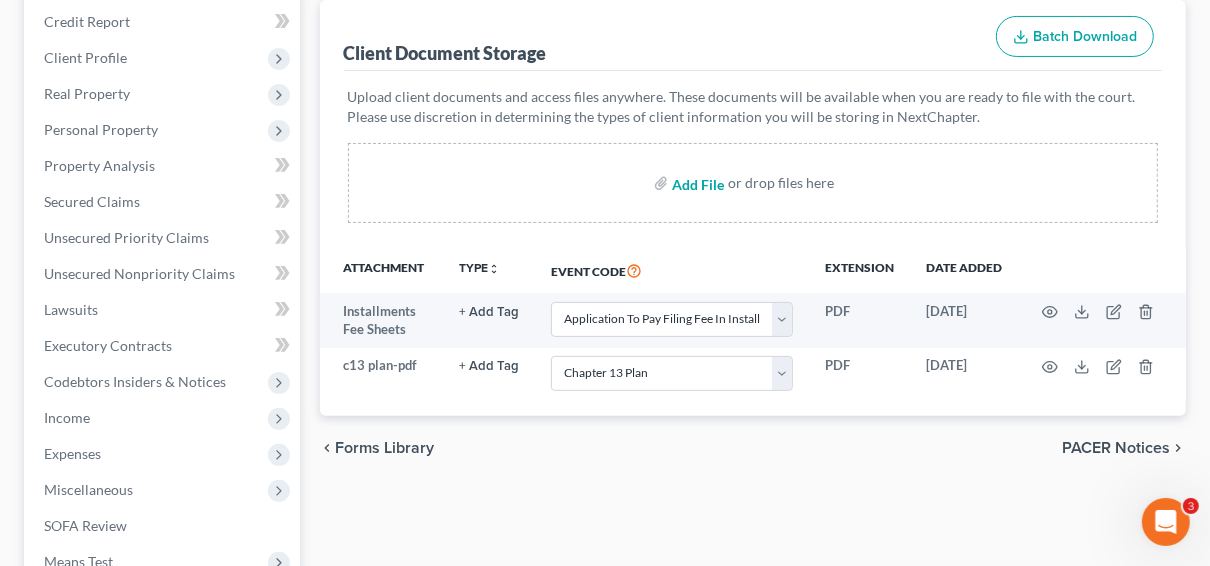 click at bounding box center [696, 183] 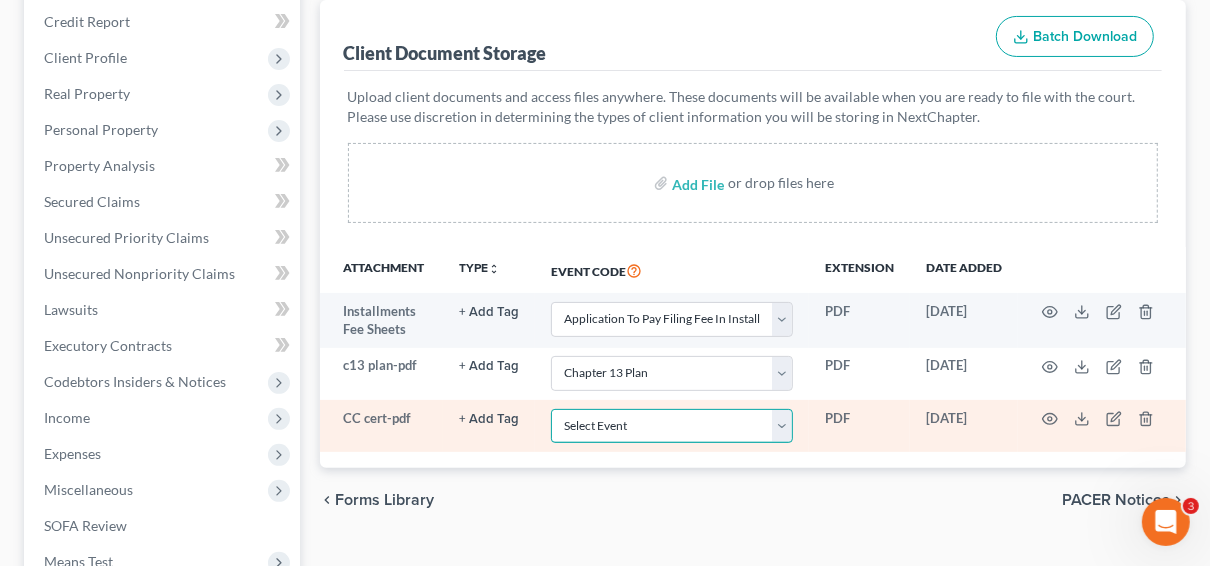 click on "Select Event 20 Largest Unsecured Creditors Amended Creditor Matrix (Fee) Amended Schedules D-H (Two Or More Amended--One Fee Charged) Amended/Amendment/Corrected Amended/Corrected Voluntary Petition Amendment To Add Creditors Application To Pay Filing Fee In Installments Attachment to Voluntary Petition for Non-Individuals Ch 11 Business Income and Expenses Certificate Of Credit Counseling Ch 7 - Form 122A-1 Statement Of Your Monthly Income Ch 7 - Form 122A-1Supp Statement of Exemption from Presumption of Abuse Ch 7 - Form 122A-2 Means Test Calculation Chapter 11 - Form 122B Statement Of Your Current Monthly Income Chapter 11 Final Report And Account Chapter 11 Post-Confirmation Report Chapter 13 - Form 122C-1 Statement Of Your Monthly Income Chapter 13 - Form 122C-2 Calculation Of Disposable Income Chapter 13 Plan Debtor Cert RE Domestic Support Obligations FORM 2830 (Ch 13) Debtor Request for Electronic Noticing (DeBN) Debtor's Election Of Small Business Designation Debtor's Statement Of Intent Matrix" at bounding box center (672, 426) 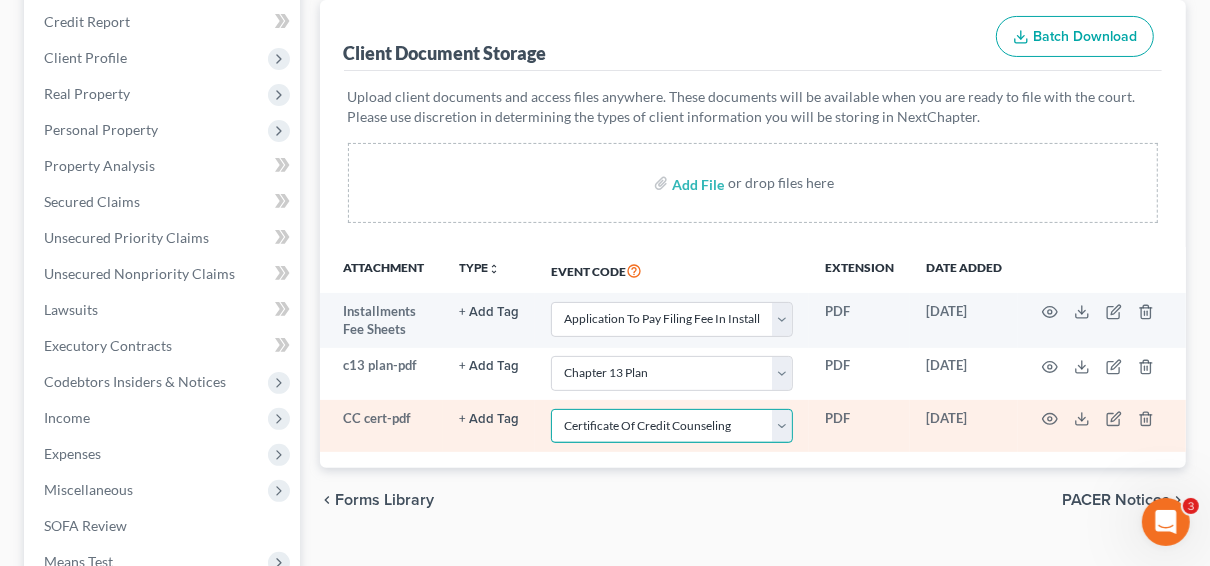click on "Select Event 20 Largest Unsecured Creditors Amended Creditor Matrix (Fee) Amended Schedules D-H (Two Or More Amended--One Fee Charged) Amended/Amendment/Corrected Amended/Corrected Voluntary Petition Amendment To Add Creditors Application To Pay Filing Fee In Installments Attachment to Voluntary Petition for Non-Individuals Ch 11 Business Income and Expenses Certificate Of Credit Counseling Ch 7 - Form 122A-1 Statement Of Your Monthly Income Ch 7 - Form 122A-1Supp Statement of Exemption from Presumption of Abuse Ch 7 - Form 122A-2 Means Test Calculation Chapter 11 - Form 122B Statement Of Your Current Monthly Income Chapter 11 Final Report And Account Chapter 11 Post-Confirmation Report Chapter 13 - Form 122C-1 Statement Of Your Monthly Income Chapter 13 - Form 122C-2 Calculation Of Disposable Income Chapter 13 Plan Debtor Cert RE Domestic Support Obligations FORM 2830 (Ch 13) Debtor Request for Electronic Noticing (DeBN) Debtor's Election Of Small Business Designation Debtor's Statement Of Intent Matrix" at bounding box center (672, 426) 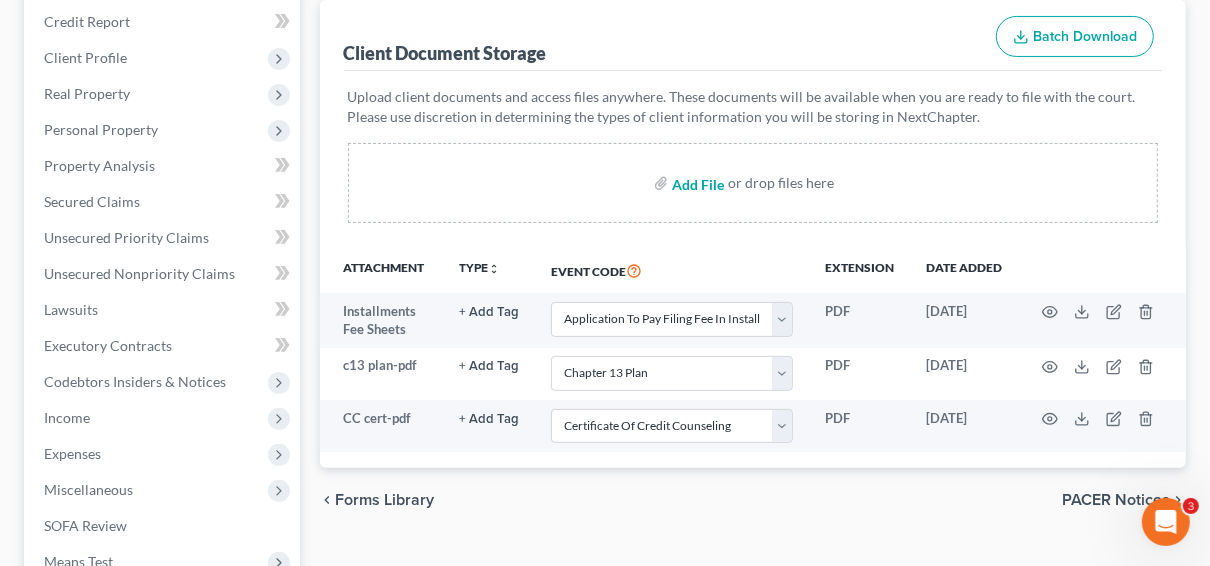 click at bounding box center [696, 183] 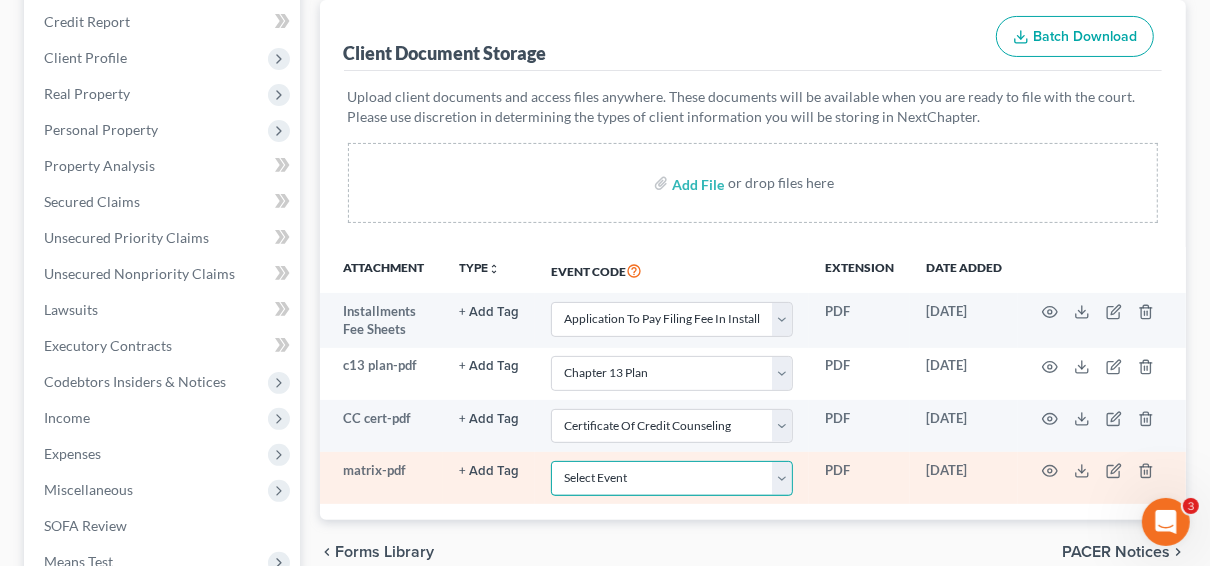 click on "Select Event 20 Largest Unsecured Creditors Amended Creditor Matrix (Fee) Amended Schedules D-H (Two Or More Amended--One Fee Charged) Amended/Amendment/Corrected Amended/Corrected Voluntary Petition Amendment To Add Creditors Application To Pay Filing Fee In Installments Attachment to Voluntary Petition for Non-Individuals Ch 11 Business Income and Expenses Certificate Of Credit Counseling Ch 7 - Form 122A-1 Statement Of Your Monthly Income Ch 7 - Form 122A-1Supp Statement of Exemption from Presumption of Abuse Ch 7 - Form 122A-2 Means Test Calculation Chapter 11 - Form 122B Statement Of Your Current Monthly Income Chapter 11 Final Report And Account Chapter 11 Post-Confirmation Report Chapter 13 - Form 122C-1 Statement Of Your Monthly Income Chapter 13 - Form 122C-2 Calculation Of Disposable Income Chapter 13 Plan Debtor Cert RE Domestic Support Obligations FORM 2830 (Ch 13) Debtor Request for Electronic Noticing (DeBN) Debtor's Election Of Small Business Designation Debtor's Statement Of Intent Matrix" at bounding box center [672, 478] 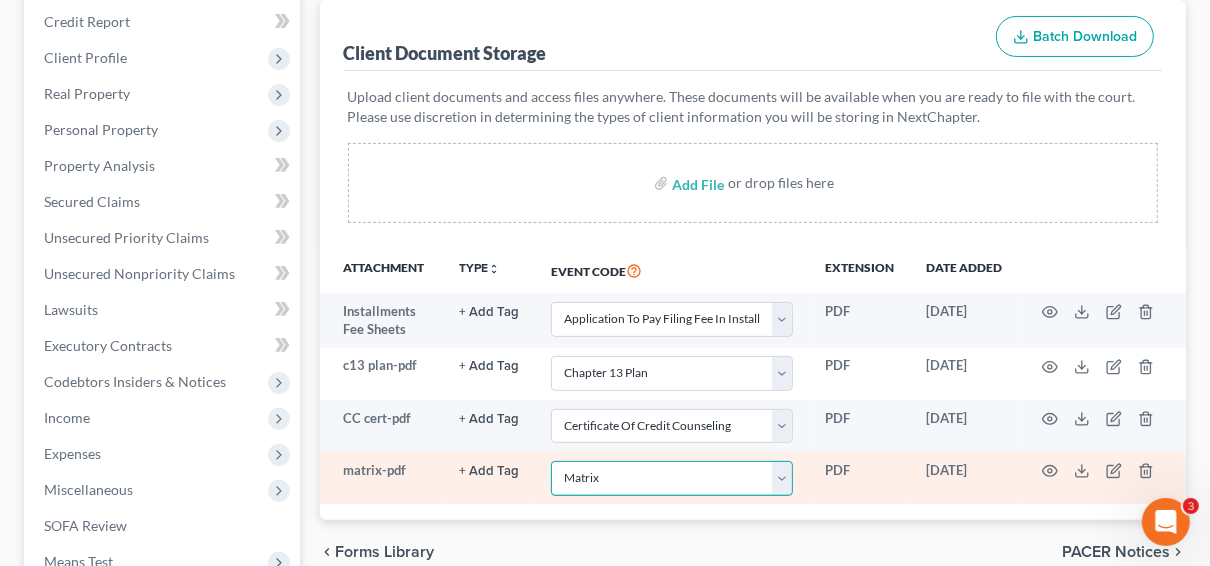 click on "Select Event 20 Largest Unsecured Creditors Amended Creditor Matrix (Fee) Amended Schedules D-H (Two Or More Amended--One Fee Charged) Amended/Amendment/Corrected Amended/Corrected Voluntary Petition Amendment To Add Creditors Application To Pay Filing Fee In Installments Attachment to Voluntary Petition for Non-Individuals Ch 11 Business Income and Expenses Certificate Of Credit Counseling Ch 7 - Form 122A-1 Statement Of Your Monthly Income Ch 7 - Form 122A-1Supp Statement of Exemption from Presumption of Abuse Ch 7 - Form 122A-2 Means Test Calculation Chapter 11 - Form 122B Statement Of Your Current Monthly Income Chapter 11 Final Report And Account Chapter 11 Post-Confirmation Report Chapter 13 - Form 122C-1 Statement Of Your Monthly Income Chapter 13 - Form 122C-2 Calculation Of Disposable Income Chapter 13 Plan Debtor Cert RE Domestic Support Obligations FORM 2830 (Ch 13) Debtor Request for Electronic Noticing (DeBN) Debtor's Election Of Small Business Designation Debtor's Statement Of Intent Matrix" at bounding box center (672, 478) 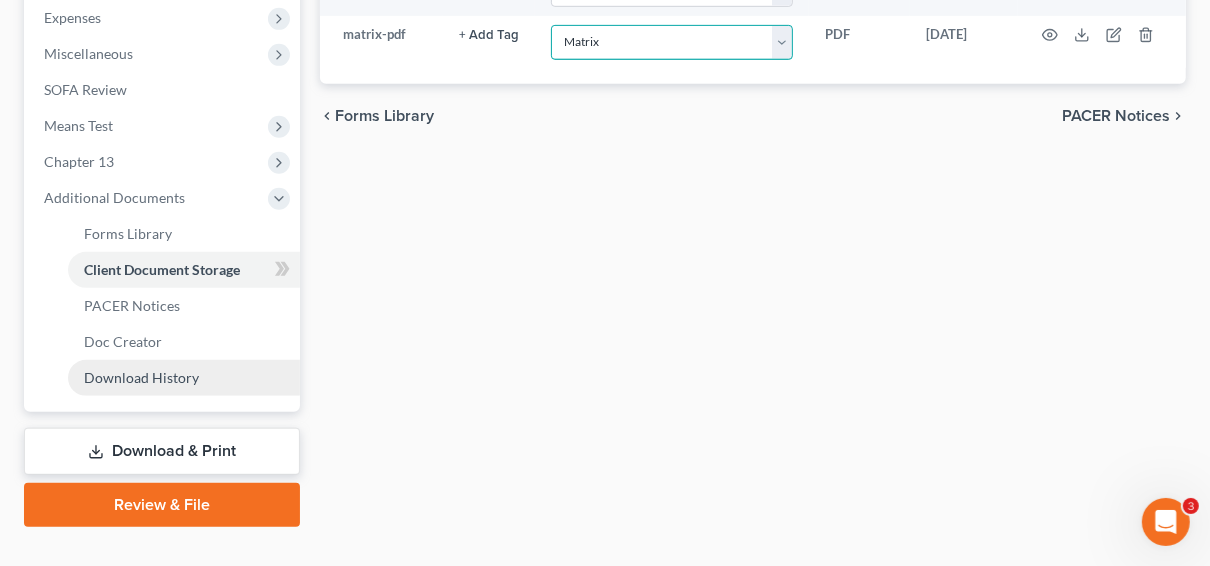 scroll, scrollTop: 710, scrollLeft: 0, axis: vertical 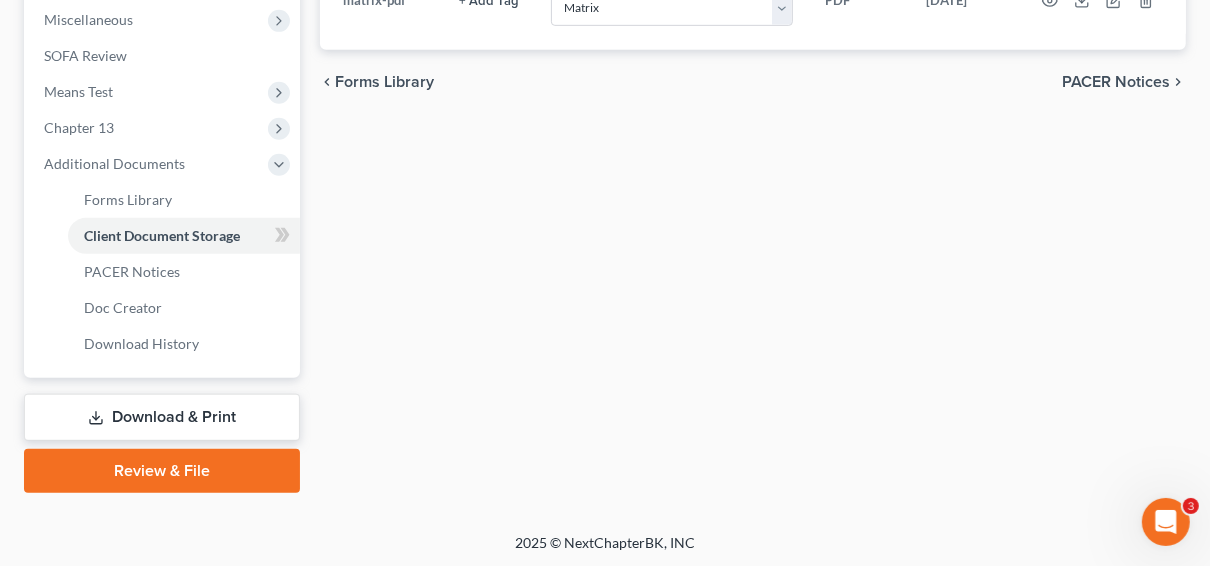 click on "Review & File" at bounding box center (162, 471) 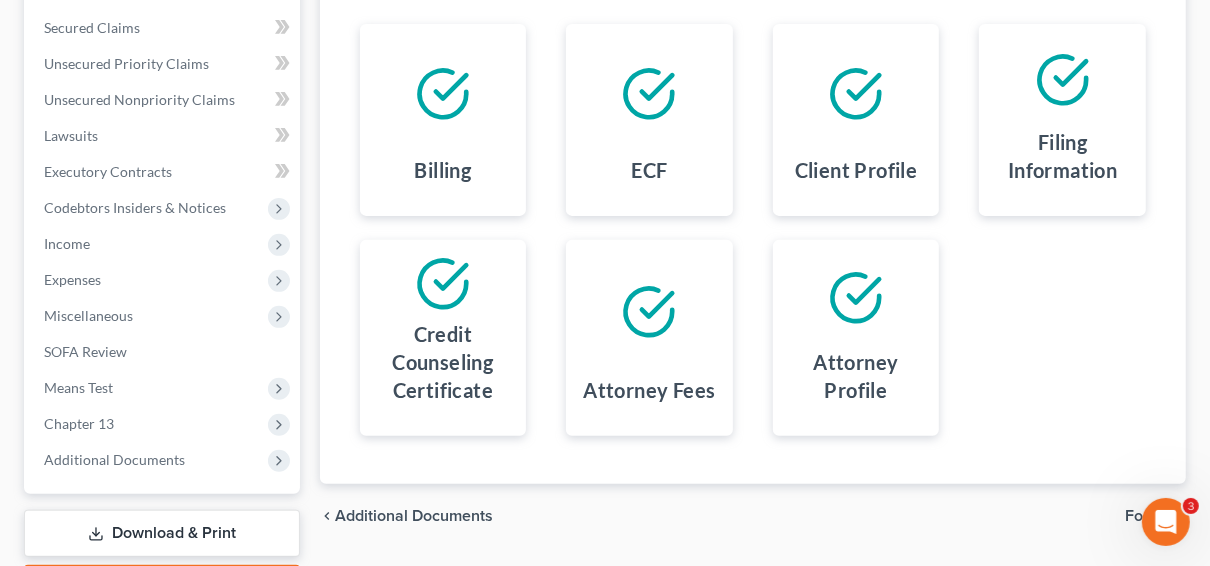 scroll, scrollTop: 530, scrollLeft: 0, axis: vertical 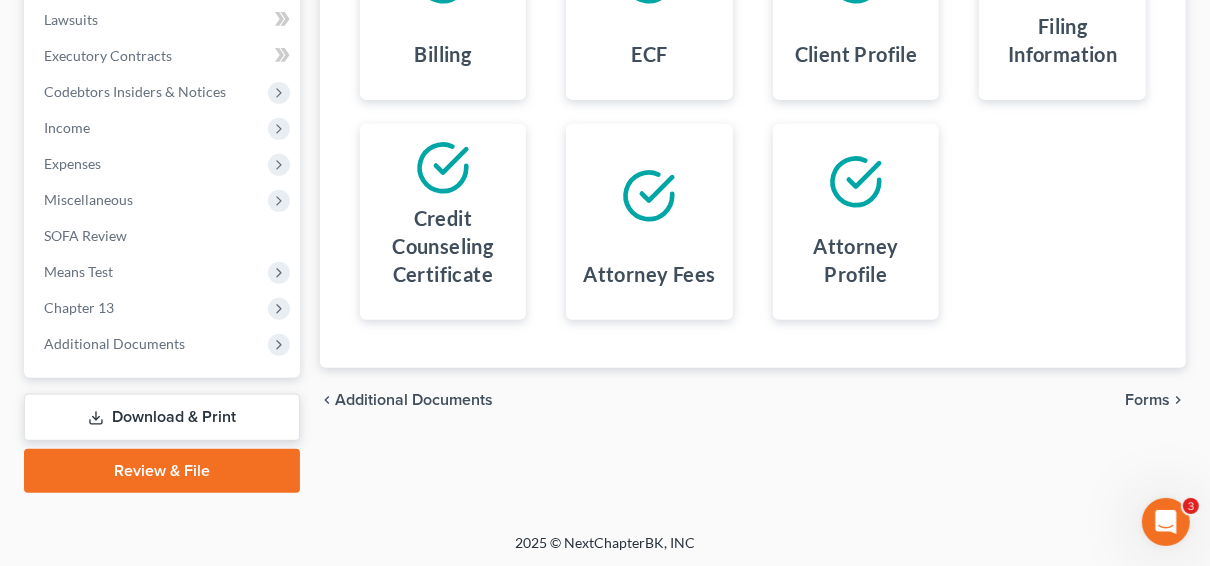 click on "Forms" at bounding box center [1147, 400] 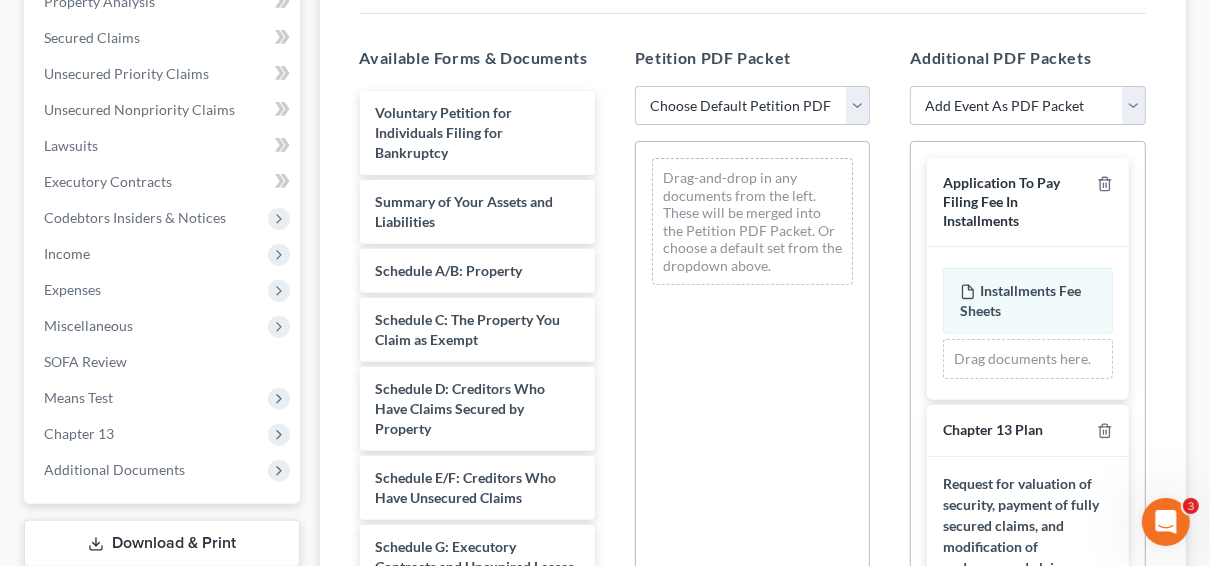 scroll, scrollTop: 370, scrollLeft: 0, axis: vertical 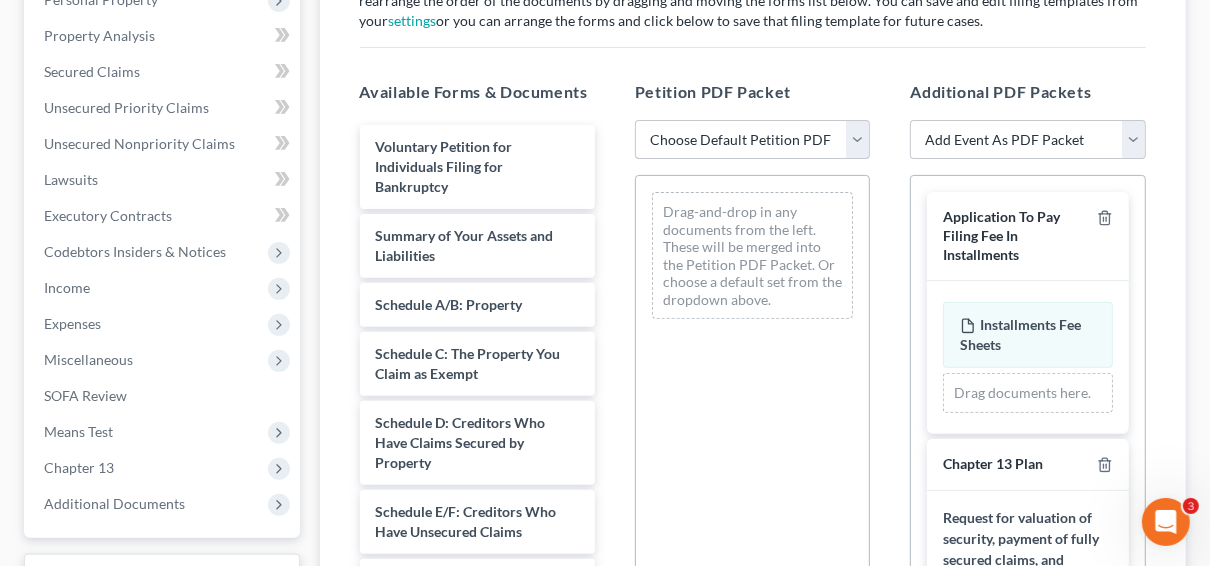 click on "Choose Default Petition PDF Packet Emergency Filing (Voluntary Petition and Creditor List Only) Chapter 13 Template" at bounding box center [752, 140] 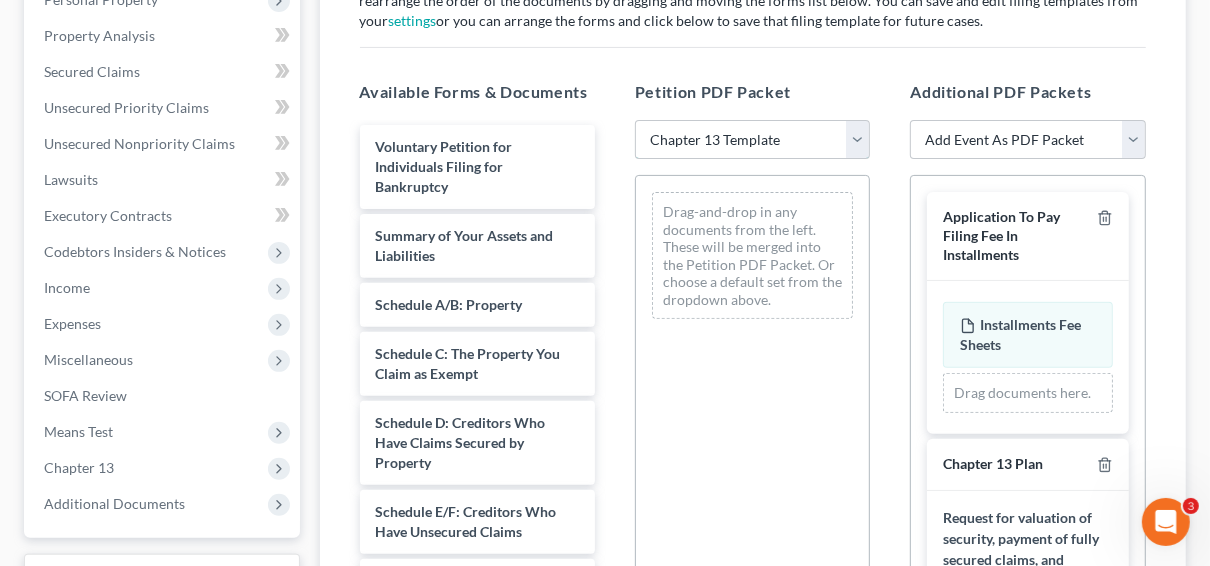 click on "Choose Default Petition PDF Packet Emergency Filing (Voluntary Petition and Creditor List Only) Chapter 13 Template" at bounding box center (752, 140) 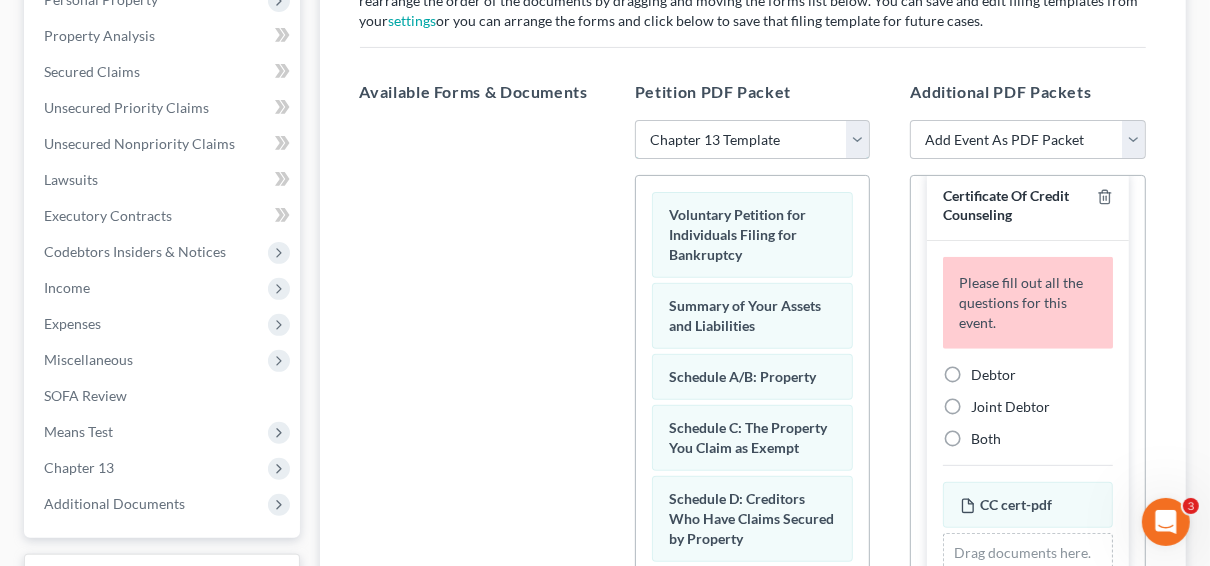 scroll, scrollTop: 1360, scrollLeft: 0, axis: vertical 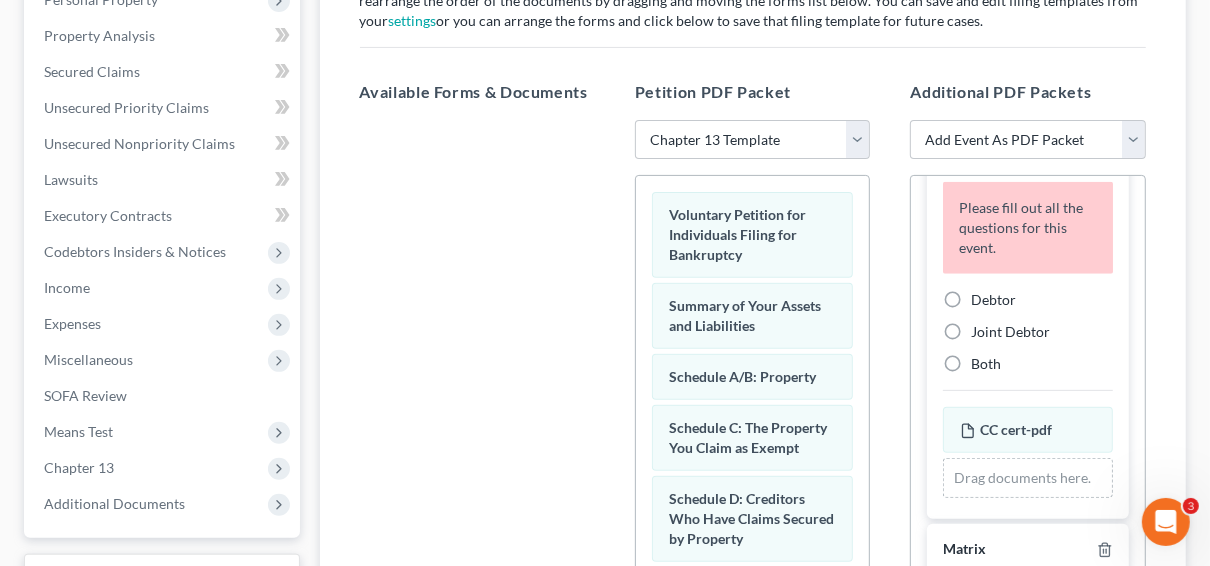 click on "Debtor" at bounding box center [993, 300] 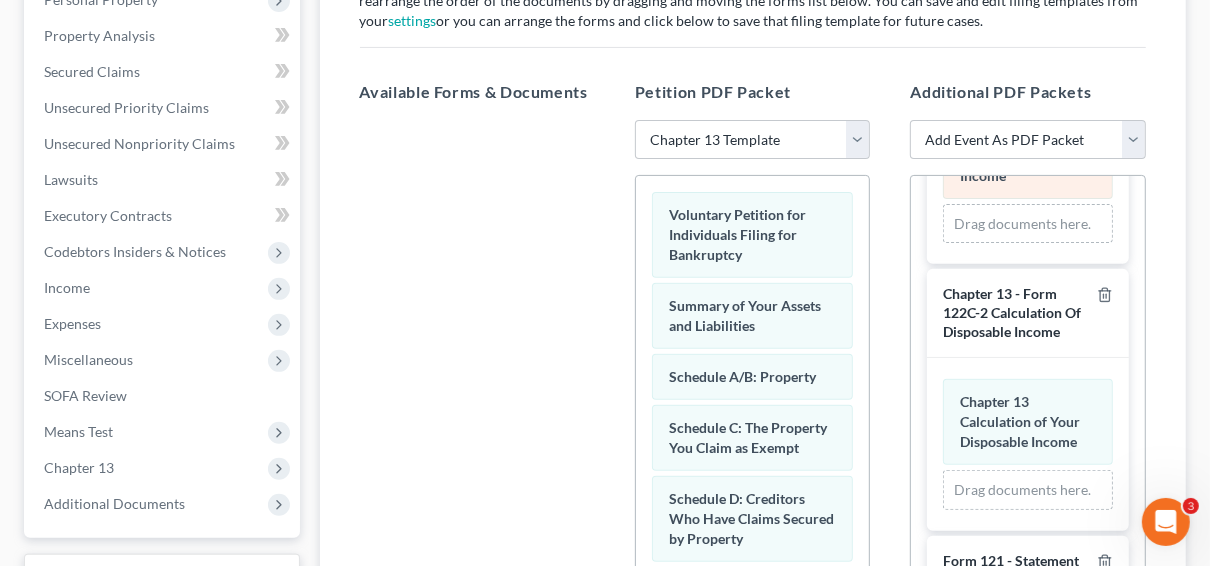 scroll, scrollTop: 2065, scrollLeft: 0, axis: vertical 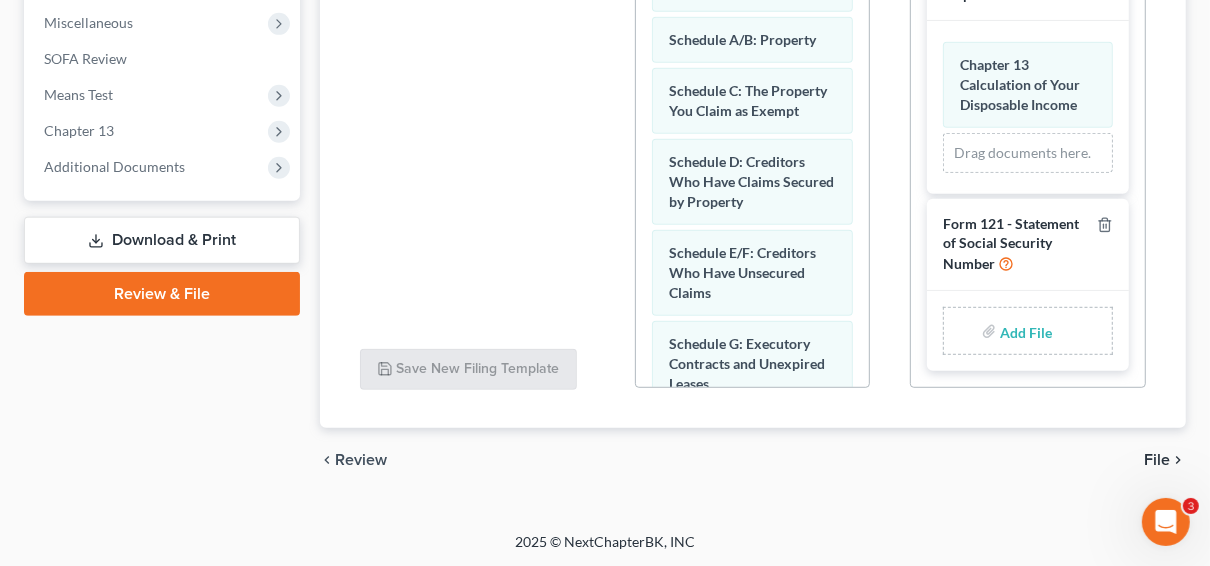 click on "File" at bounding box center [1157, 460] 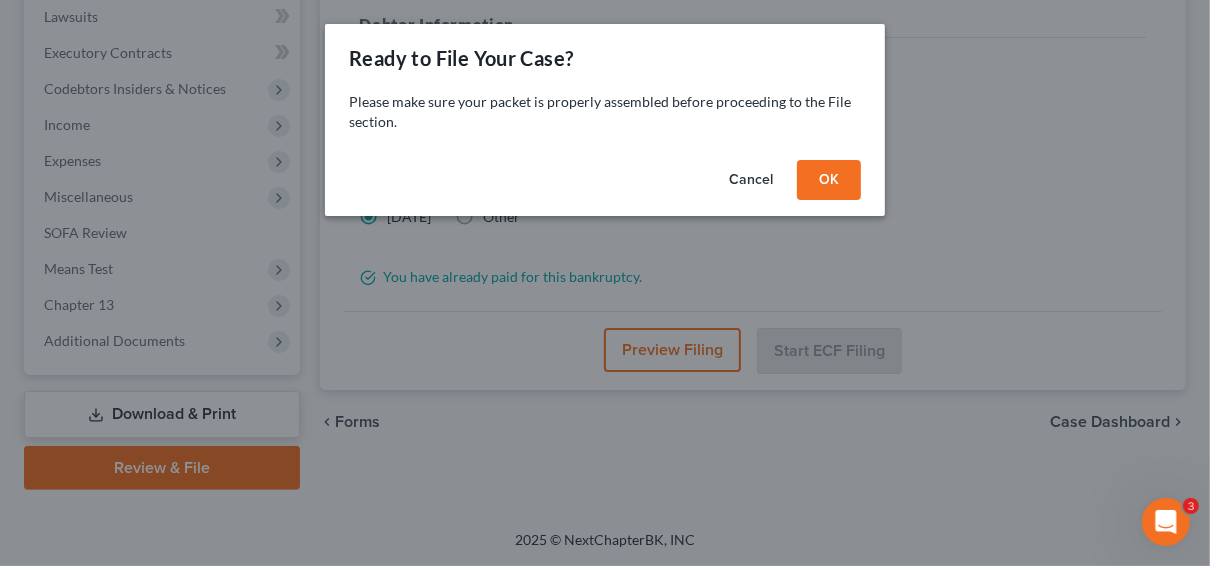 scroll, scrollTop: 530, scrollLeft: 0, axis: vertical 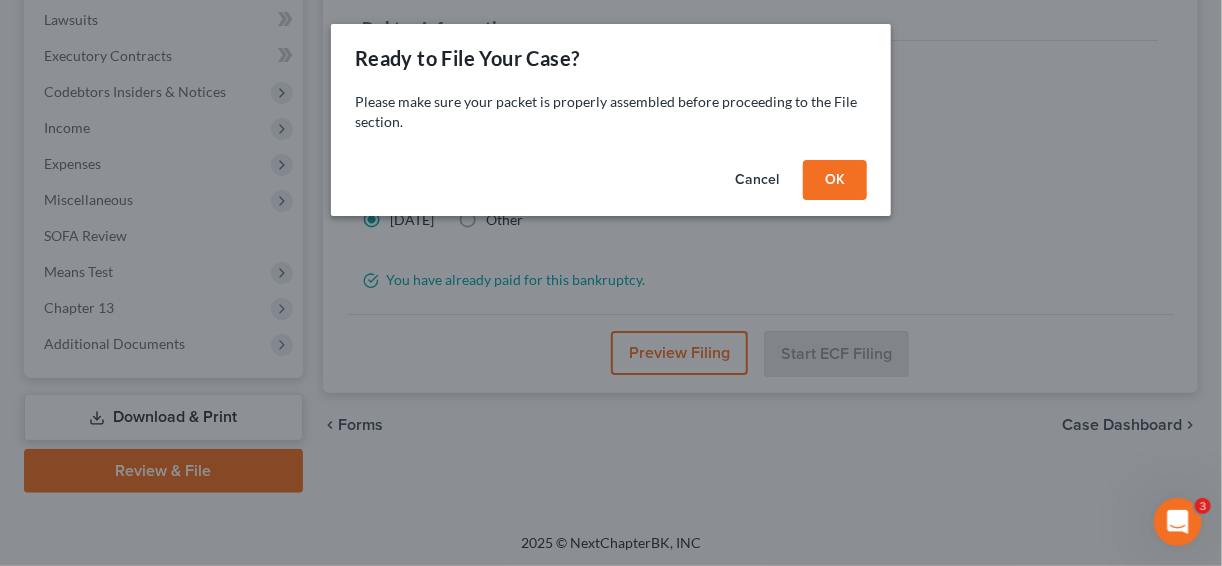 click on "OK" at bounding box center (835, 180) 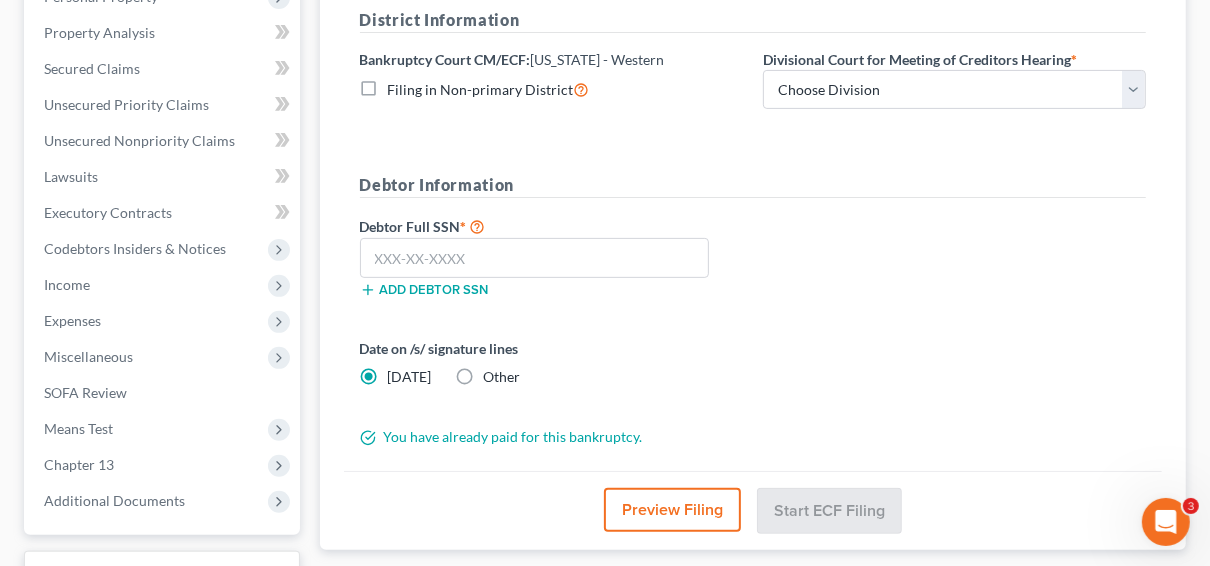 scroll, scrollTop: 370, scrollLeft: 0, axis: vertical 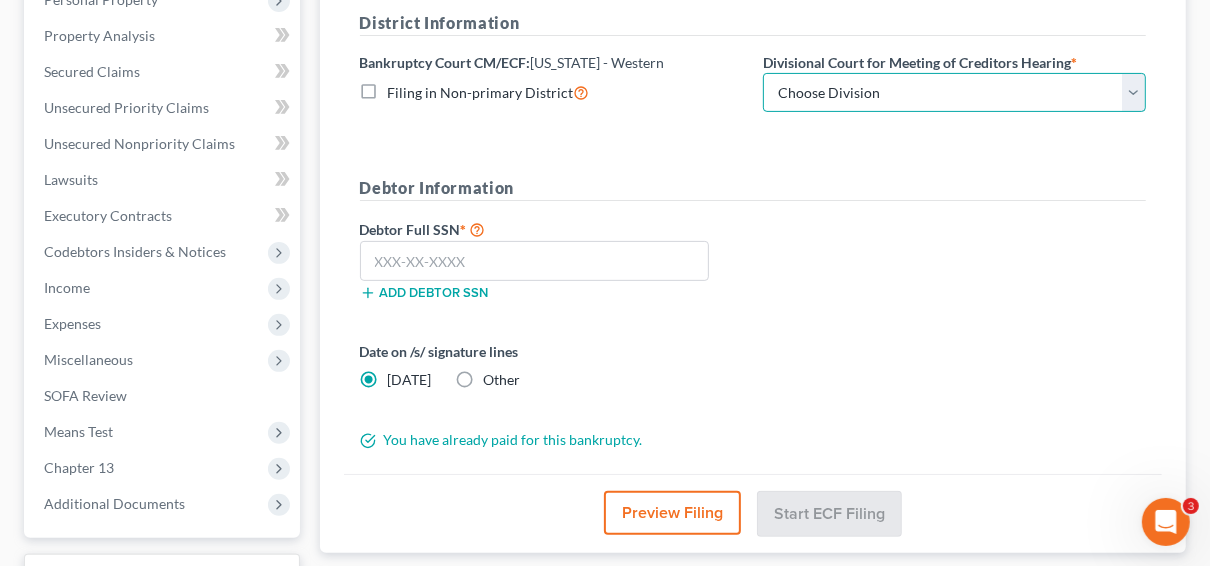 click on "Choose Division [PERSON_NAME] Memphis" at bounding box center [954, 93] 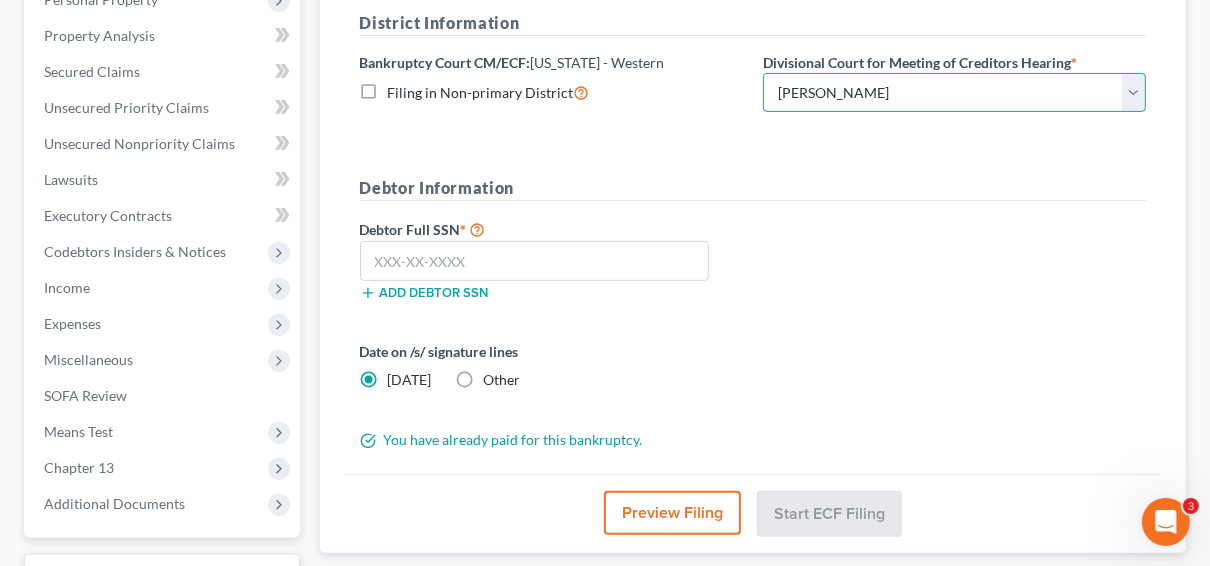 click on "Choose Division [PERSON_NAME] Memphis" at bounding box center (954, 93) 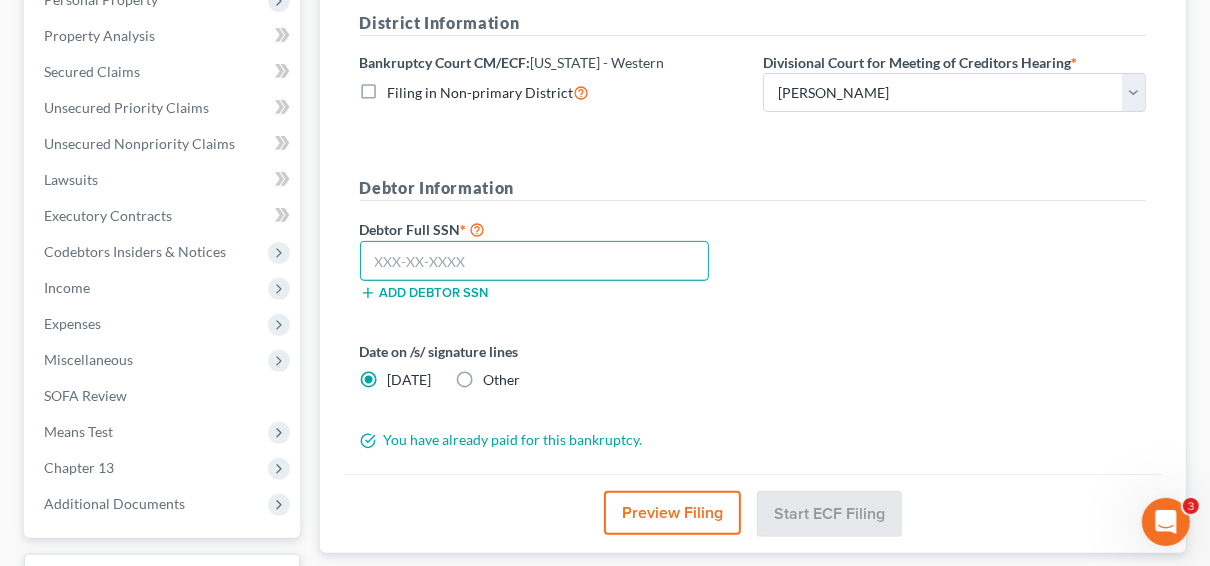 click at bounding box center (535, 261) 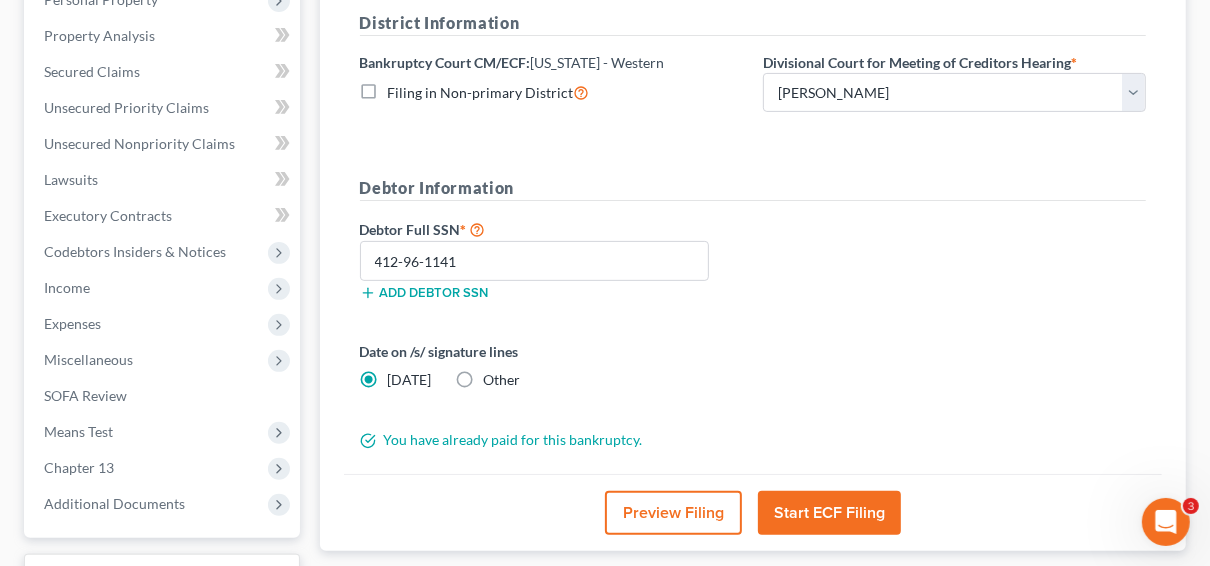 click on "Start ECF Filing" at bounding box center [829, 513] 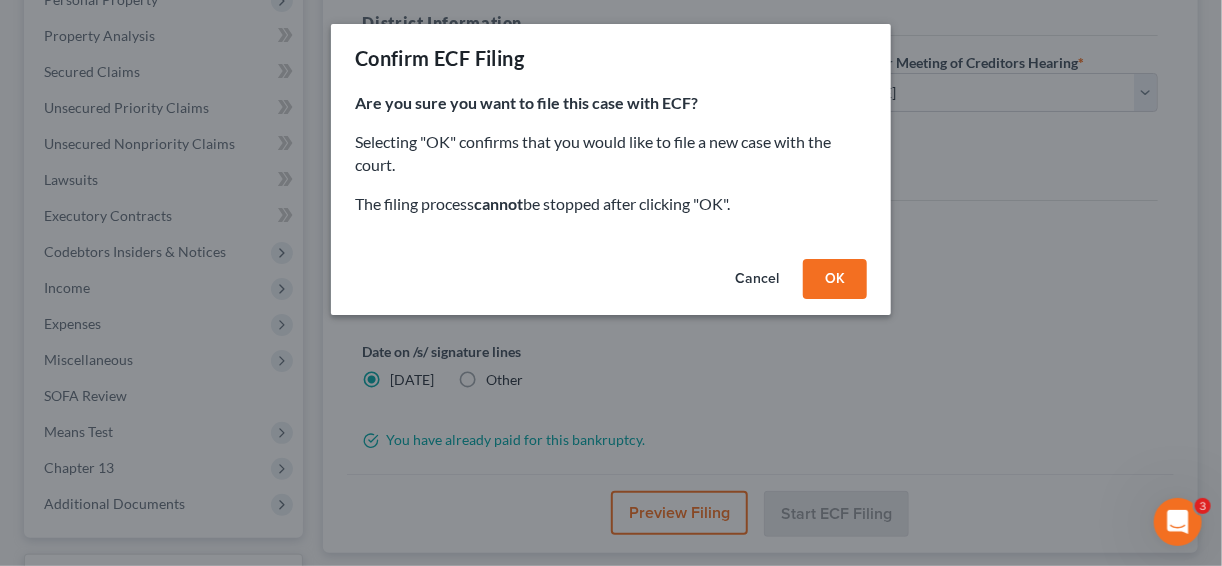 click on "OK" at bounding box center [835, 279] 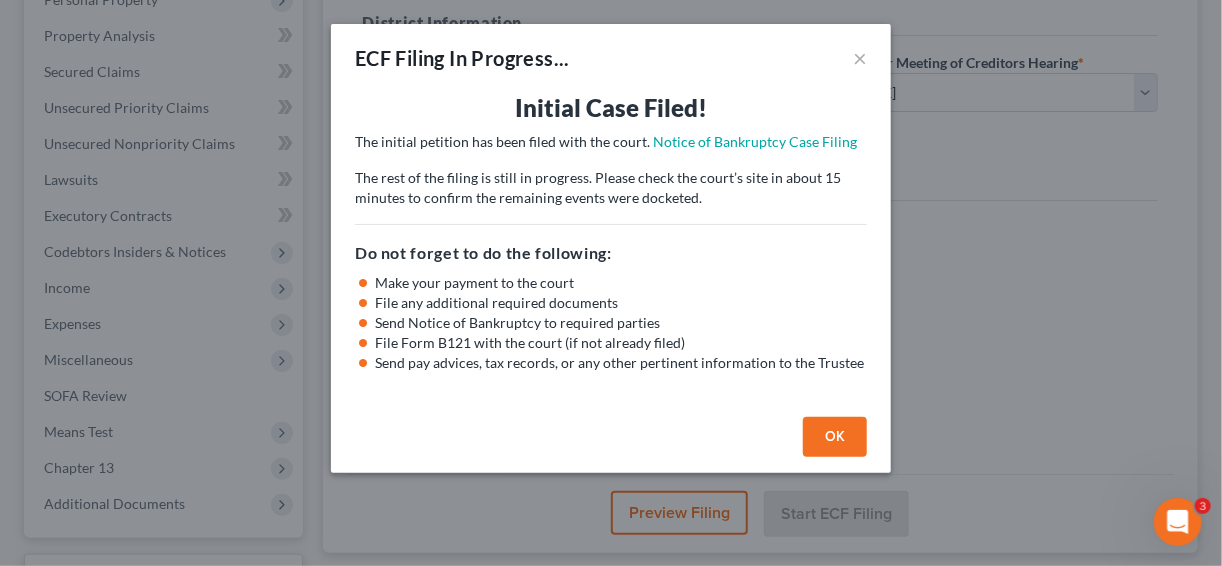 click on "OK" at bounding box center (835, 437) 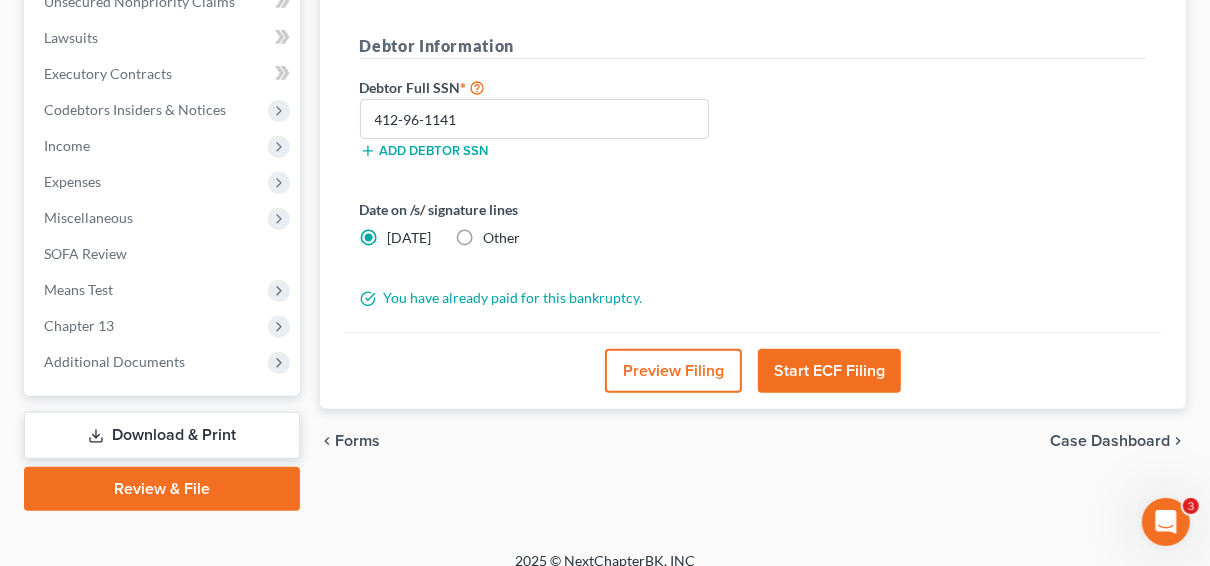 scroll, scrollTop: 530, scrollLeft: 0, axis: vertical 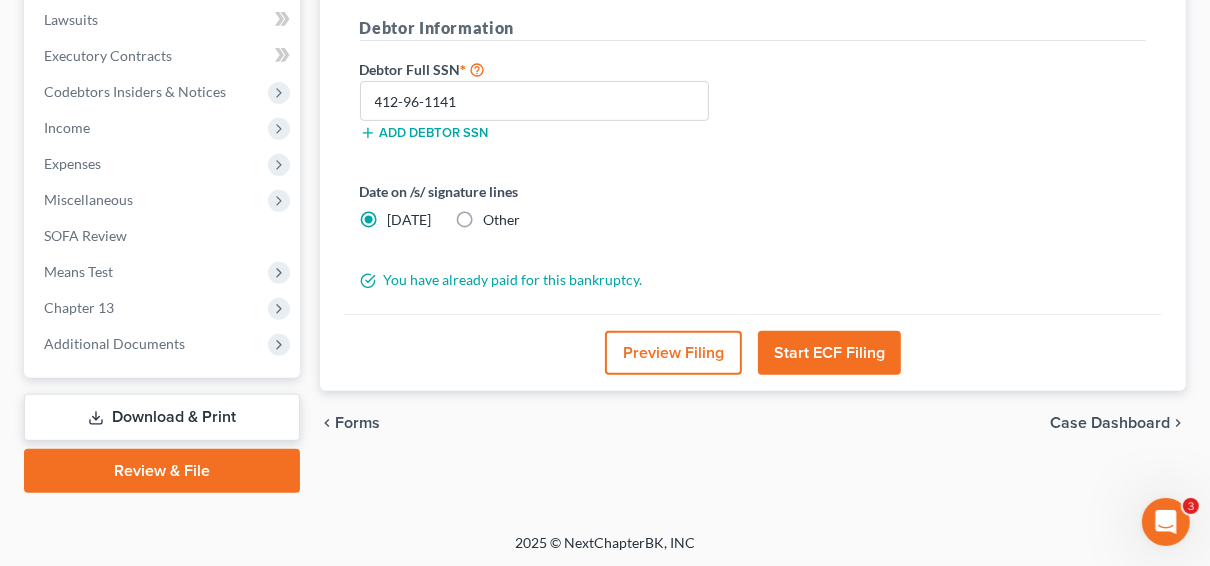 click on "Download & Print" at bounding box center [162, 417] 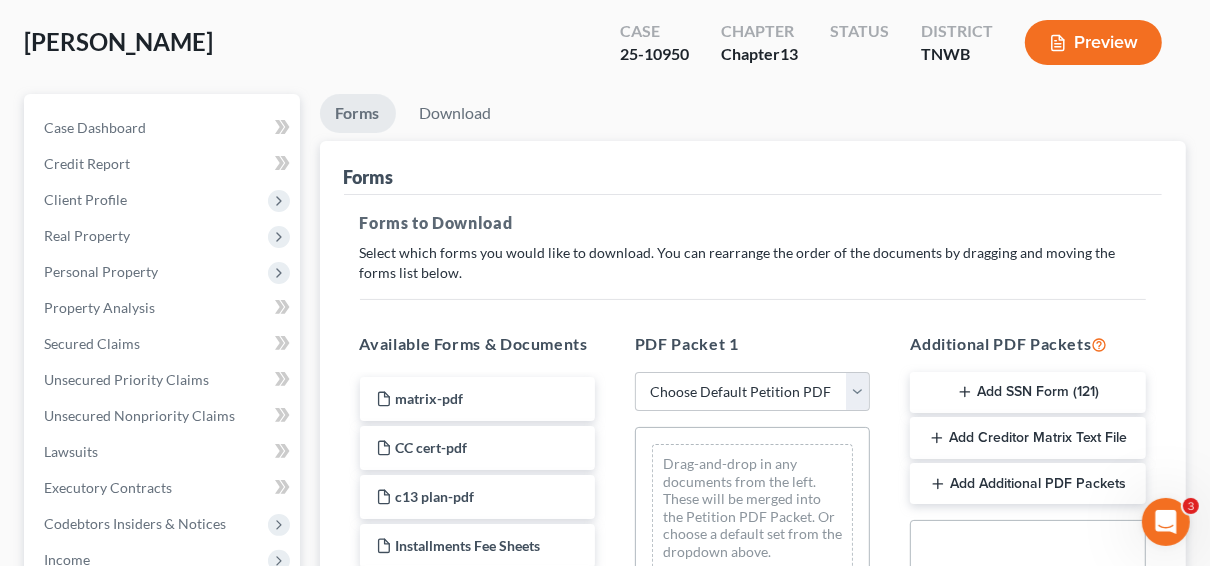 scroll, scrollTop: 400, scrollLeft: 0, axis: vertical 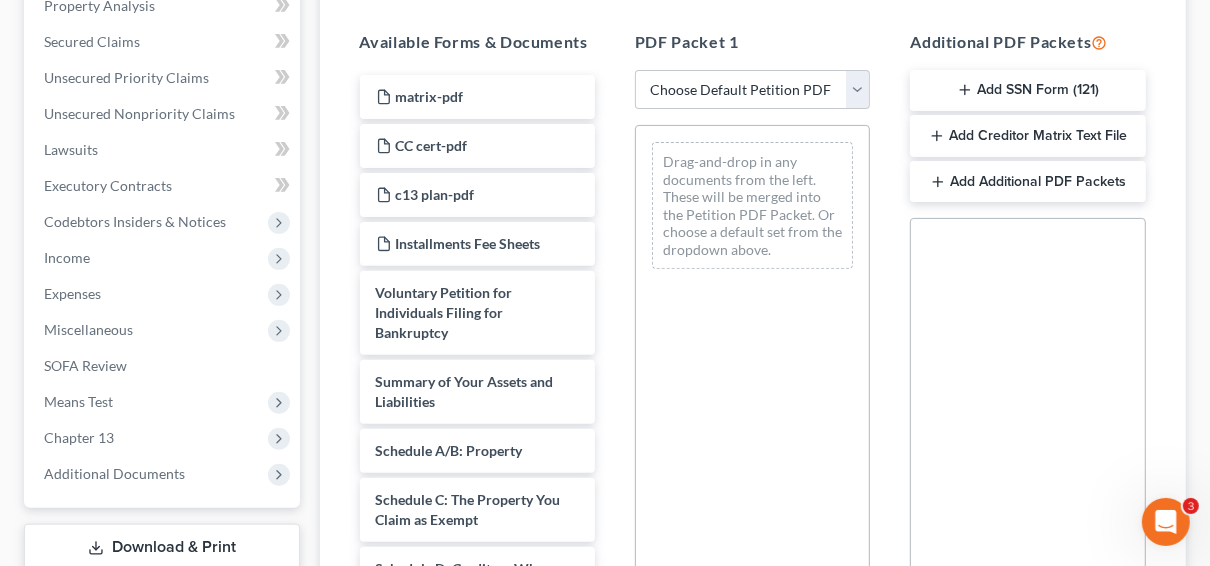 click on "Add SSN Form (121)" at bounding box center (1027, 91) 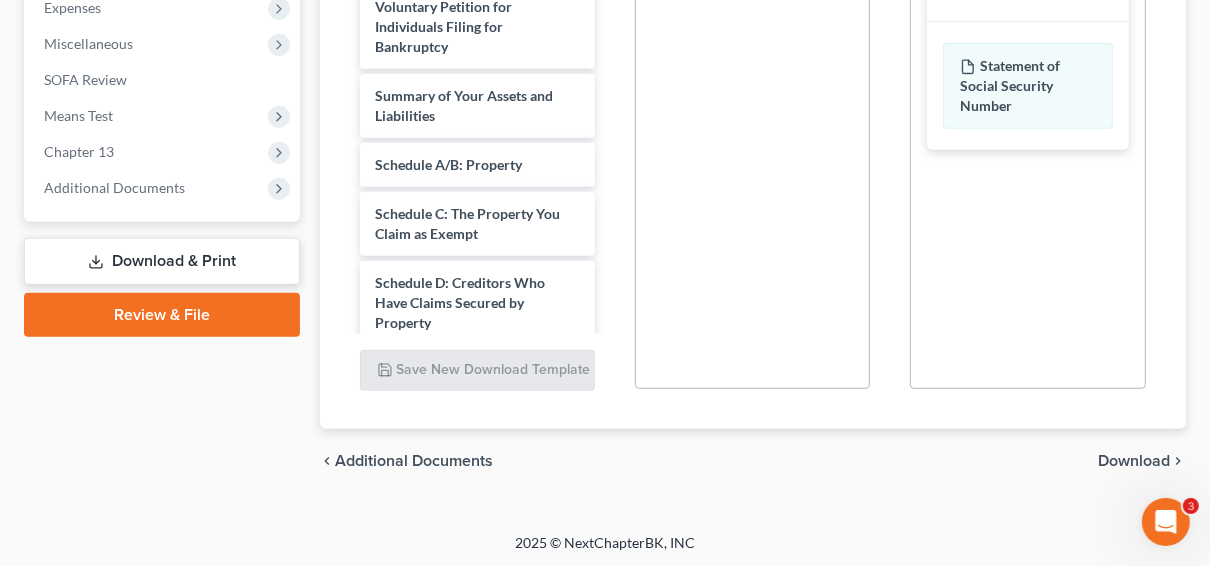 click on "Download" at bounding box center [1134, 461] 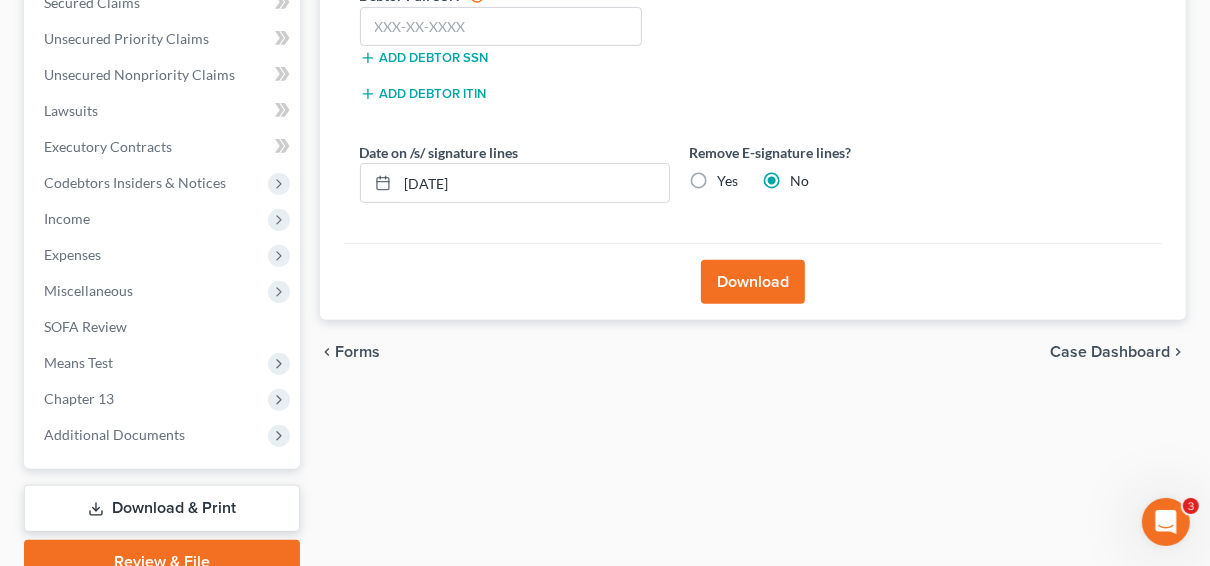 scroll, scrollTop: 290, scrollLeft: 0, axis: vertical 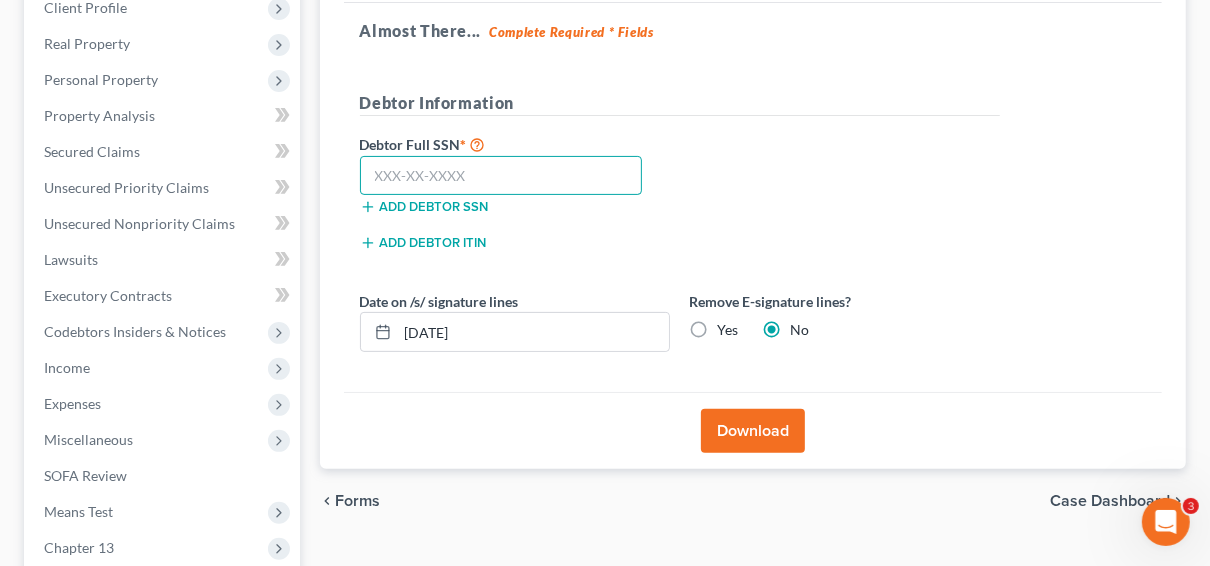 click at bounding box center [501, 176] 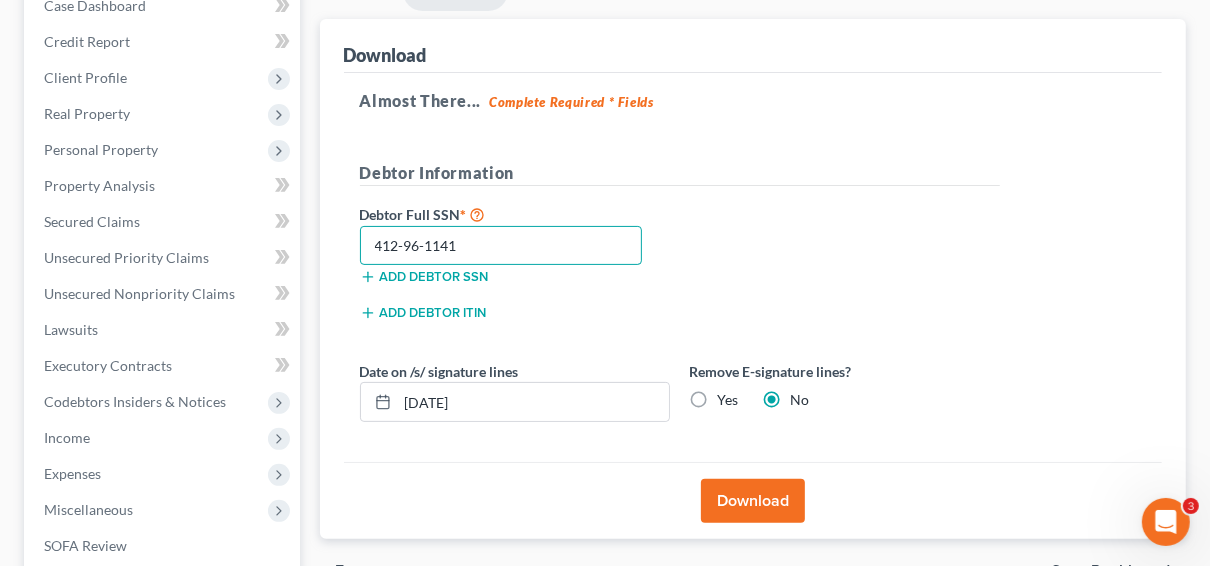 scroll, scrollTop: 210, scrollLeft: 0, axis: vertical 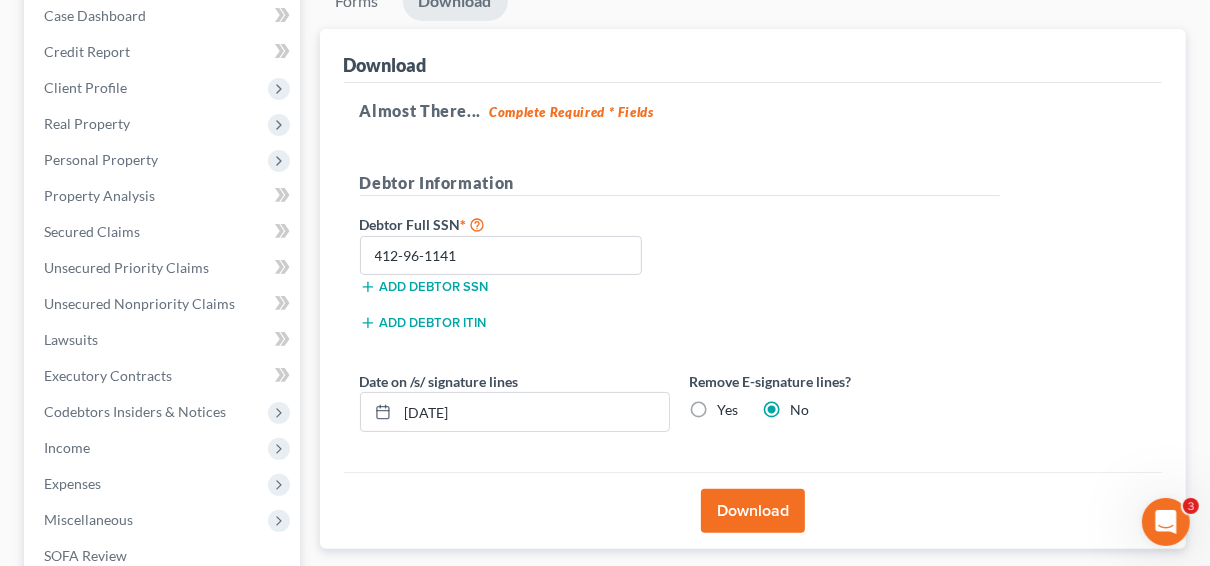 click on "Download" at bounding box center (753, 511) 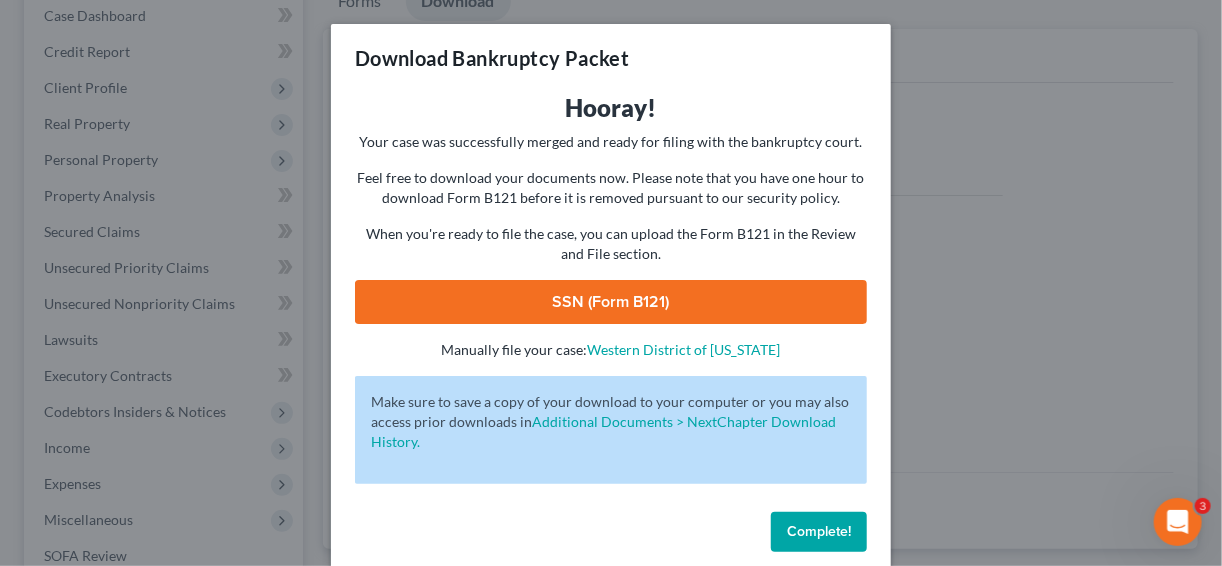 click on "SSN (Form B121)" at bounding box center [611, 302] 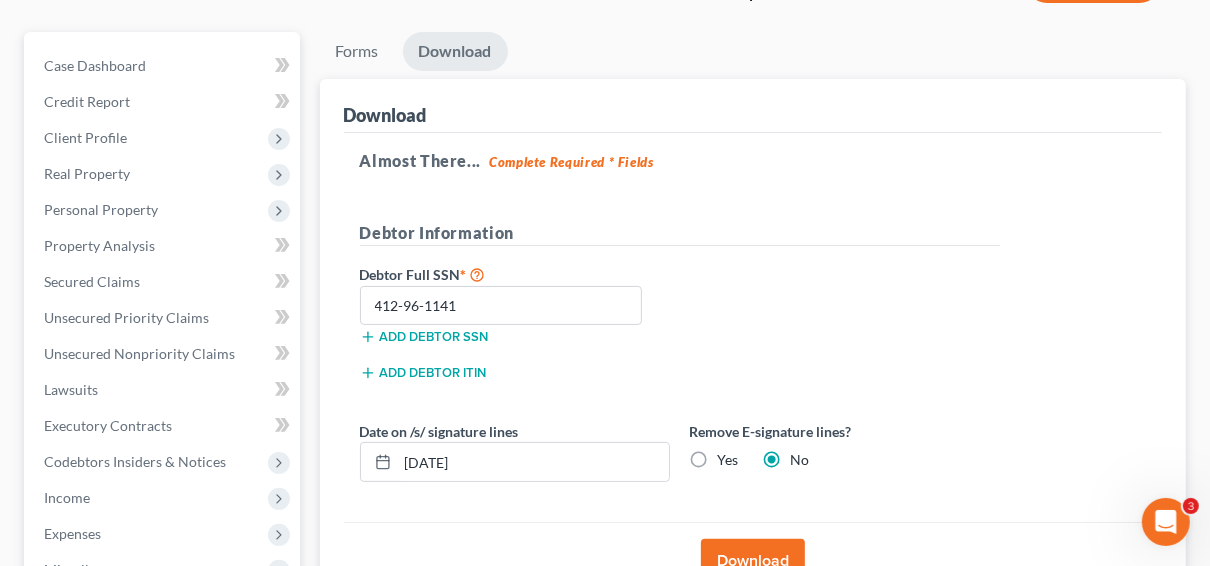 scroll, scrollTop: 0, scrollLeft: 0, axis: both 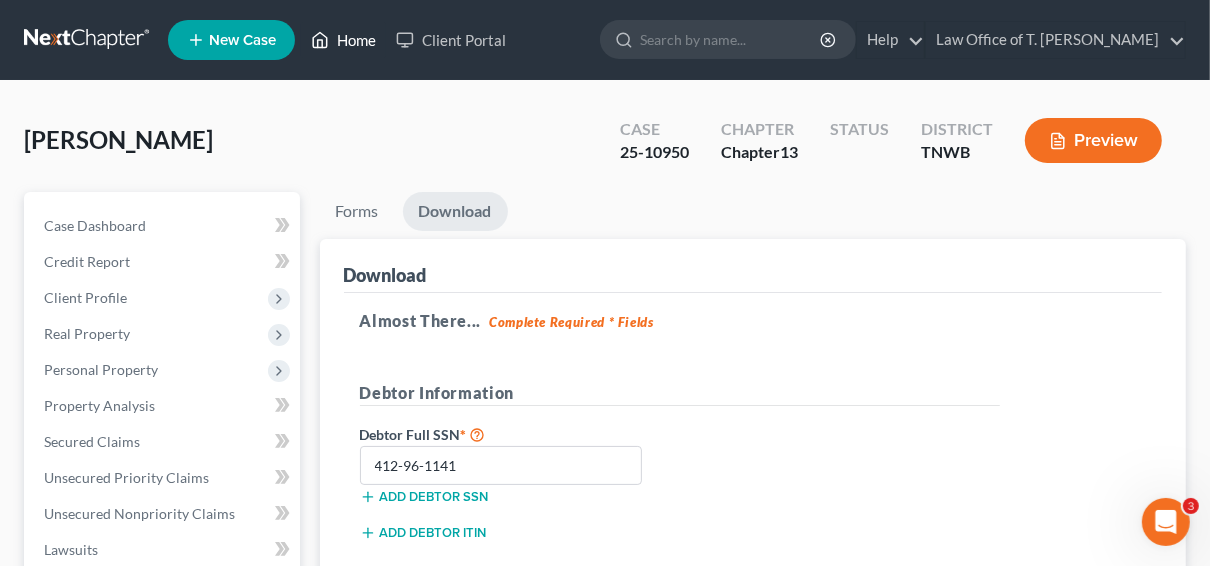 click on "Home" at bounding box center [343, 40] 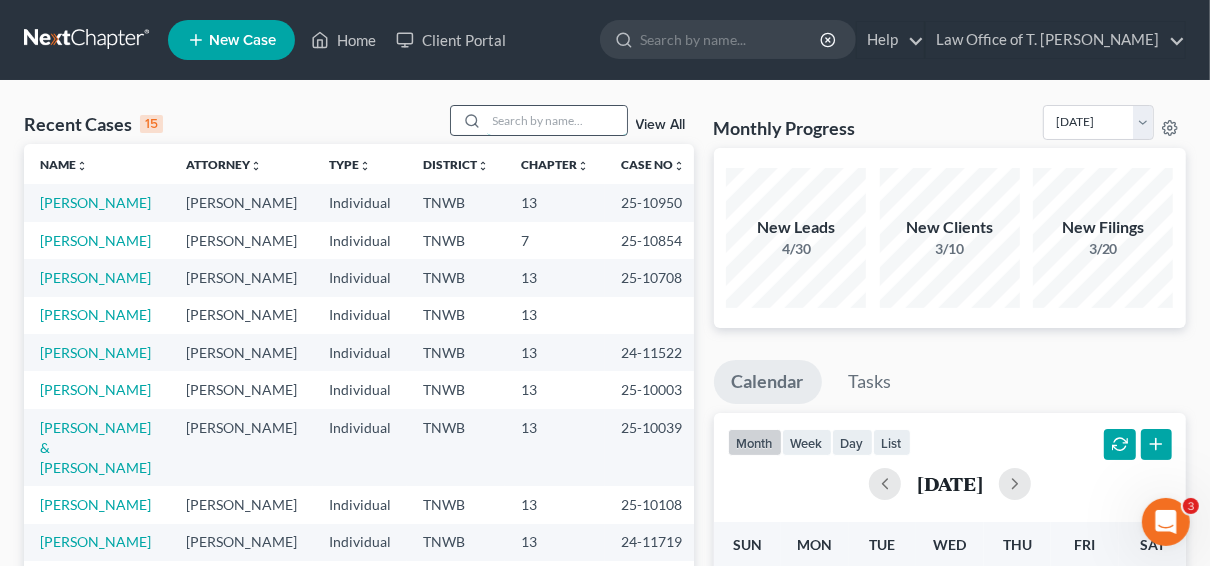 click at bounding box center (557, 120) 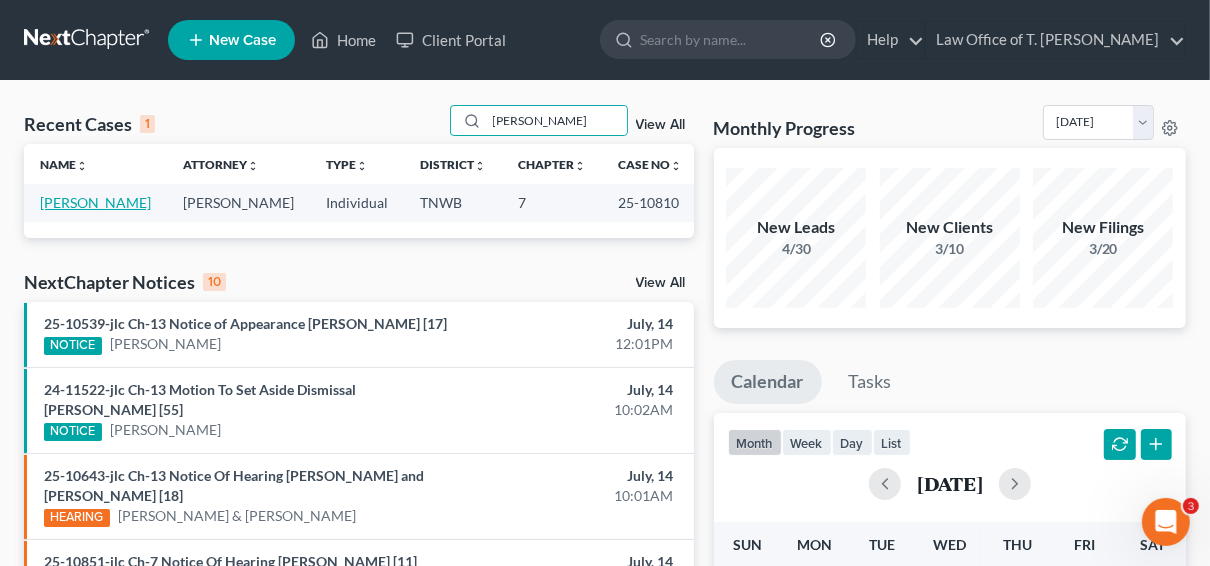click on "[PERSON_NAME]" at bounding box center (95, 202) 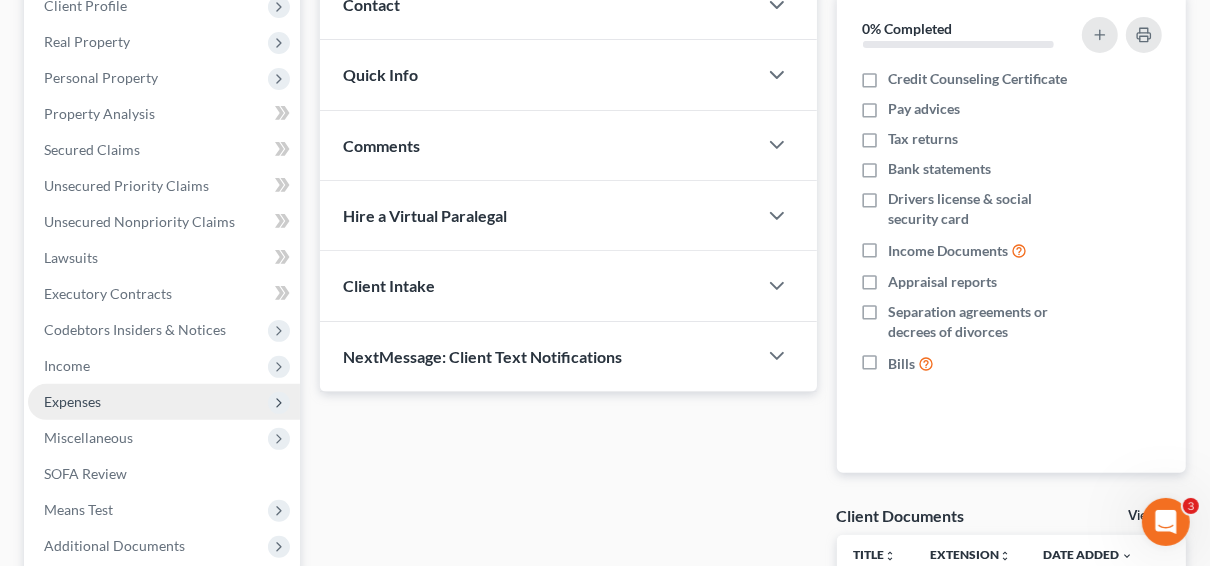 scroll, scrollTop: 320, scrollLeft: 0, axis: vertical 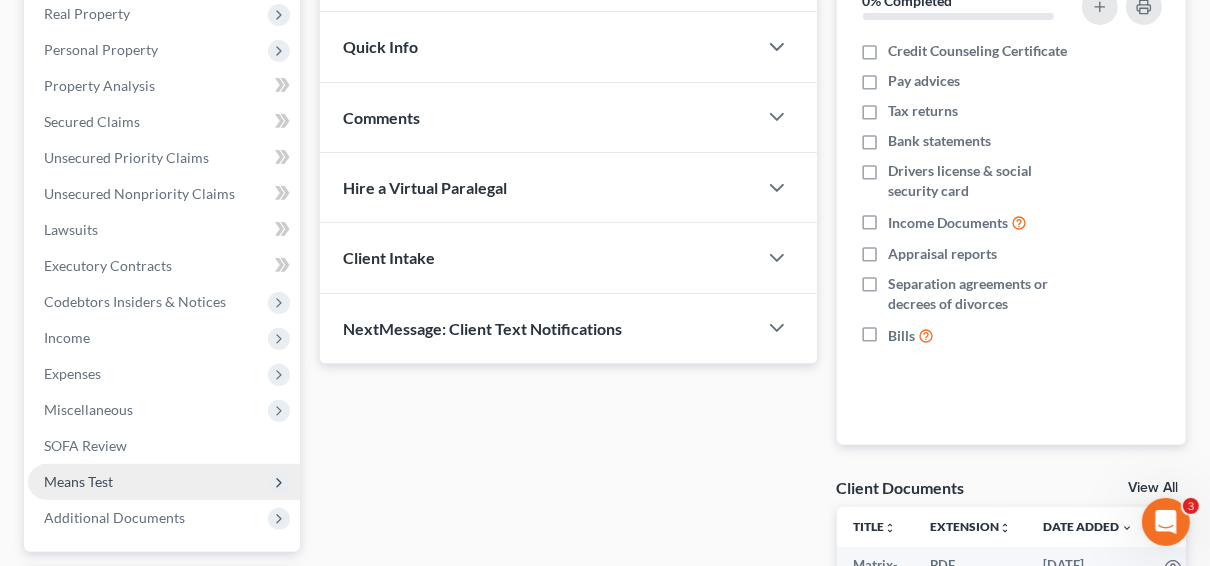 click on "Means Test" at bounding box center [78, 481] 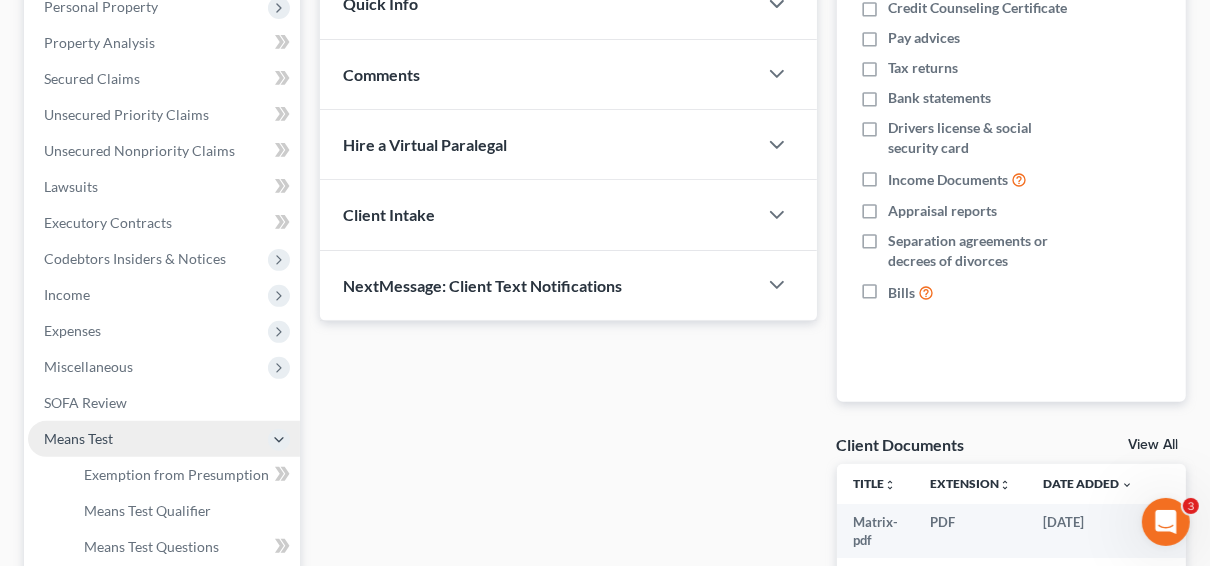 scroll, scrollTop: 400, scrollLeft: 0, axis: vertical 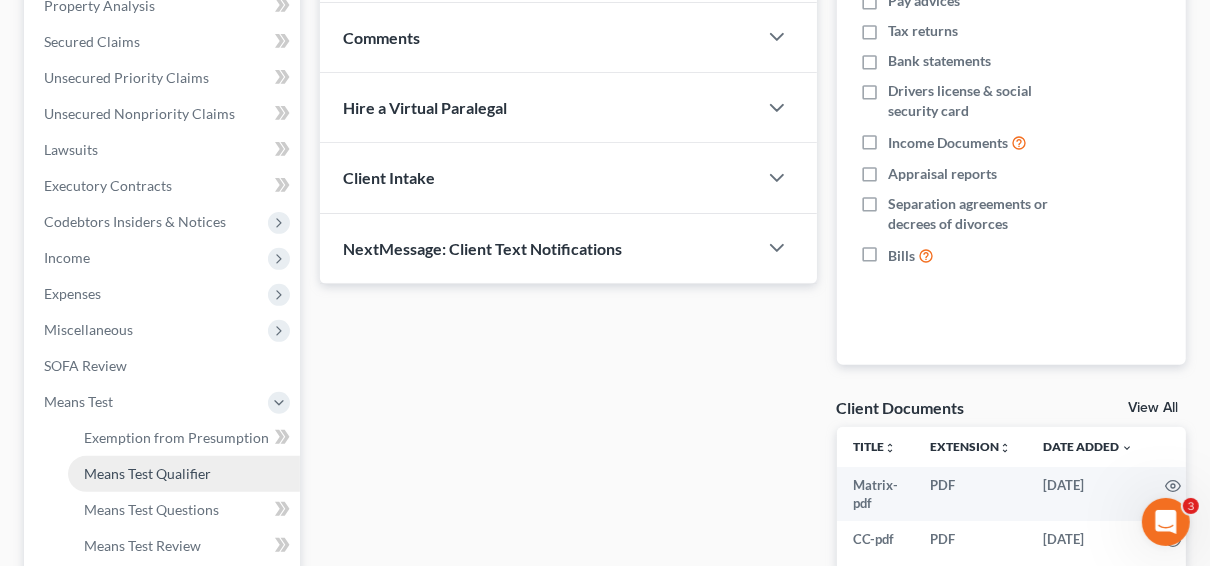 click on "Means Test Qualifier" at bounding box center (147, 473) 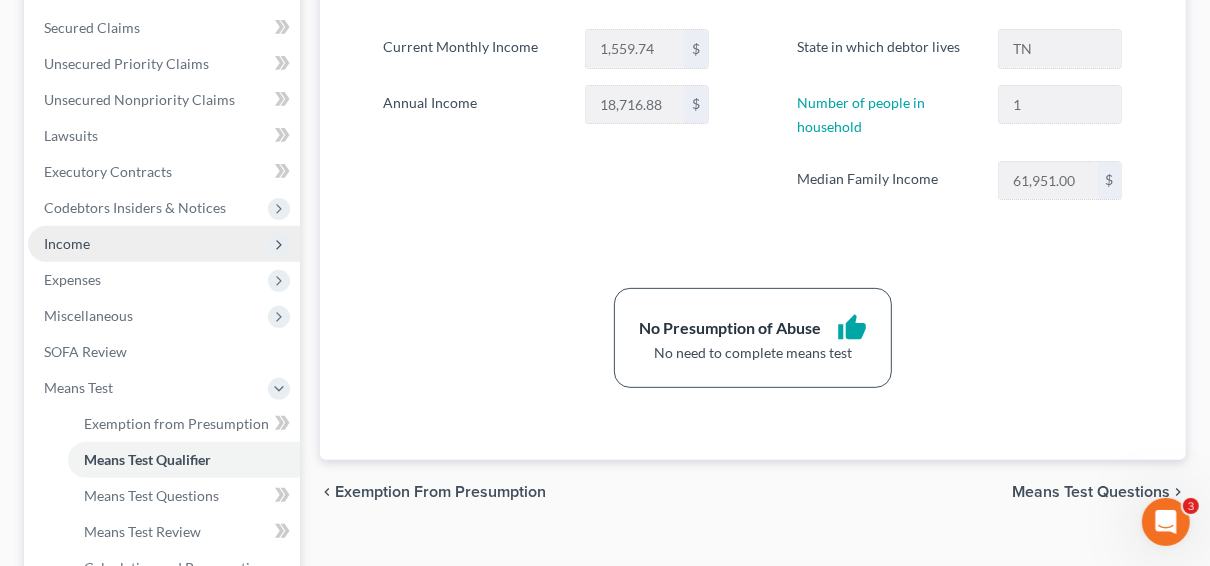 scroll, scrollTop: 400, scrollLeft: 0, axis: vertical 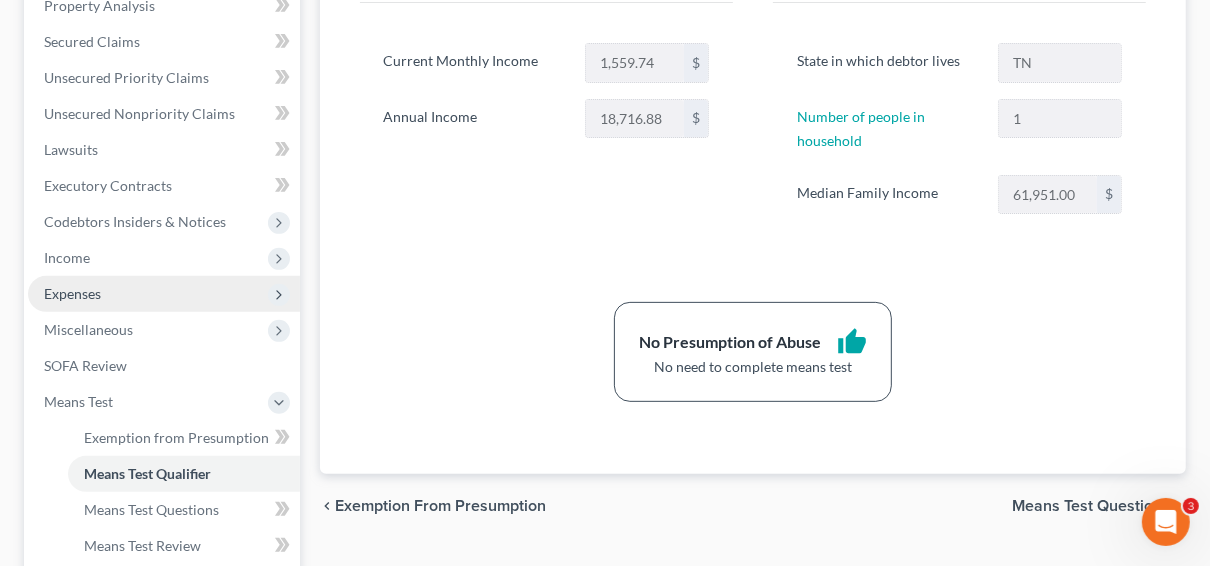 click on "Expenses" at bounding box center (72, 293) 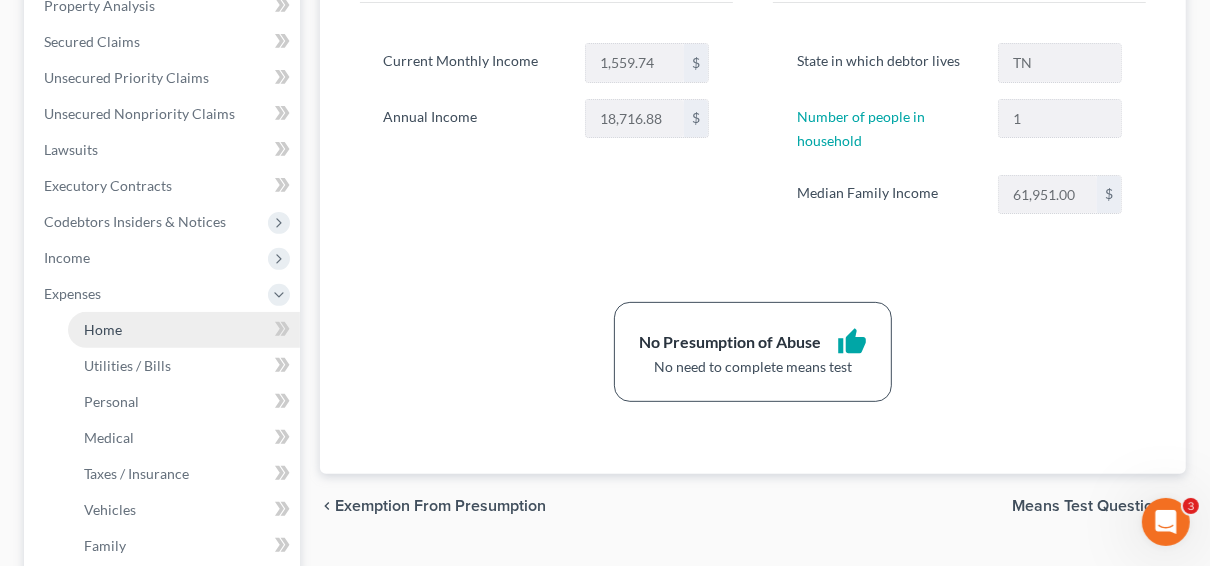 click on "Home" at bounding box center (103, 329) 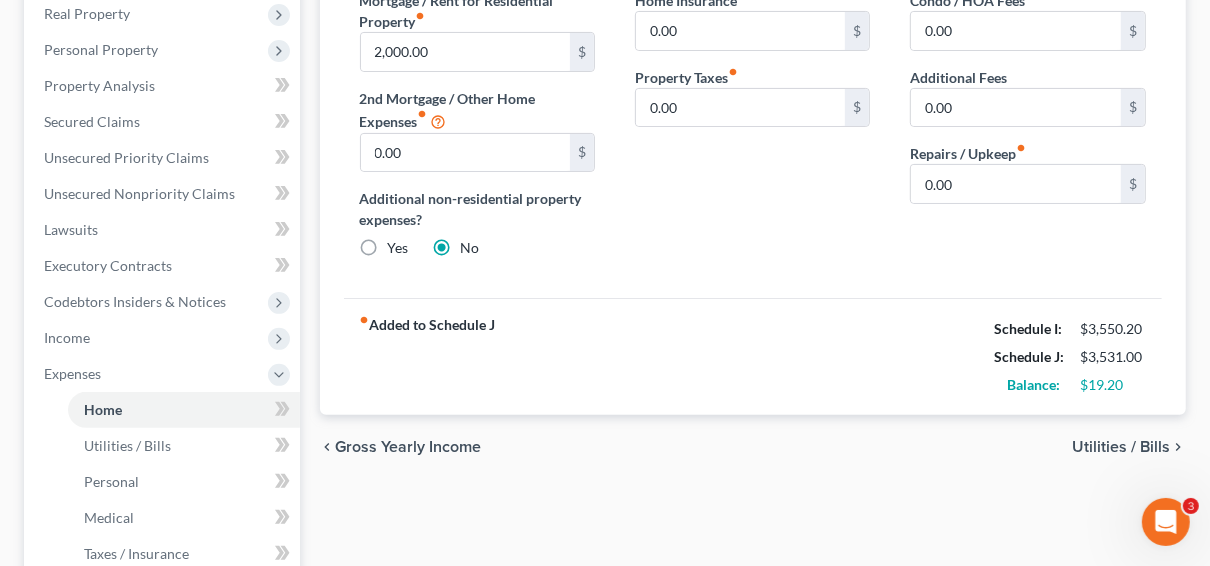 scroll, scrollTop: 0, scrollLeft: 0, axis: both 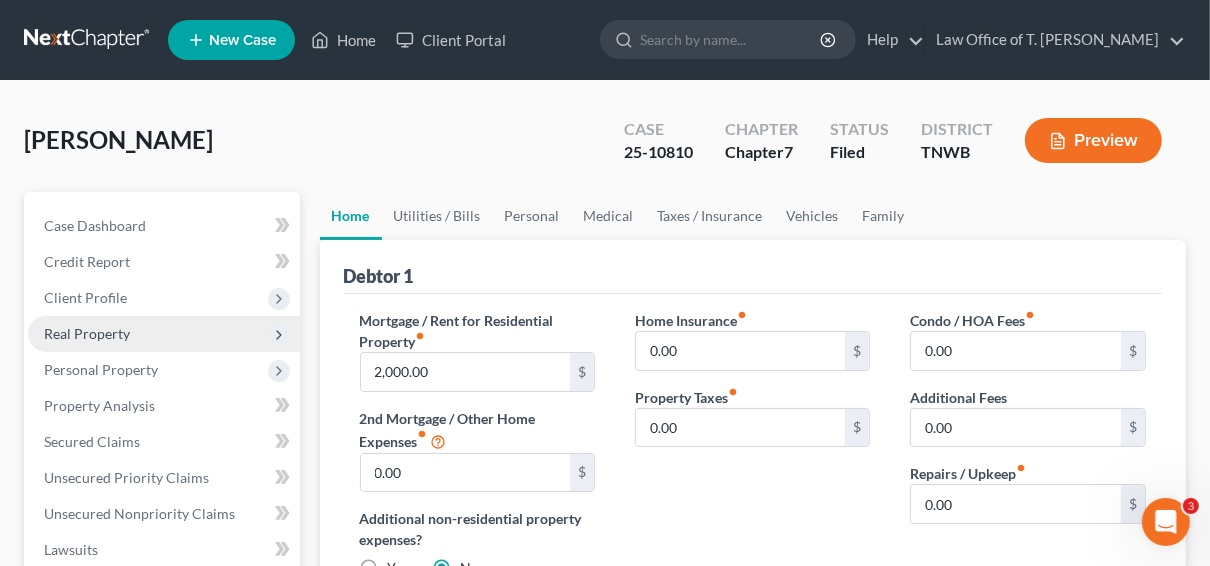 click on "Real Property" at bounding box center [87, 333] 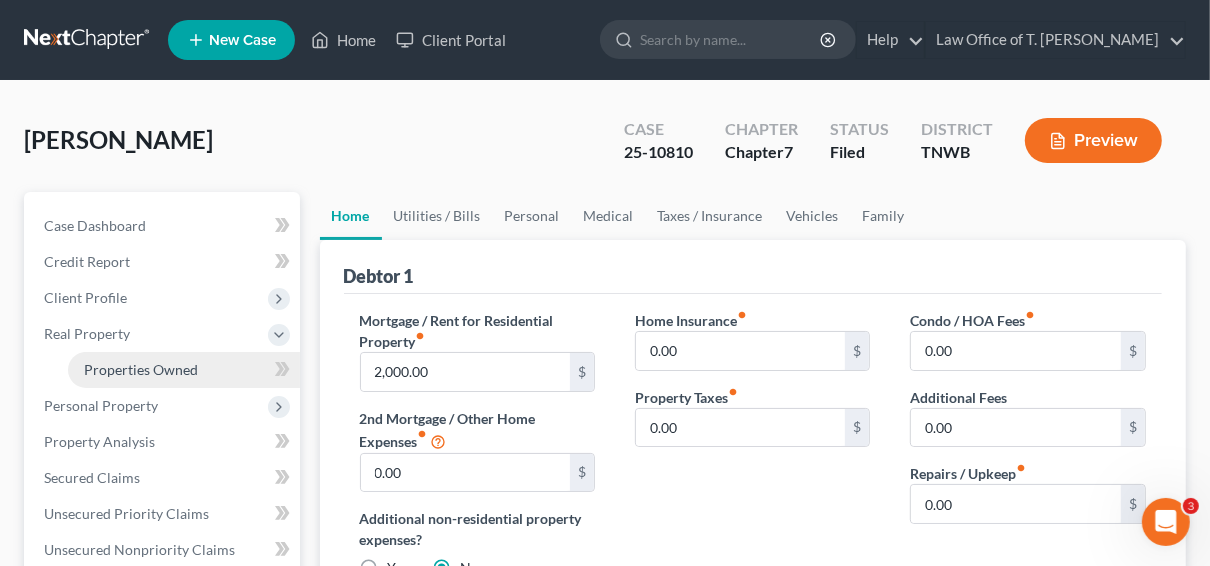 click on "Properties Owned" at bounding box center [141, 369] 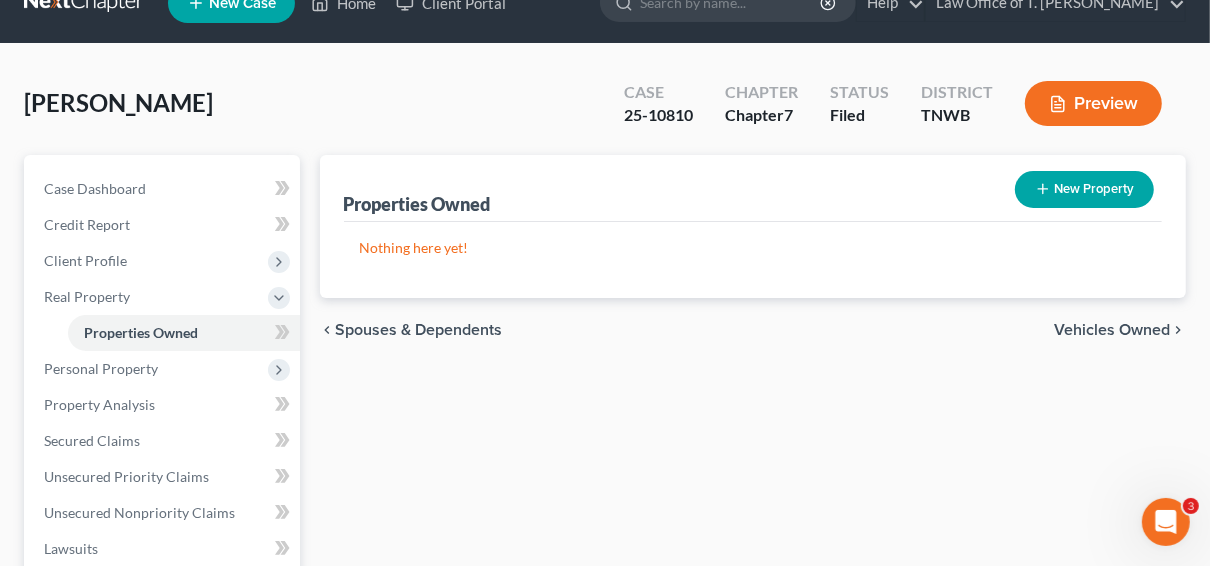 scroll, scrollTop: 0, scrollLeft: 0, axis: both 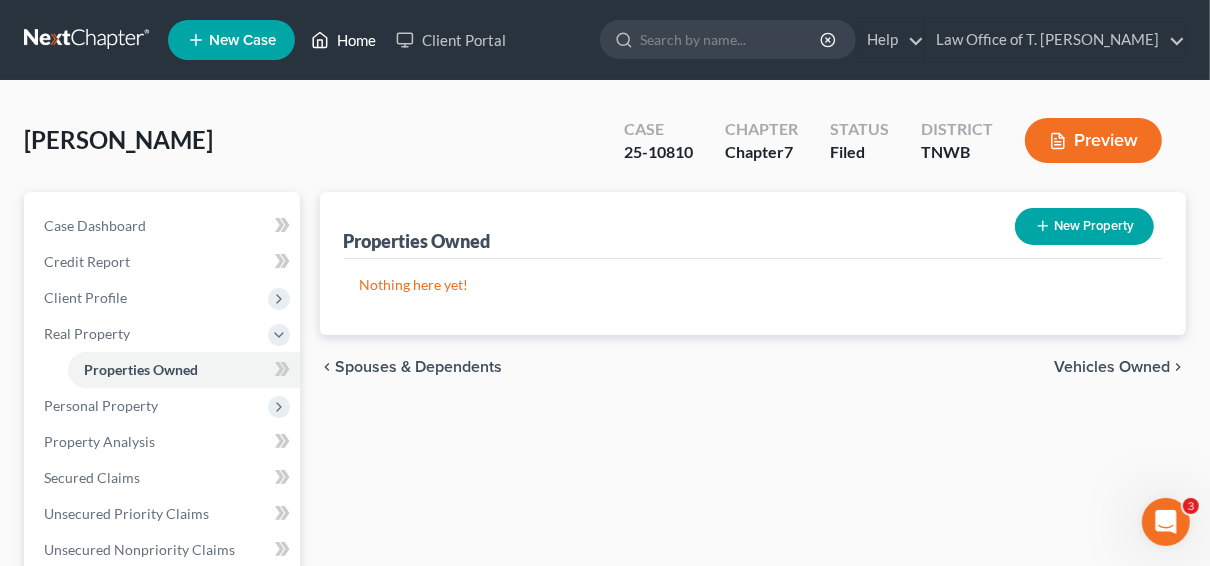 click on "Home" at bounding box center [343, 40] 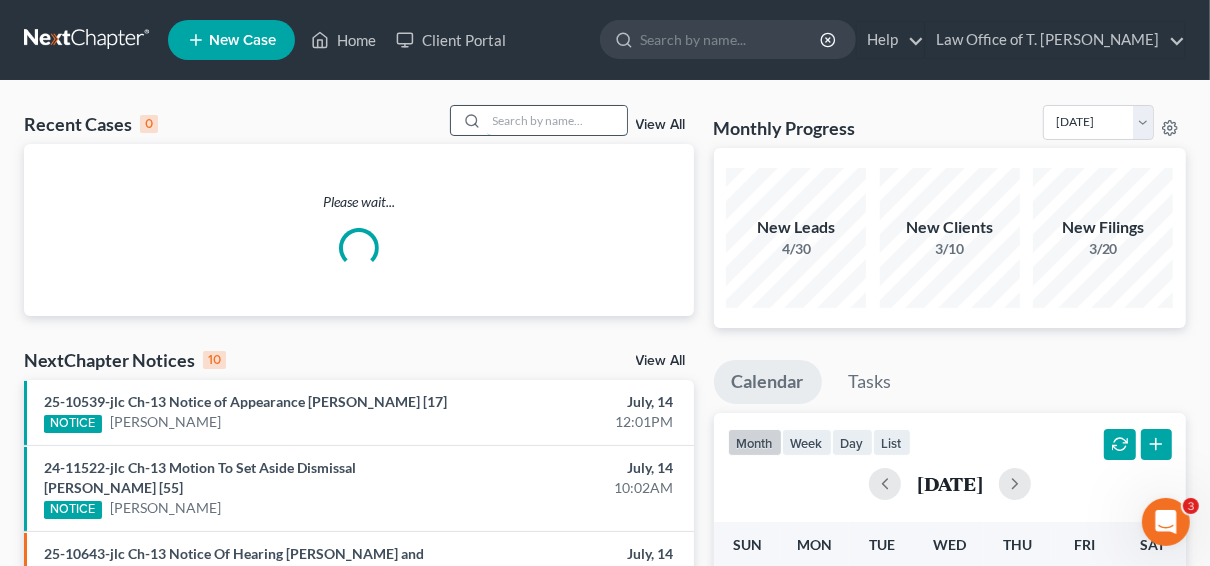 click at bounding box center (557, 120) 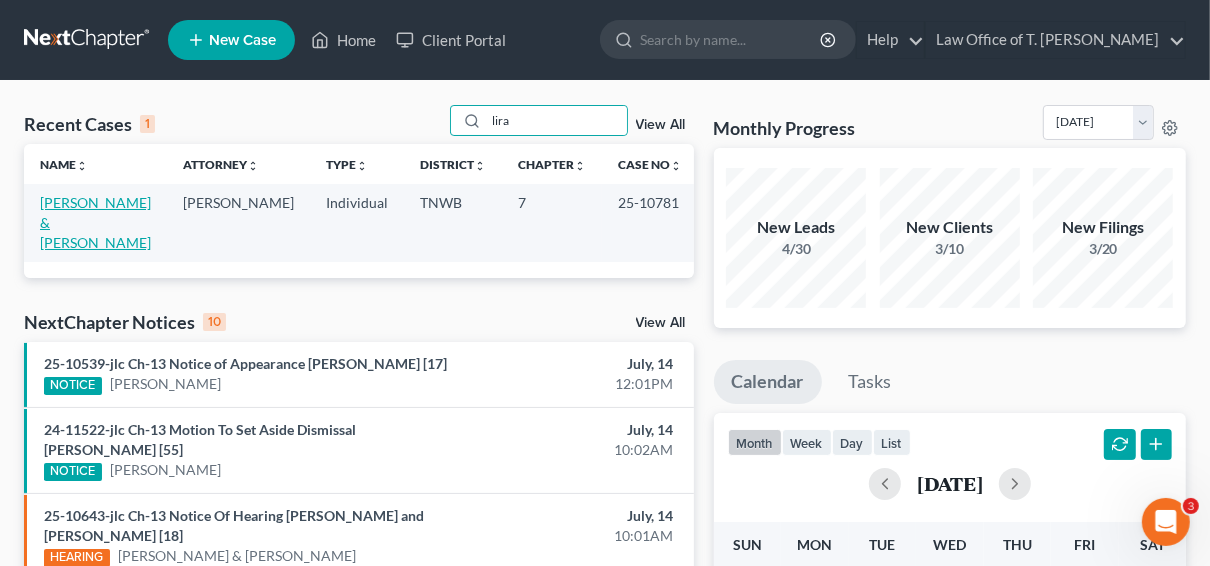 click on "[PERSON_NAME] & [PERSON_NAME]" at bounding box center (95, 222) 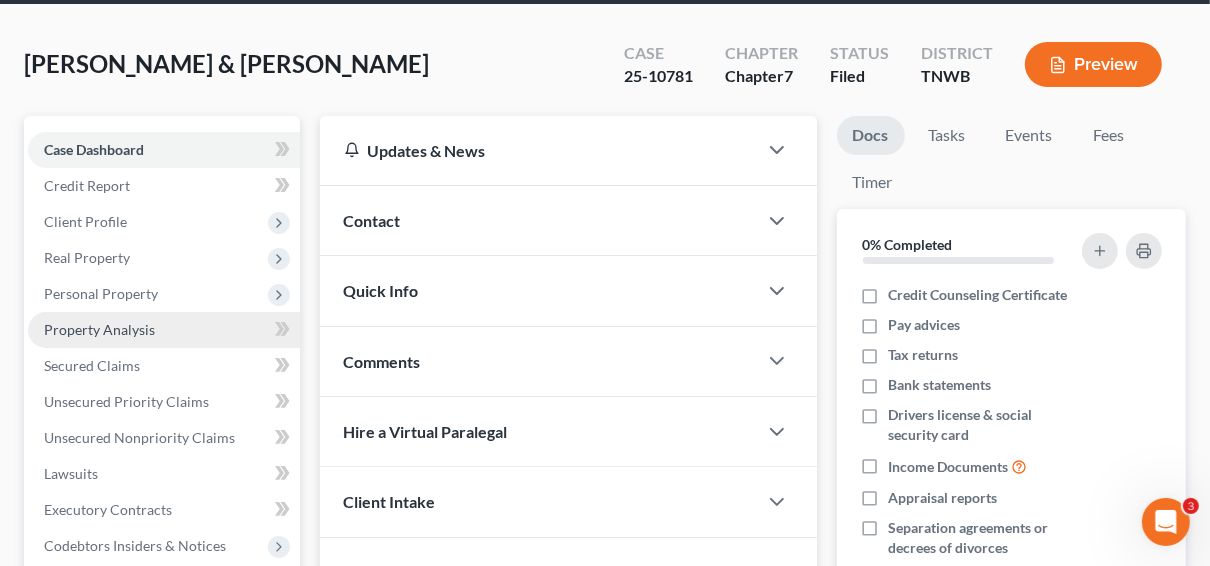 scroll, scrollTop: 80, scrollLeft: 0, axis: vertical 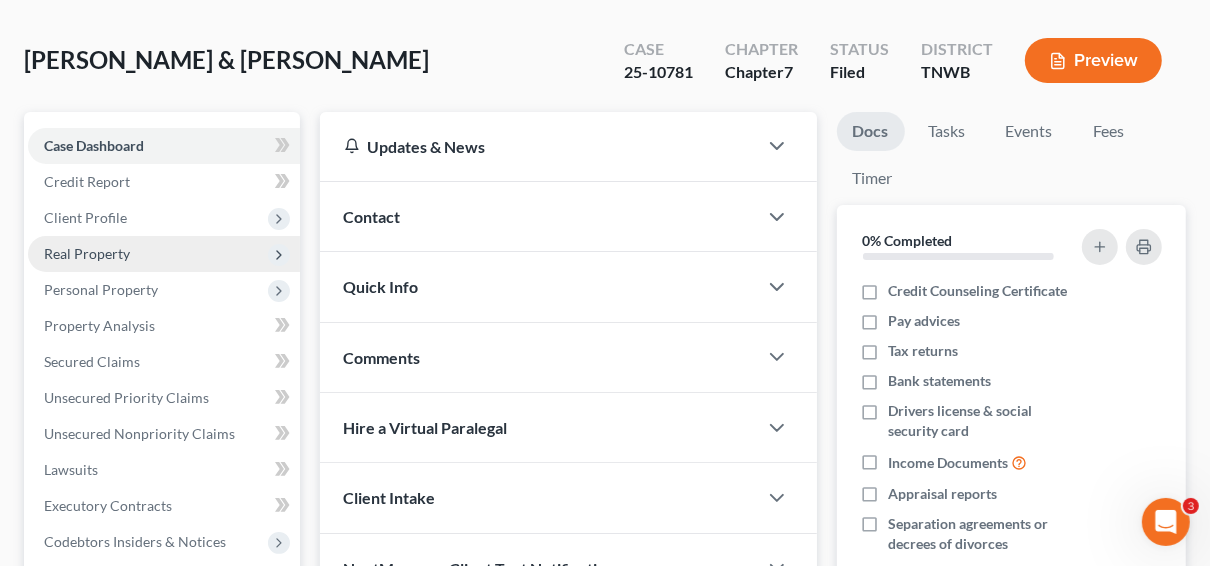 click on "Real Property" at bounding box center [87, 253] 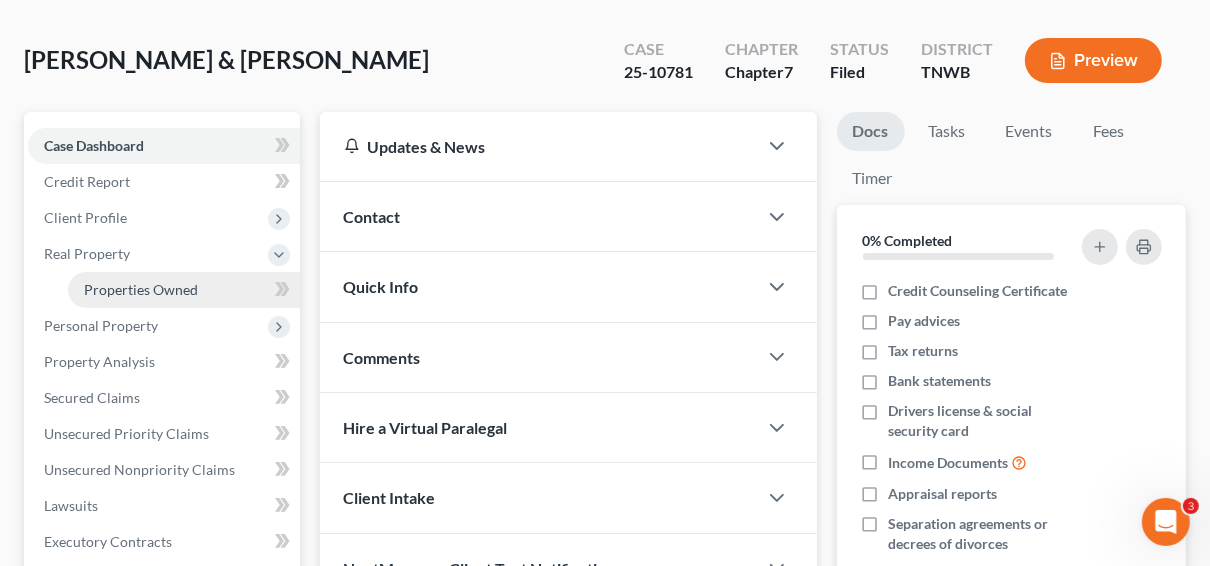 click on "Properties Owned" at bounding box center (141, 289) 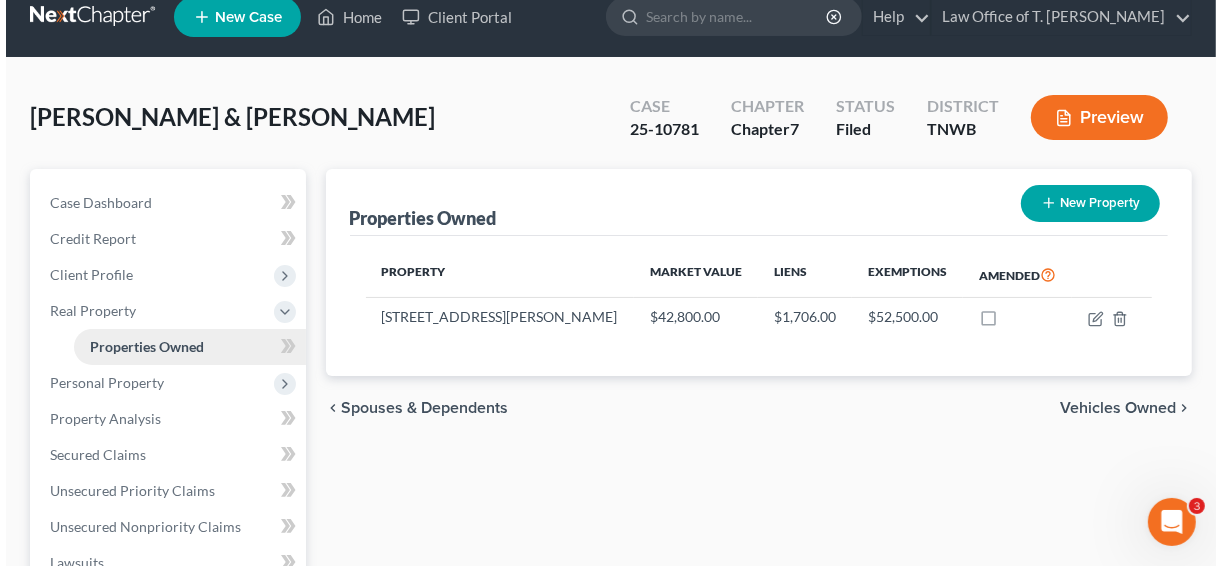 scroll, scrollTop: 0, scrollLeft: 0, axis: both 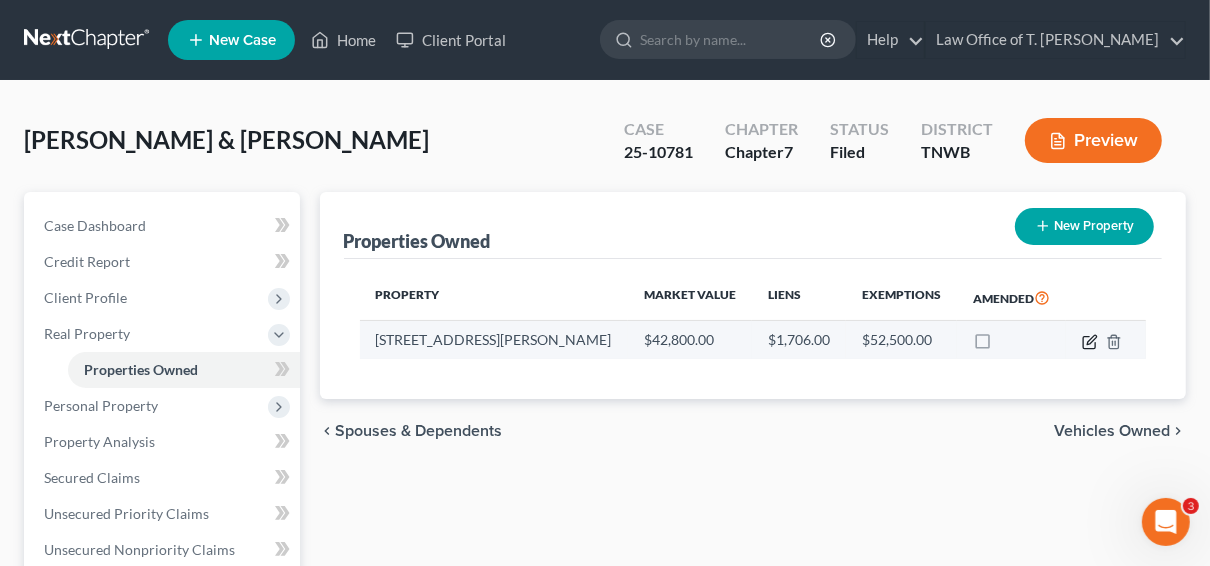click 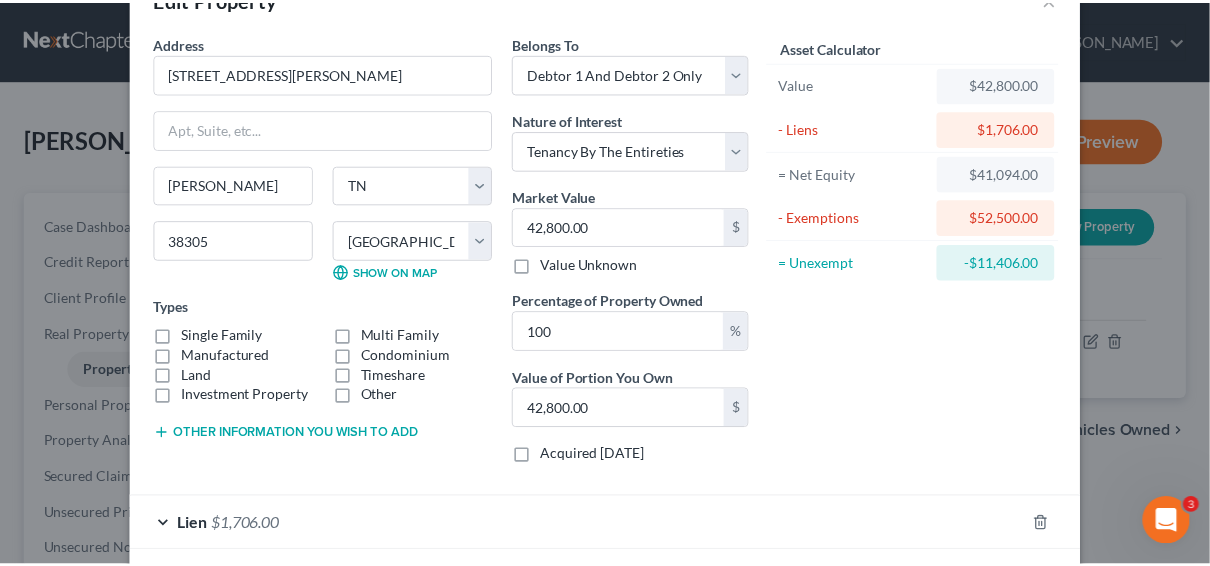 scroll, scrollTop: 0, scrollLeft: 0, axis: both 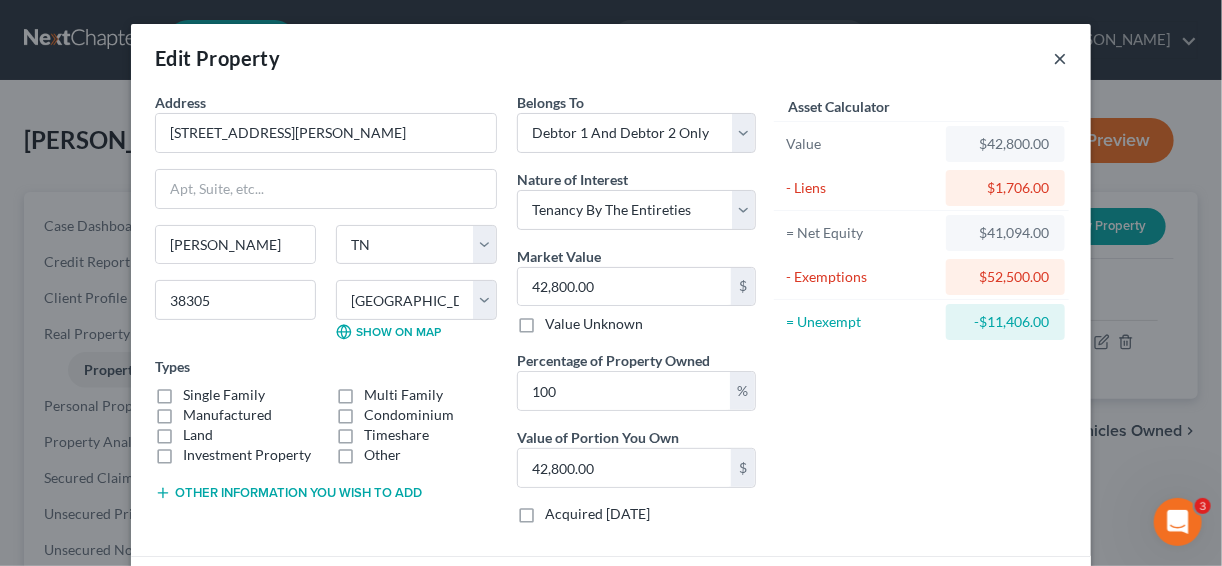 click on "×" at bounding box center (1060, 58) 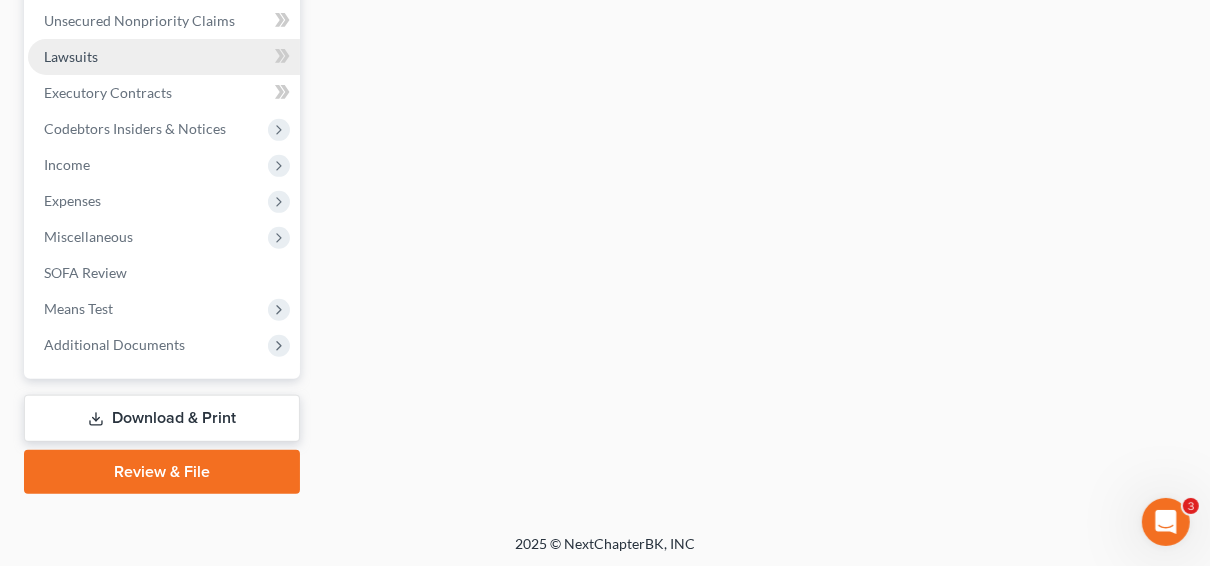 scroll, scrollTop: 530, scrollLeft: 0, axis: vertical 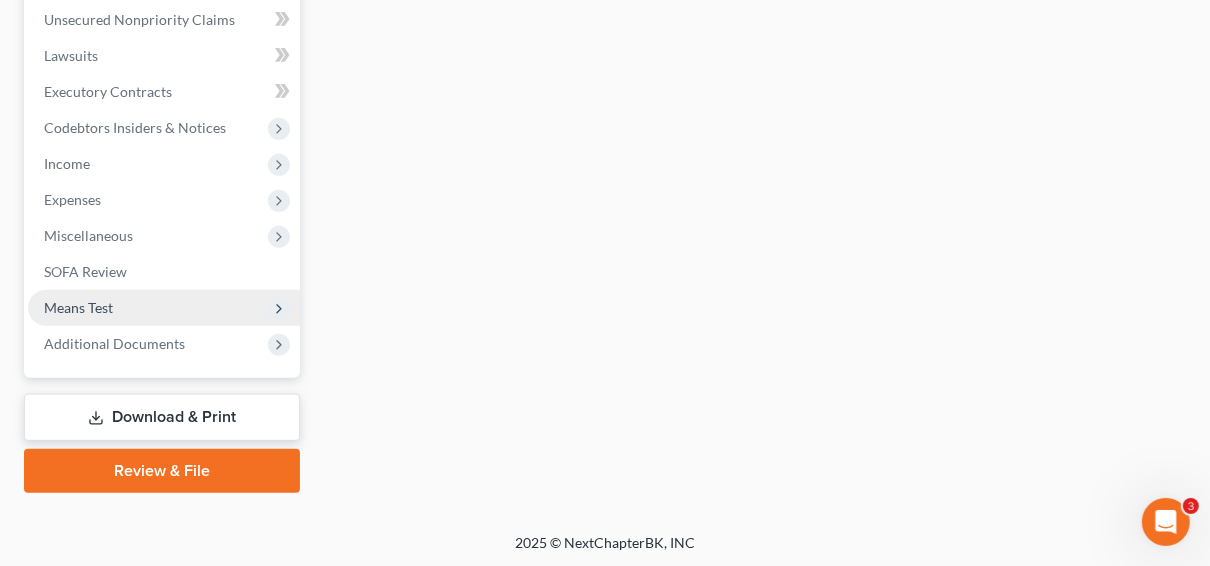 click on "Means Test" at bounding box center [78, 307] 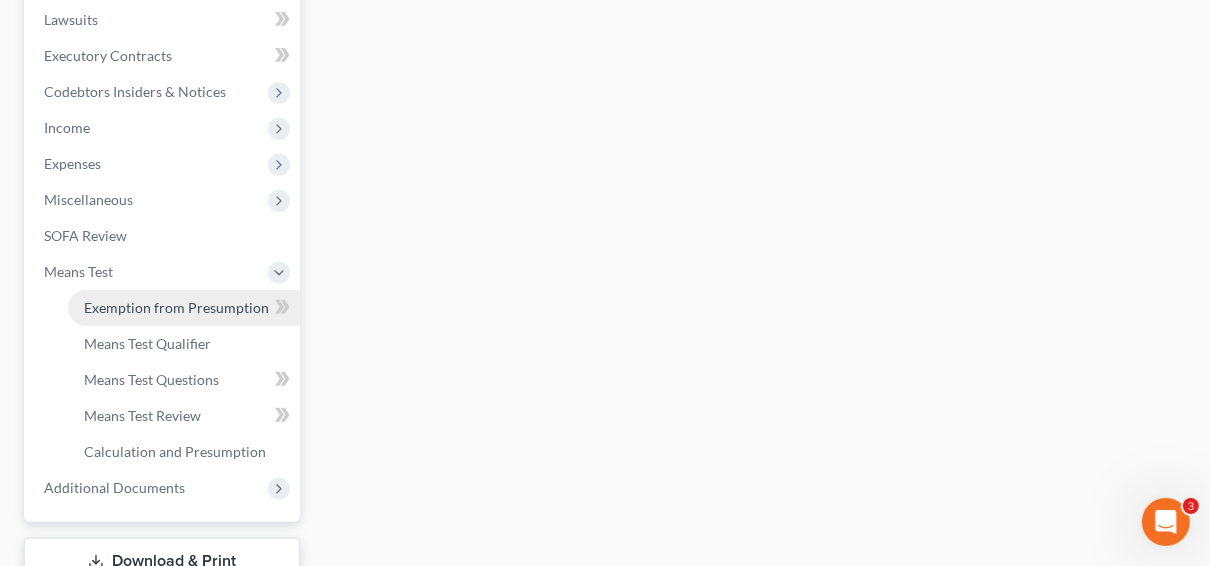 scroll, scrollTop: 494, scrollLeft: 0, axis: vertical 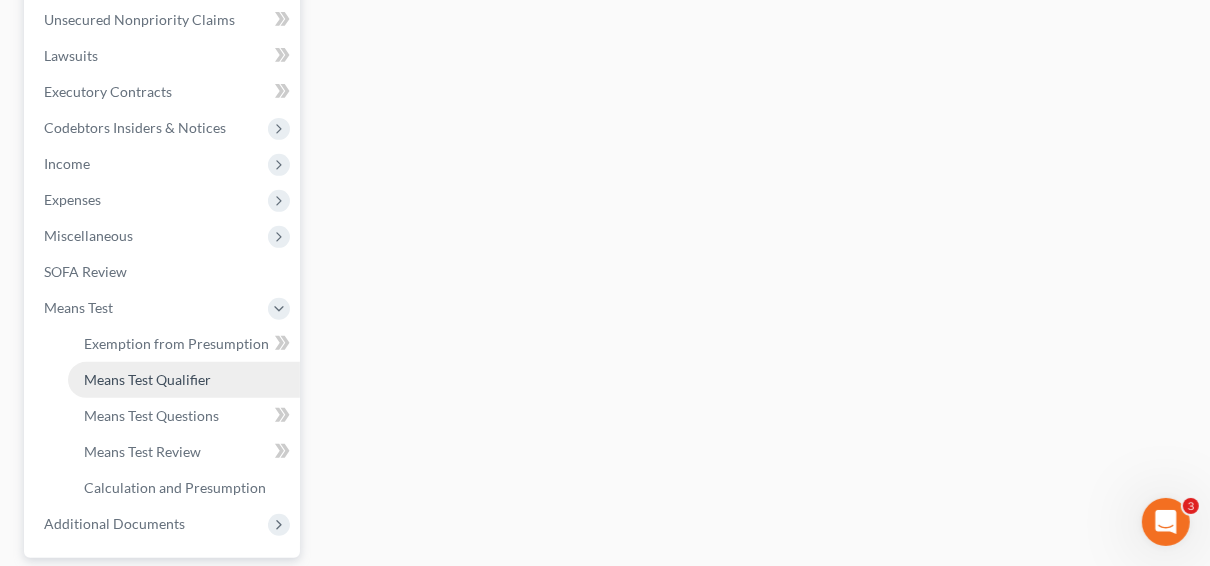 click on "Means Test Qualifier" at bounding box center (147, 379) 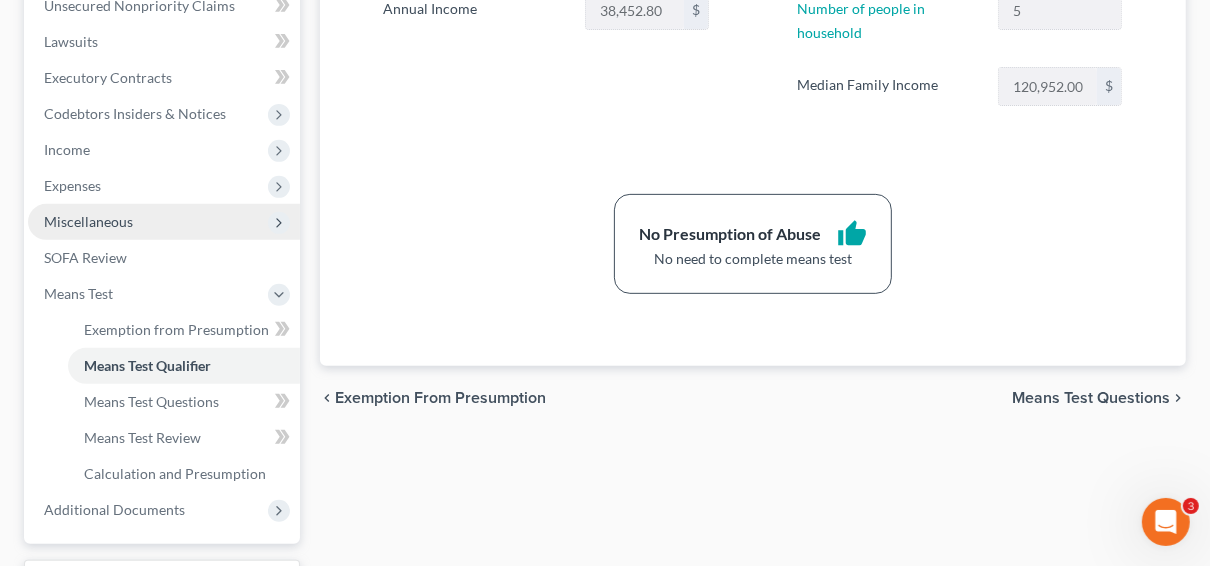 scroll, scrollTop: 480, scrollLeft: 0, axis: vertical 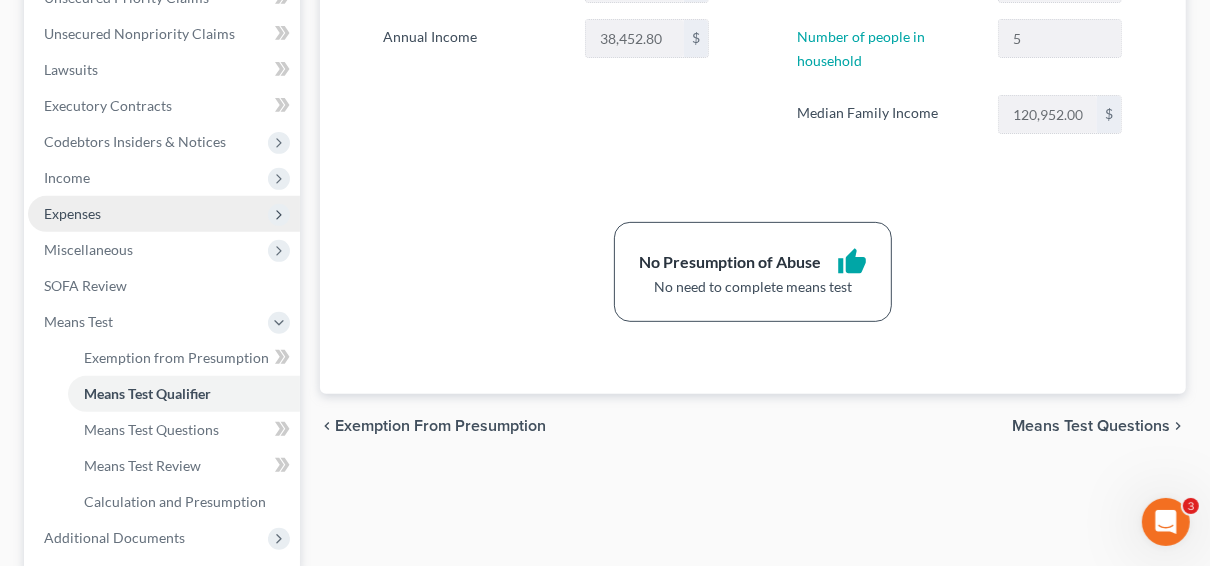click on "Expenses" at bounding box center (72, 213) 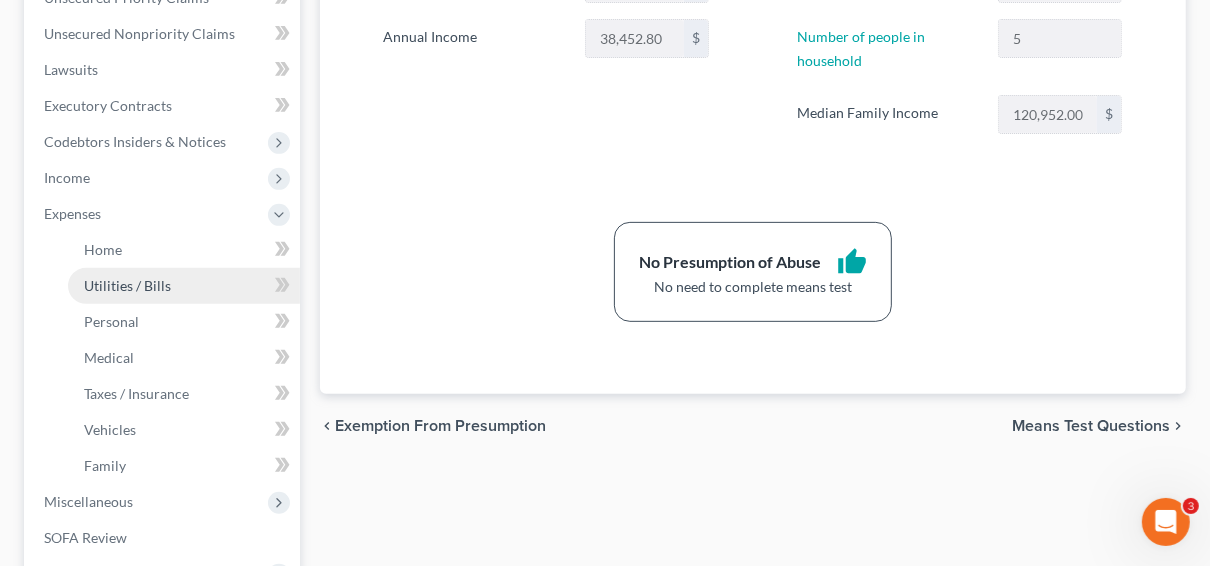click on "Utilities / Bills" at bounding box center (184, 286) 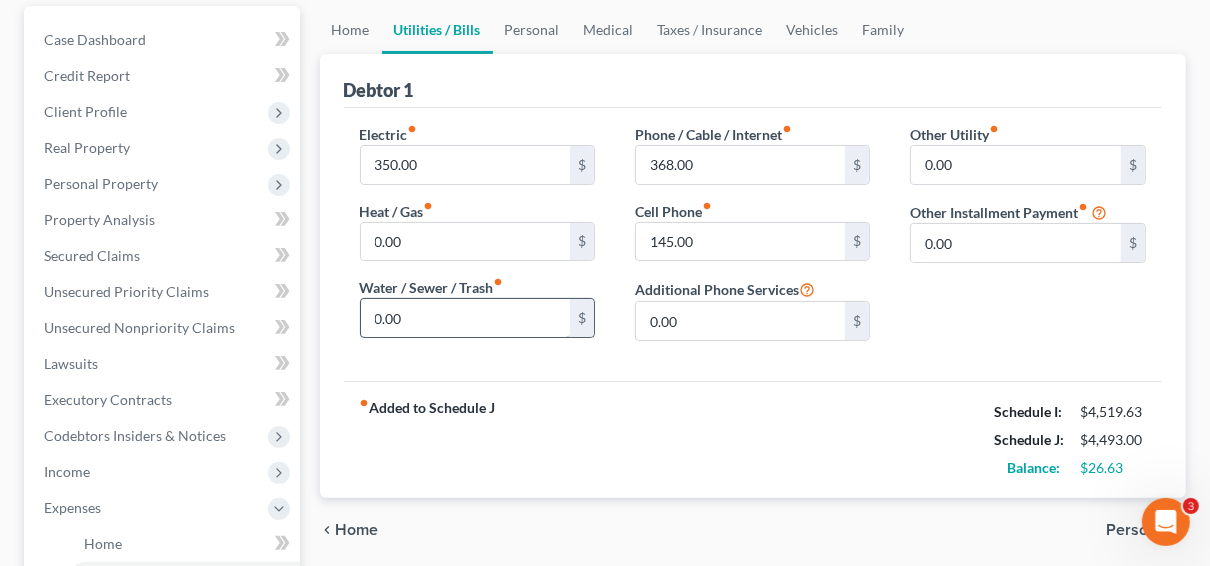scroll, scrollTop: 0, scrollLeft: 0, axis: both 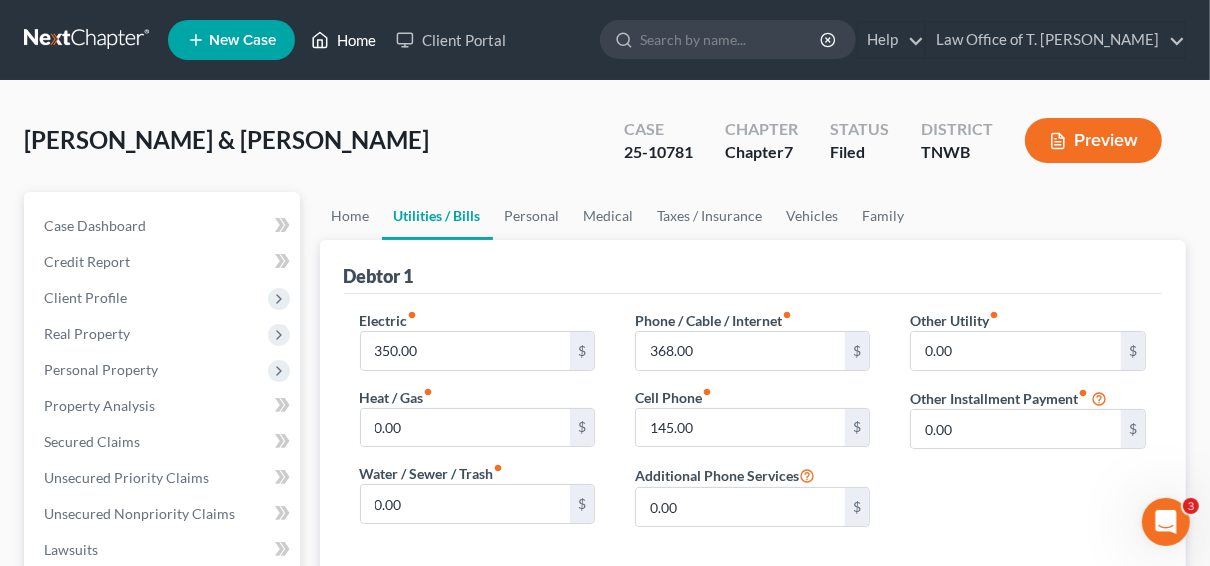 click on "Home" at bounding box center [343, 40] 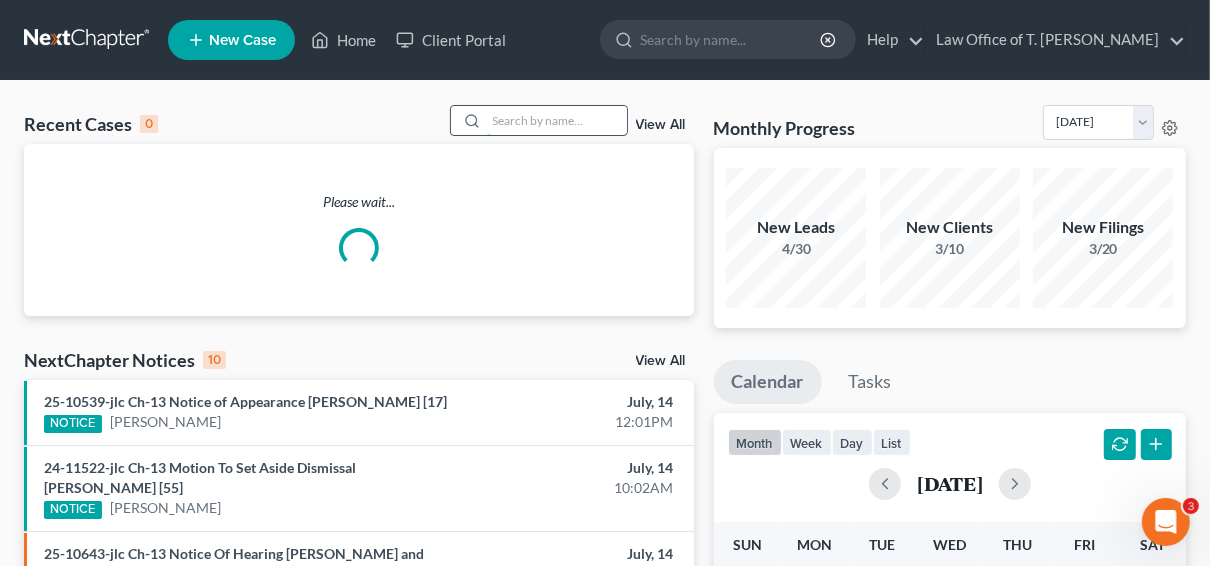 click at bounding box center [557, 120] 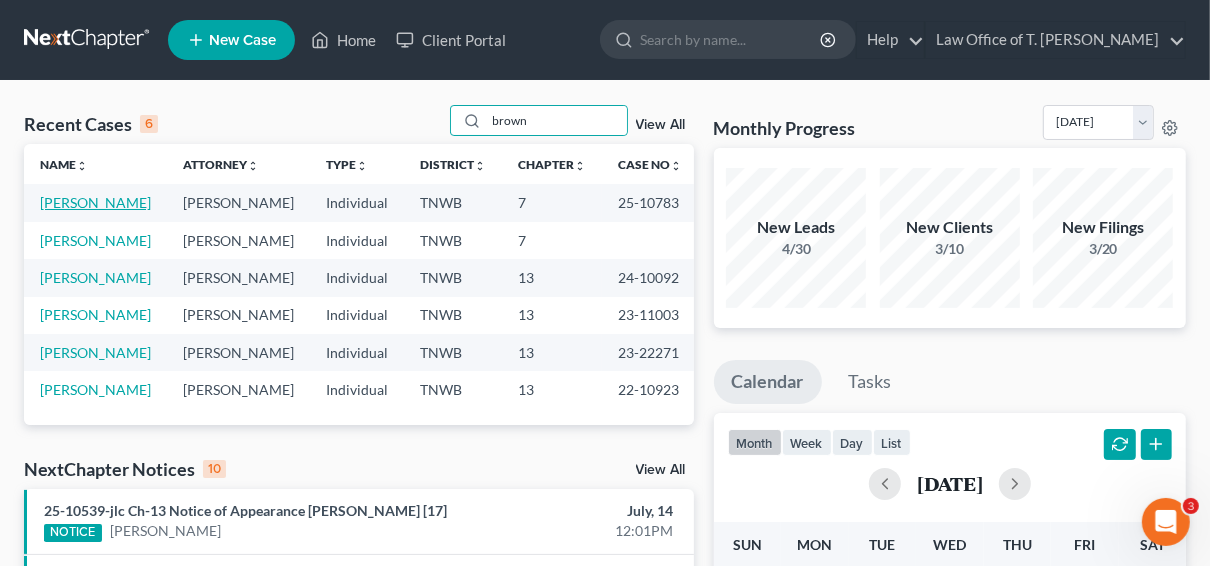 click on "[PERSON_NAME]" at bounding box center (95, 202) 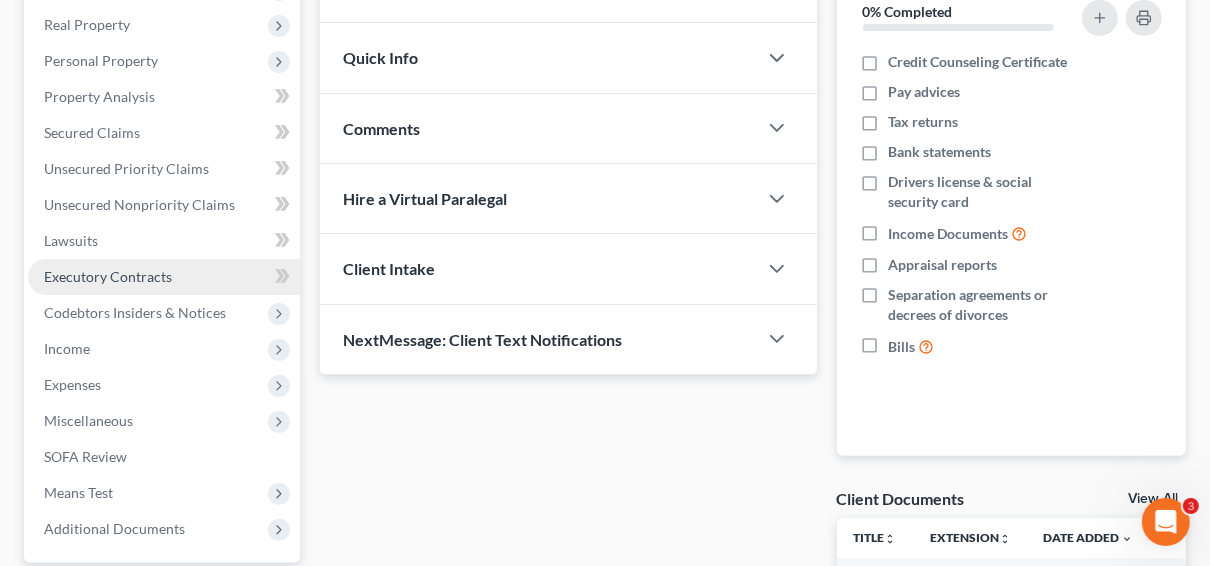 scroll, scrollTop: 320, scrollLeft: 0, axis: vertical 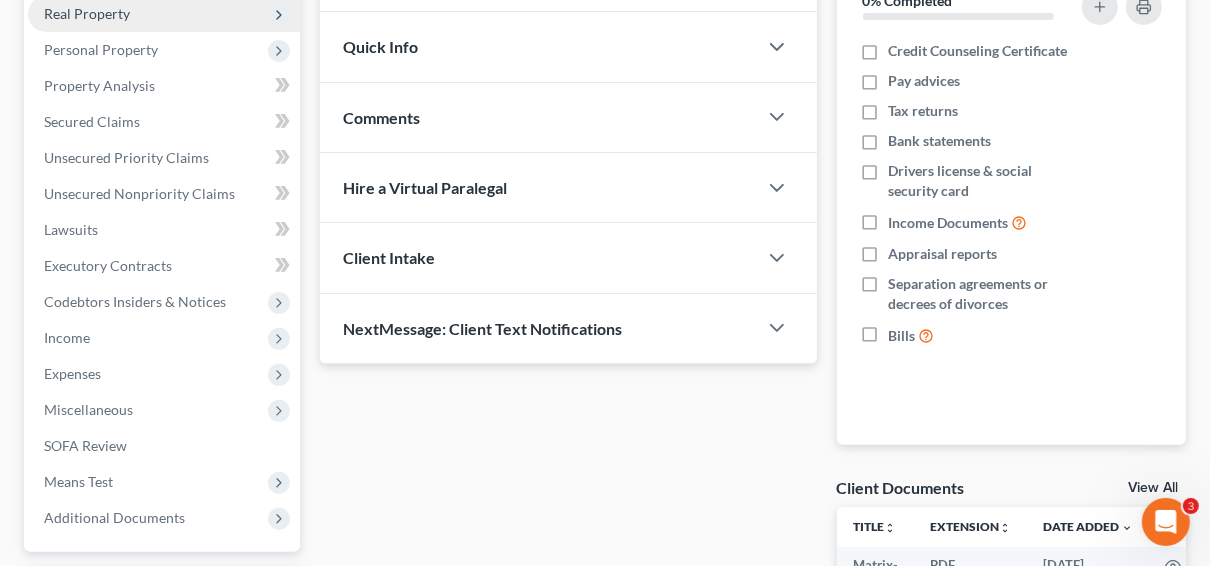 click on "Real Property" at bounding box center [87, 13] 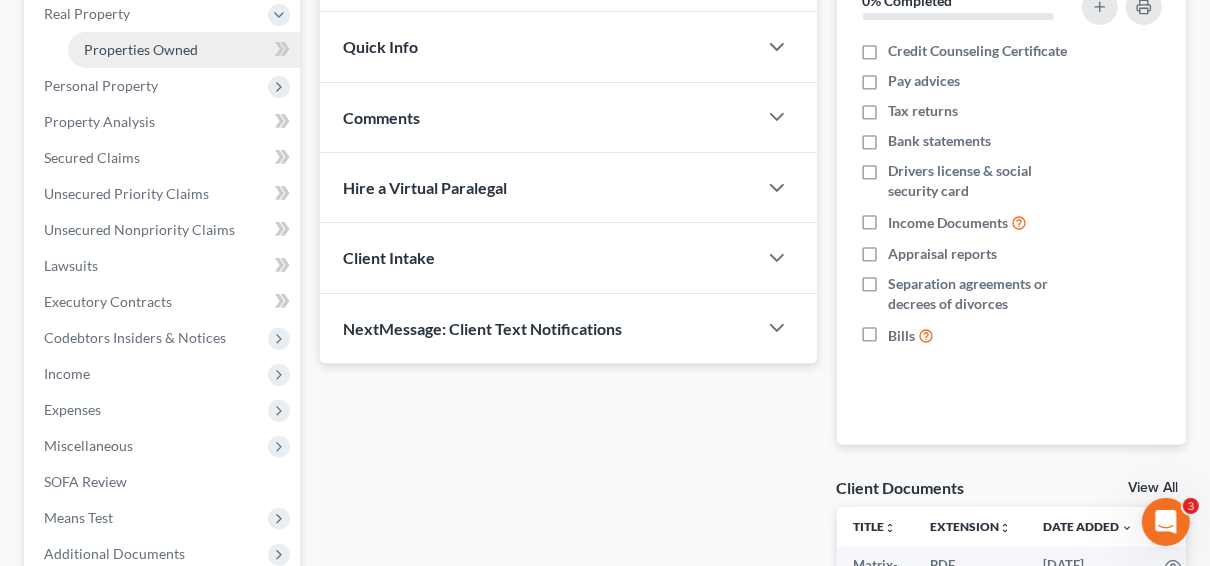 click on "Properties Owned" at bounding box center (141, 49) 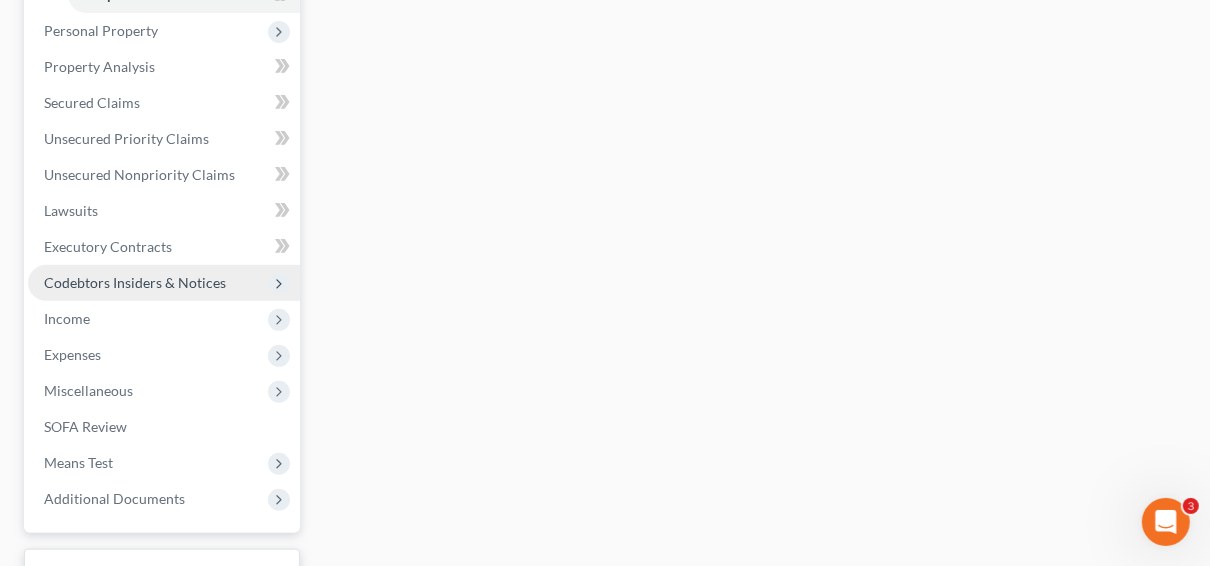 scroll, scrollTop: 400, scrollLeft: 0, axis: vertical 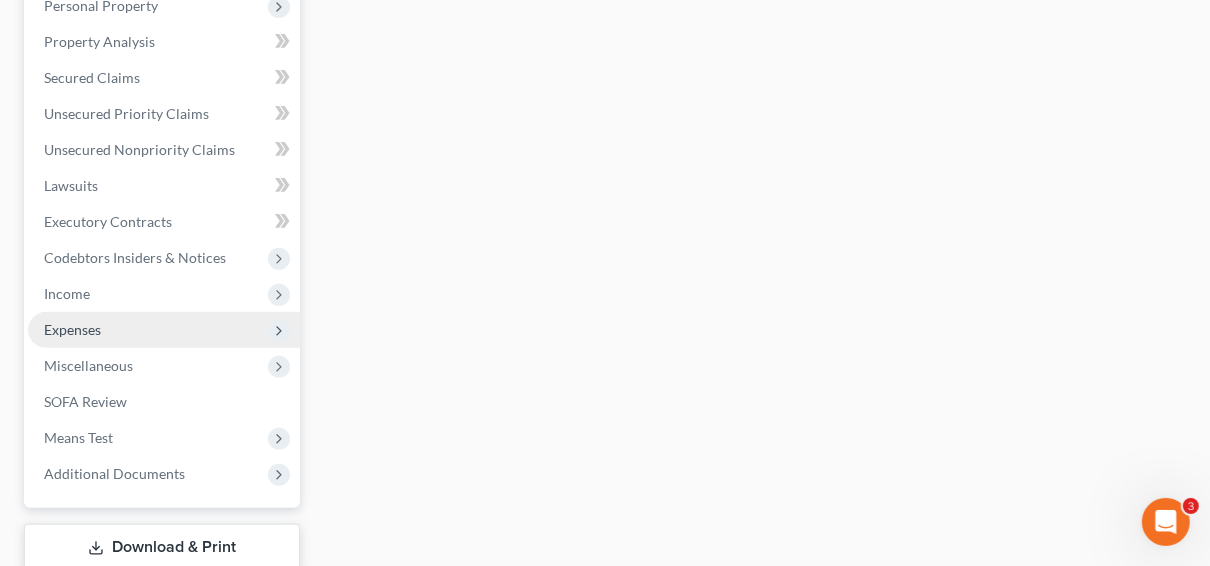 click on "Expenses" at bounding box center (72, 329) 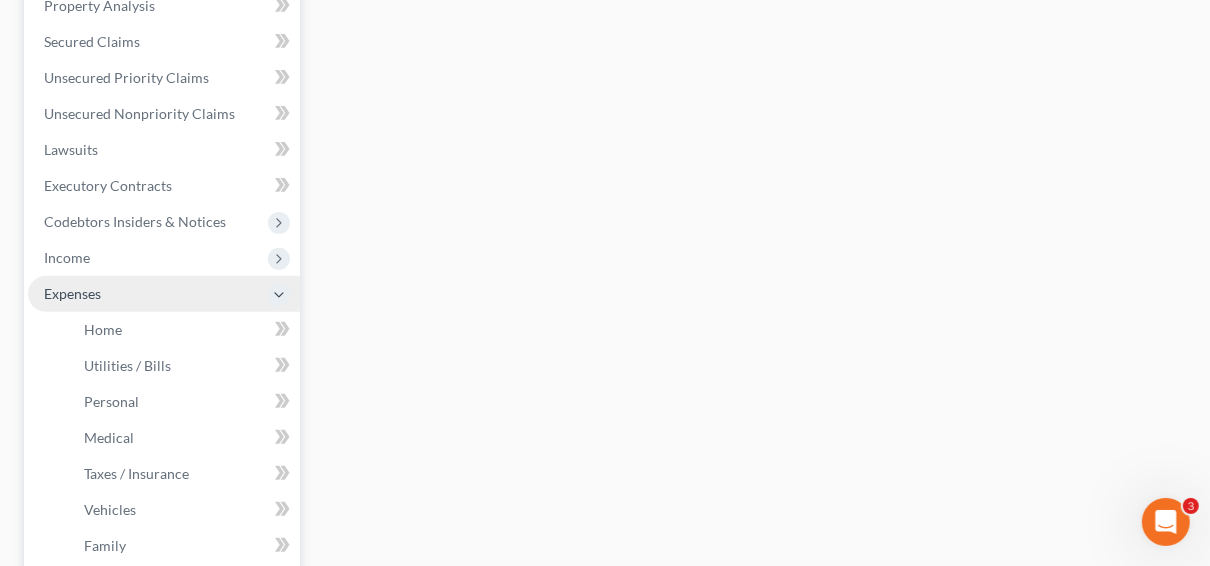 scroll, scrollTop: 364, scrollLeft: 0, axis: vertical 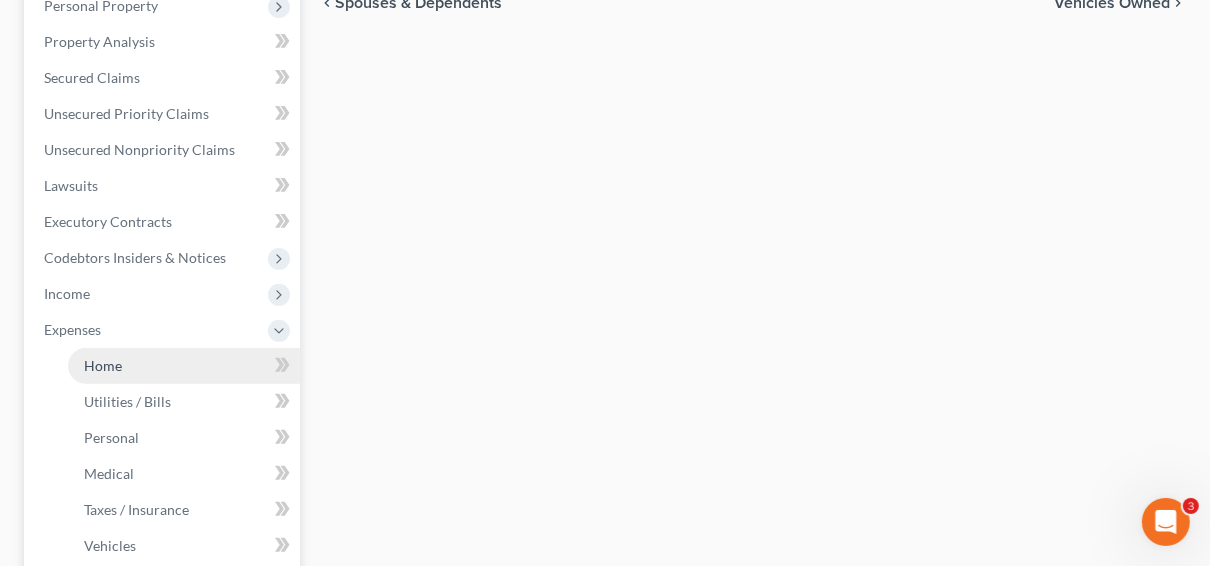 click on "Home" at bounding box center [103, 365] 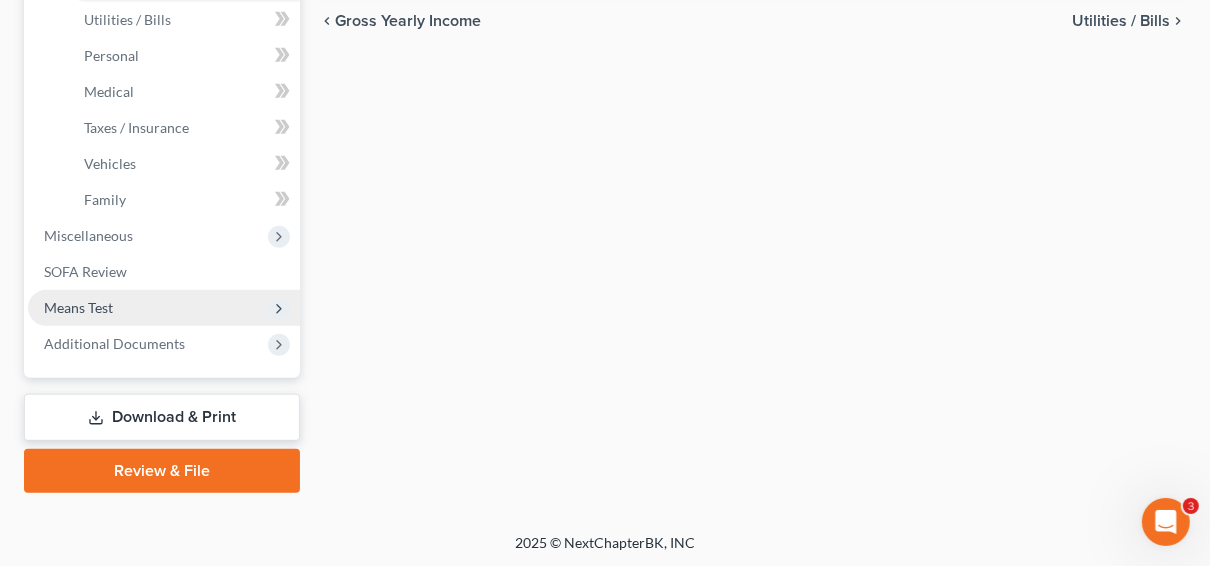 scroll, scrollTop: 746, scrollLeft: 0, axis: vertical 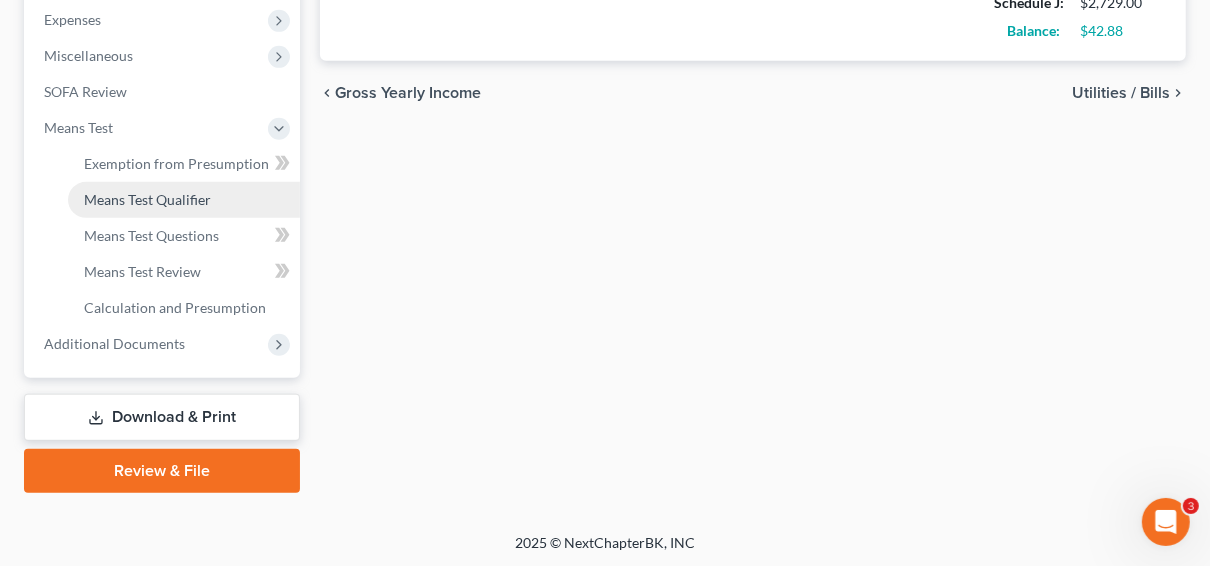 click on "Means Test Qualifier" at bounding box center (147, 199) 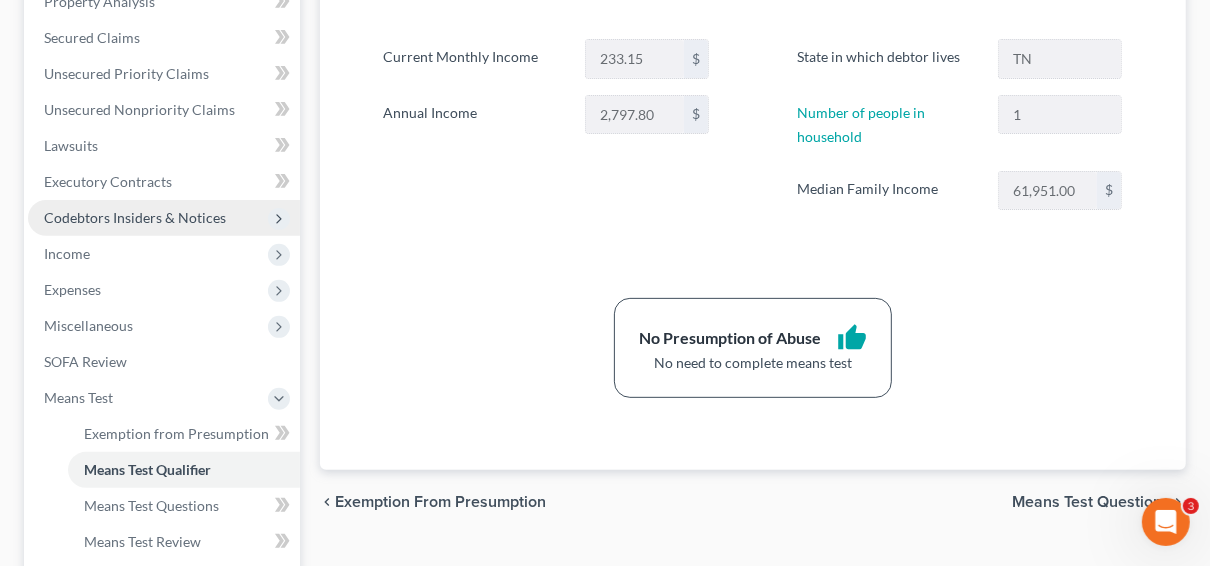 scroll, scrollTop: 480, scrollLeft: 0, axis: vertical 